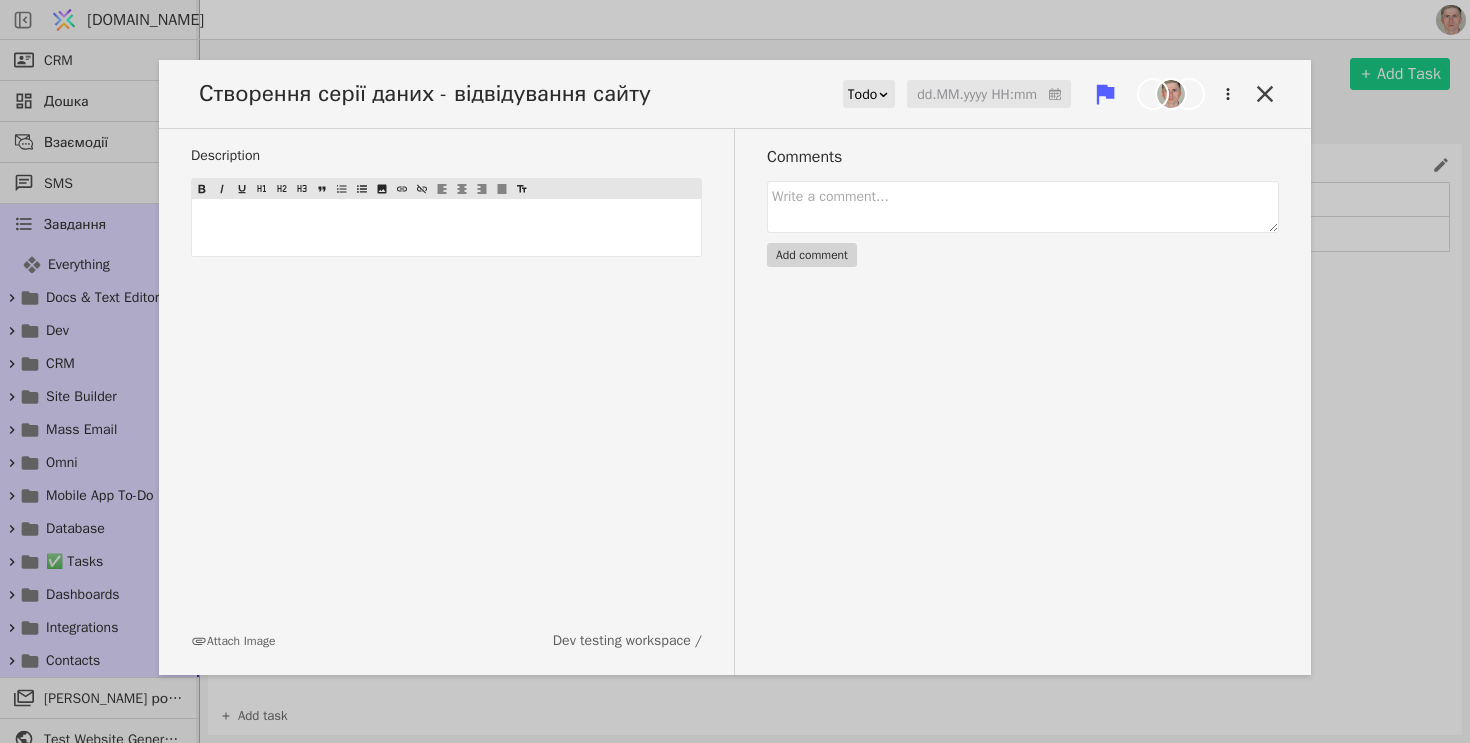 scroll, scrollTop: 0, scrollLeft: 0, axis: both 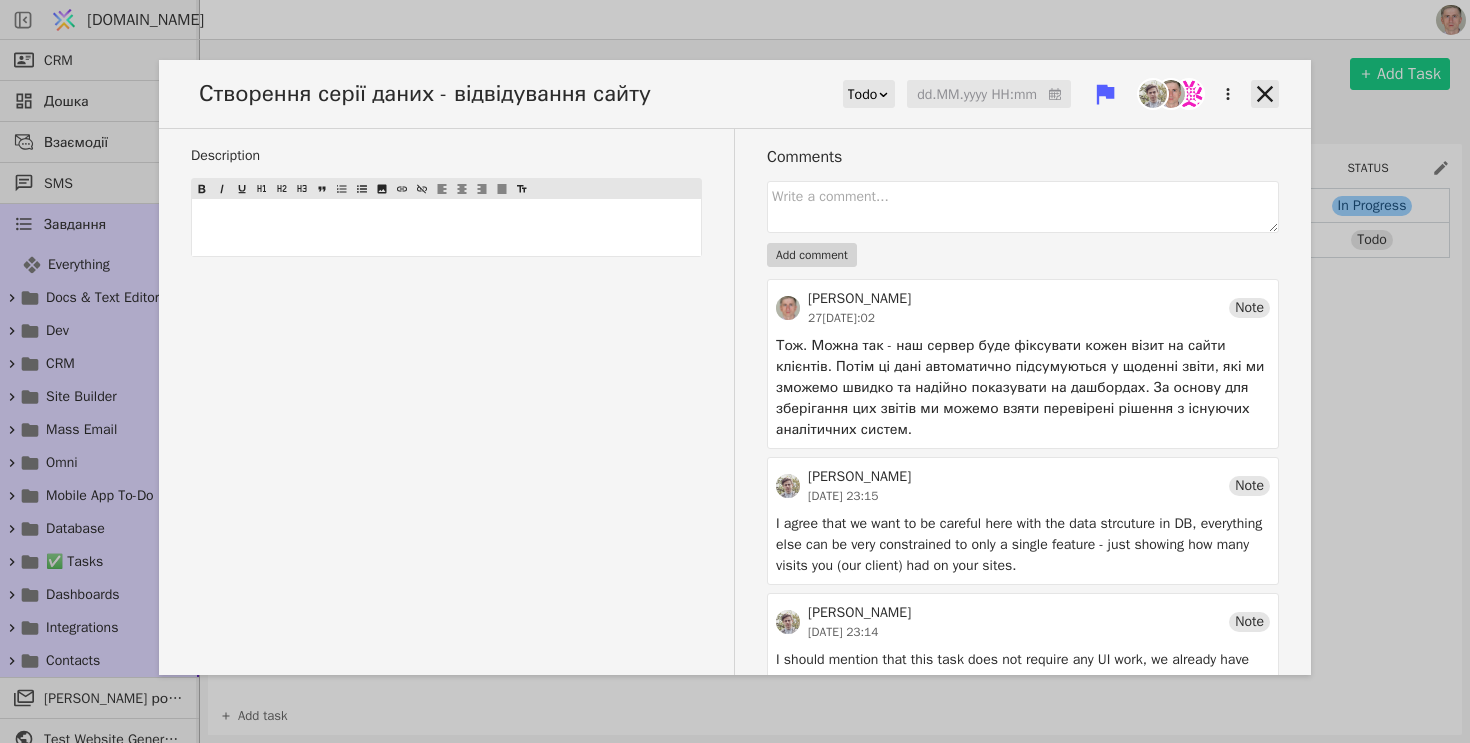 click 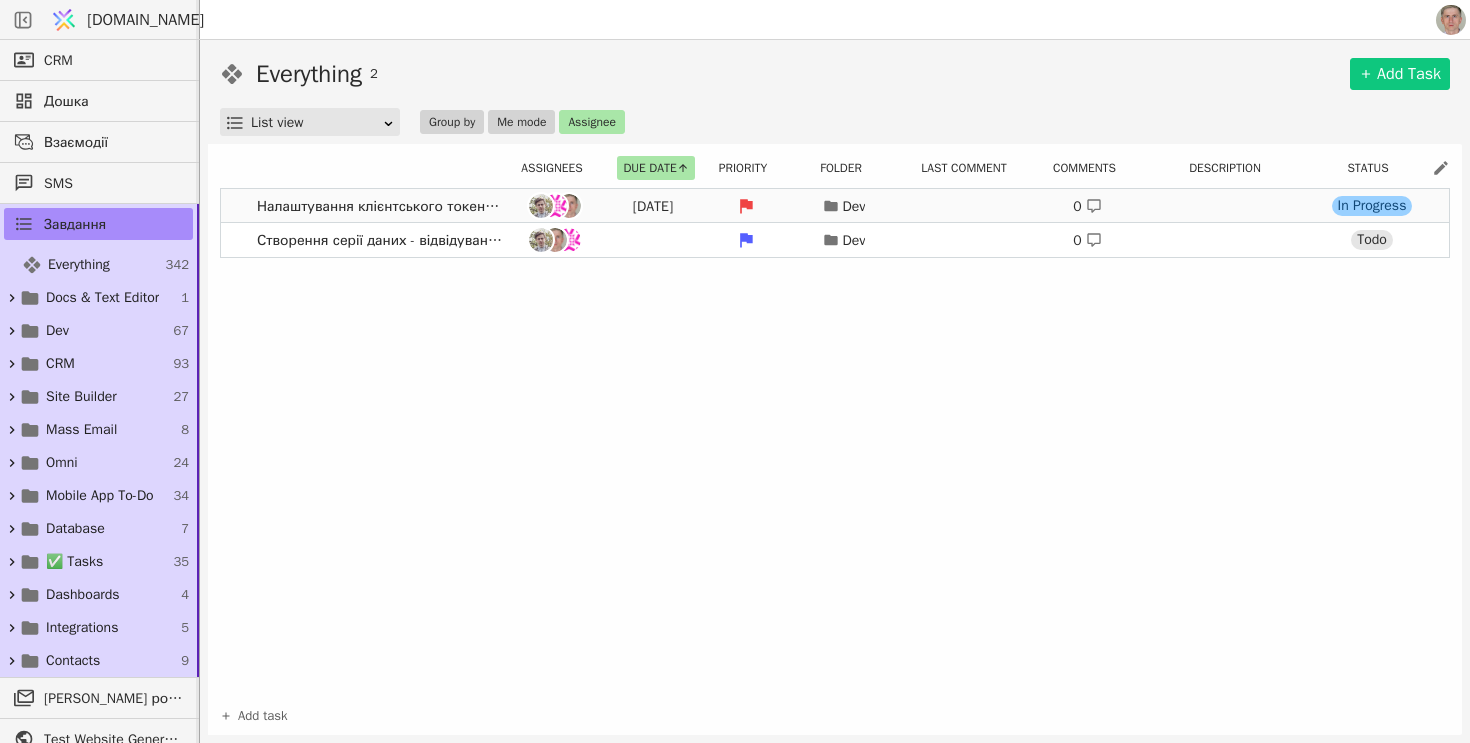 click on "Налаштування клієнтського токена юзером [DATE] Dev 0   In Progress" at bounding box center (835, 206) 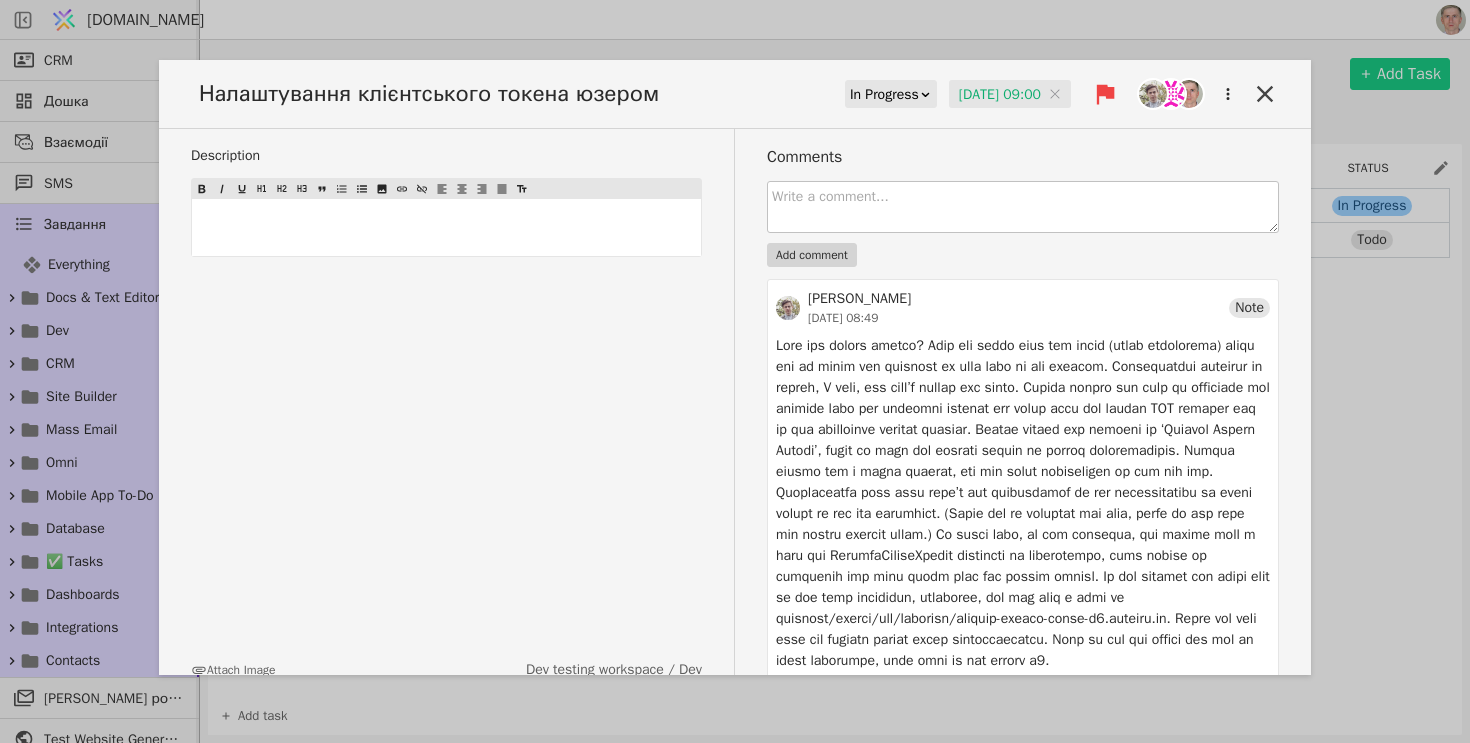 click at bounding box center [1023, 207] 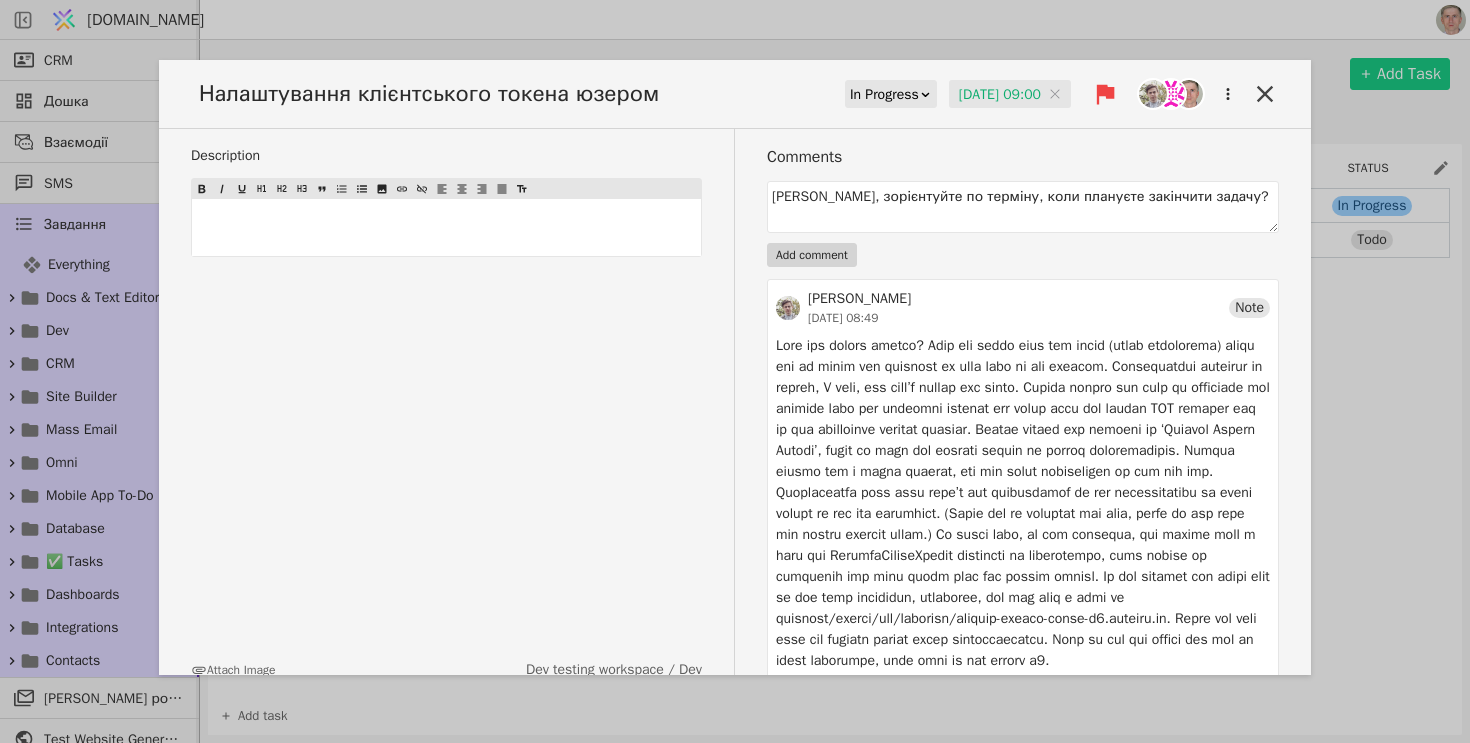 type on "[PERSON_NAME], зорієнтуйте по терміну, коли плануєте закінчити задачу?" 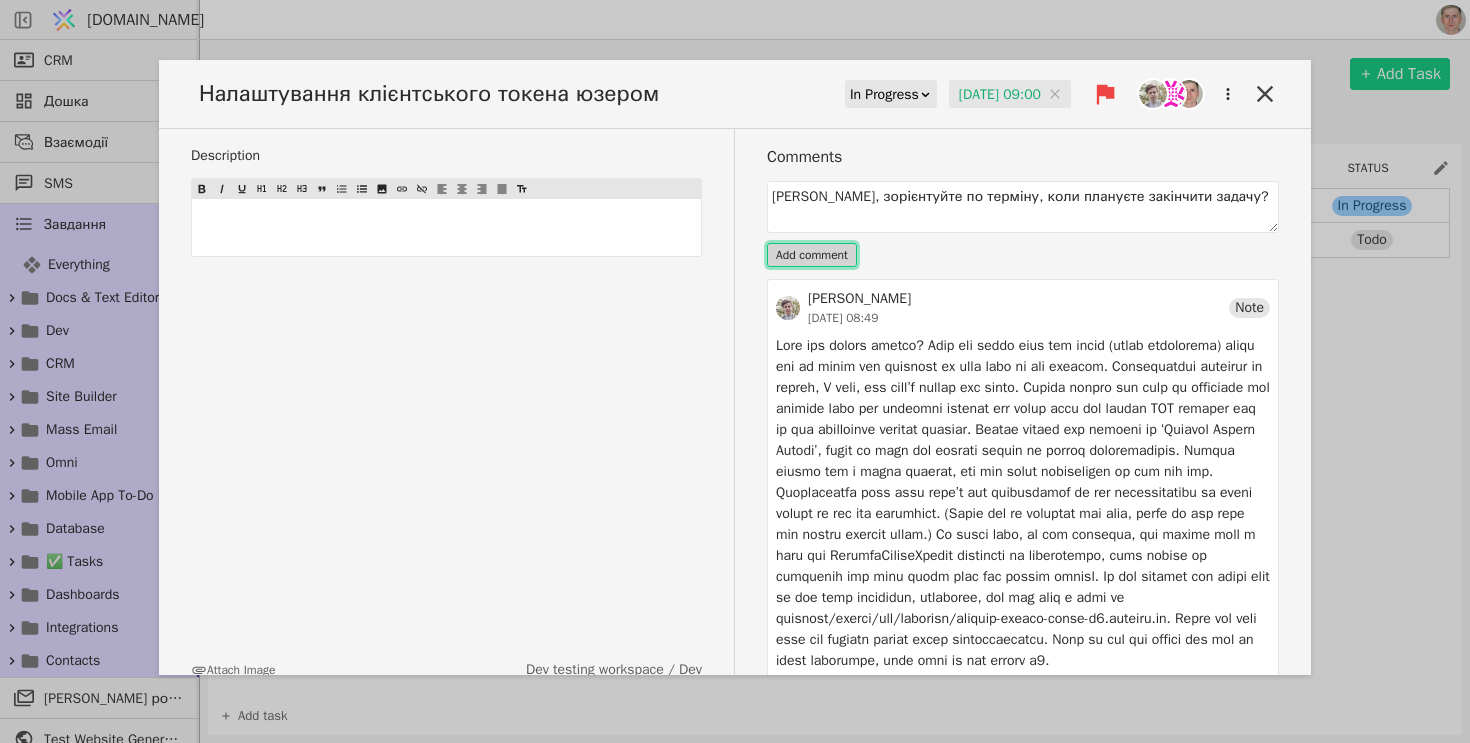 click on "Add comment" at bounding box center [812, 255] 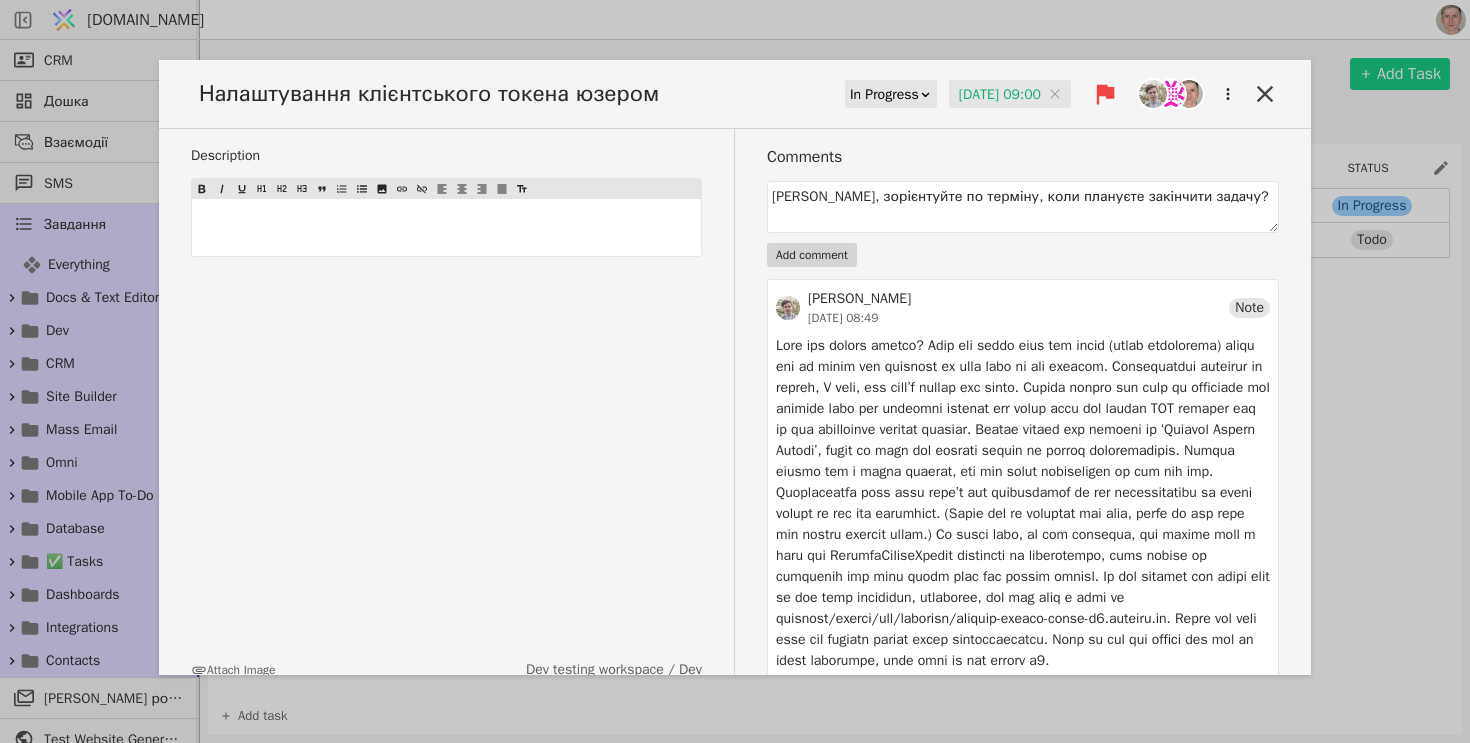 type 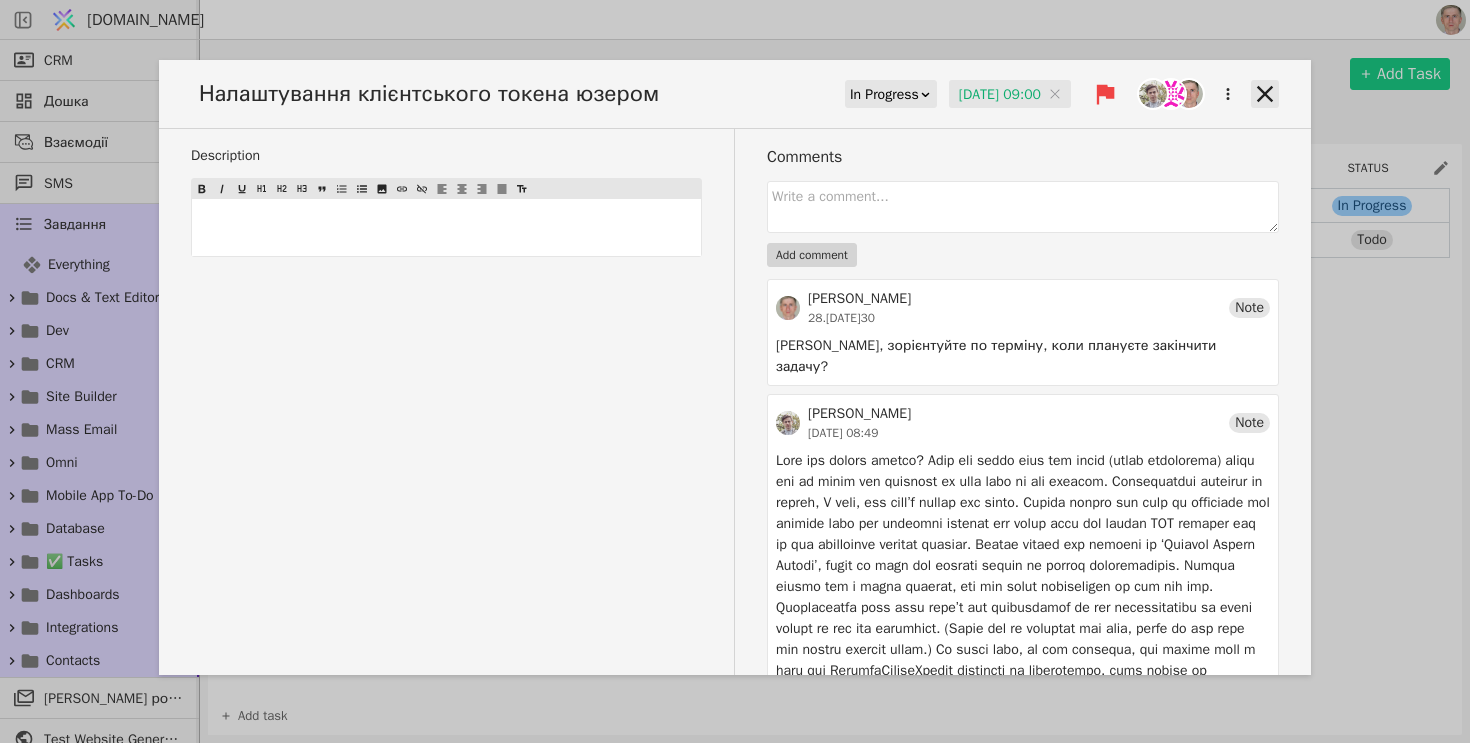 click 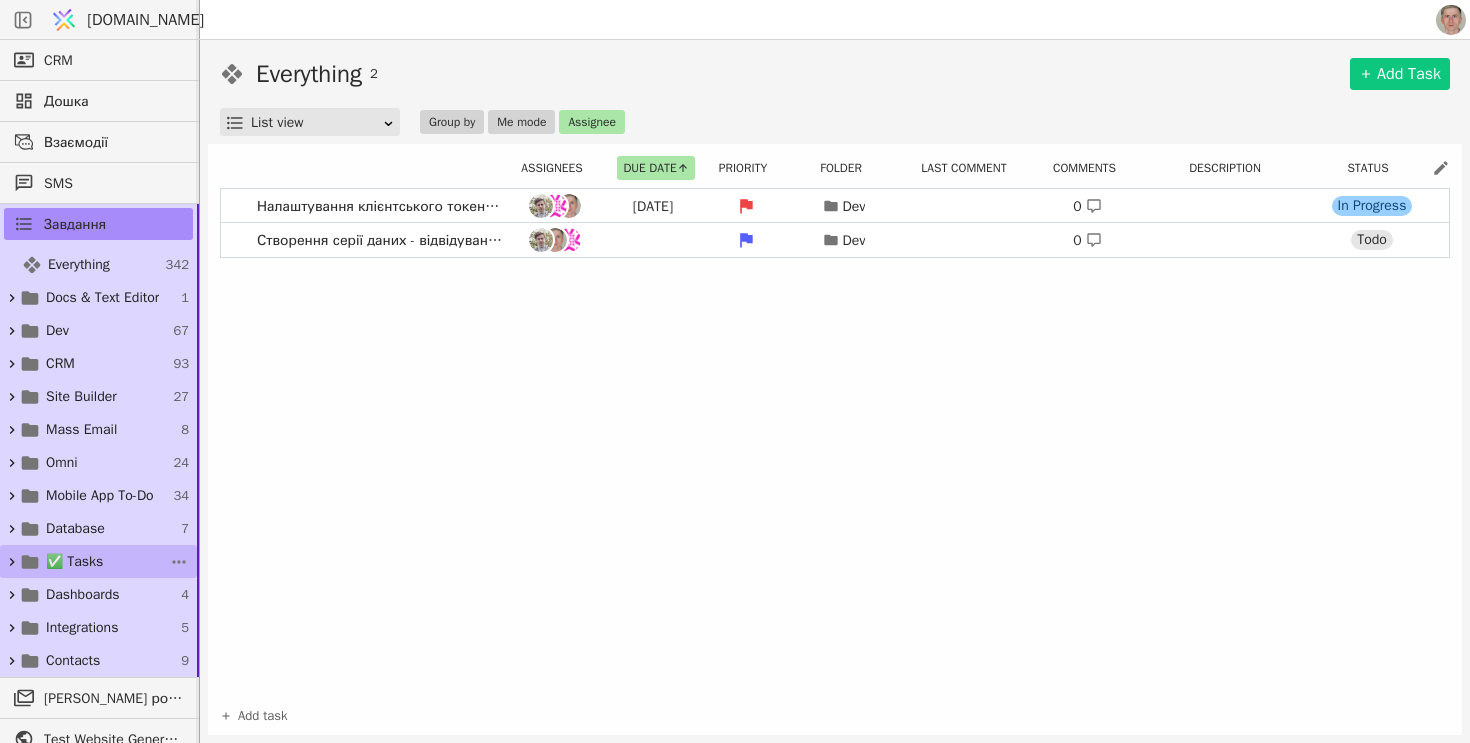 click on "✅ Tasks" at bounding box center [74, 561] 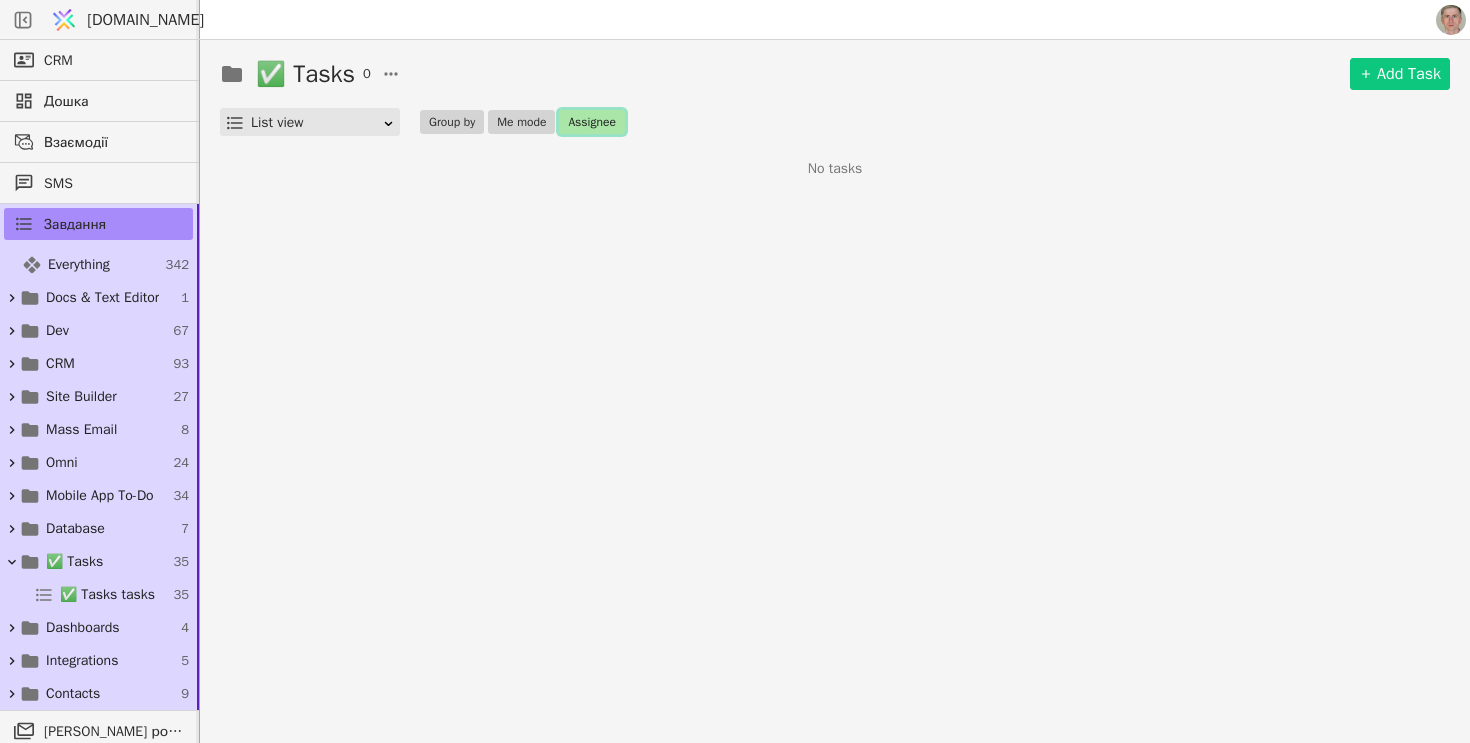 click on "Assignee" at bounding box center [591, 122] 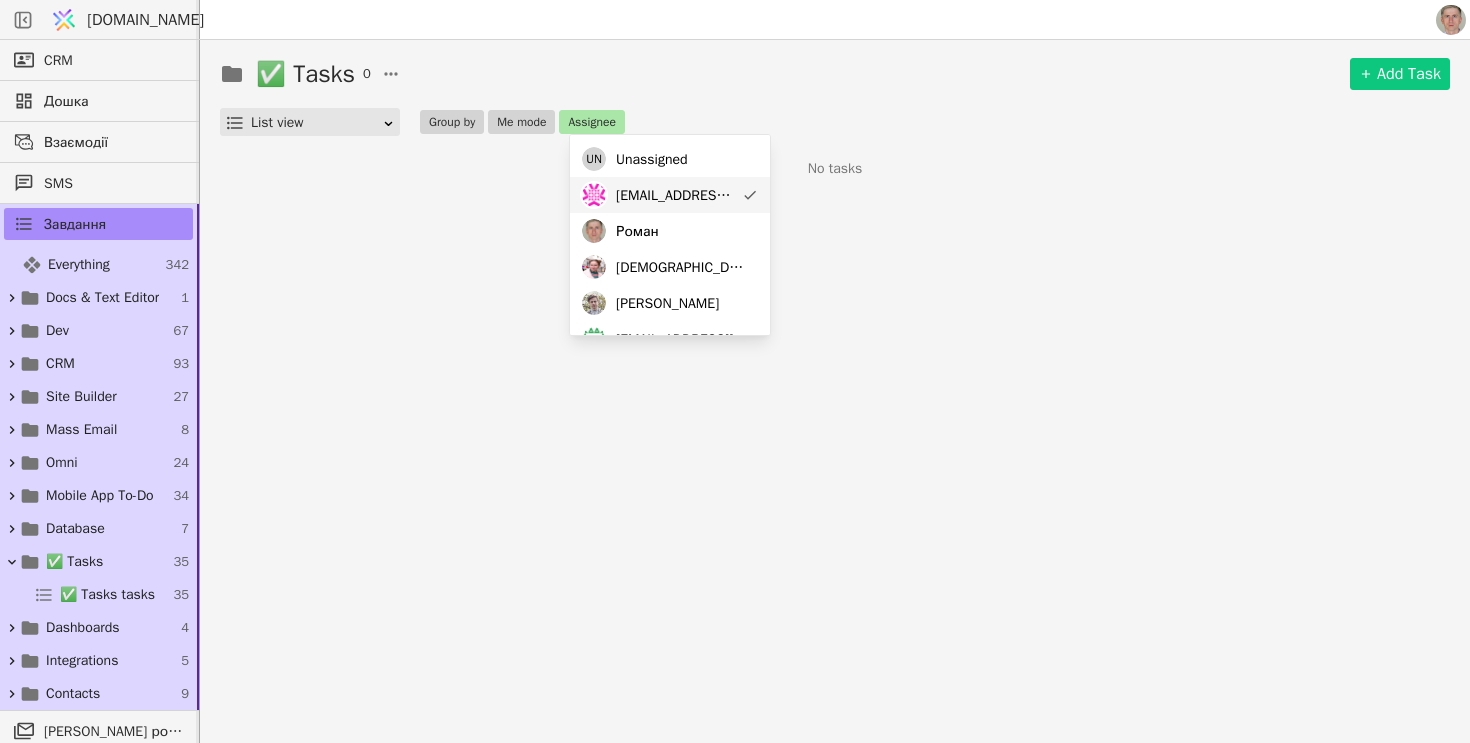 click on "[EMAIL_ADDRESS][DOMAIN_NAME]" at bounding box center [675, 195] 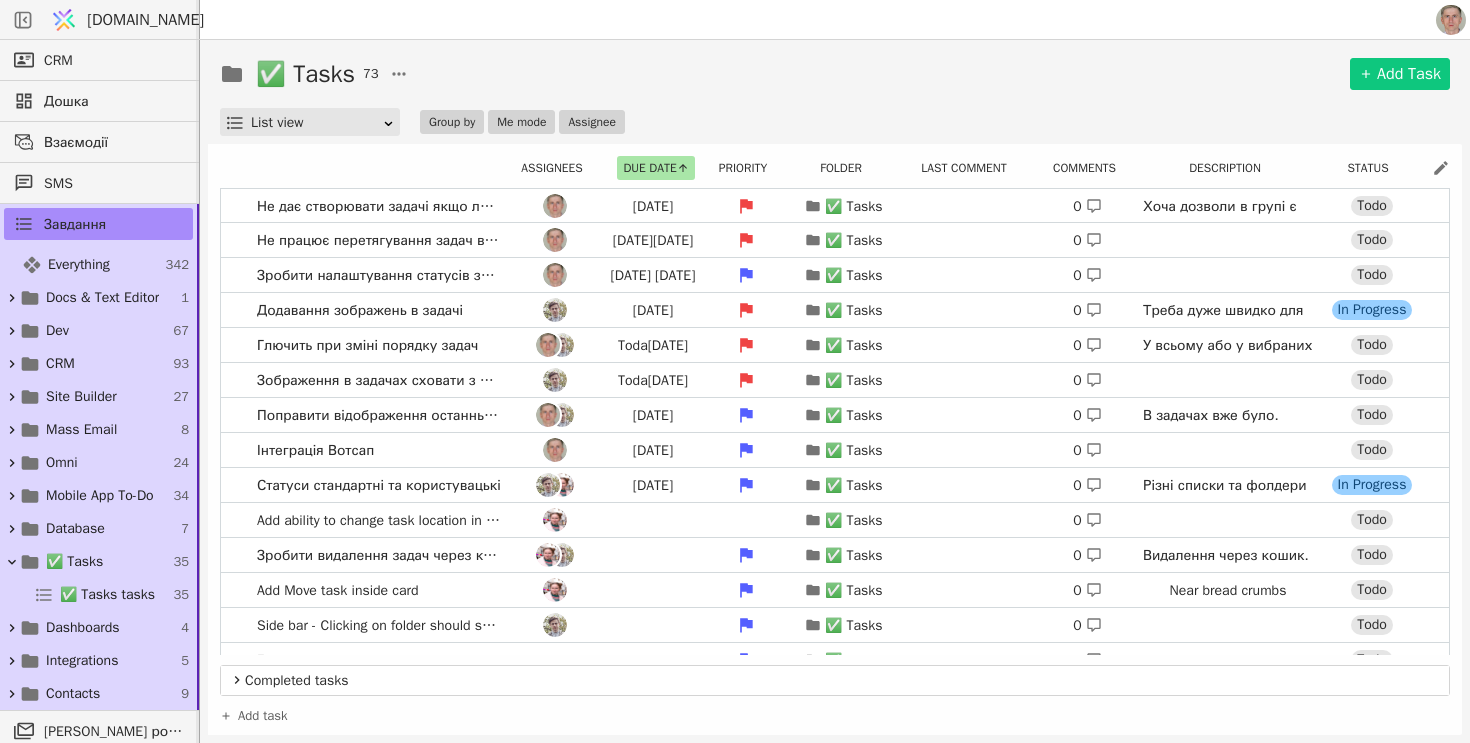 click on "✅ Tasks 73 Add Task" at bounding box center (835, 74) 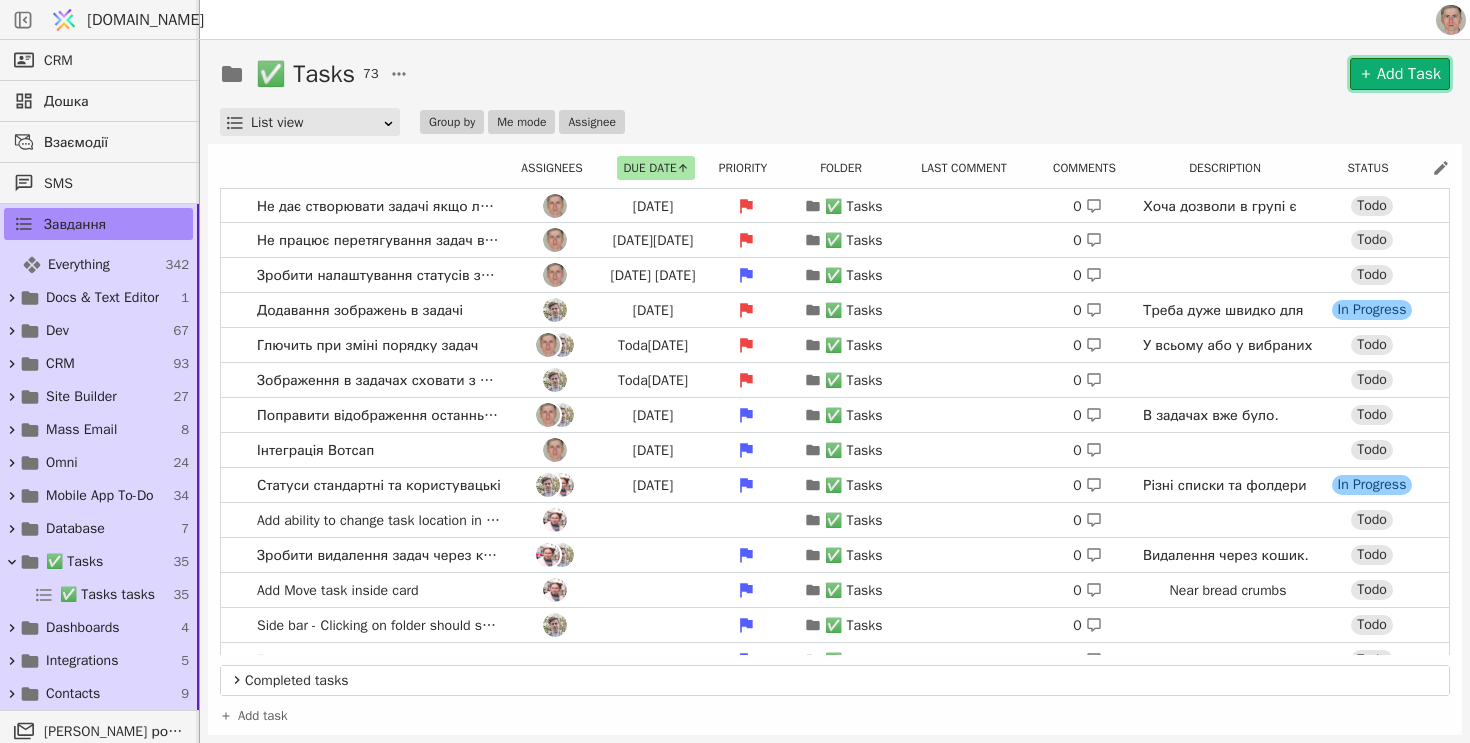click on "Add Task" at bounding box center [1400, 74] 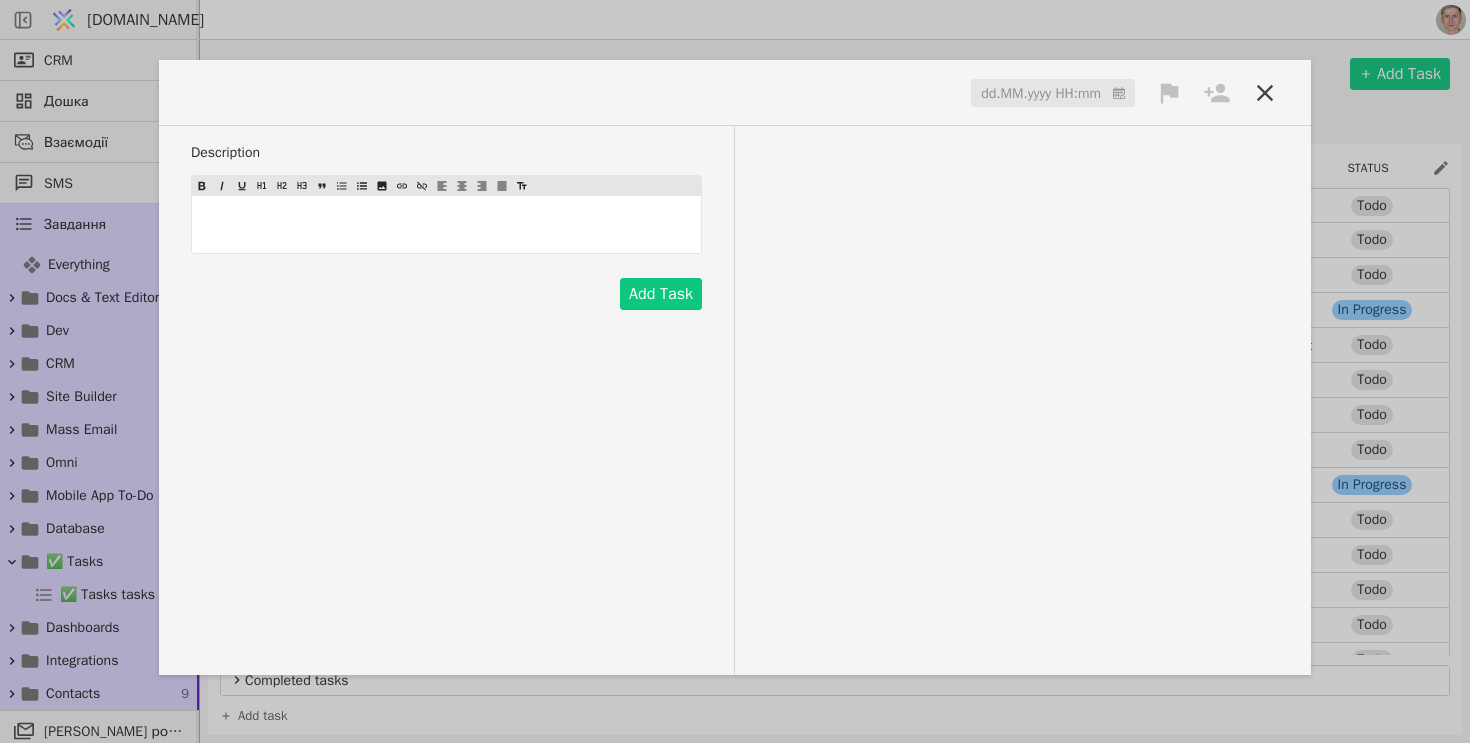 click at bounding box center (251, 92) 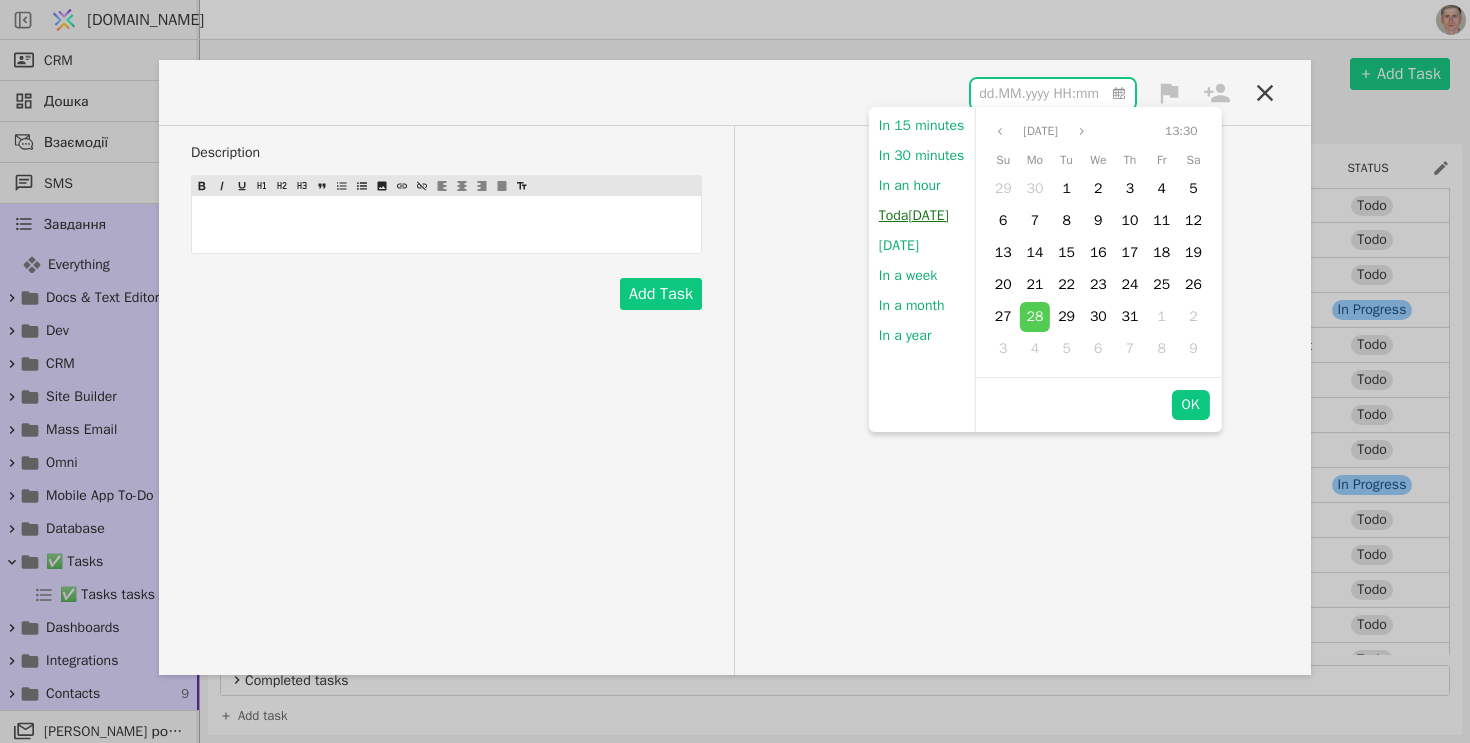 click on "Toda[DATE]" at bounding box center [914, 216] 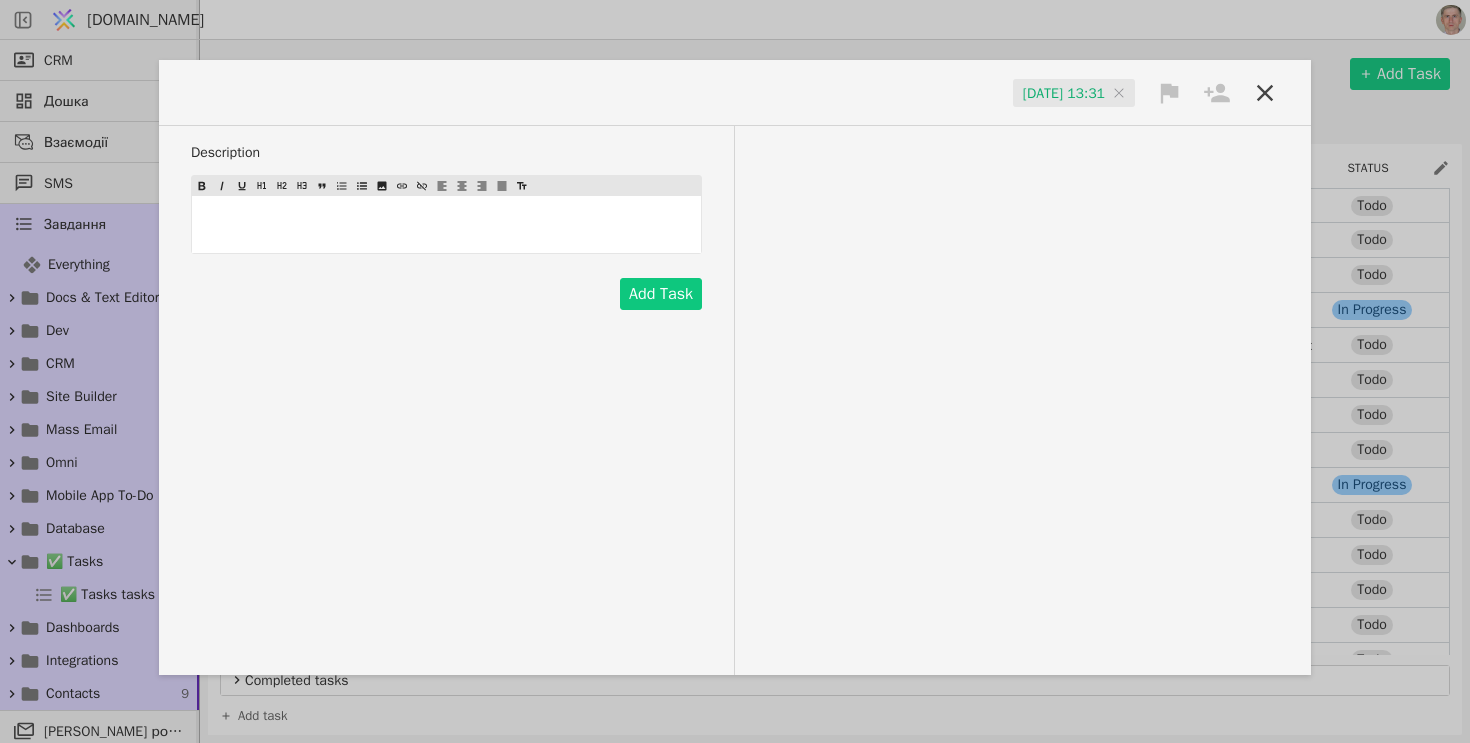 click 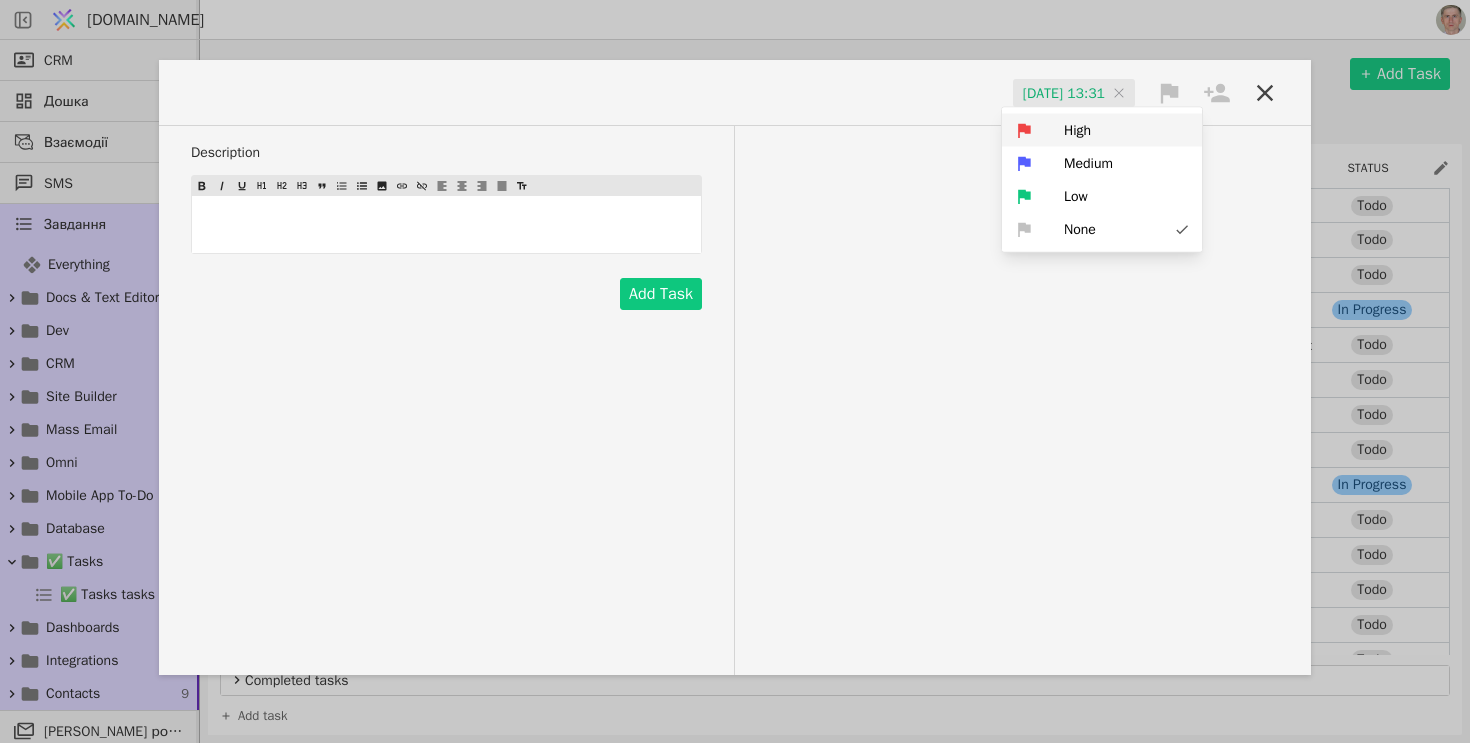 click on "High" at bounding box center [1102, 130] 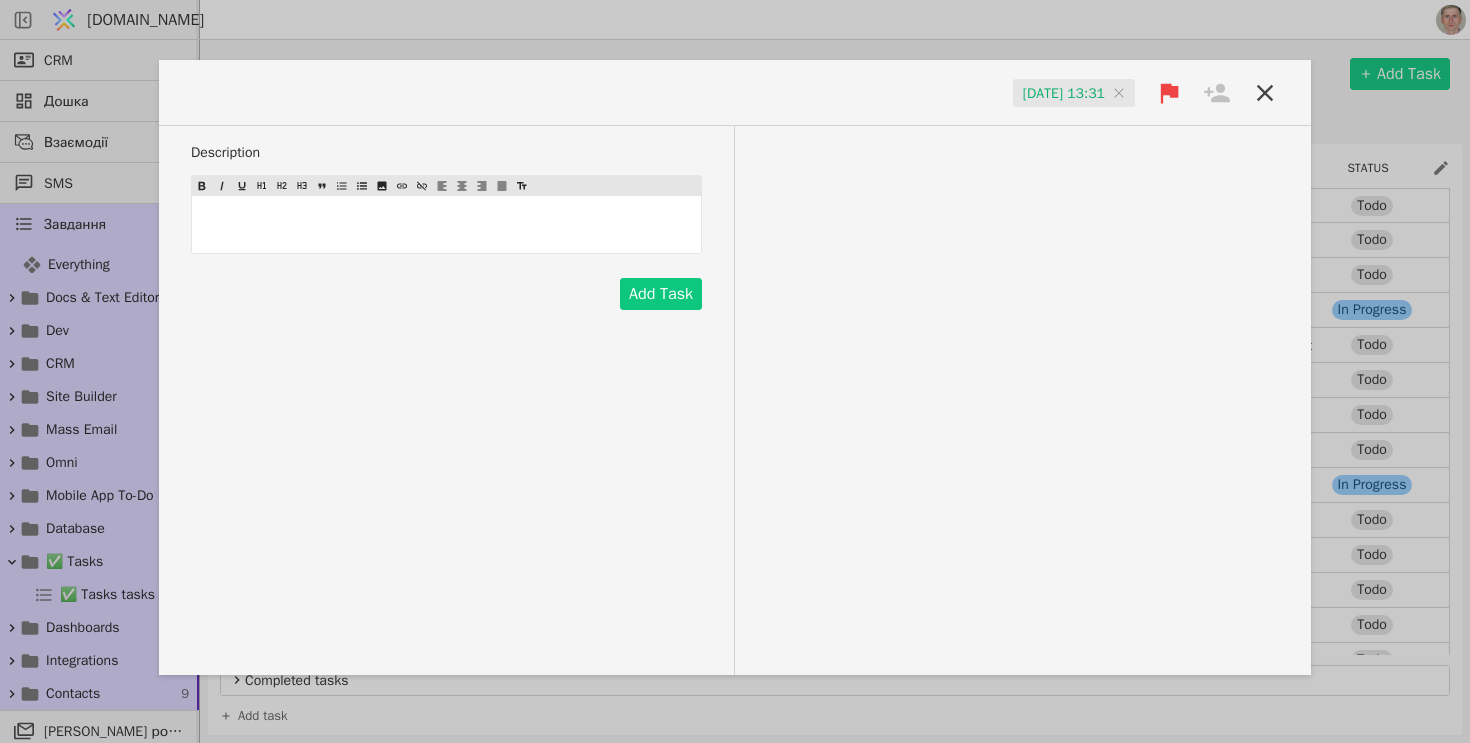 click 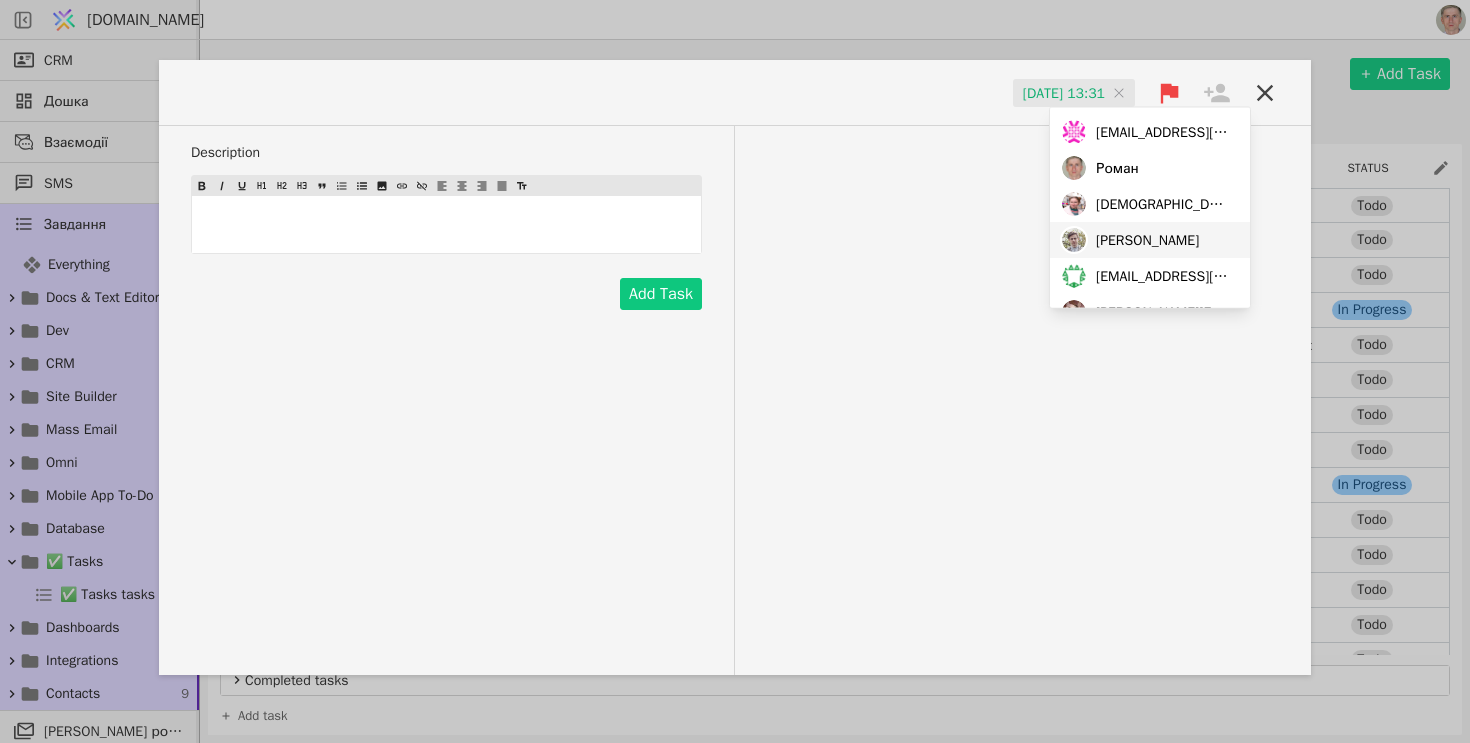 scroll, scrollTop: 172, scrollLeft: 0, axis: vertical 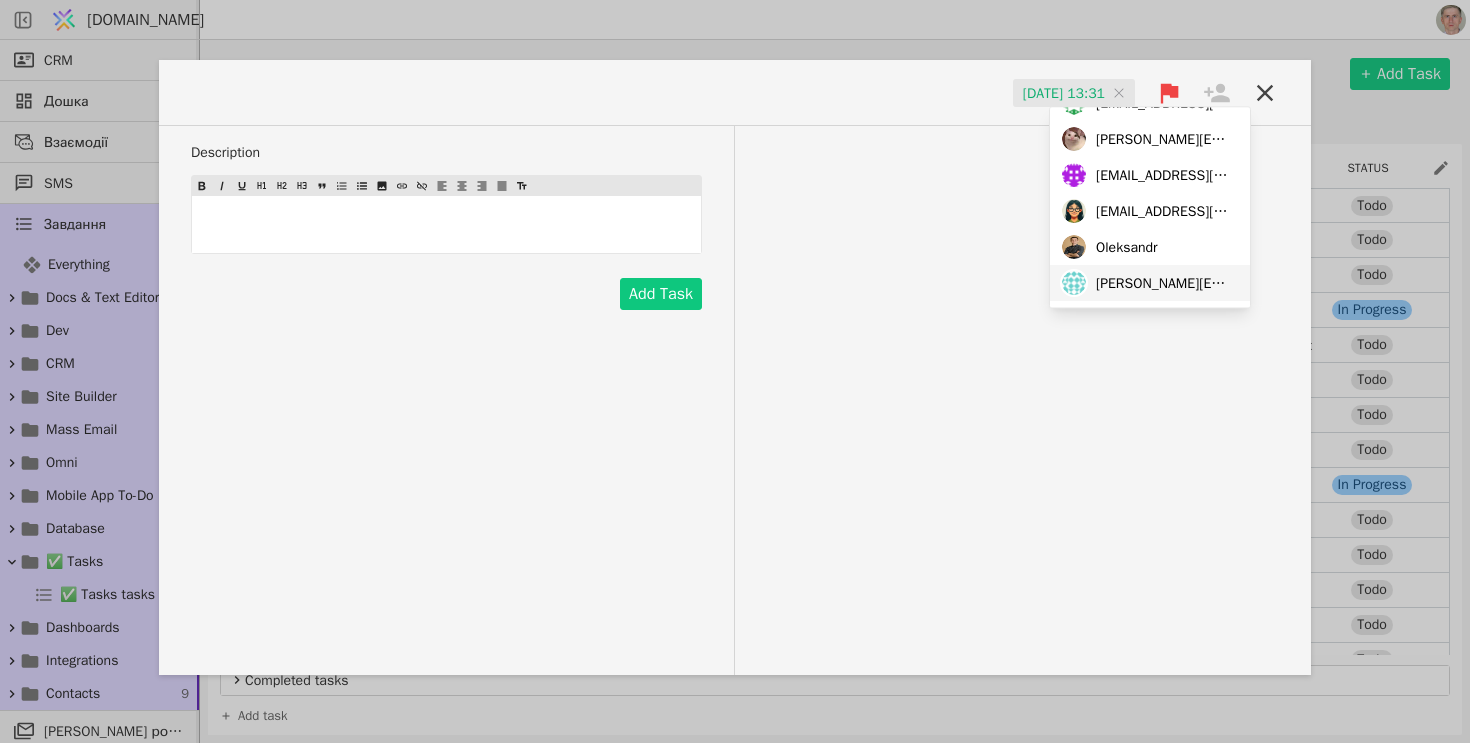 click on "[PERSON_NAME][EMAIL_ADDRESS][DOMAIN_NAME]" at bounding box center [1163, 283] 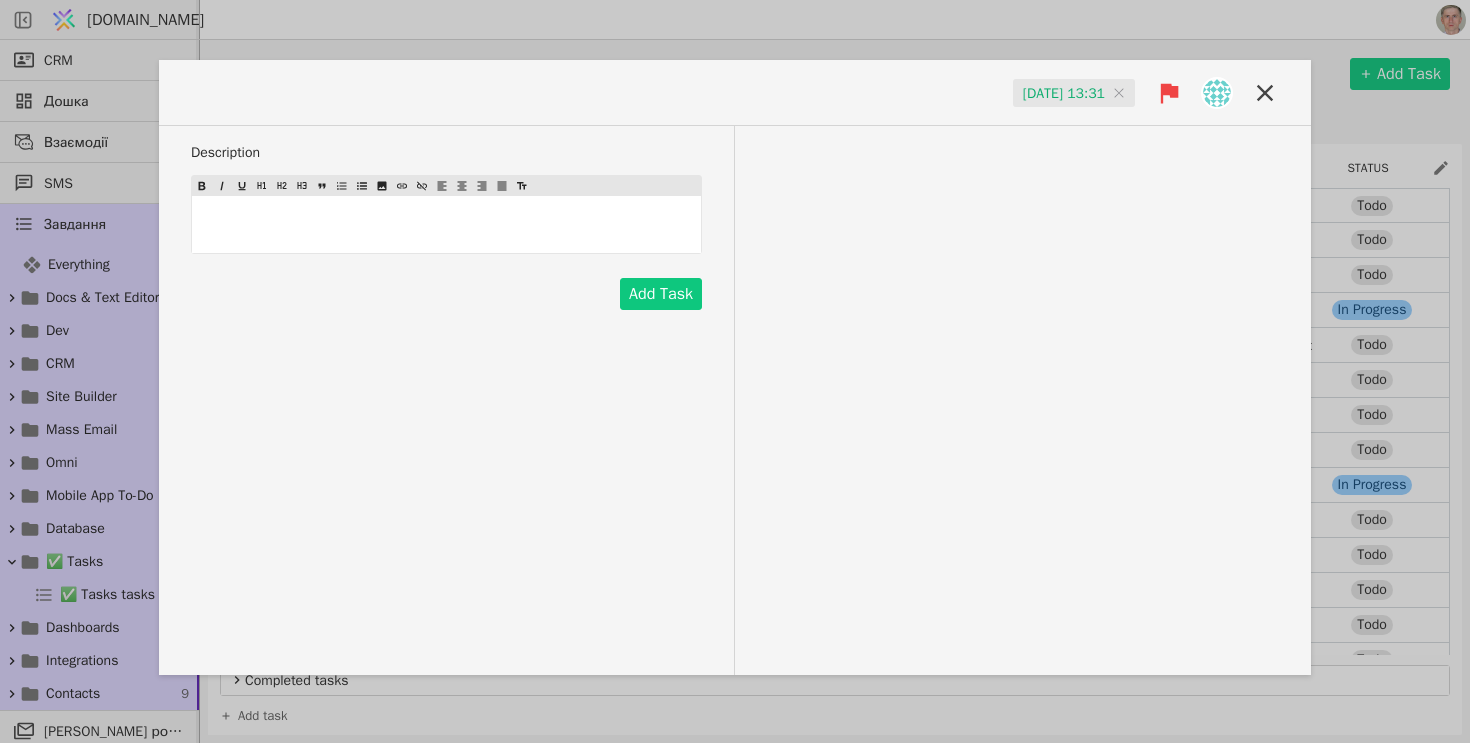 click on "[DATE] 13:31" at bounding box center (735, 101) 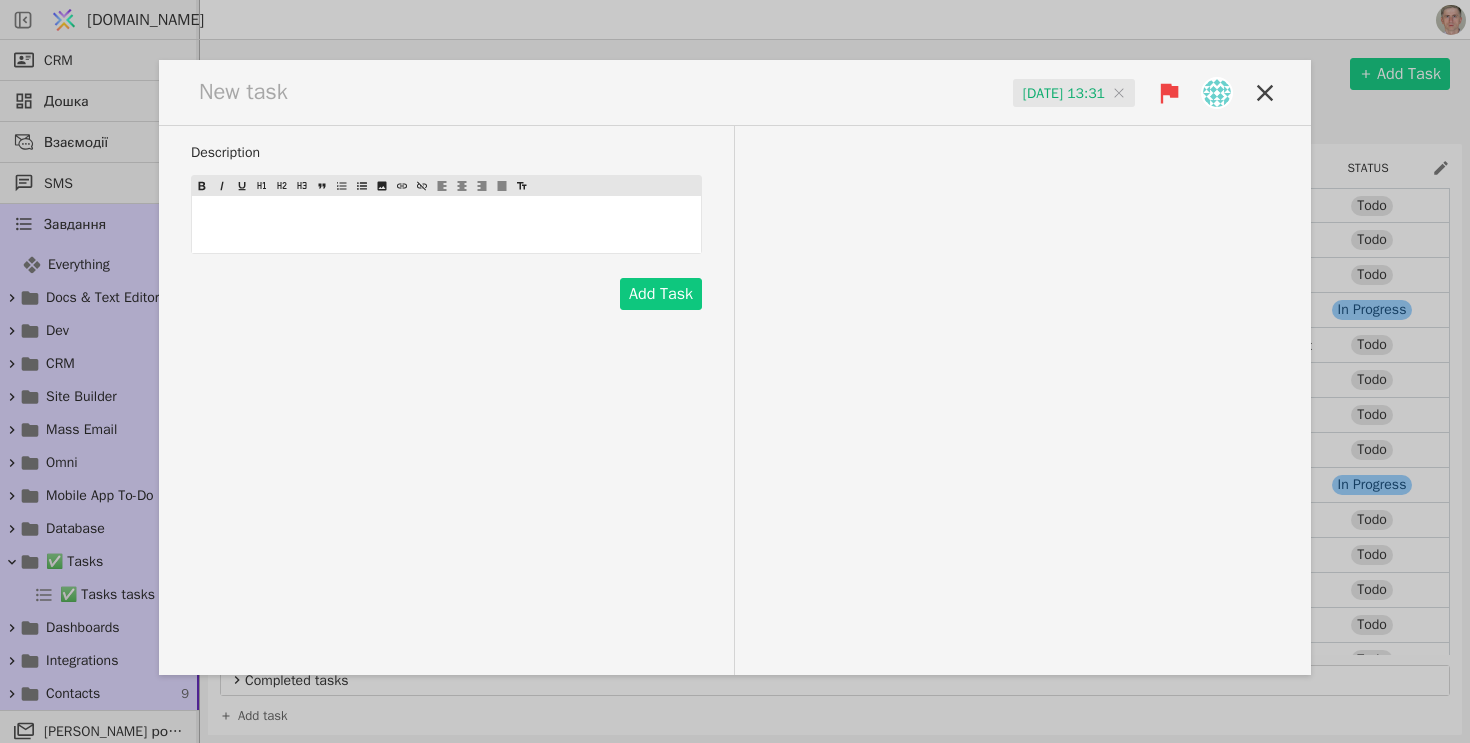 click at bounding box center (251, 92) 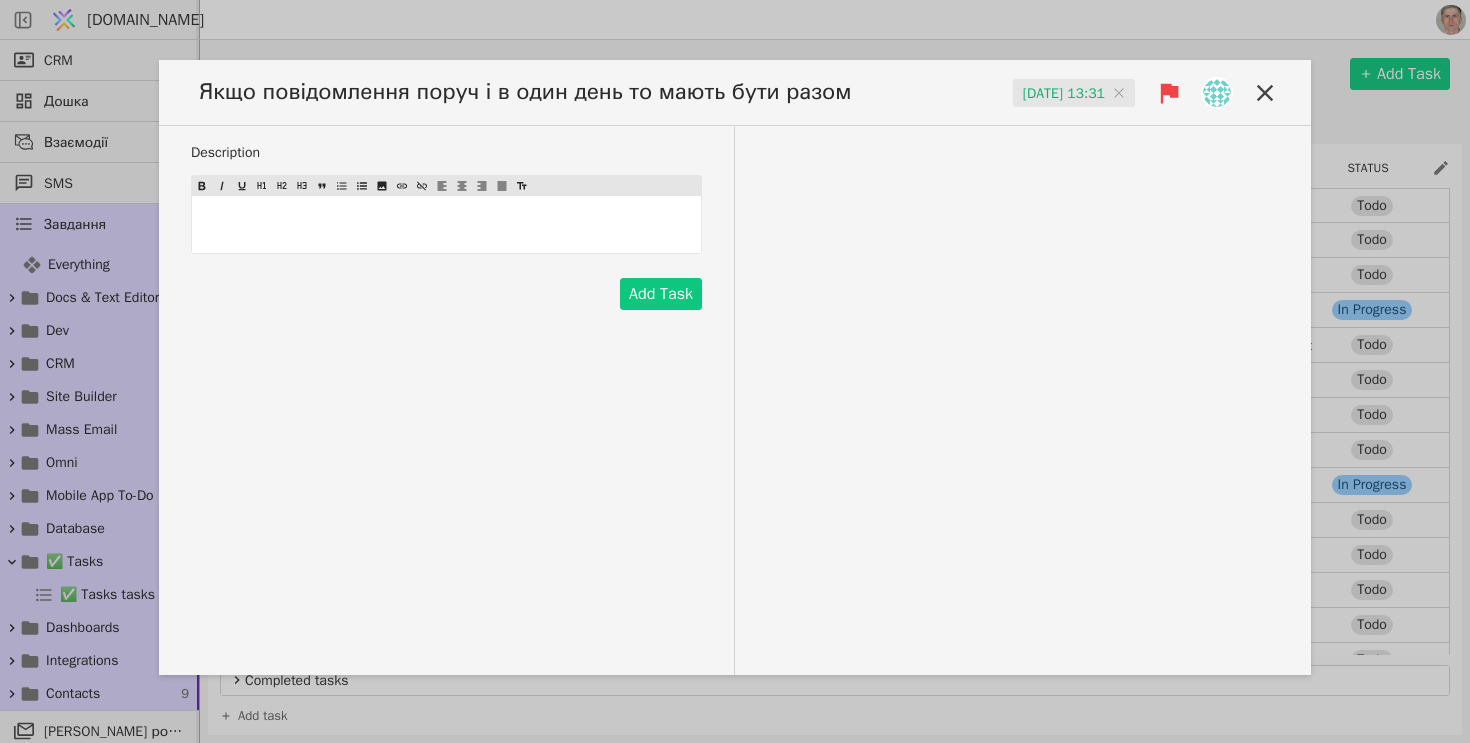 click on "﻿" at bounding box center [446, 224] 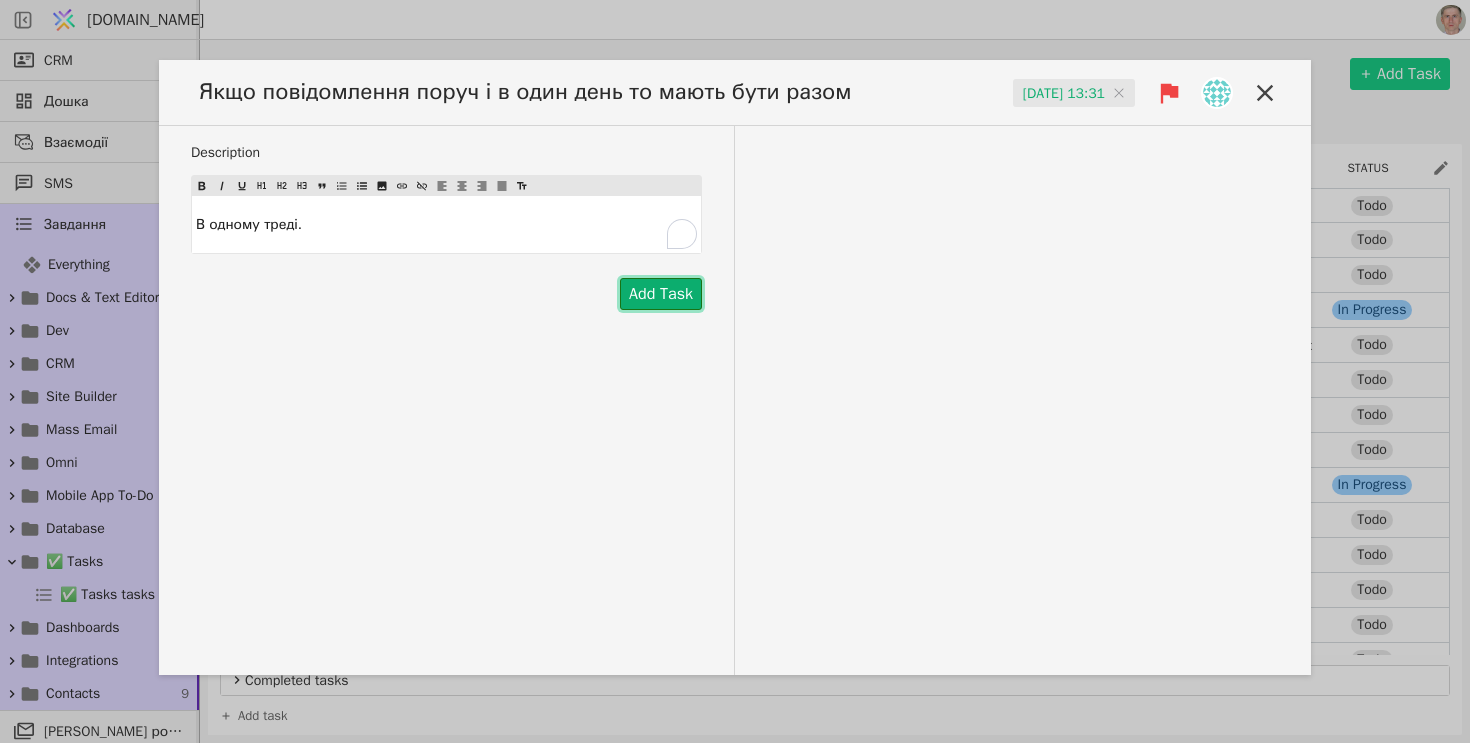 click on "Add Task" at bounding box center (661, 294) 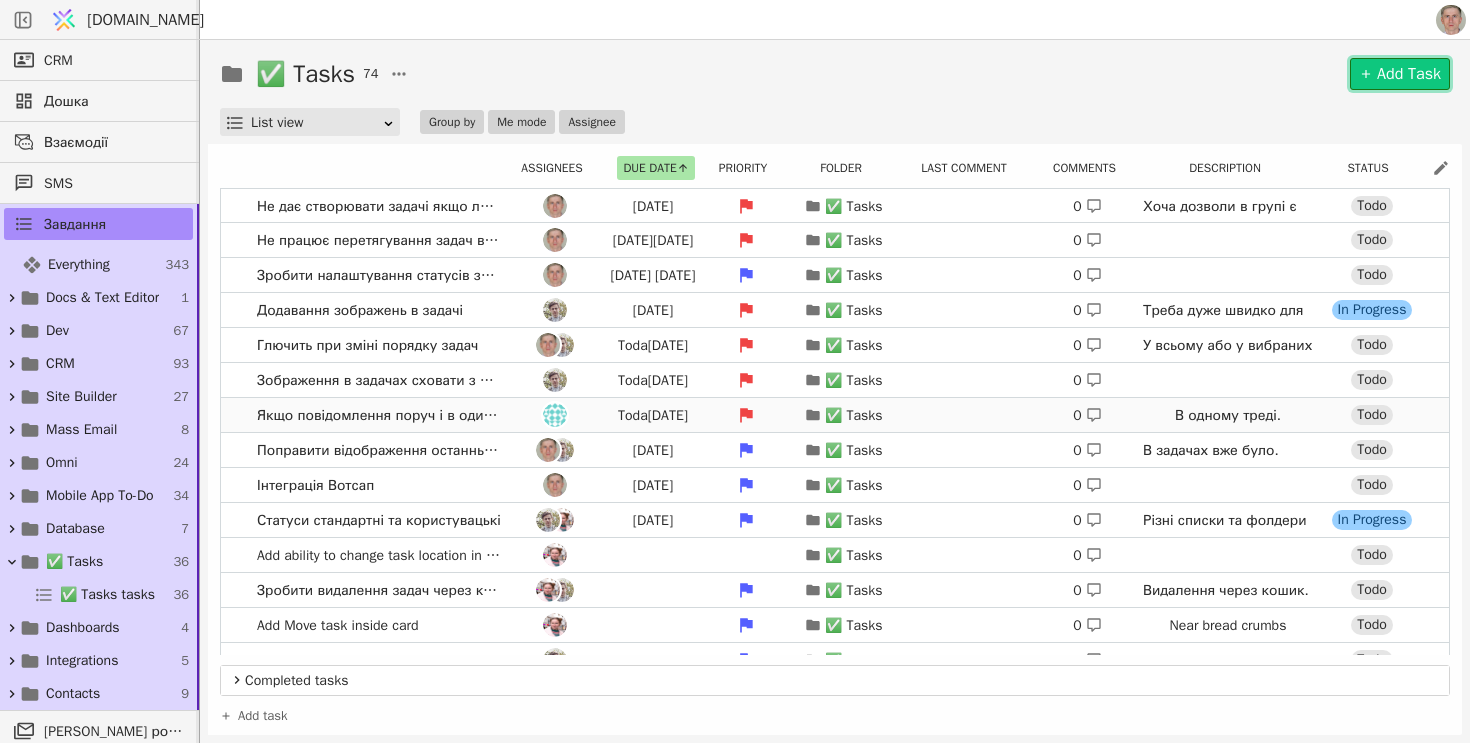 click on "Якщо повідомлення поруч і в один день то мають бути разом [DATE] ✅ Tasks 0   В одному треді. Todo" at bounding box center [835, 415] 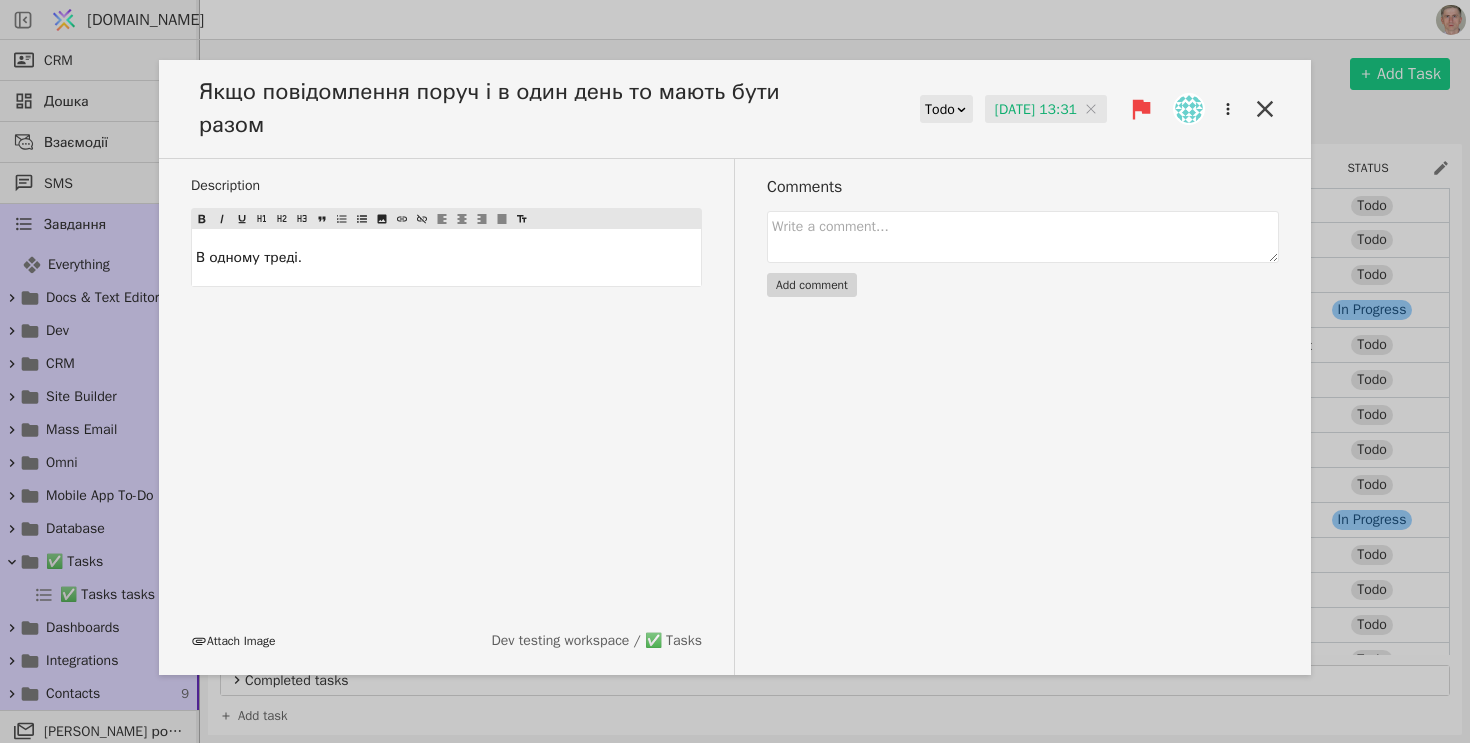 click on "Attach Image" at bounding box center [233, 641] 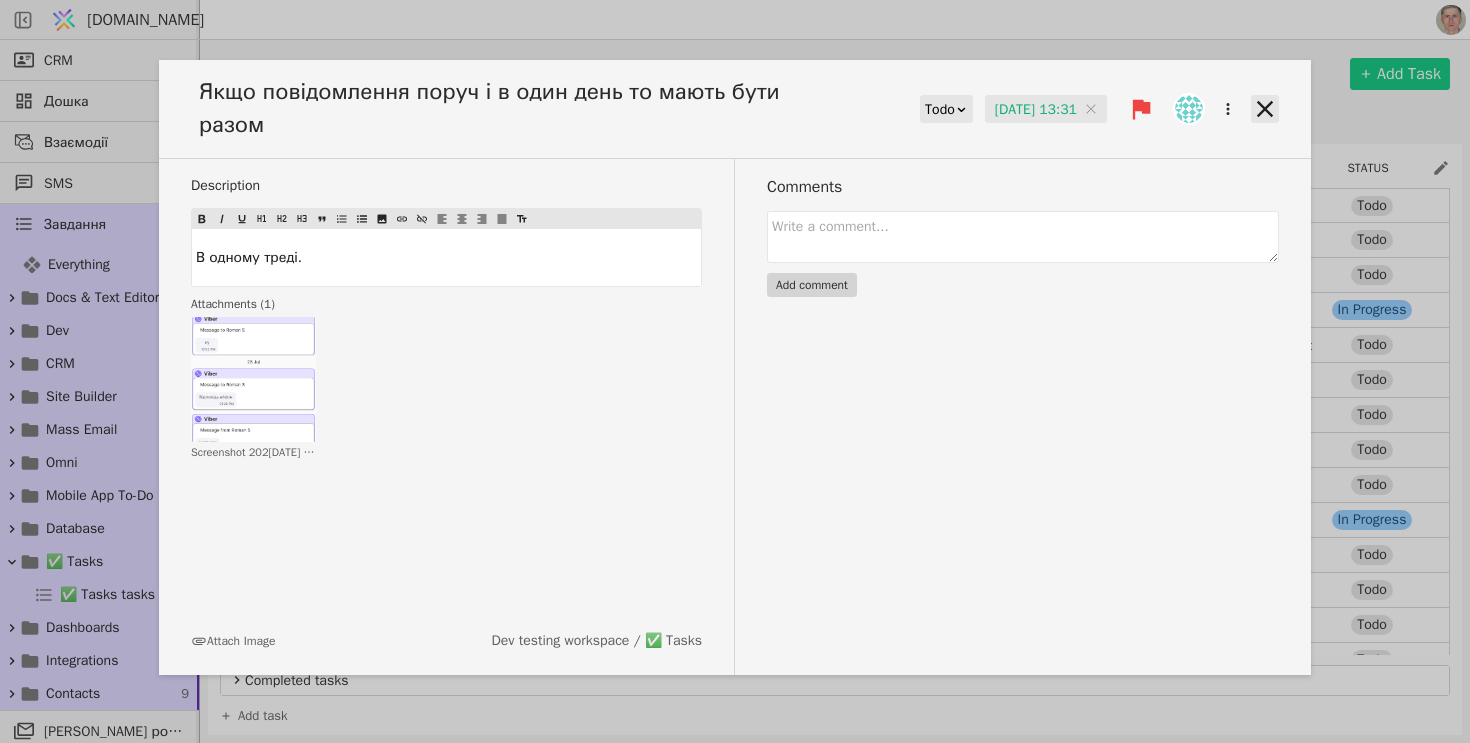 click 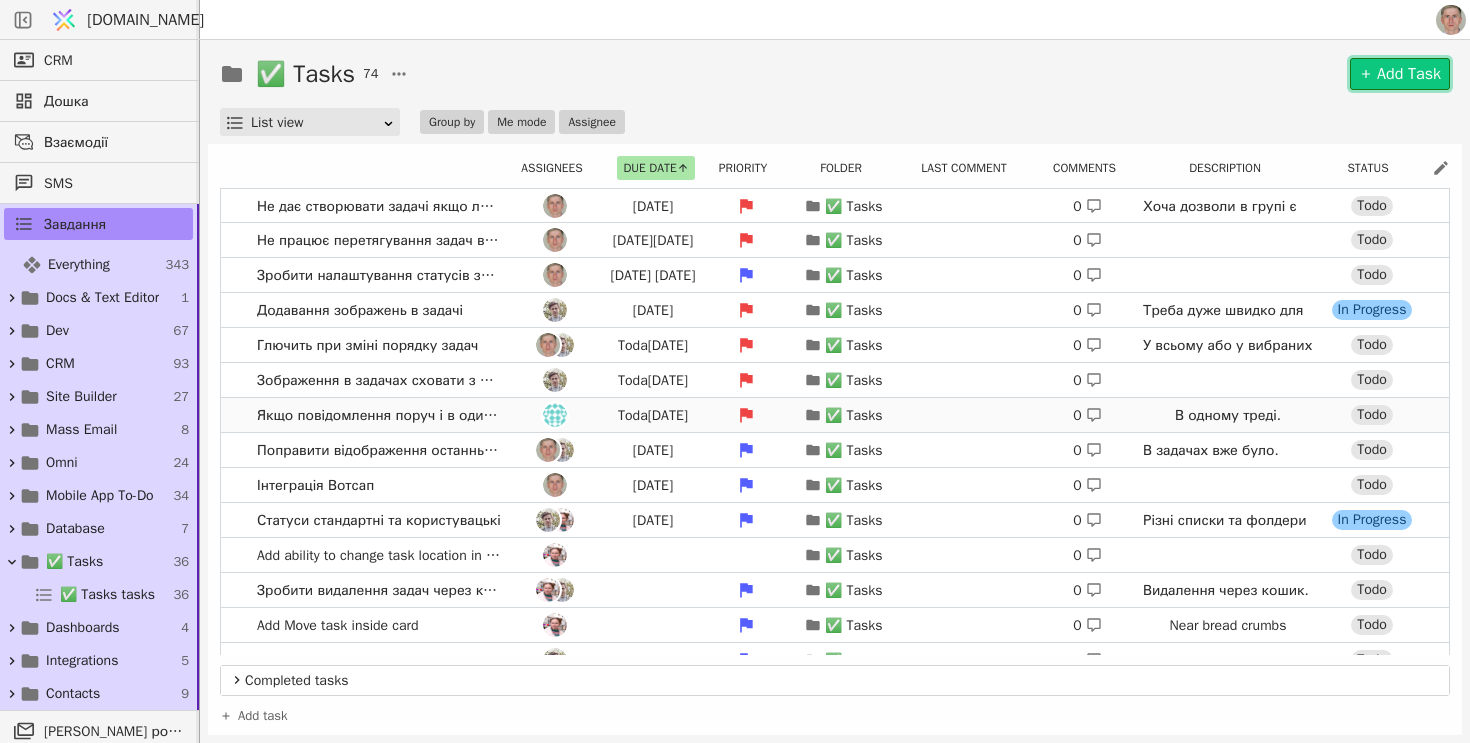 click on "Якщо повідомлення поруч і в один день то мають бути разом [DATE] ✅ Tasks 0   В одному треді. Todo" at bounding box center (835, 415) 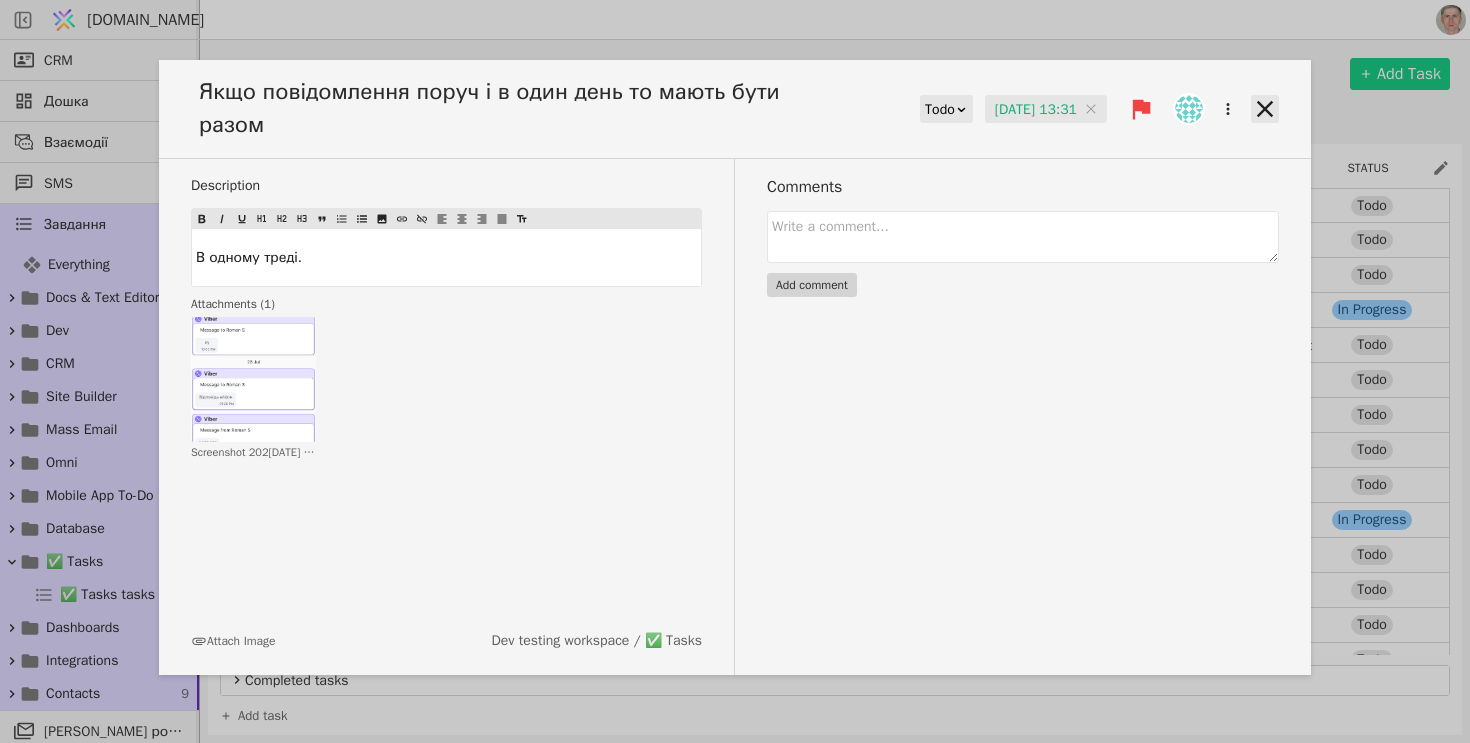 click 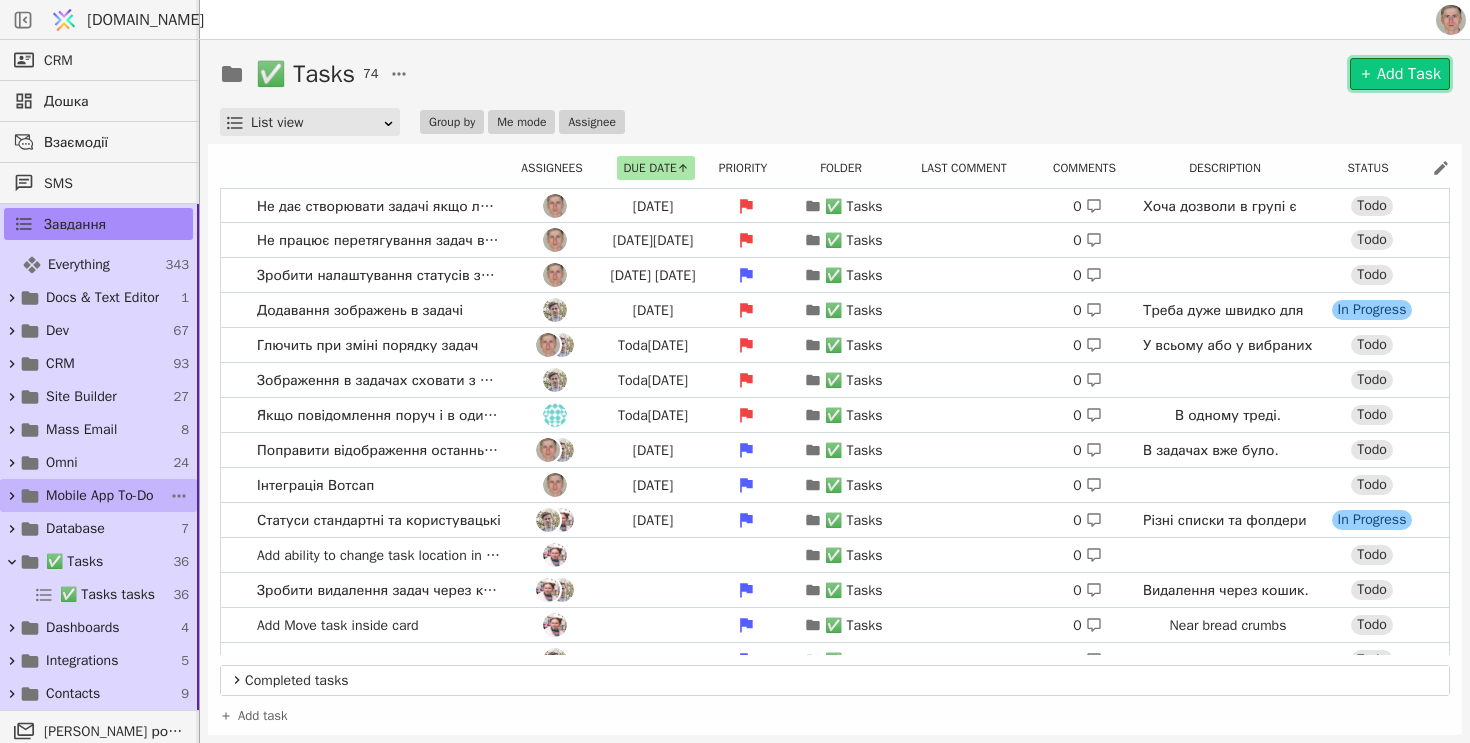 click on "Mobile App To-Do" at bounding box center (100, 495) 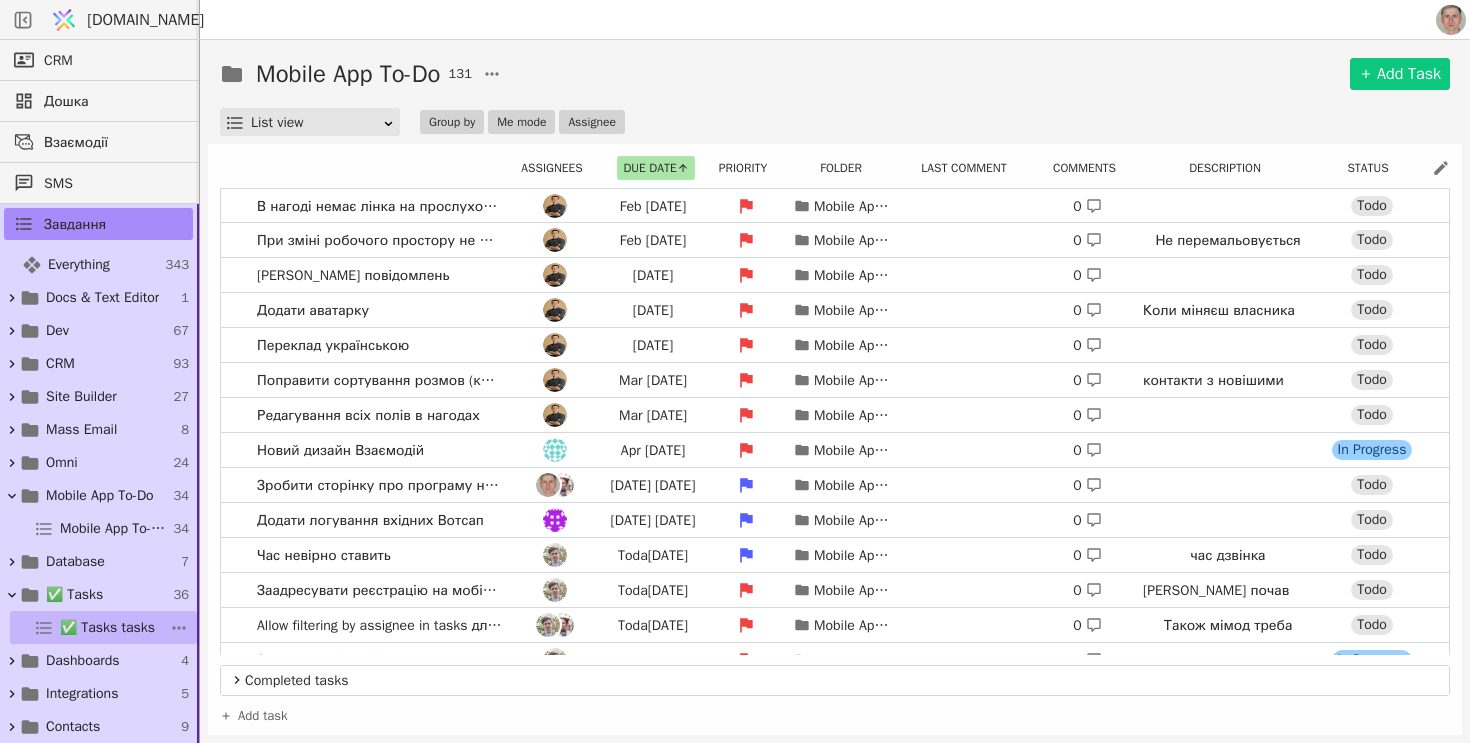 click on "✅ Tasks tasks" at bounding box center (107, 627) 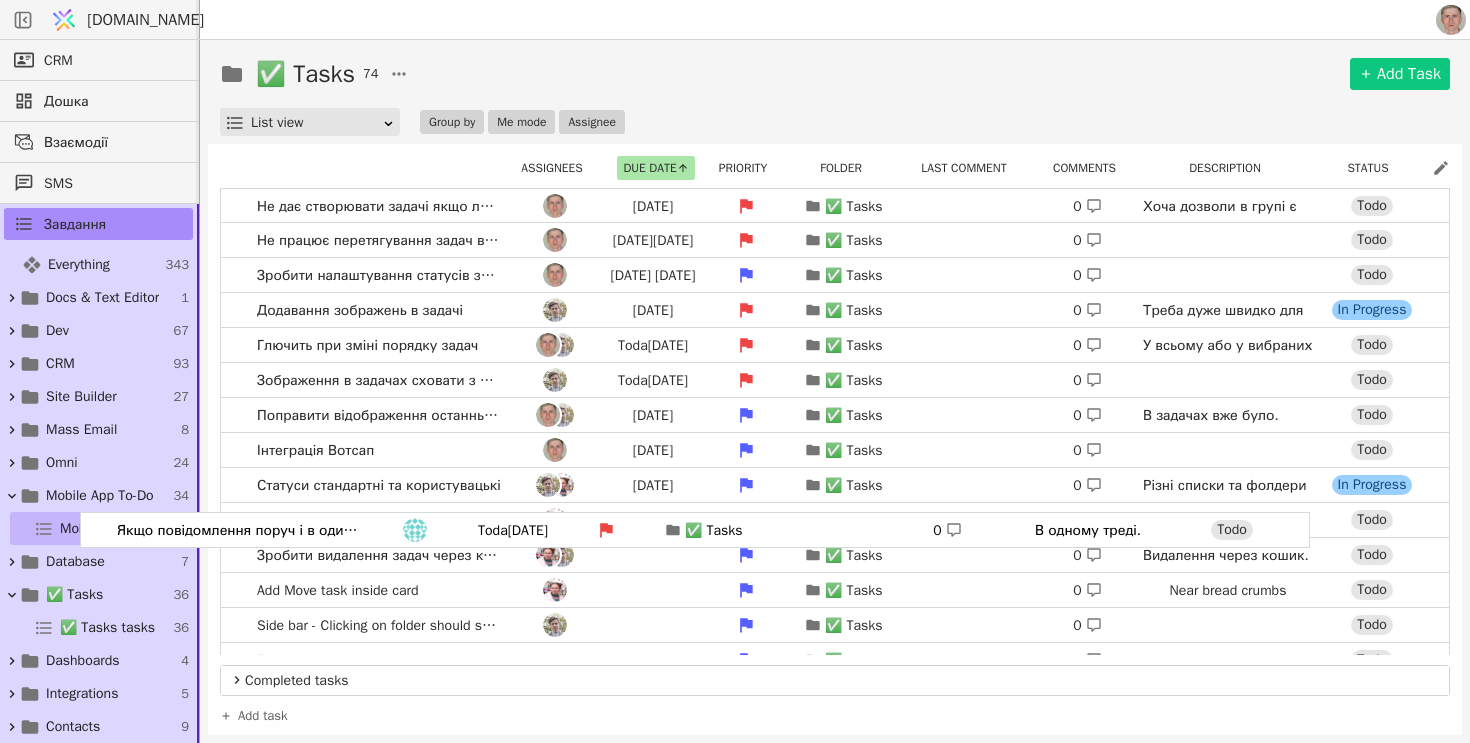 drag, startPoint x: 240, startPoint y: 416, endPoint x: 89, endPoint y: 537, distance: 193.49936 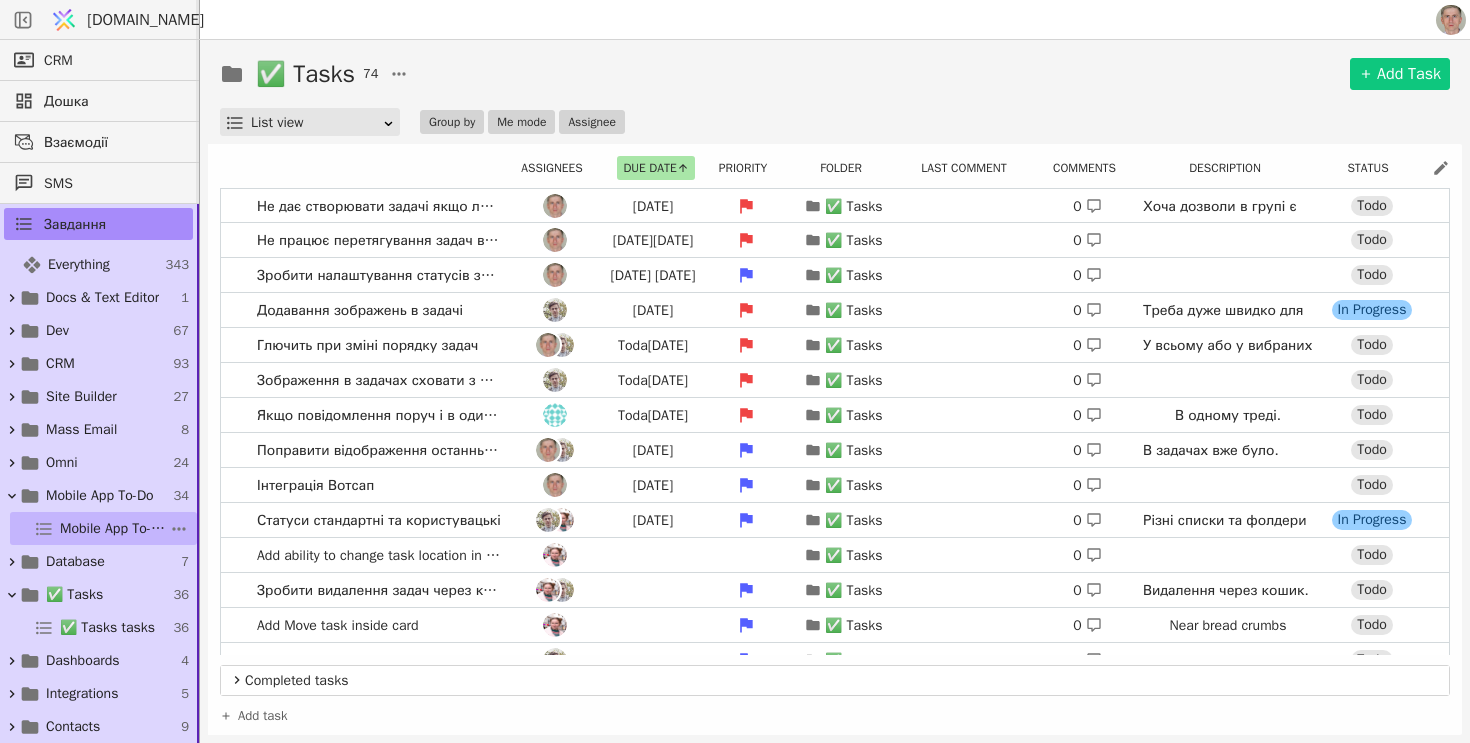 click on "Mobile App To-Do tasks" at bounding box center (114, 528) 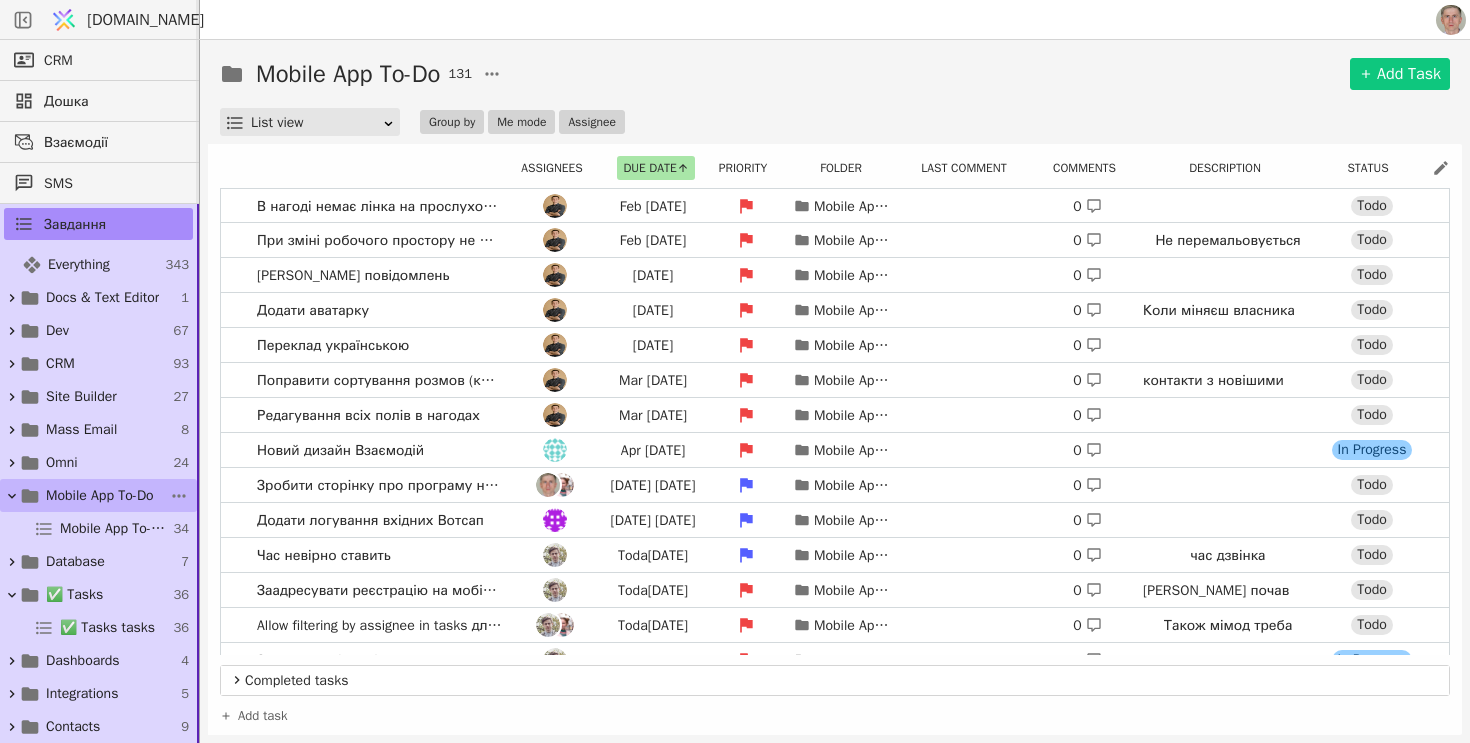 click on "Mobile App To-Do" at bounding box center (100, 495) 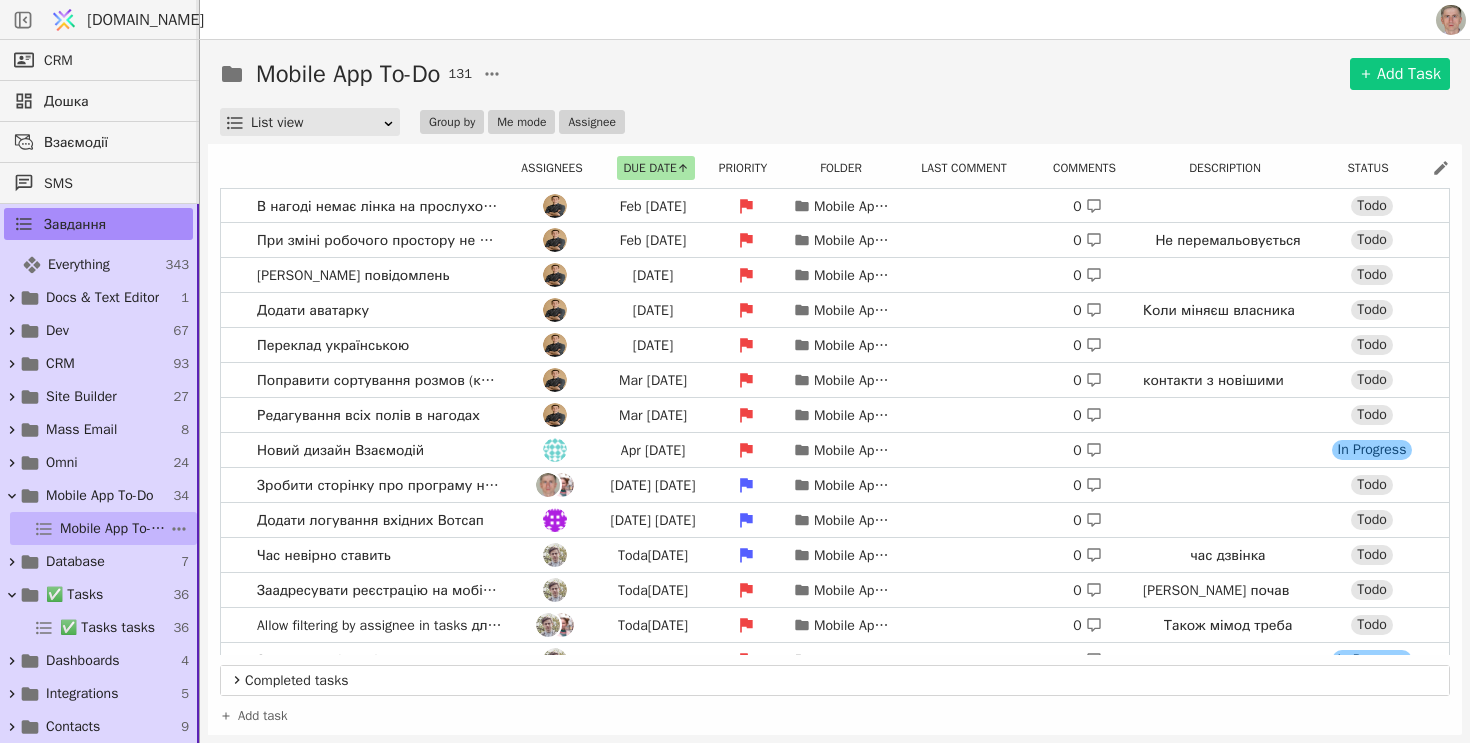 click on "Mobile App To-Do tasks" at bounding box center (114, 528) 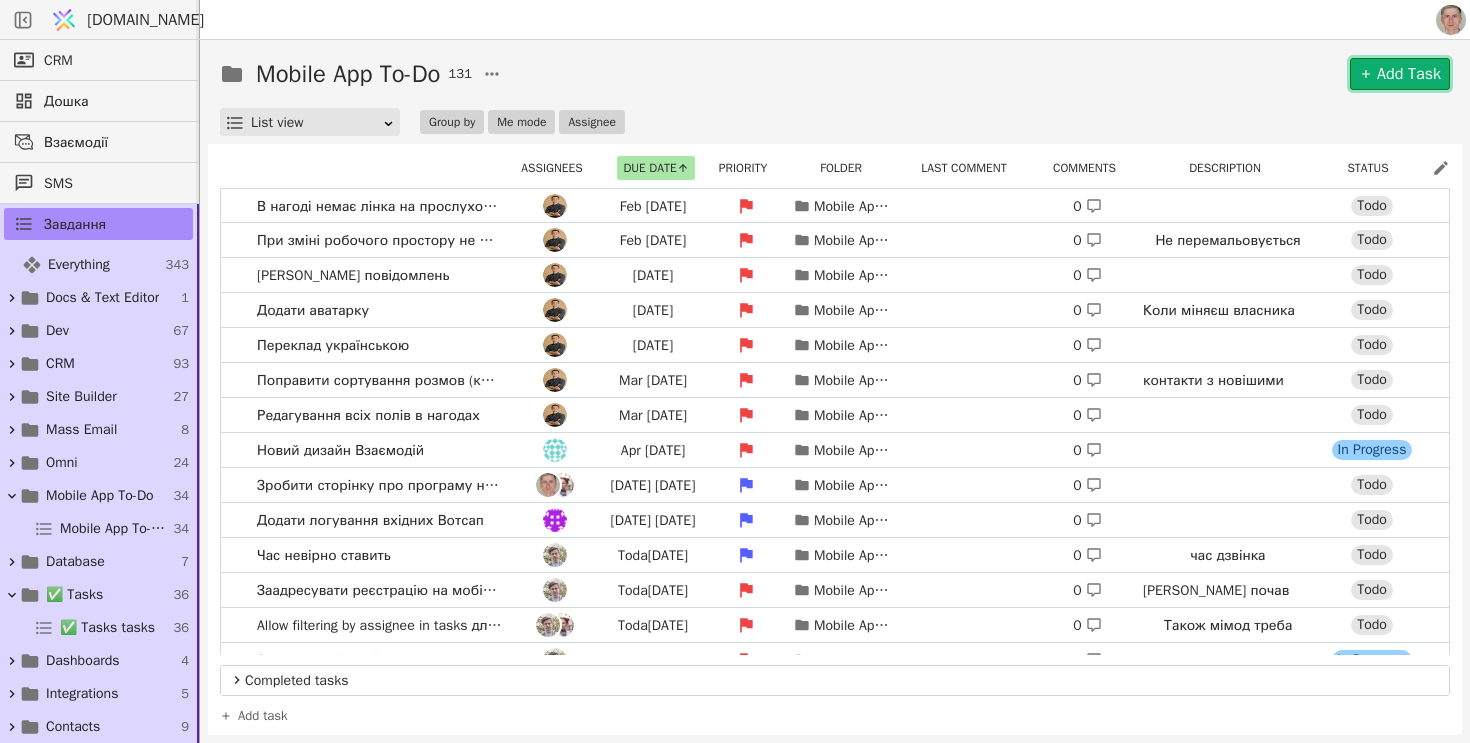 click on "Add Task" at bounding box center (1400, 74) 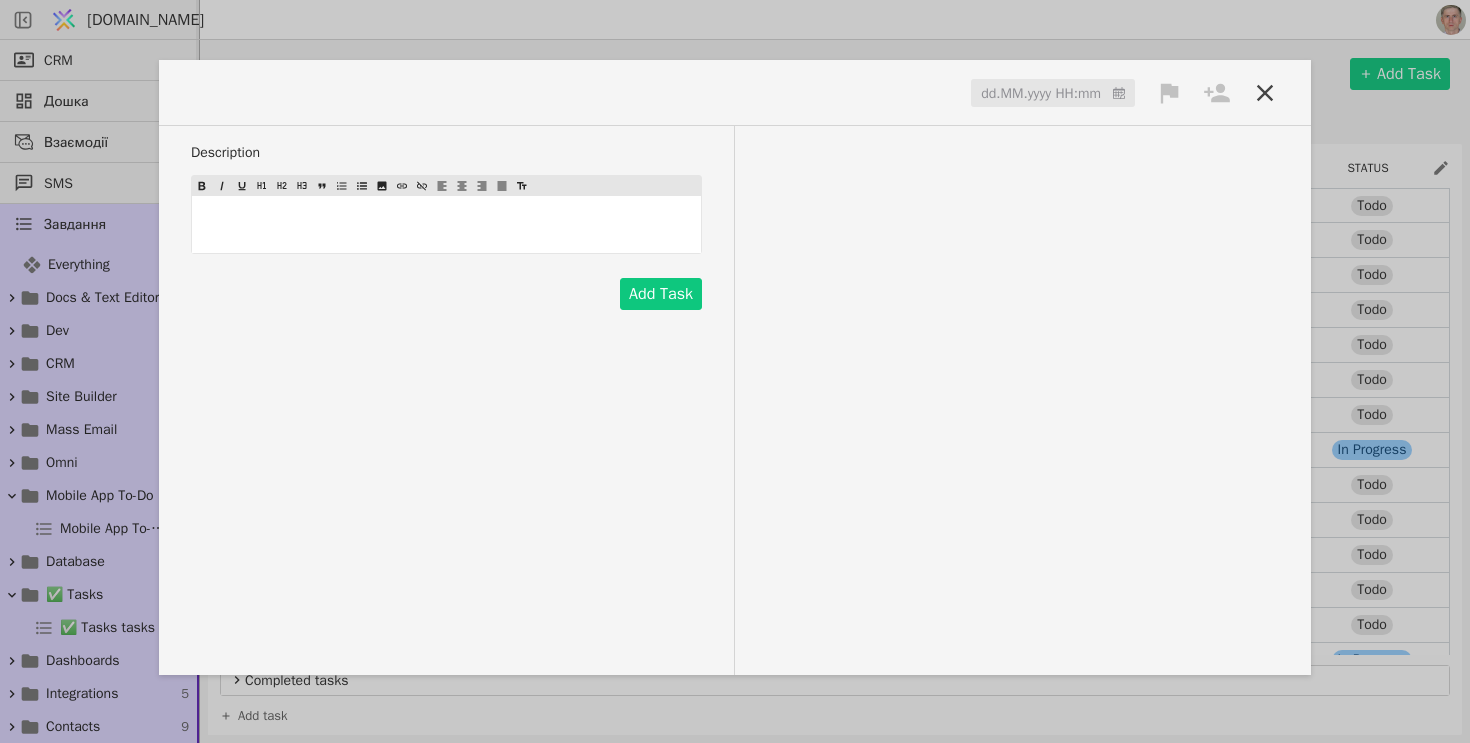 click at bounding box center [251, 92] 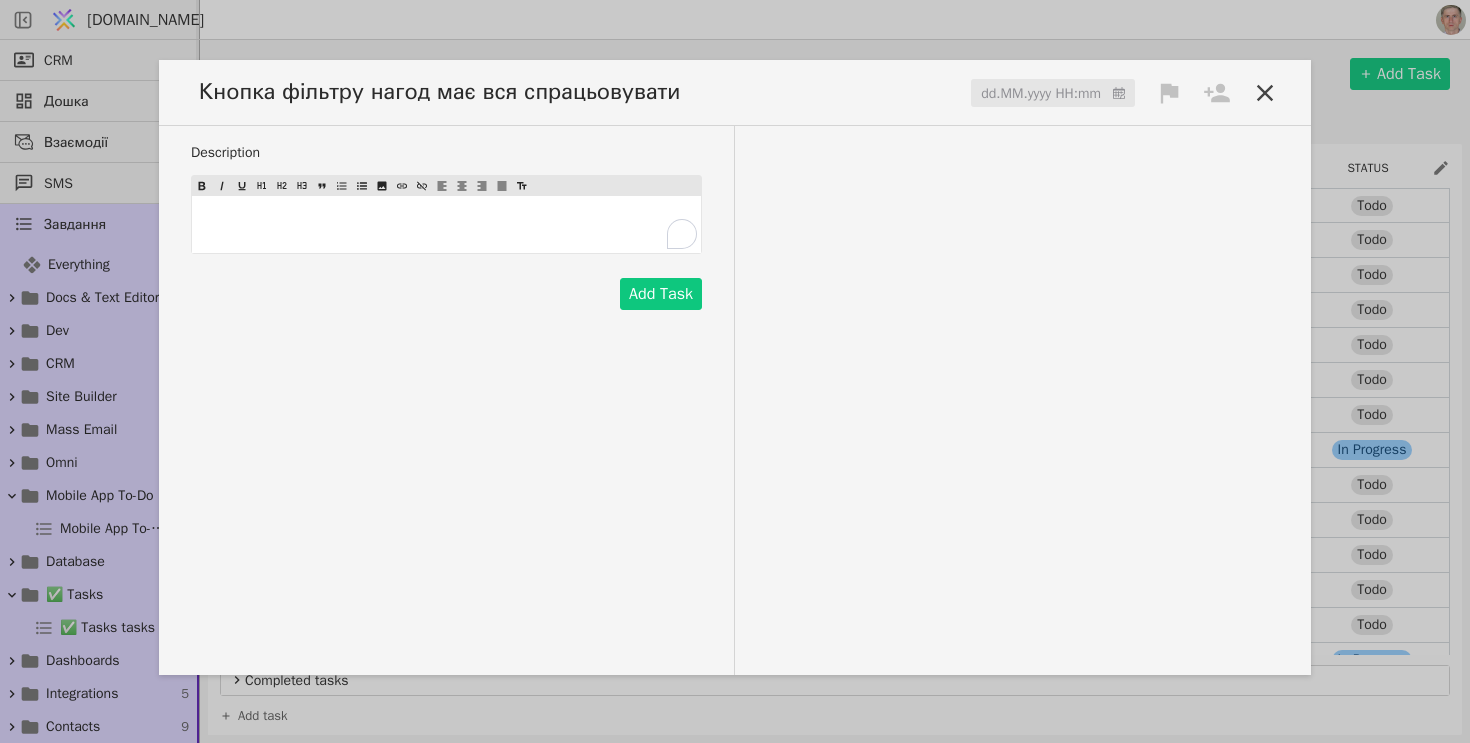 click on "﻿" at bounding box center (446, 224) 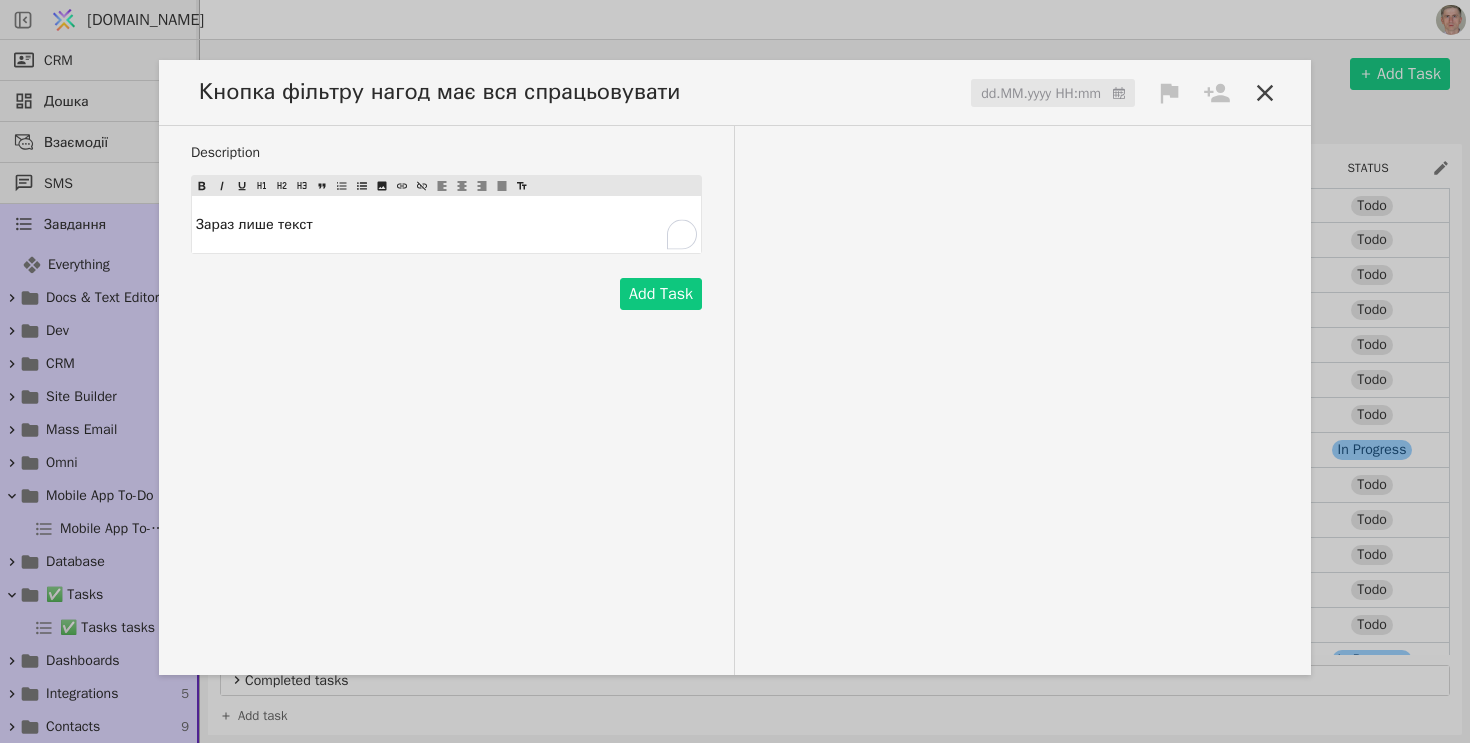 click 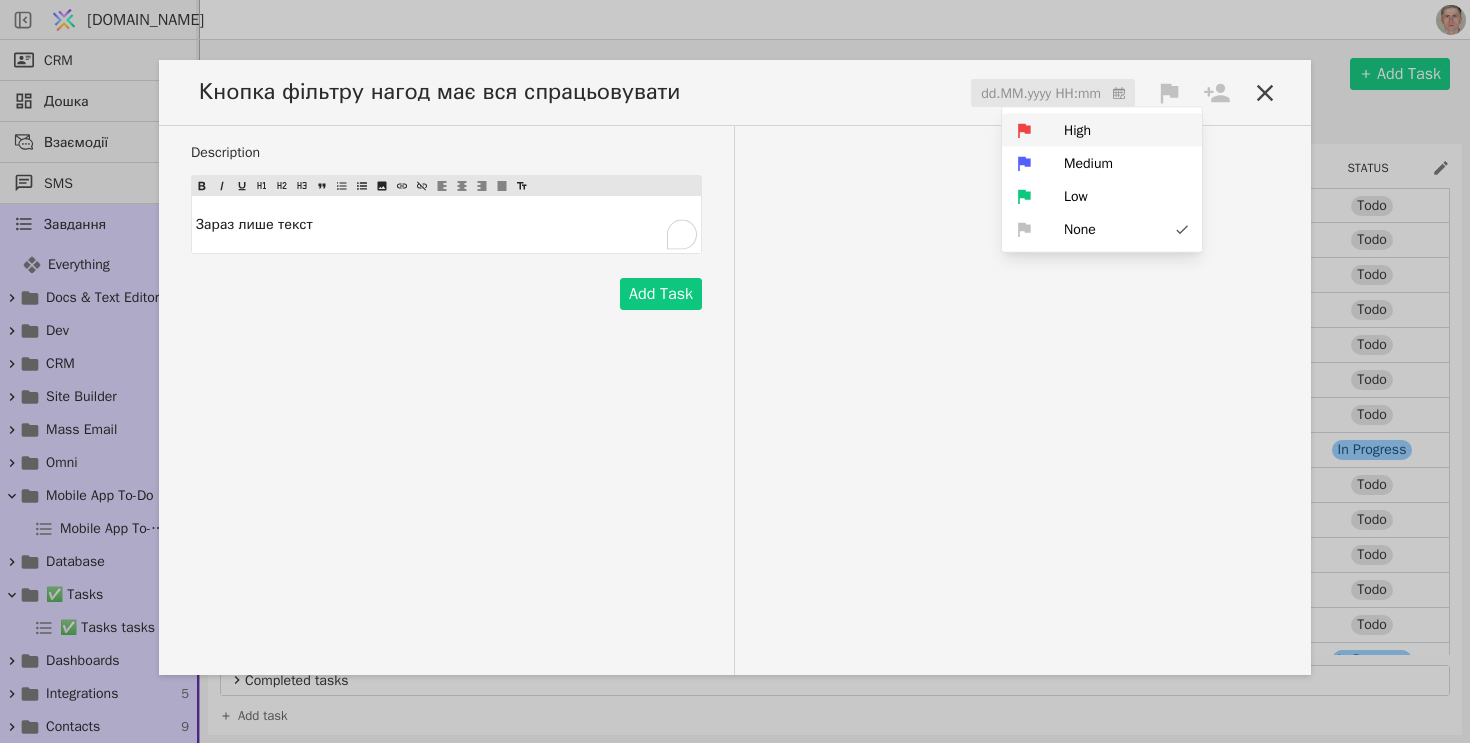 click on "High" at bounding box center [1102, 130] 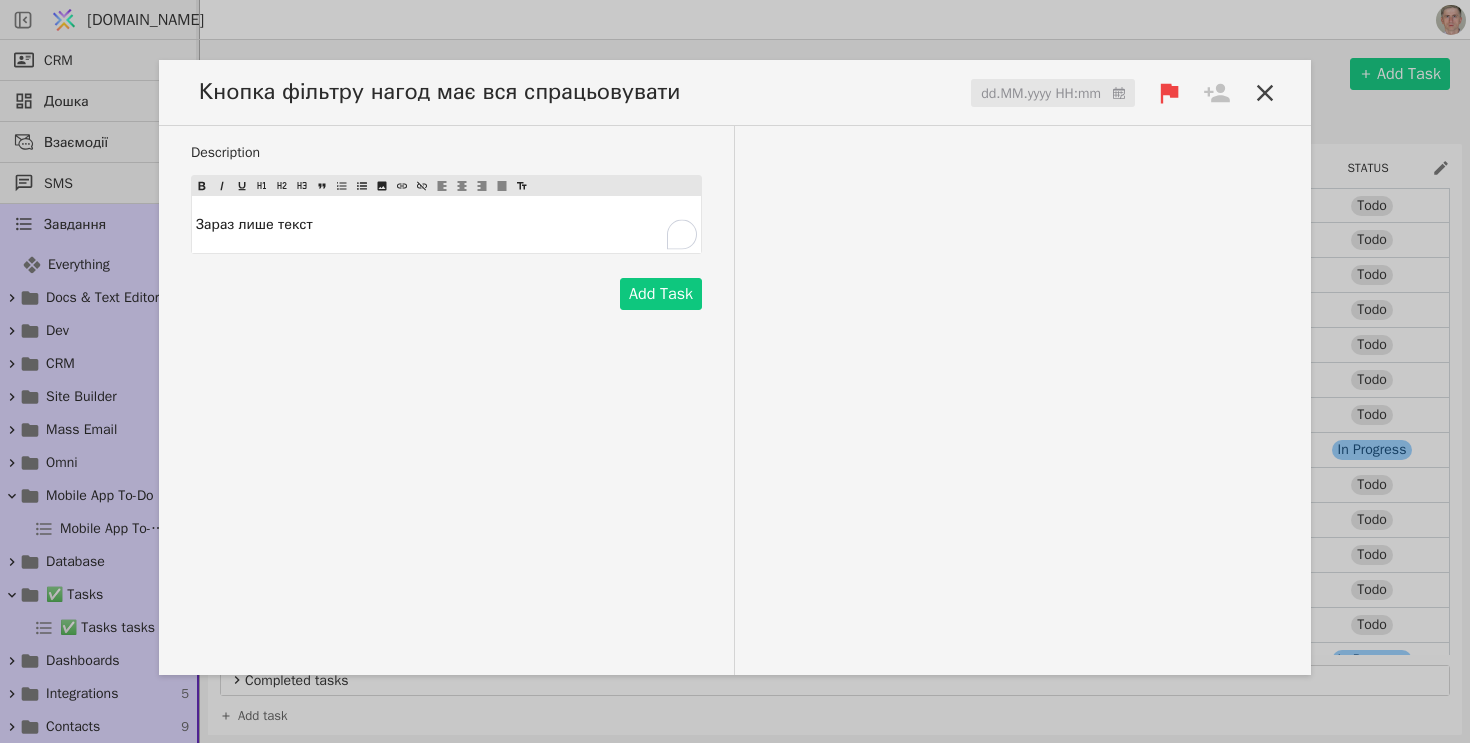 click 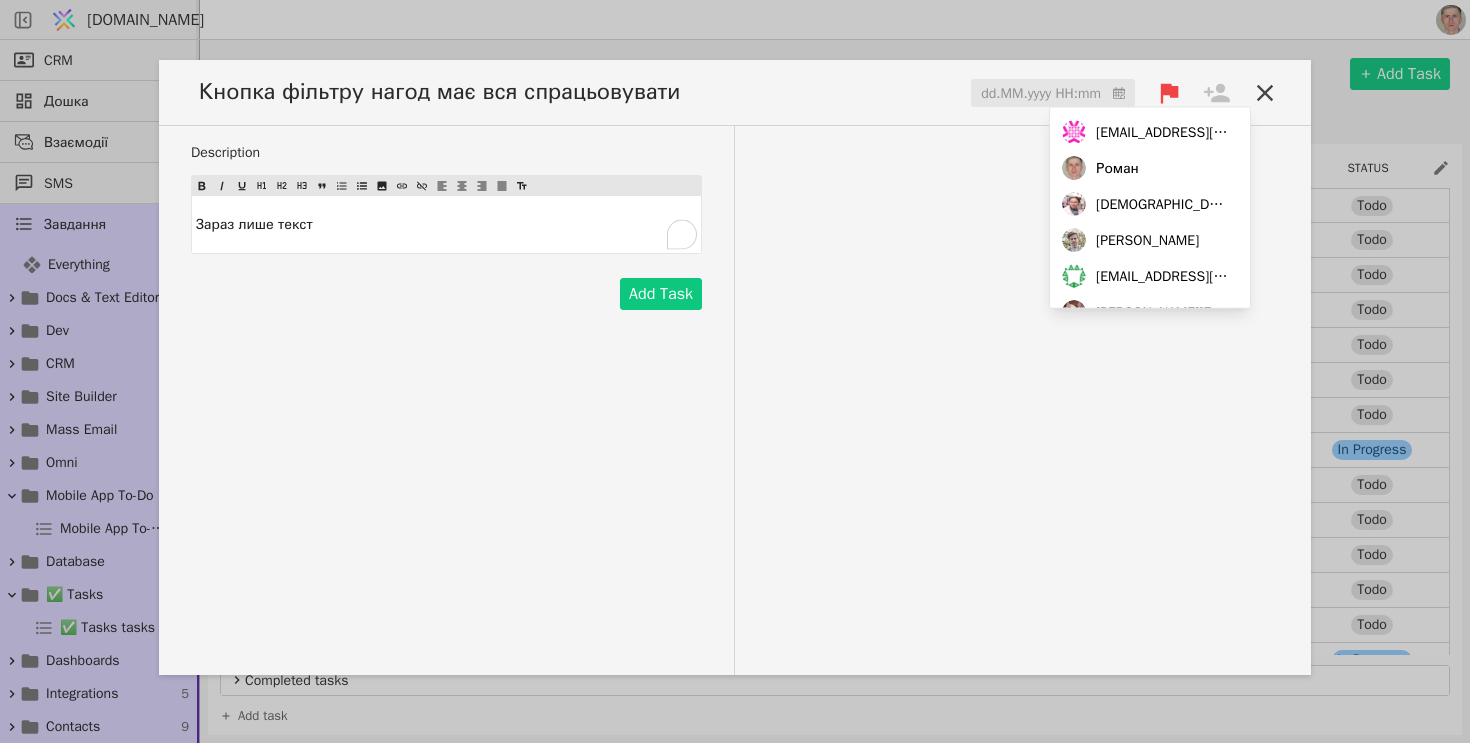 click on "Description Зараз лише текст Add Task" at bounding box center [735, 400] 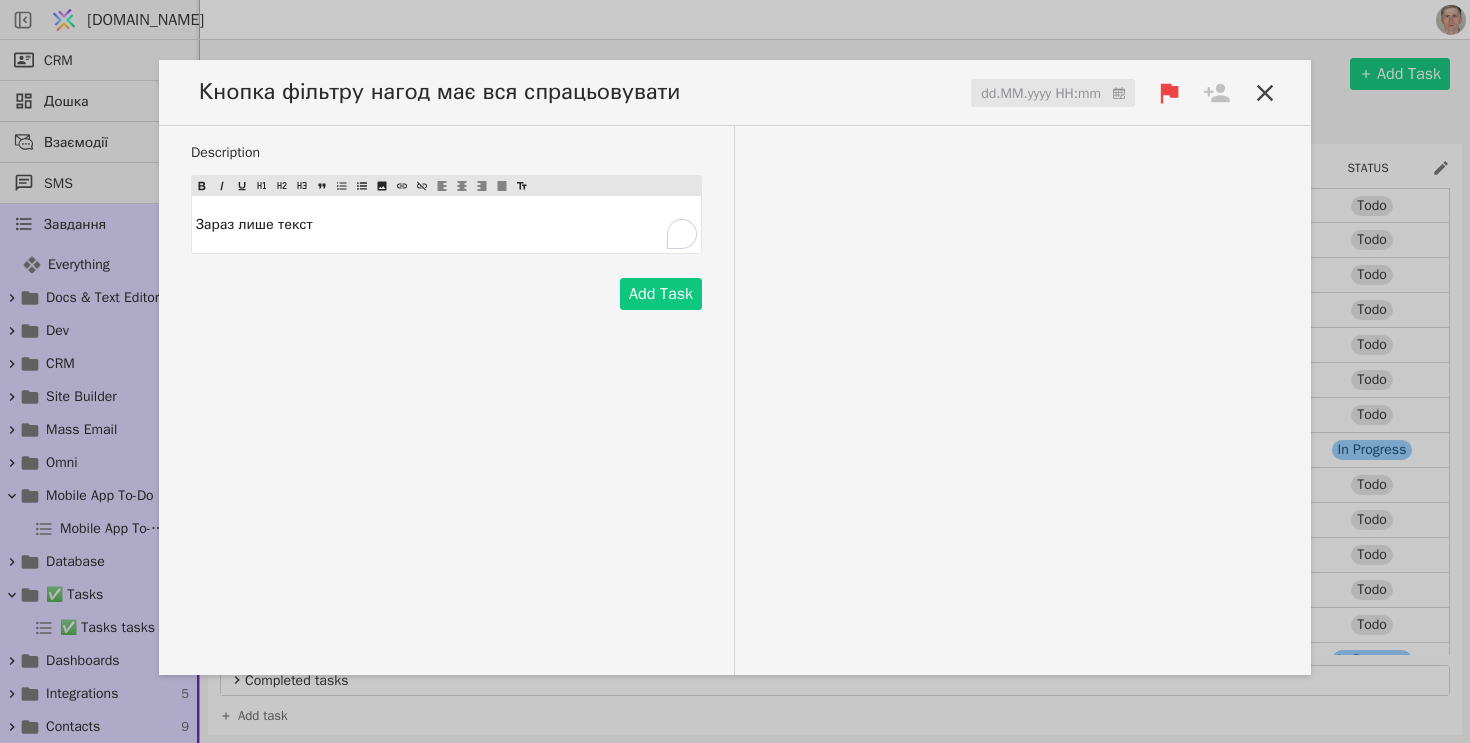 click at bounding box center (1053, 94) 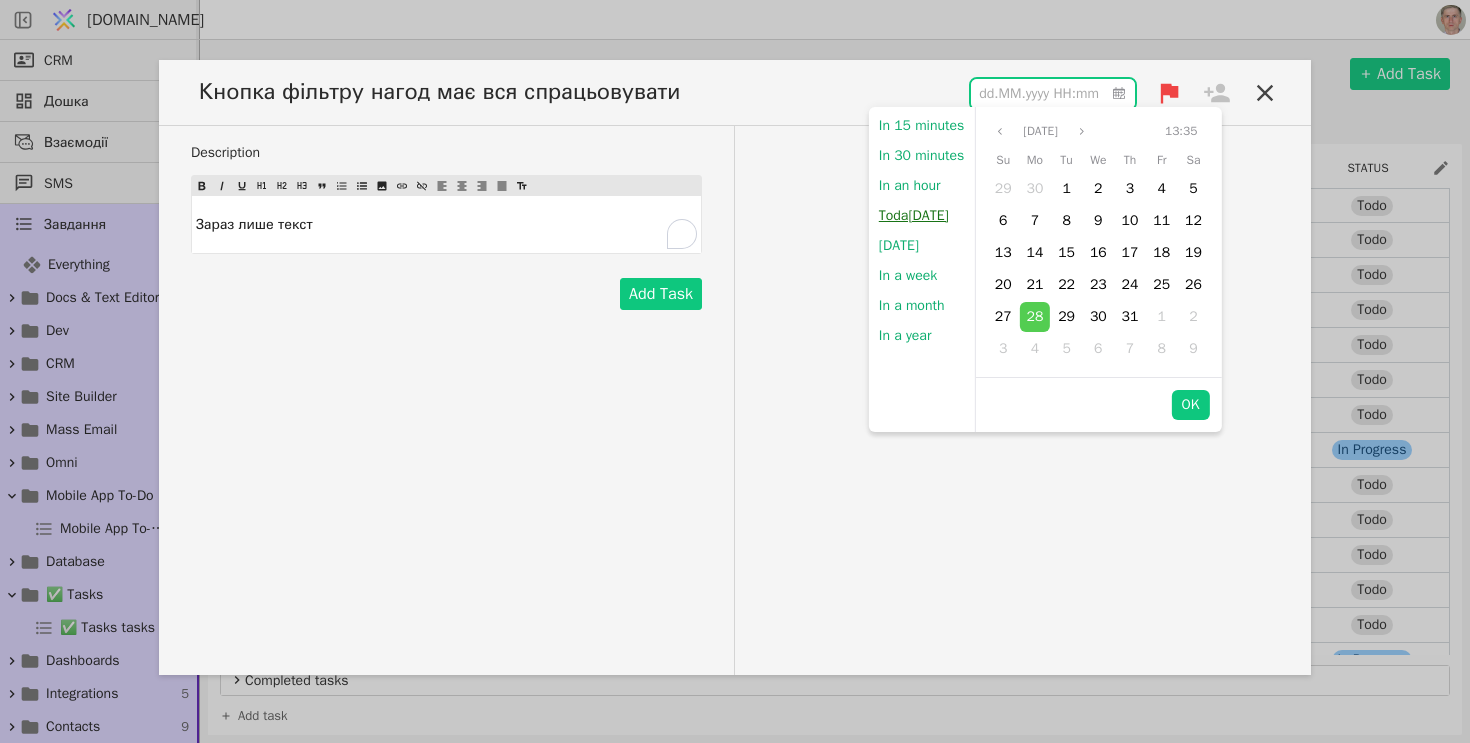 click on "Toda[DATE]" at bounding box center [914, 216] 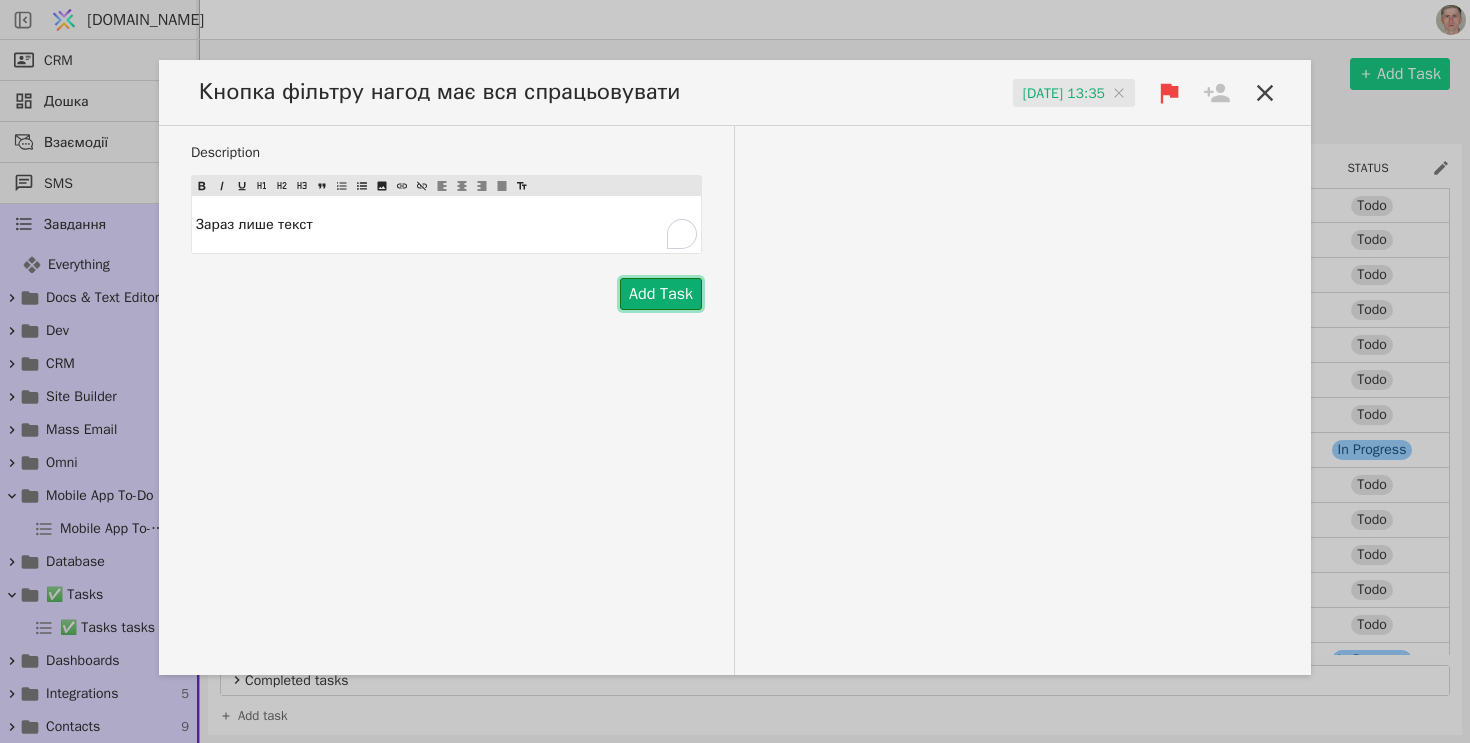 click on "Add Task" at bounding box center [661, 294] 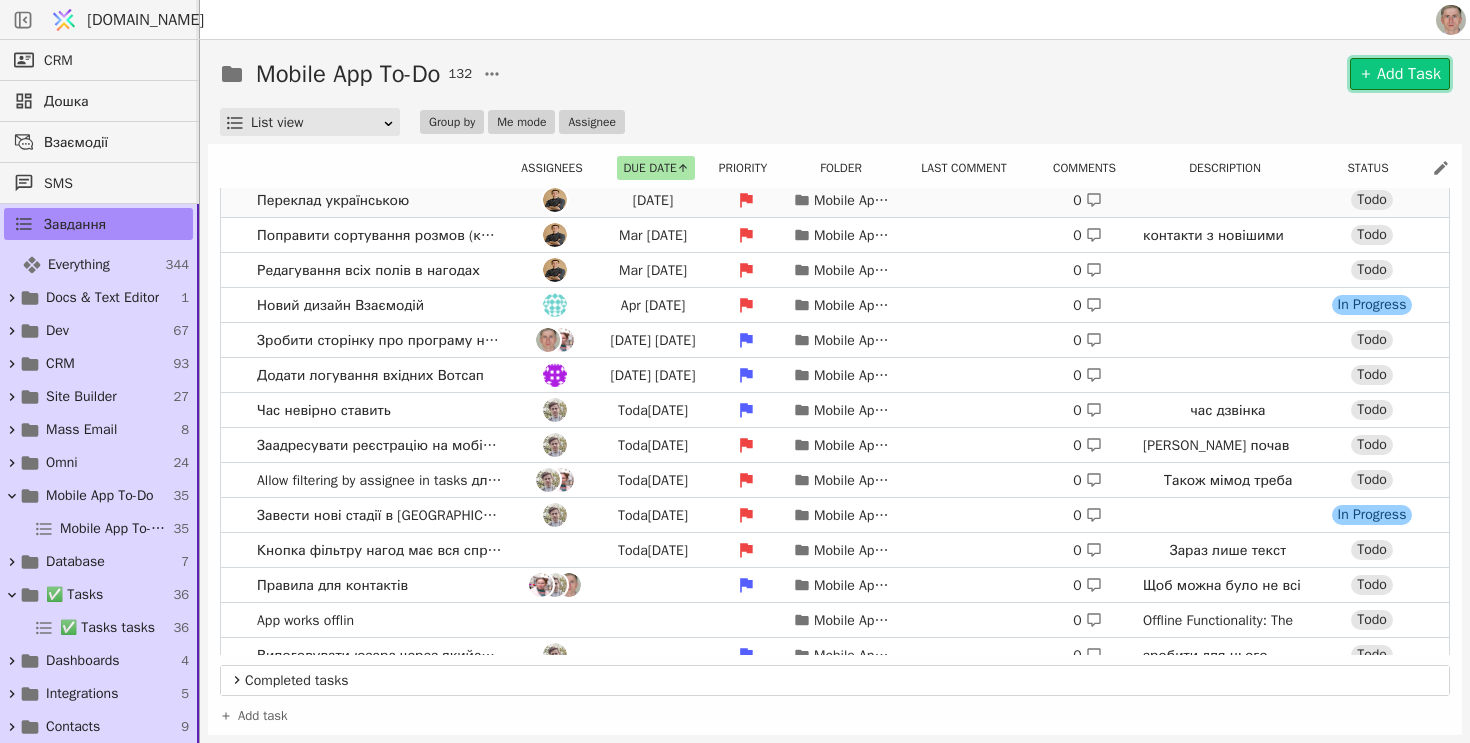 scroll, scrollTop: 160, scrollLeft: 0, axis: vertical 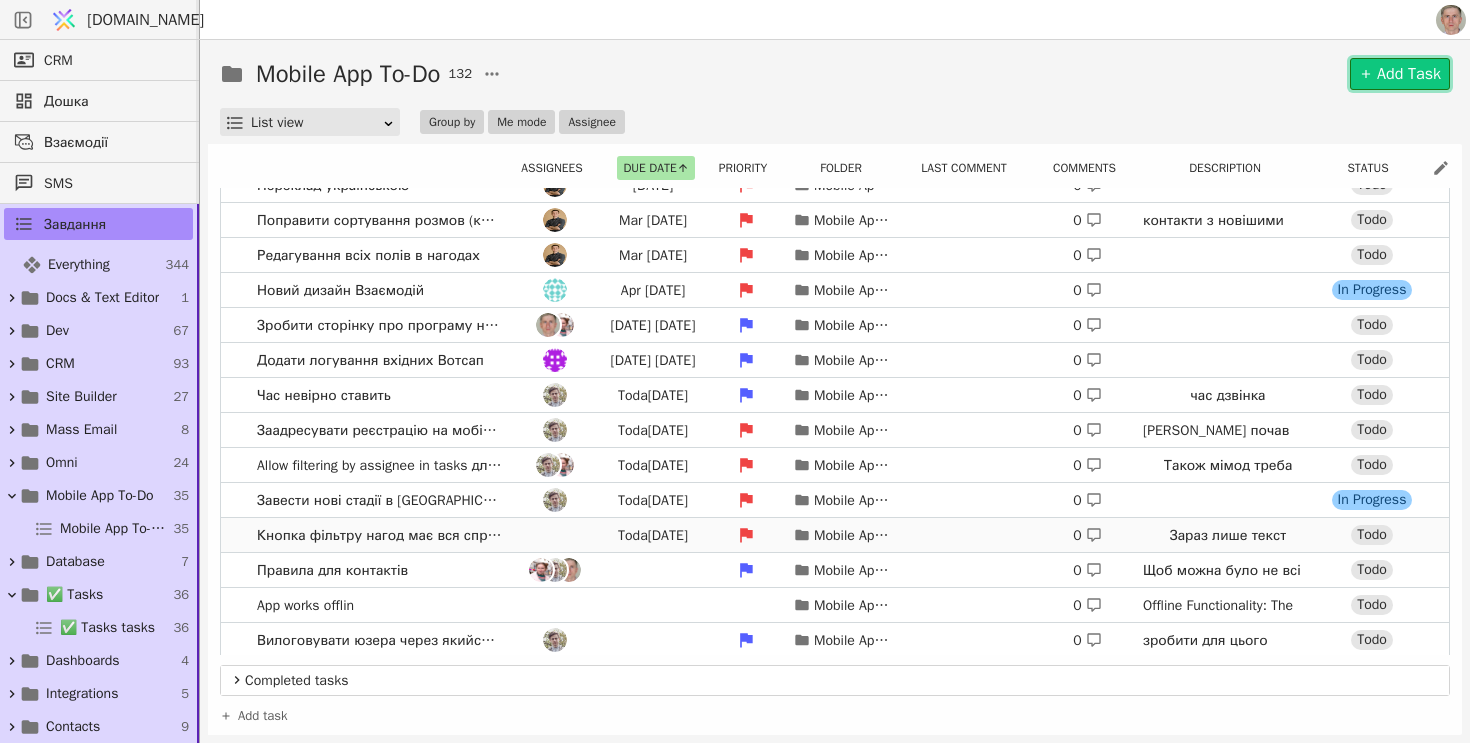 click at bounding box center (555, 535) 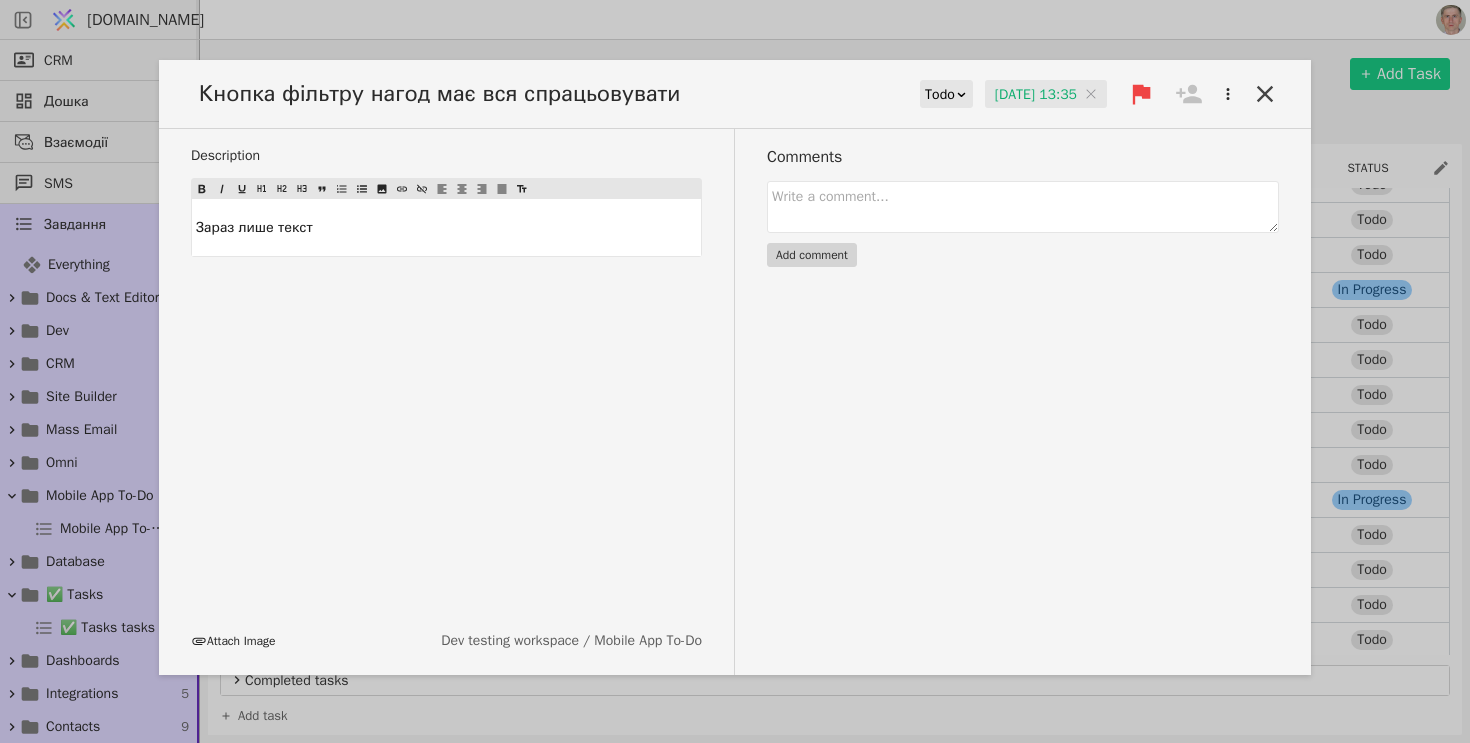 click on "Attach Image" at bounding box center [233, 641] 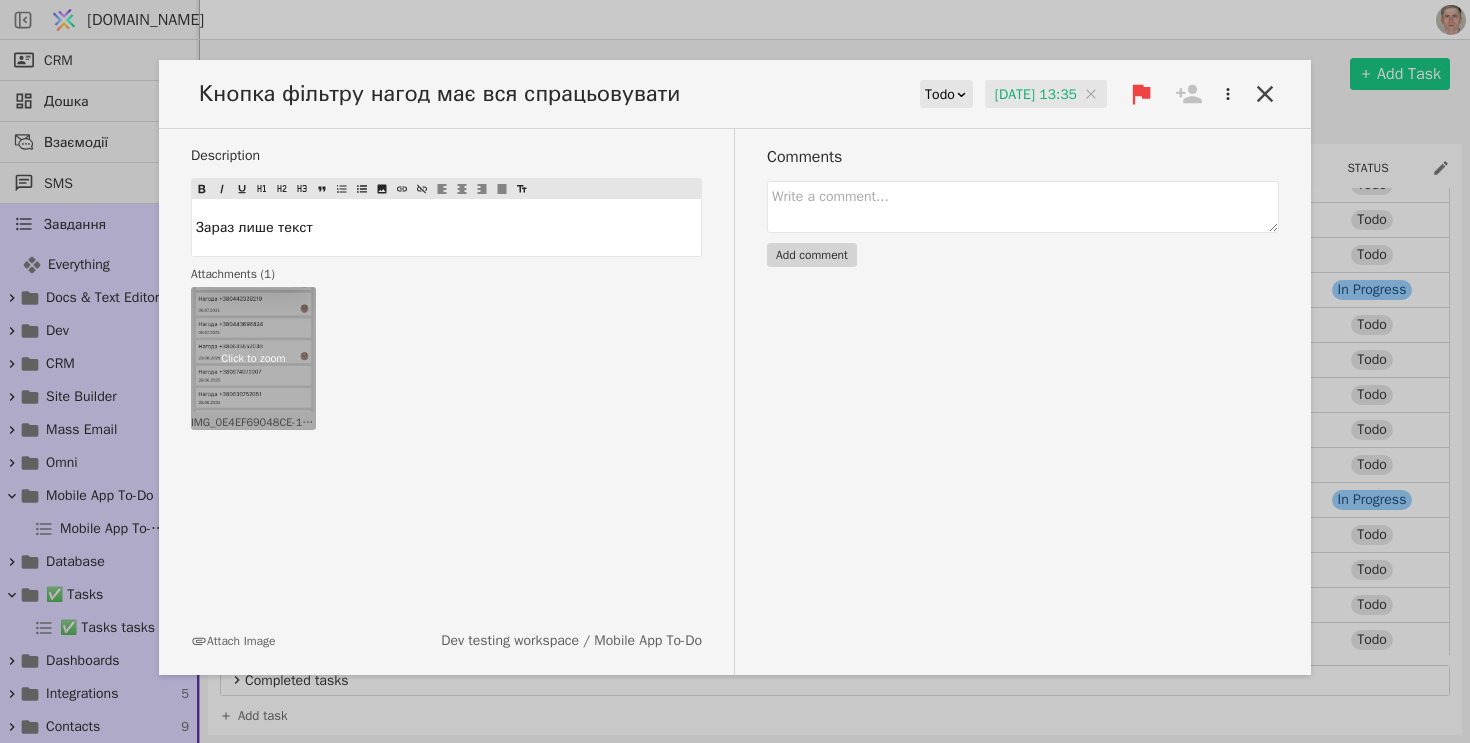 click on "Click to zoom" at bounding box center (253, 358) 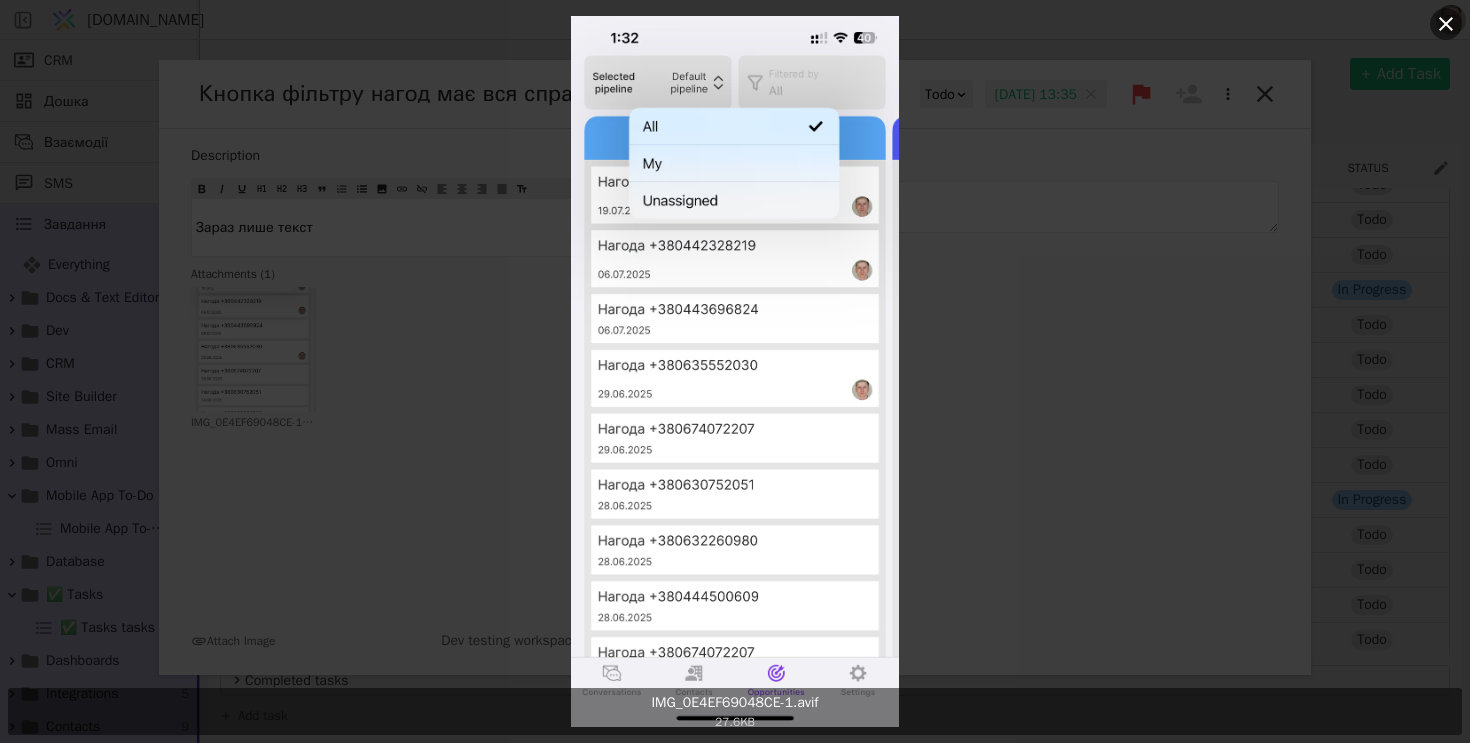 click on "IMG_0E4EF69048CE-1.avif 27.6  KB" at bounding box center [735, 371] 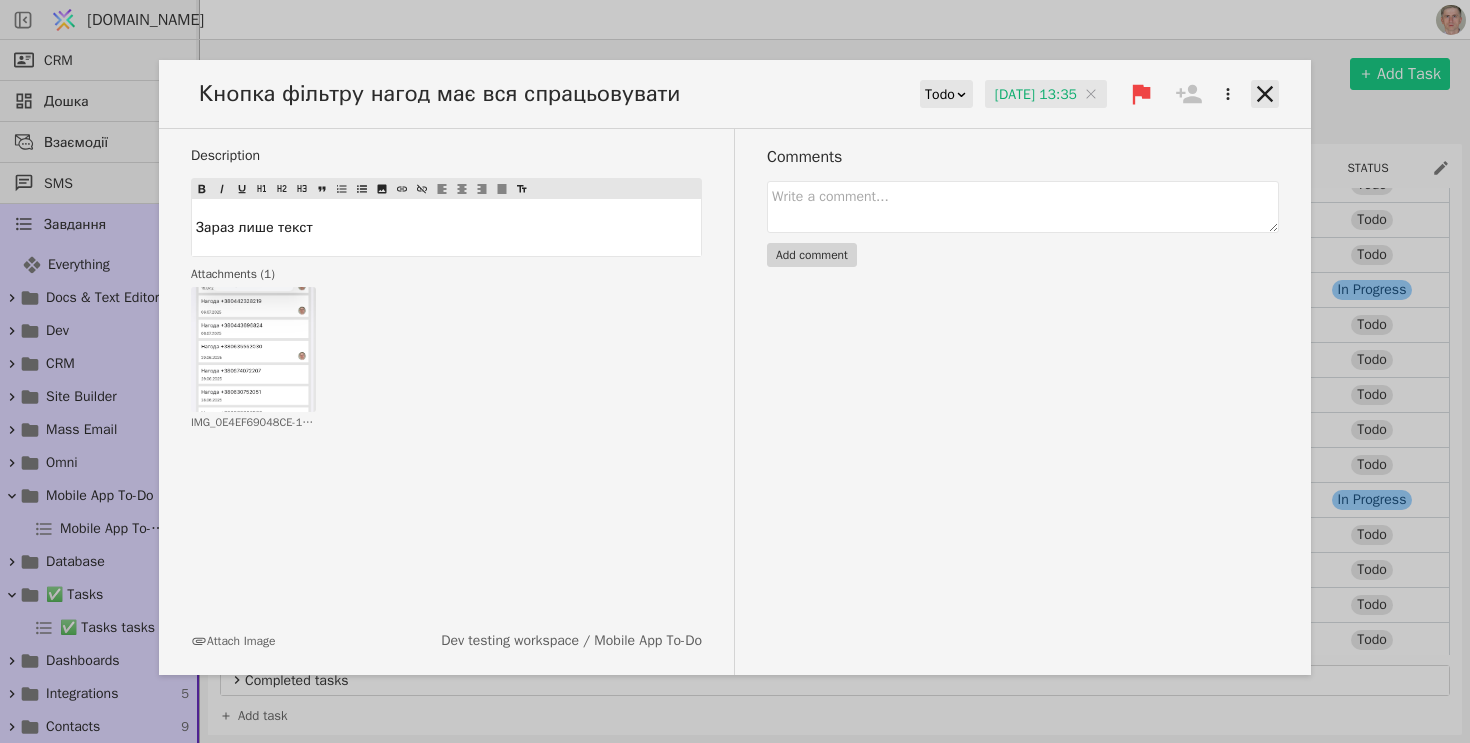 click 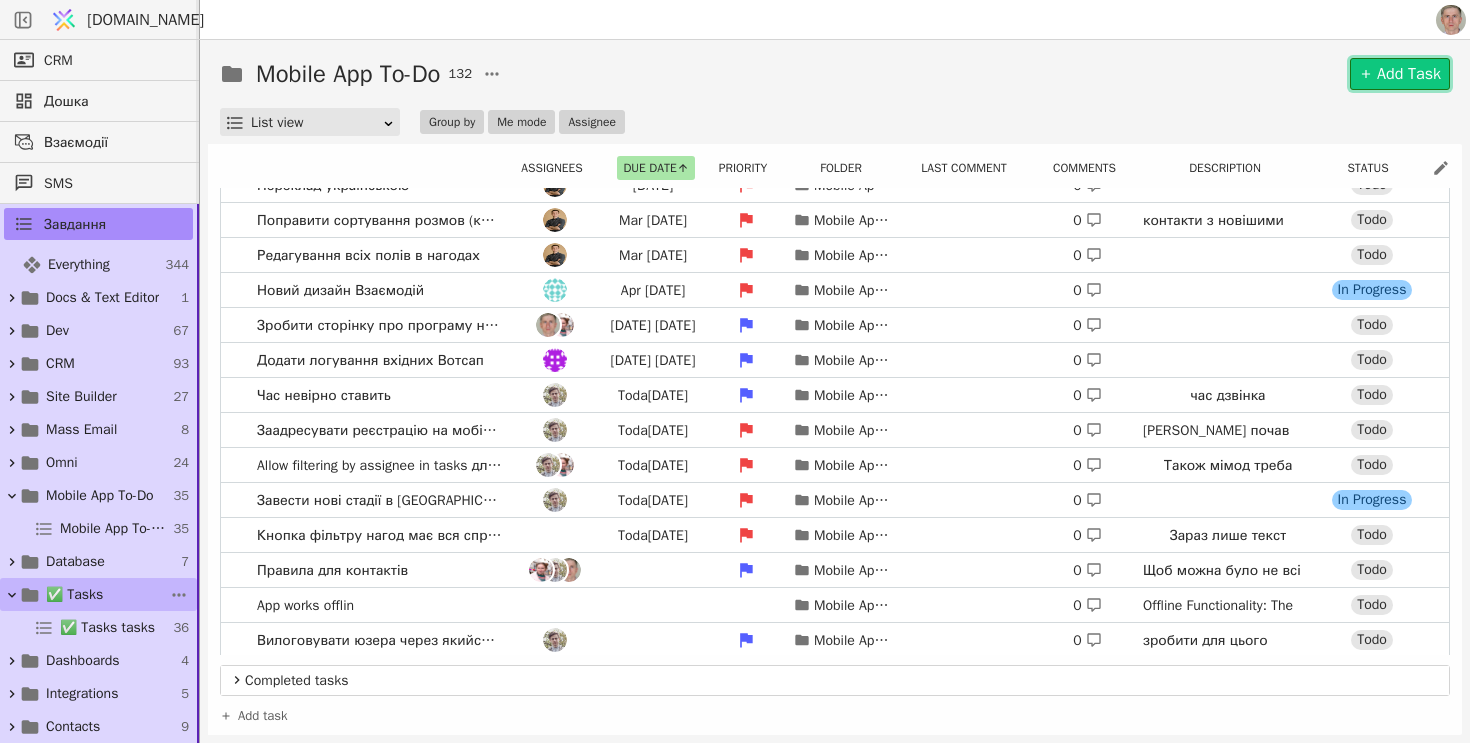 click on "✅ Tasks" at bounding box center [74, 594] 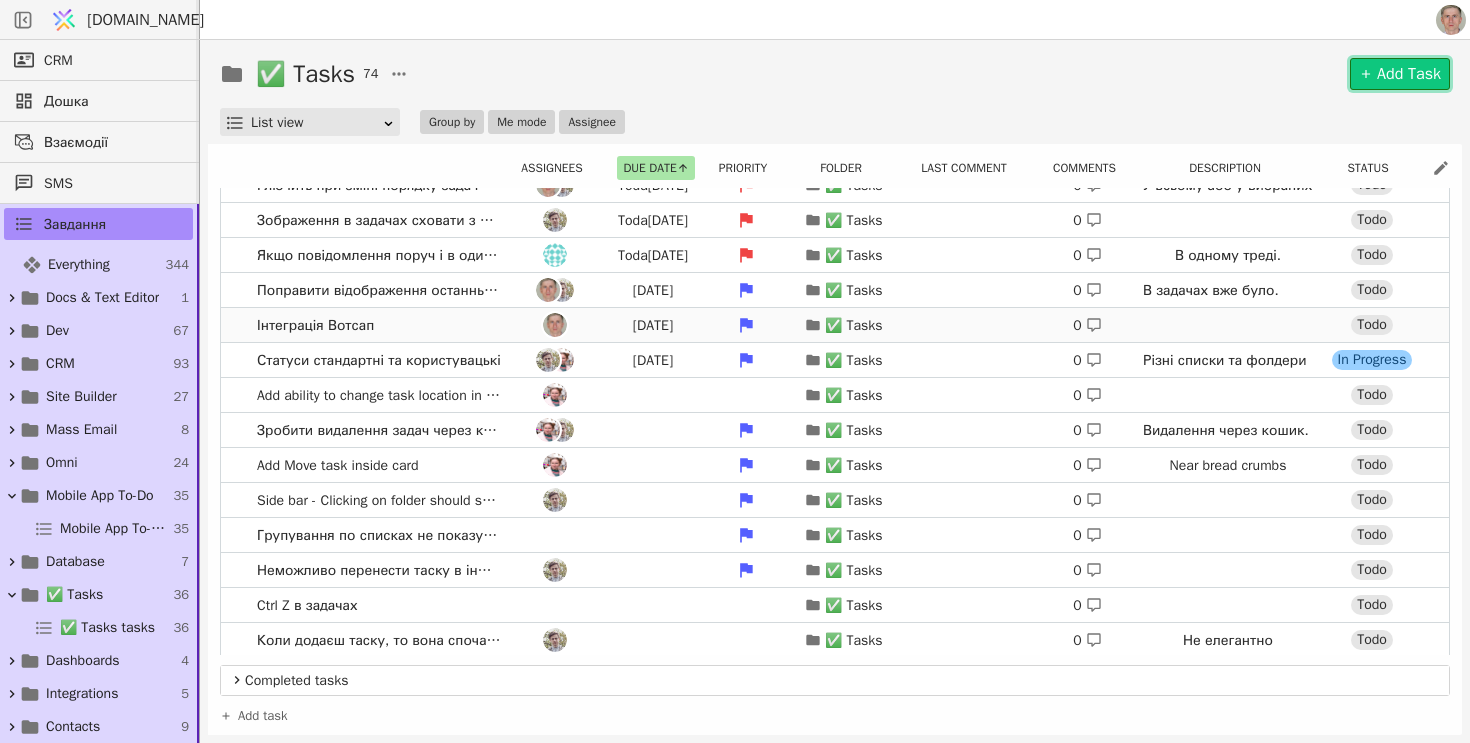 scroll, scrollTop: 0, scrollLeft: 0, axis: both 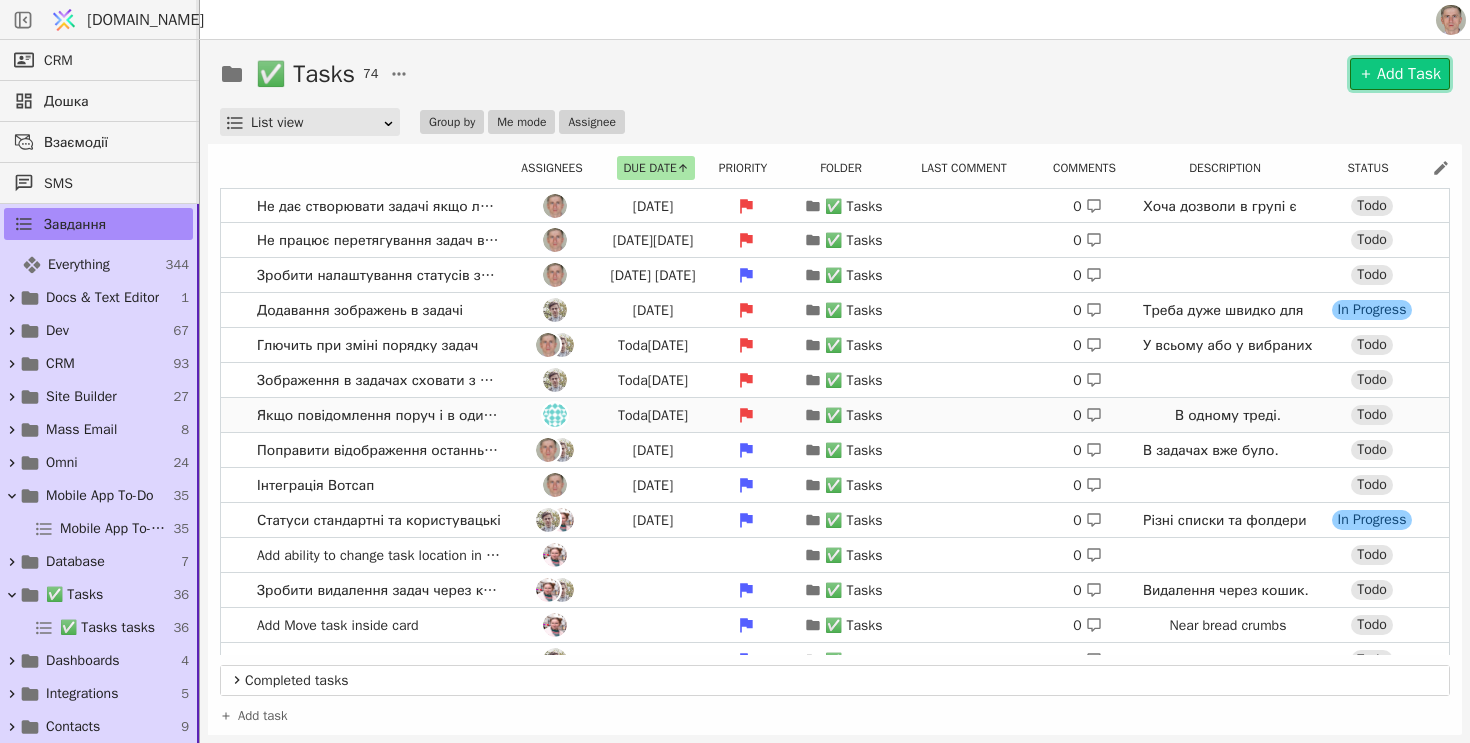 click on "Якщо повідомлення поруч і в один день то мають бути разом [DATE] ✅ Tasks 0   В одному треді. Todo" at bounding box center (835, 415) 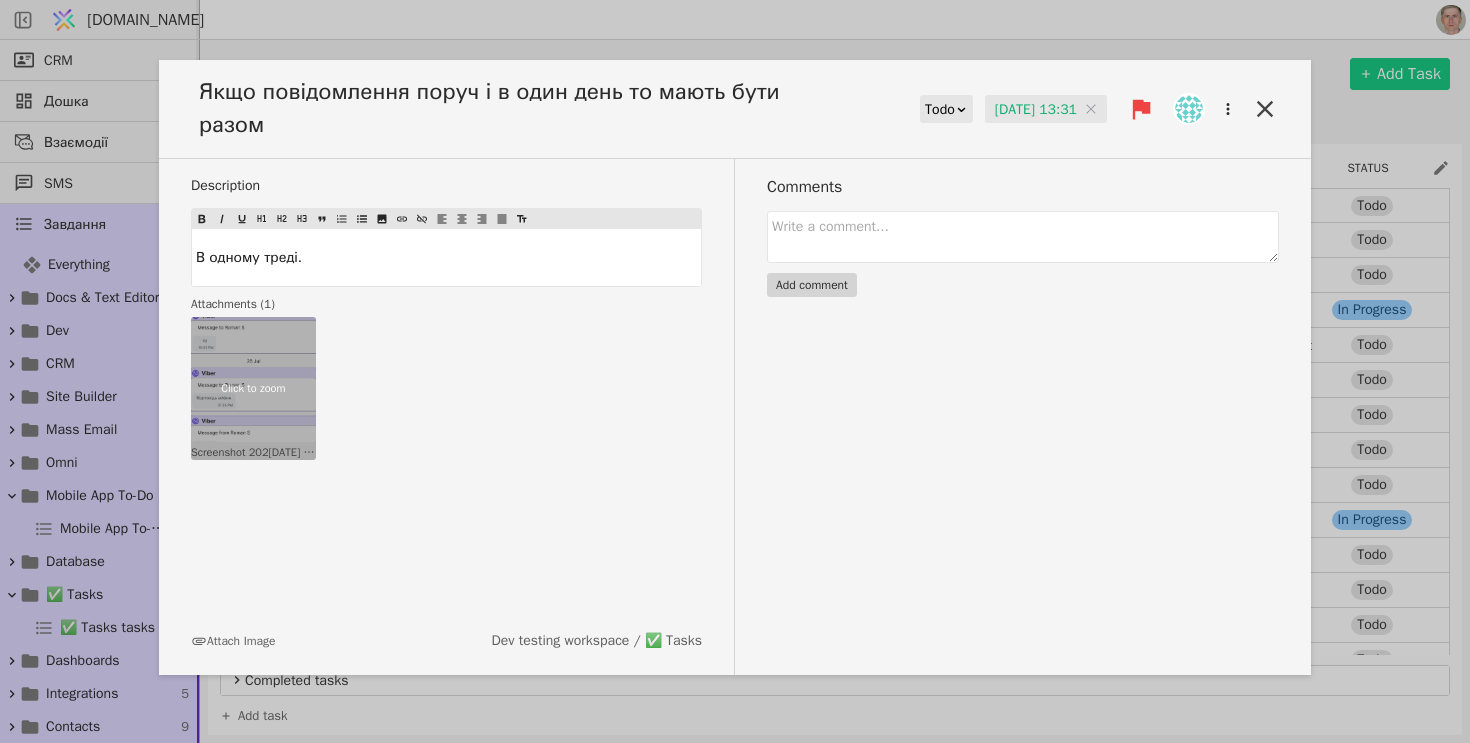 click on "Click to zoom" at bounding box center [253, 388] 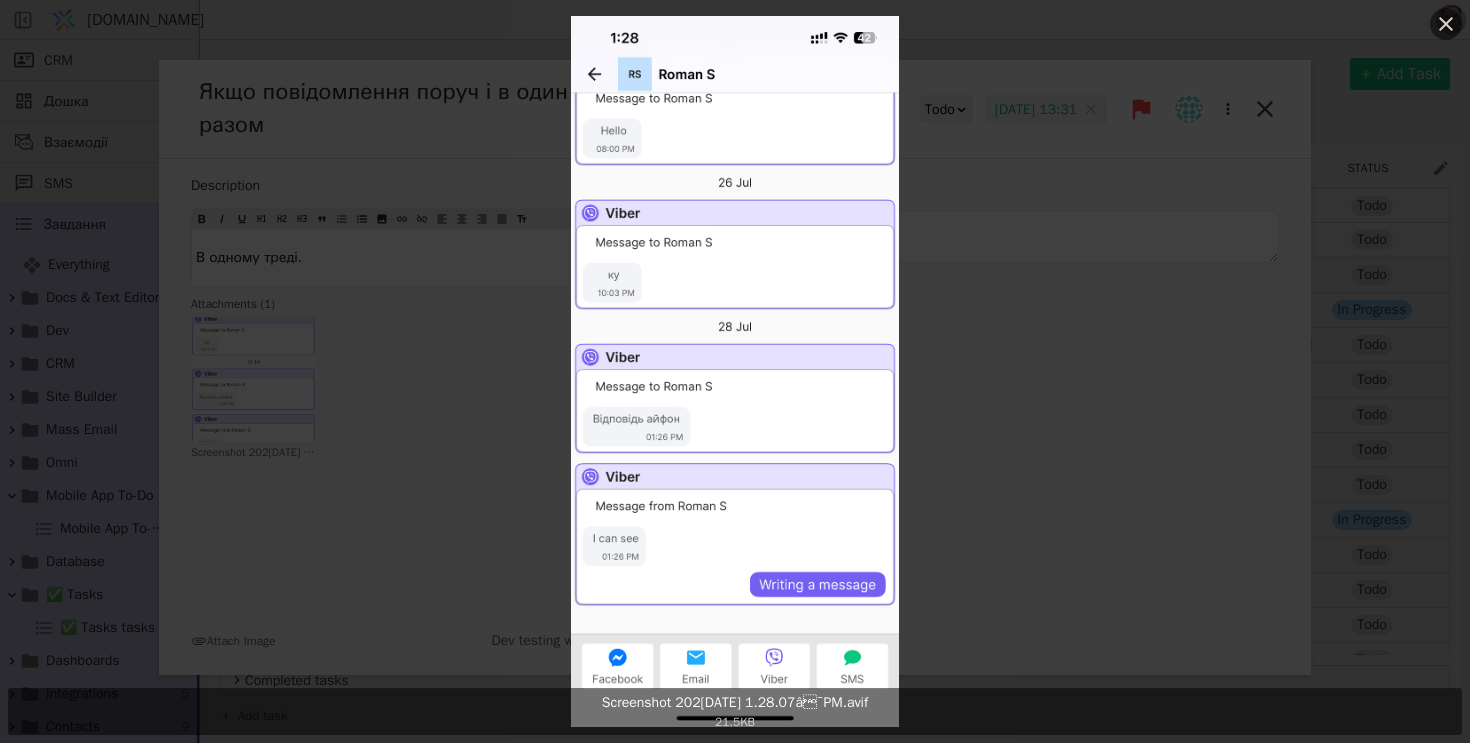 click 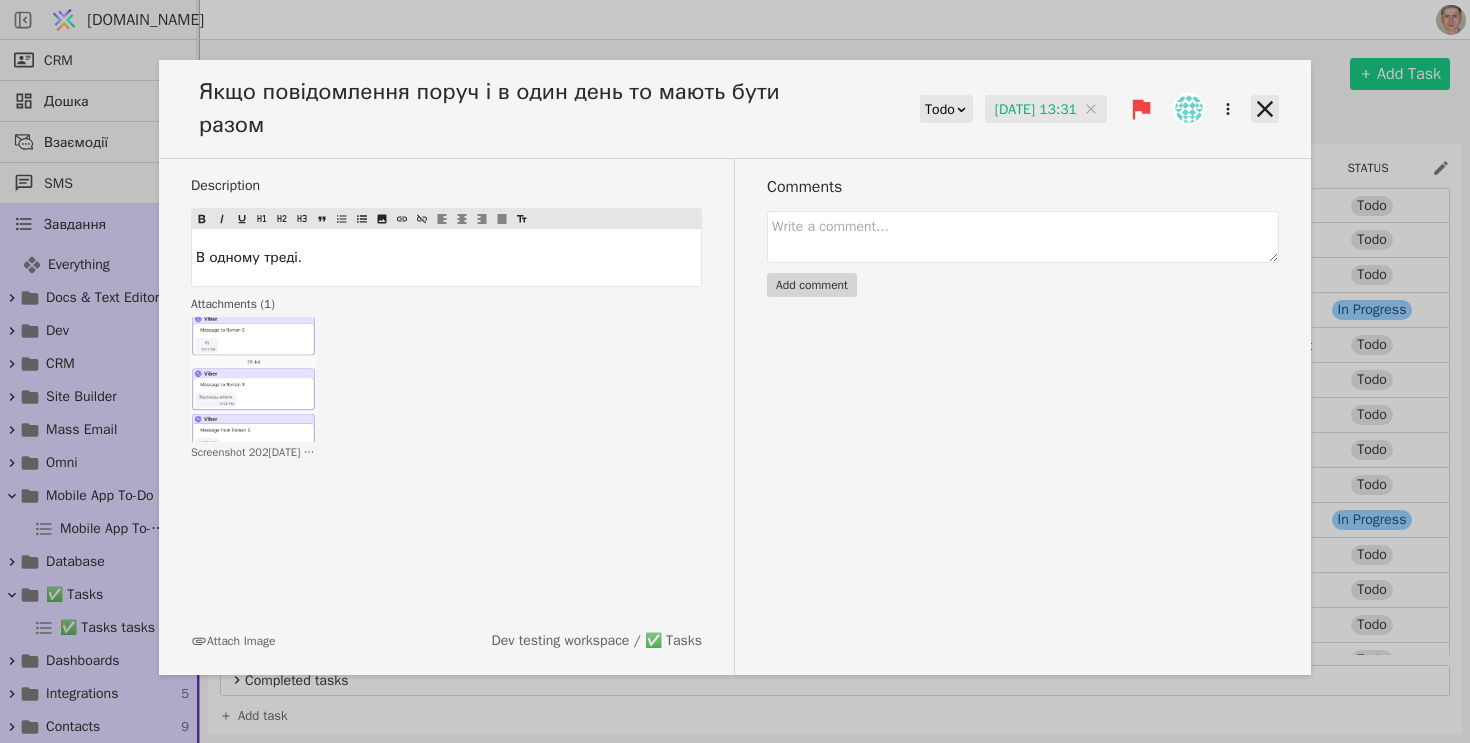 click 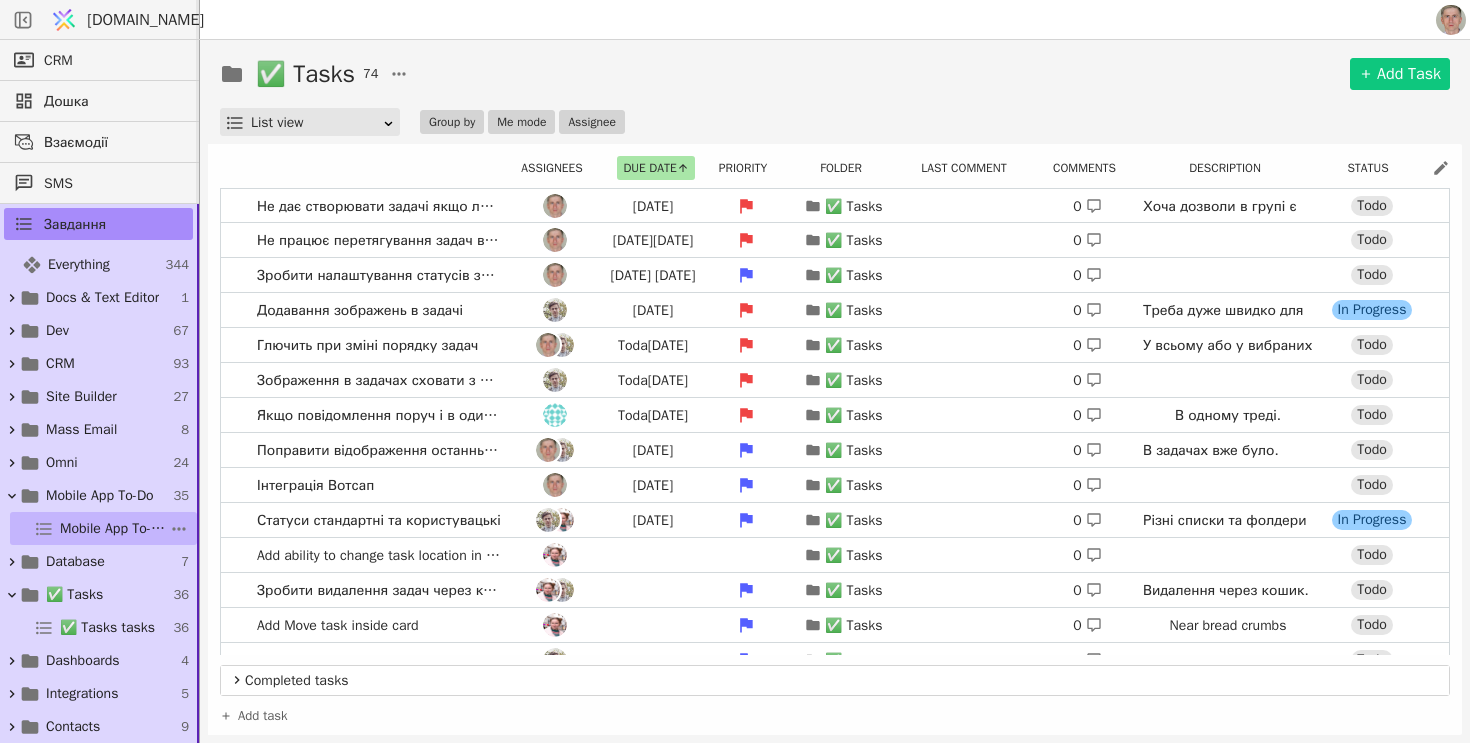 click on "Mobile App To-Do tasks" at bounding box center (114, 528) 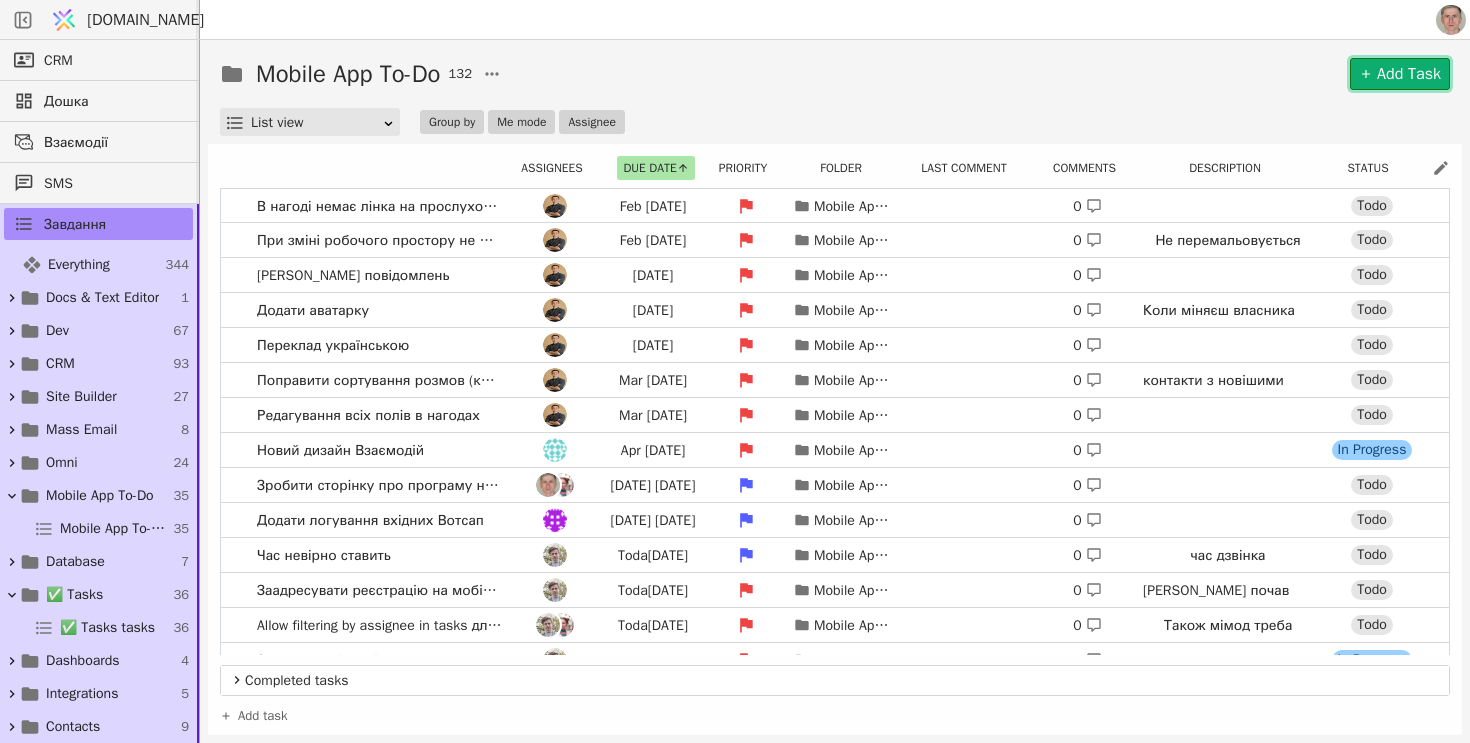 click on "Add Task" at bounding box center (1400, 74) 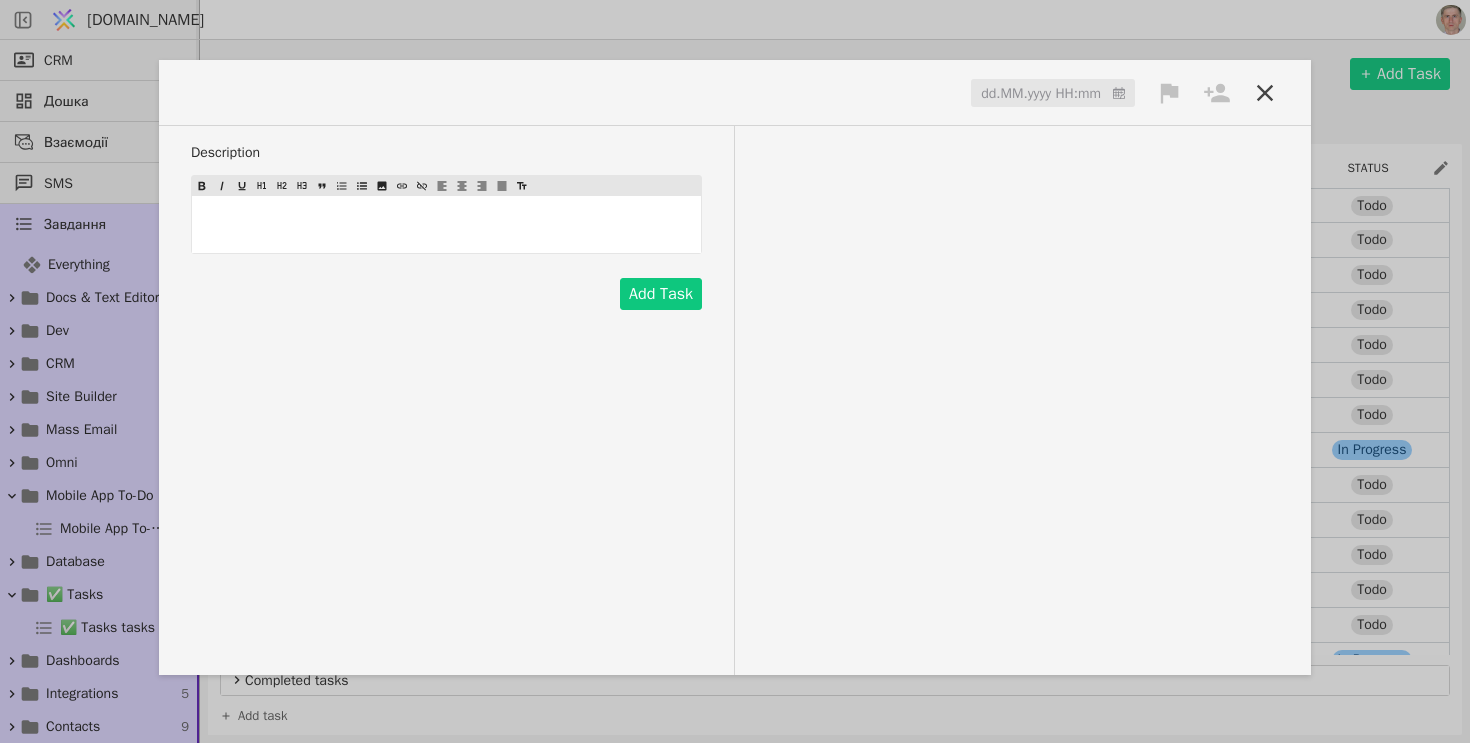 click at bounding box center (251, 92) 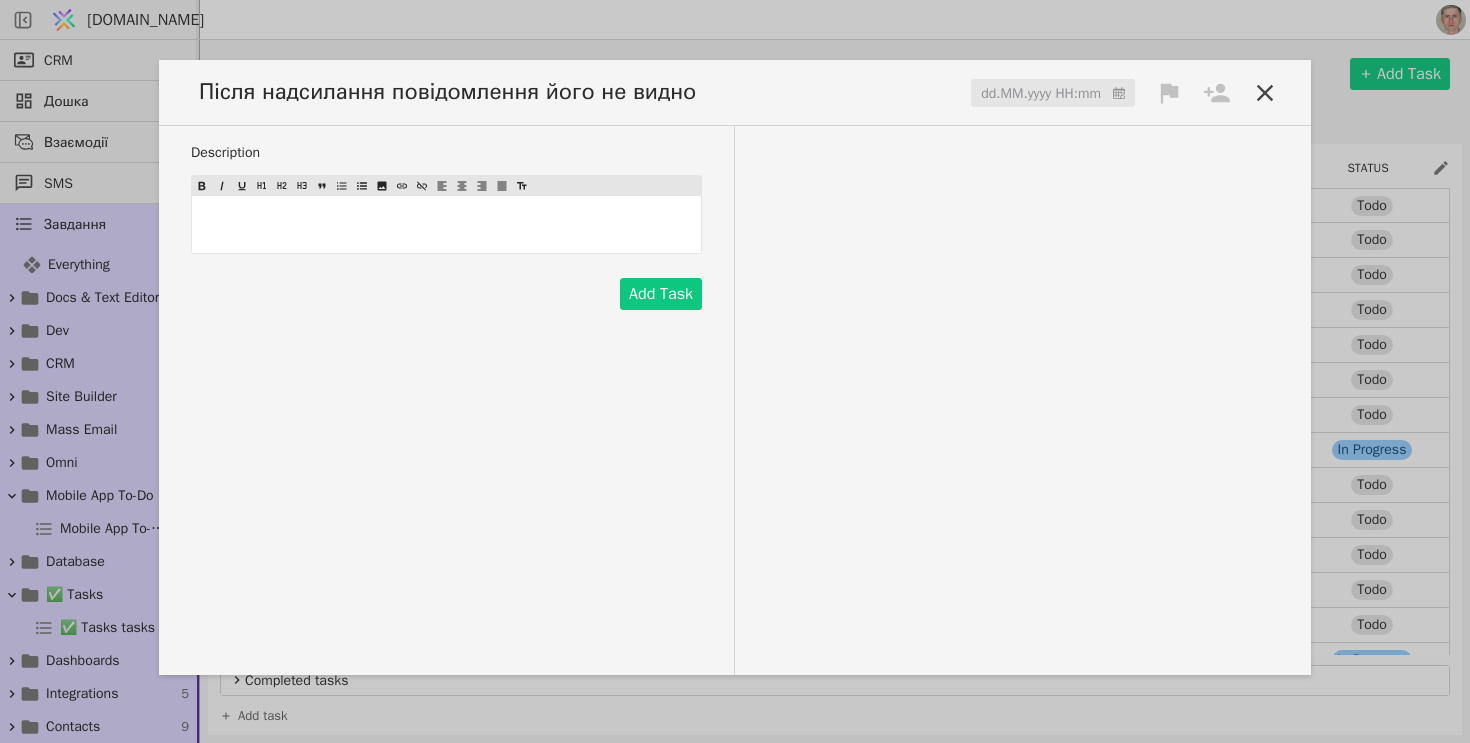 click on "﻿" at bounding box center [446, 224] 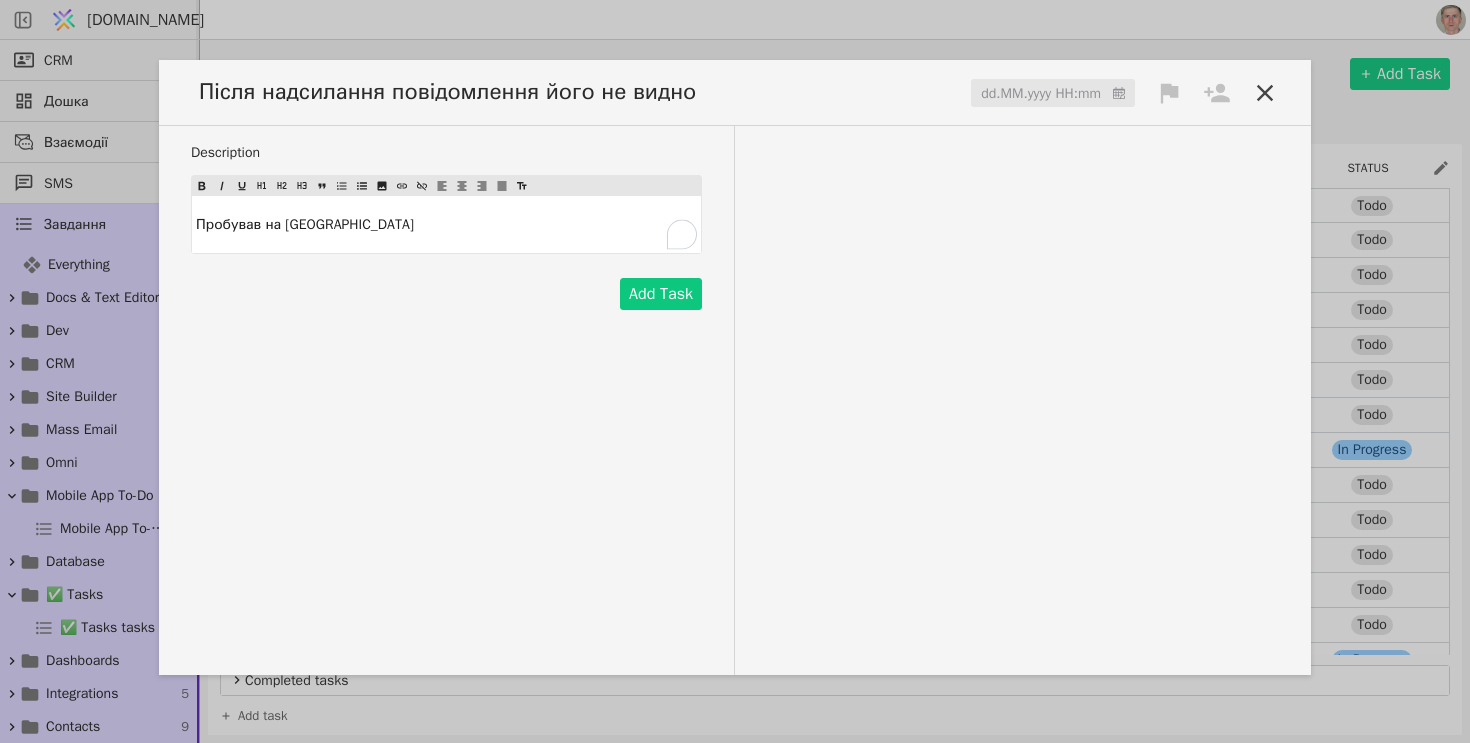 click at bounding box center [1053, 94] 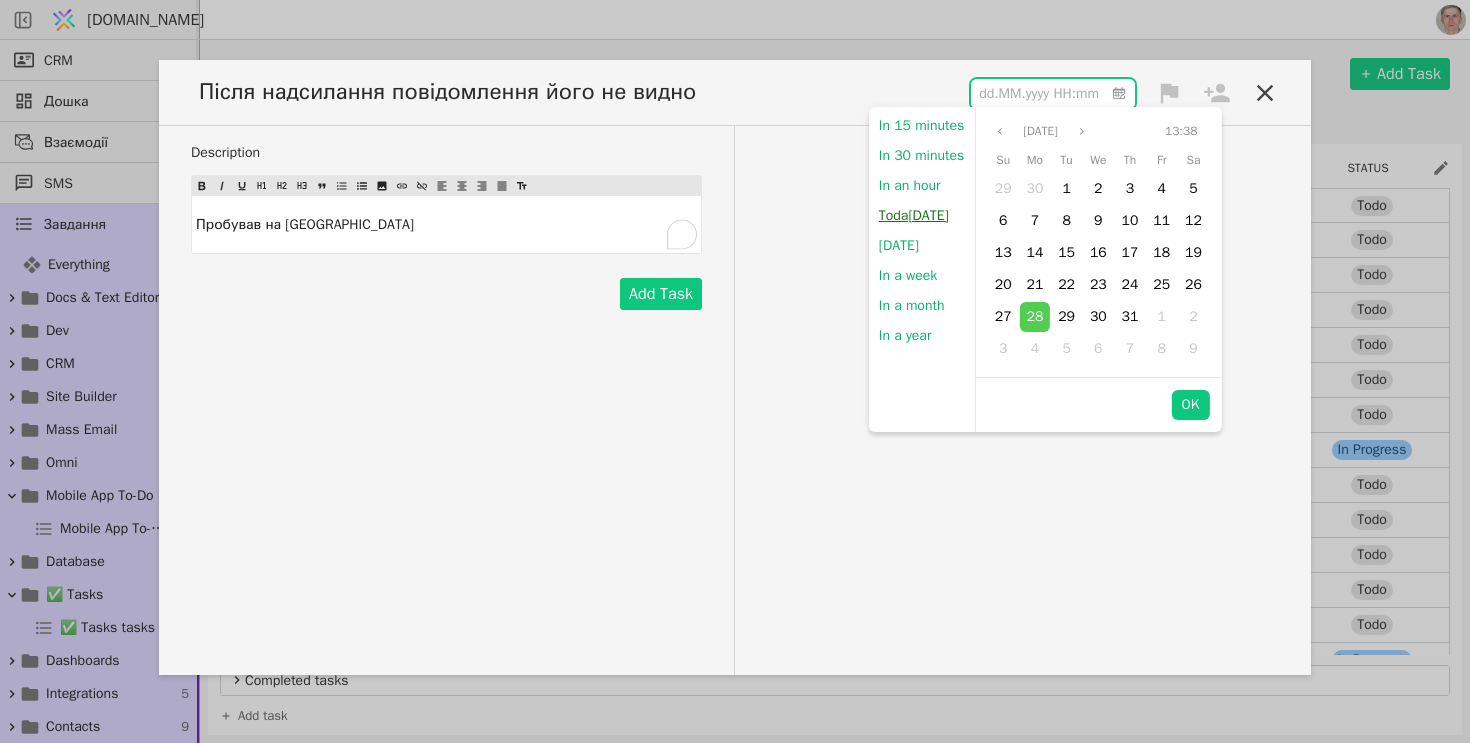 click on "Toda[DATE]" at bounding box center [914, 216] 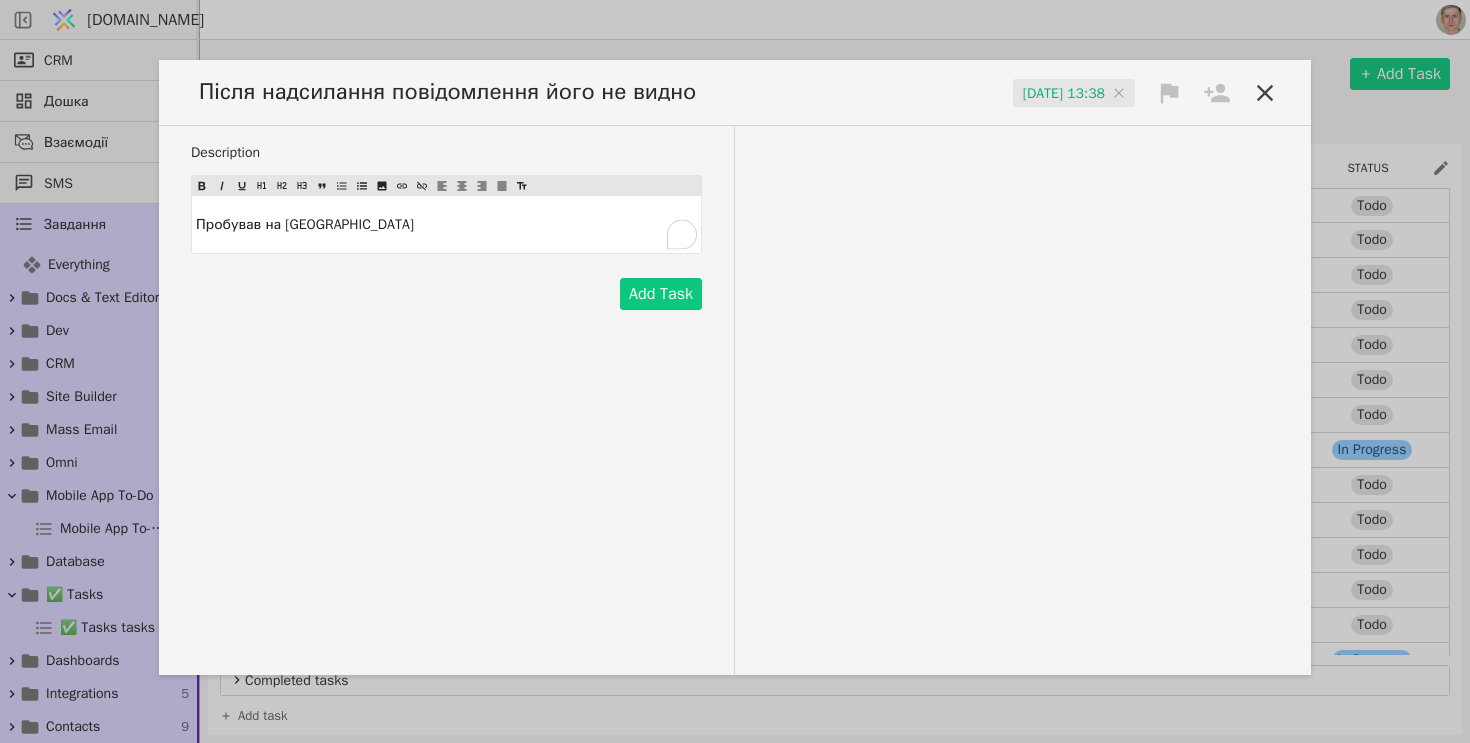 click 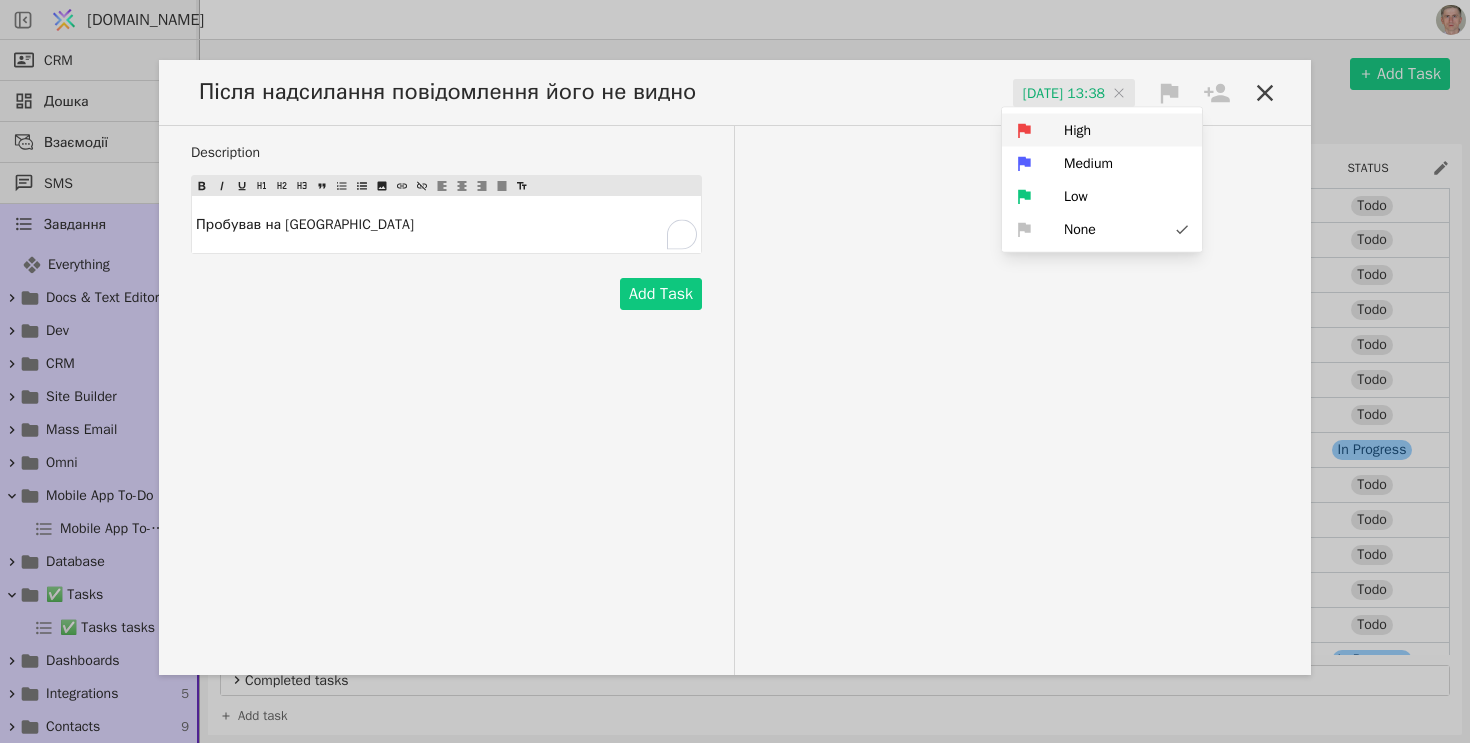 click on "High" at bounding box center [1102, 130] 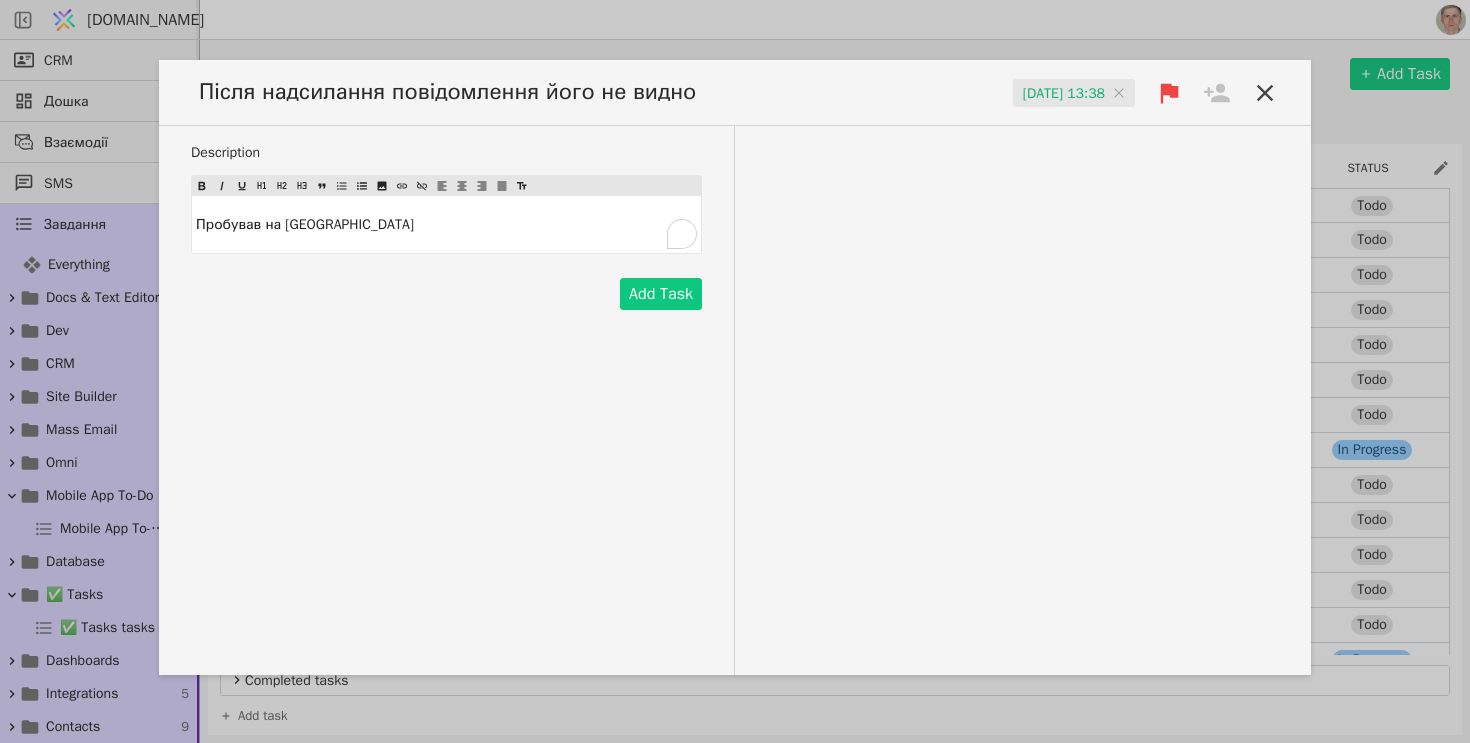 click 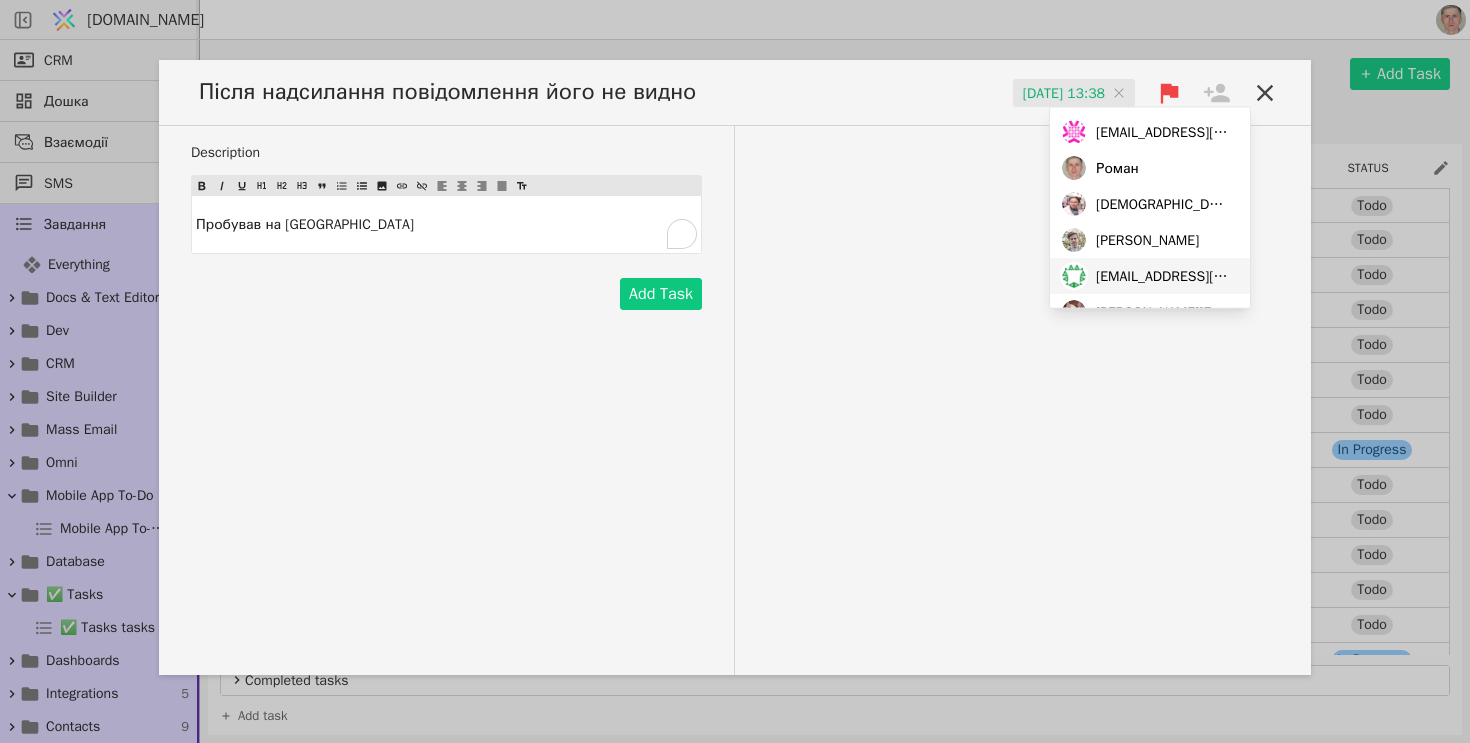scroll, scrollTop: 172, scrollLeft: 0, axis: vertical 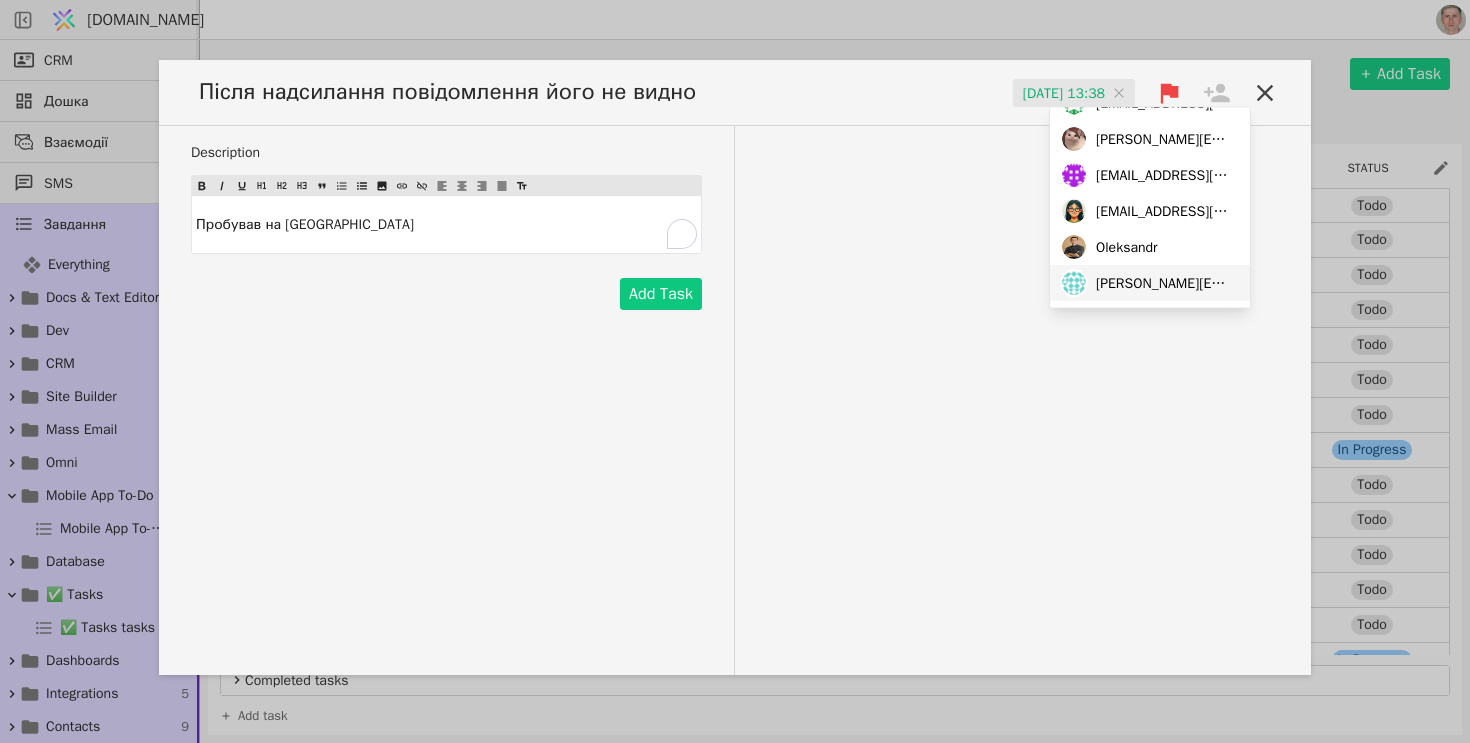 click on "[PERSON_NAME][EMAIL_ADDRESS][DOMAIN_NAME]" at bounding box center (1163, 283) 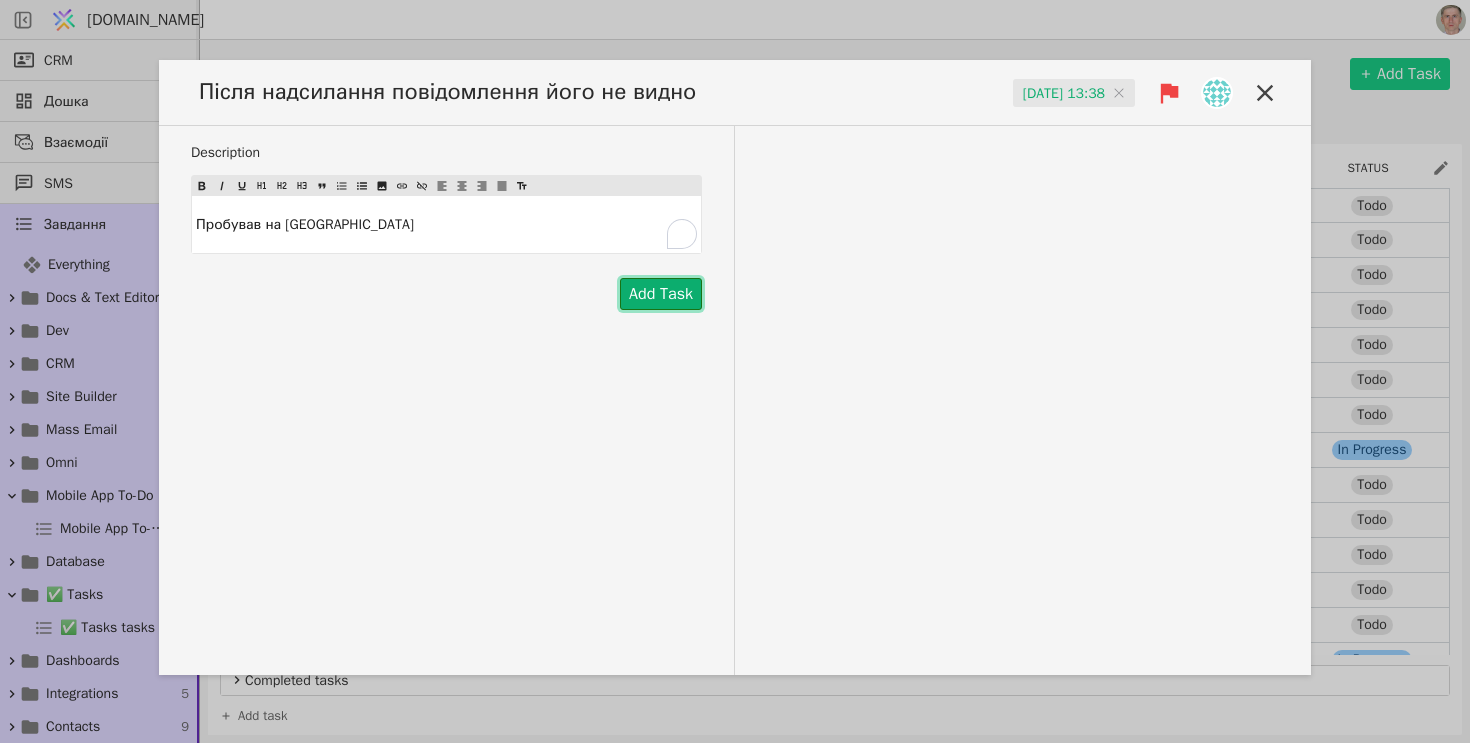click on "Add Task" at bounding box center (661, 294) 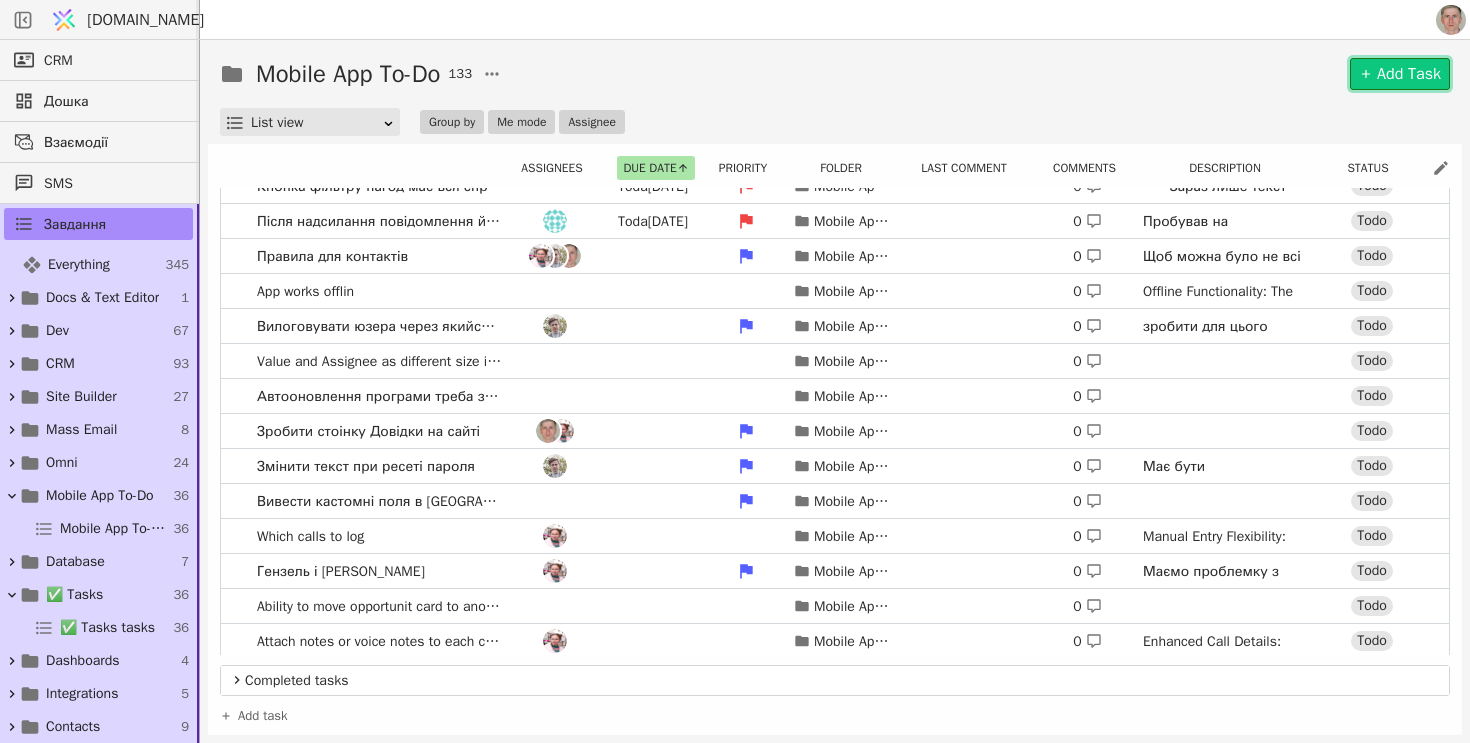scroll, scrollTop: 539, scrollLeft: 0, axis: vertical 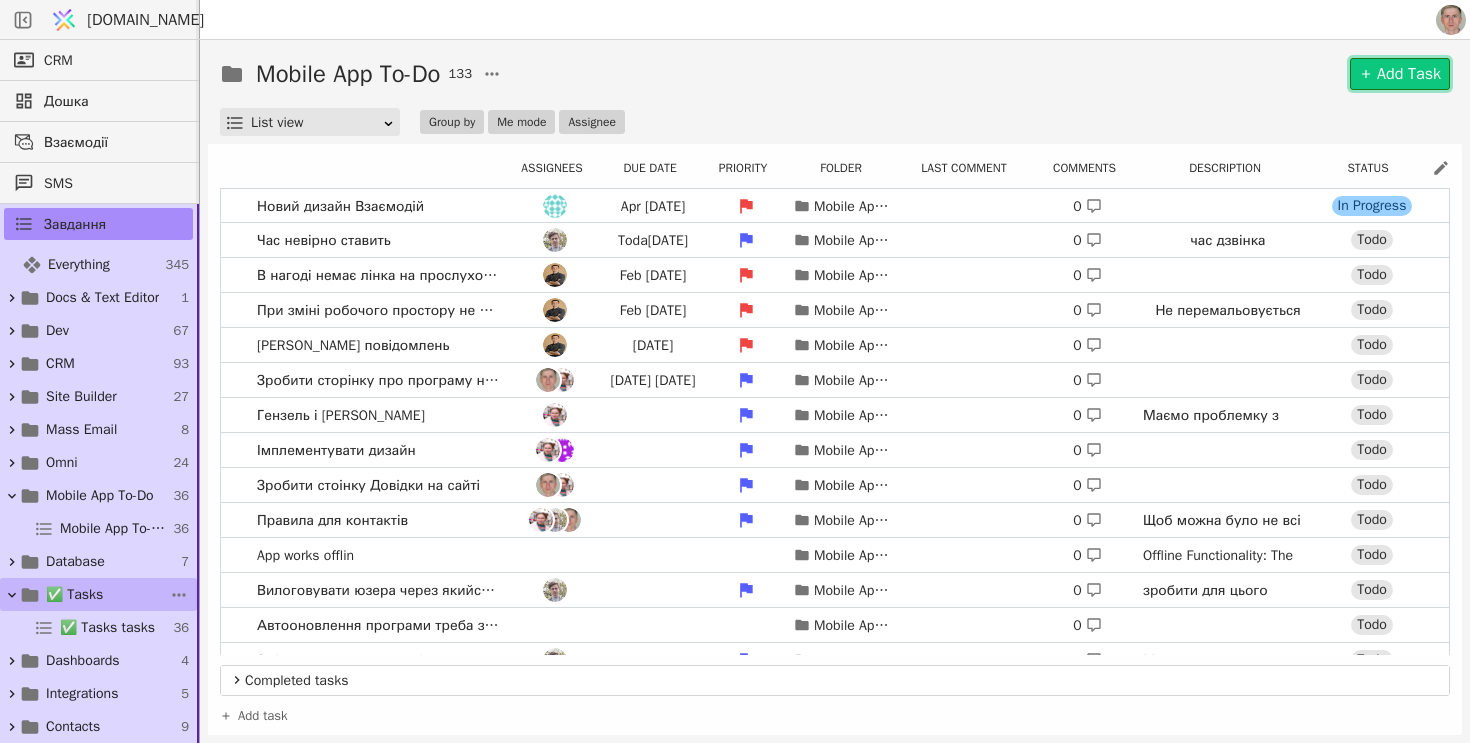 click on "✅ Tasks" at bounding box center (74, 594) 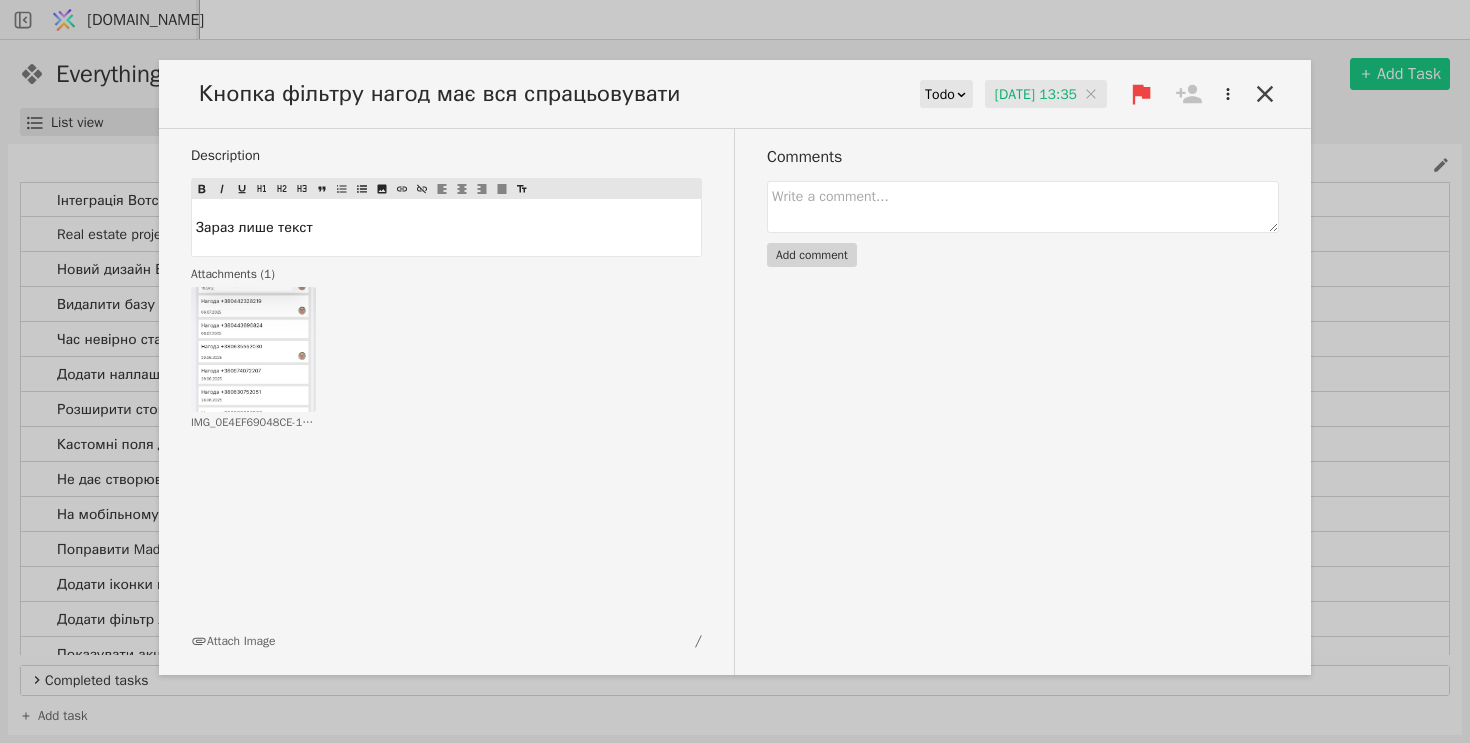 scroll, scrollTop: 0, scrollLeft: 0, axis: both 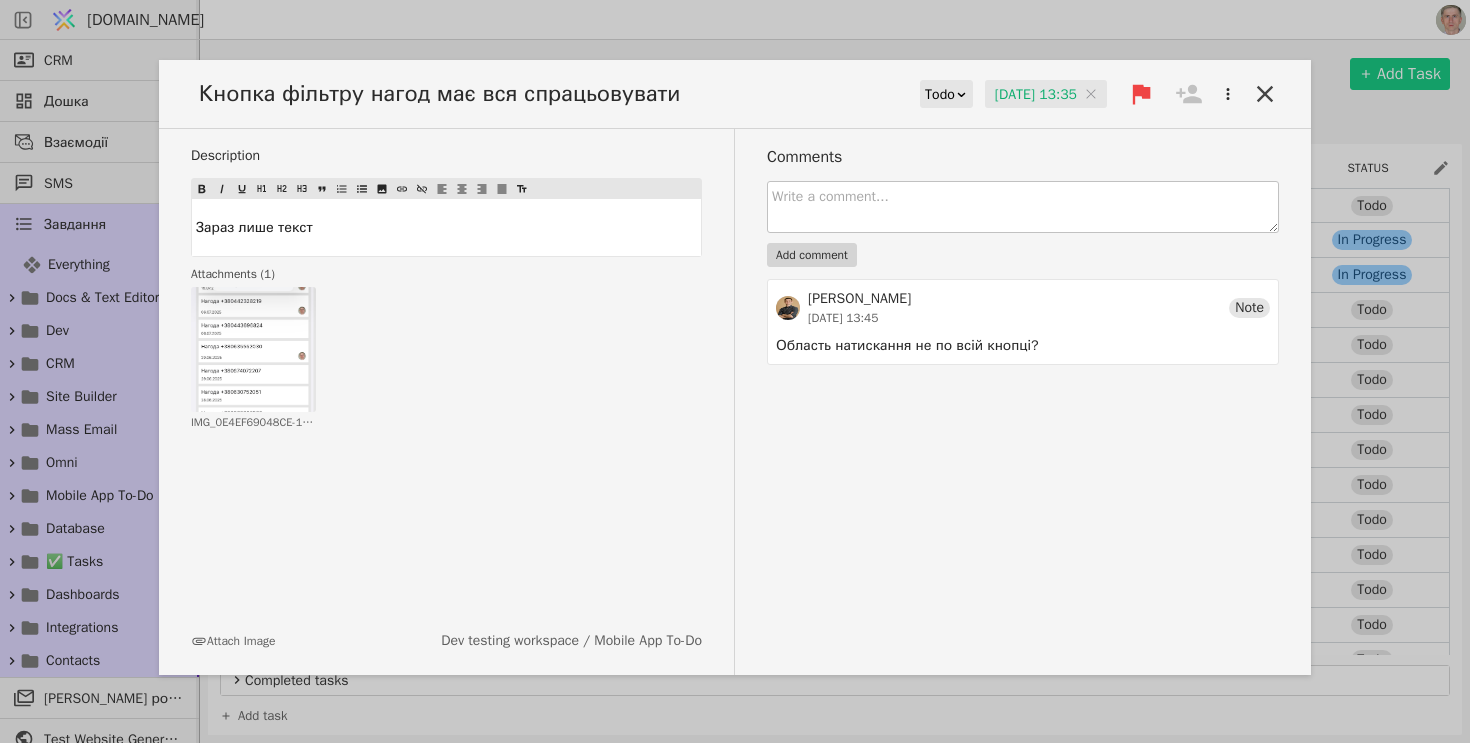 click at bounding box center [1023, 207] 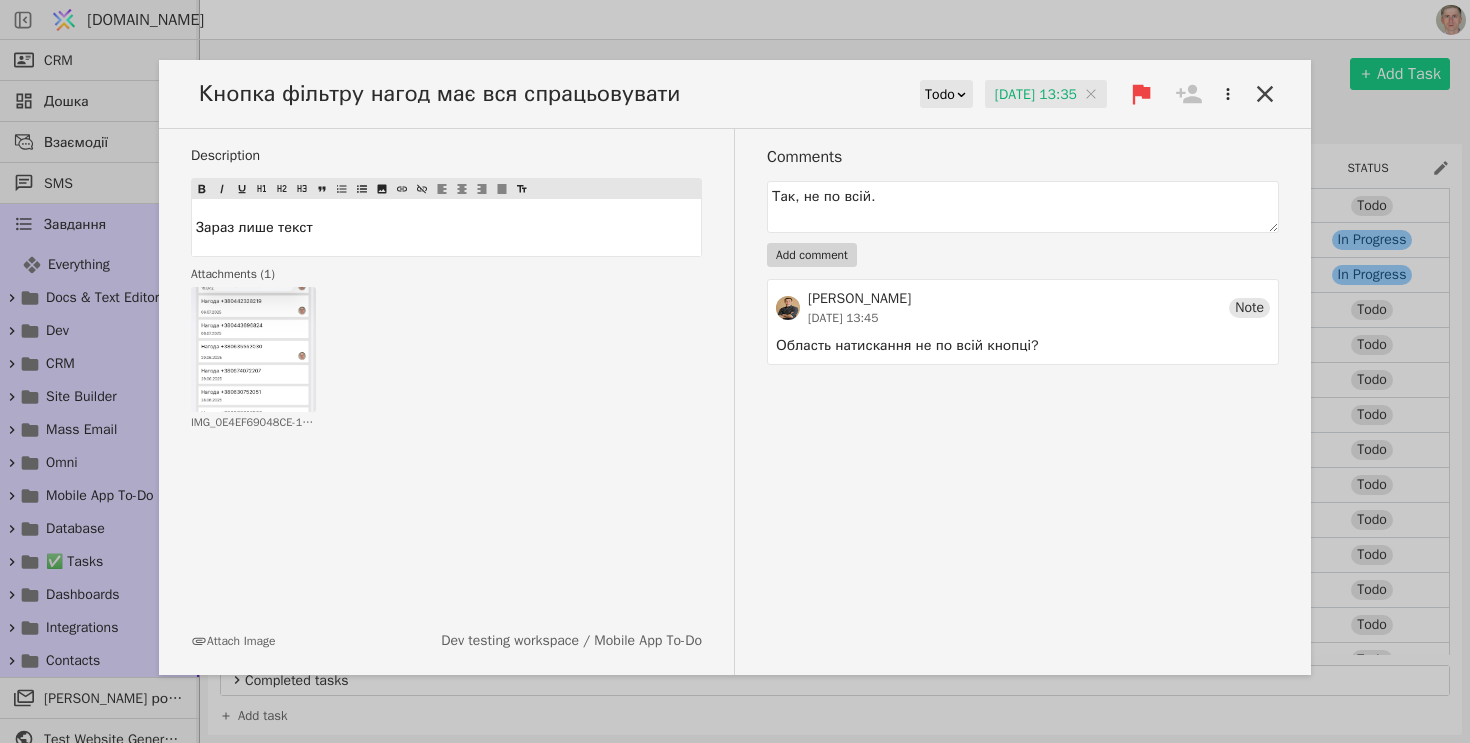 type on "Так, не по всій." 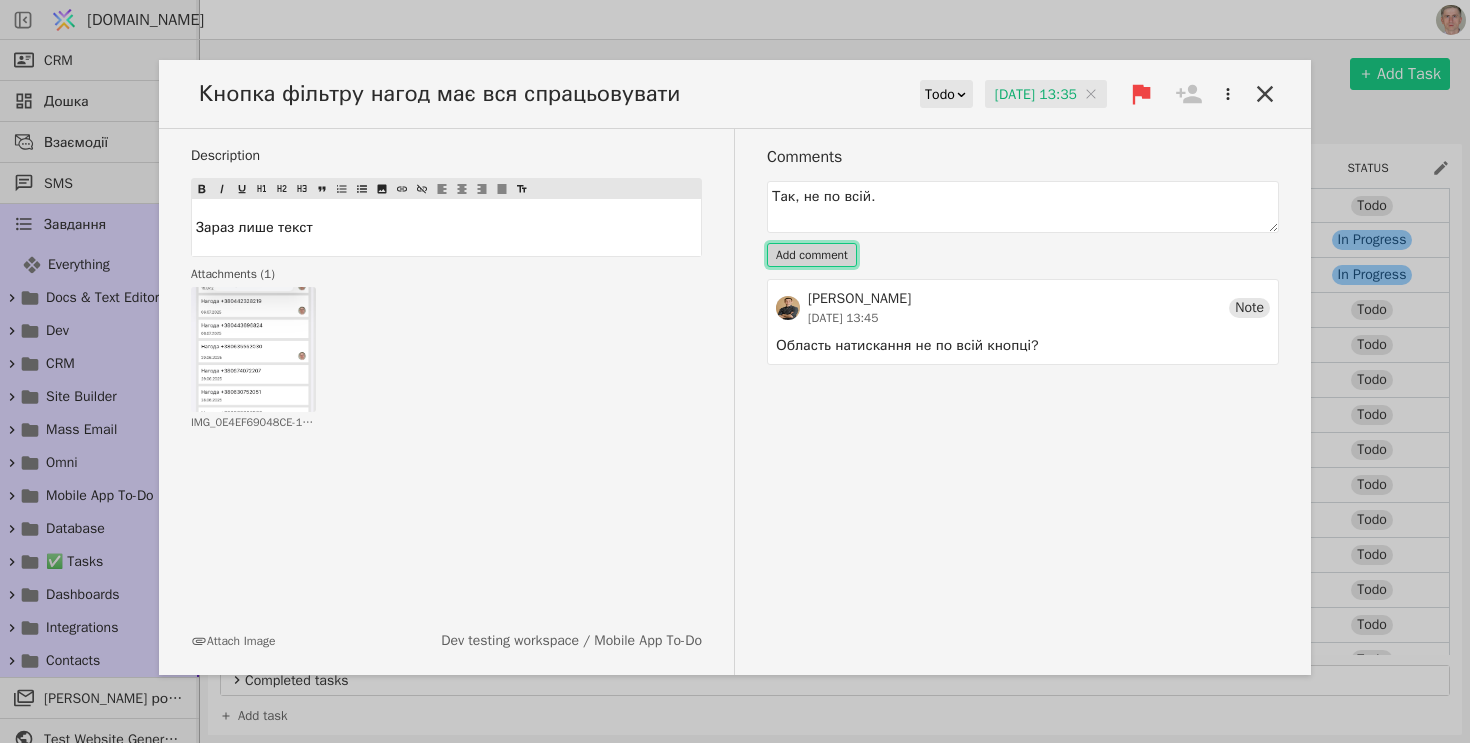 click on "Add comment" at bounding box center [812, 255] 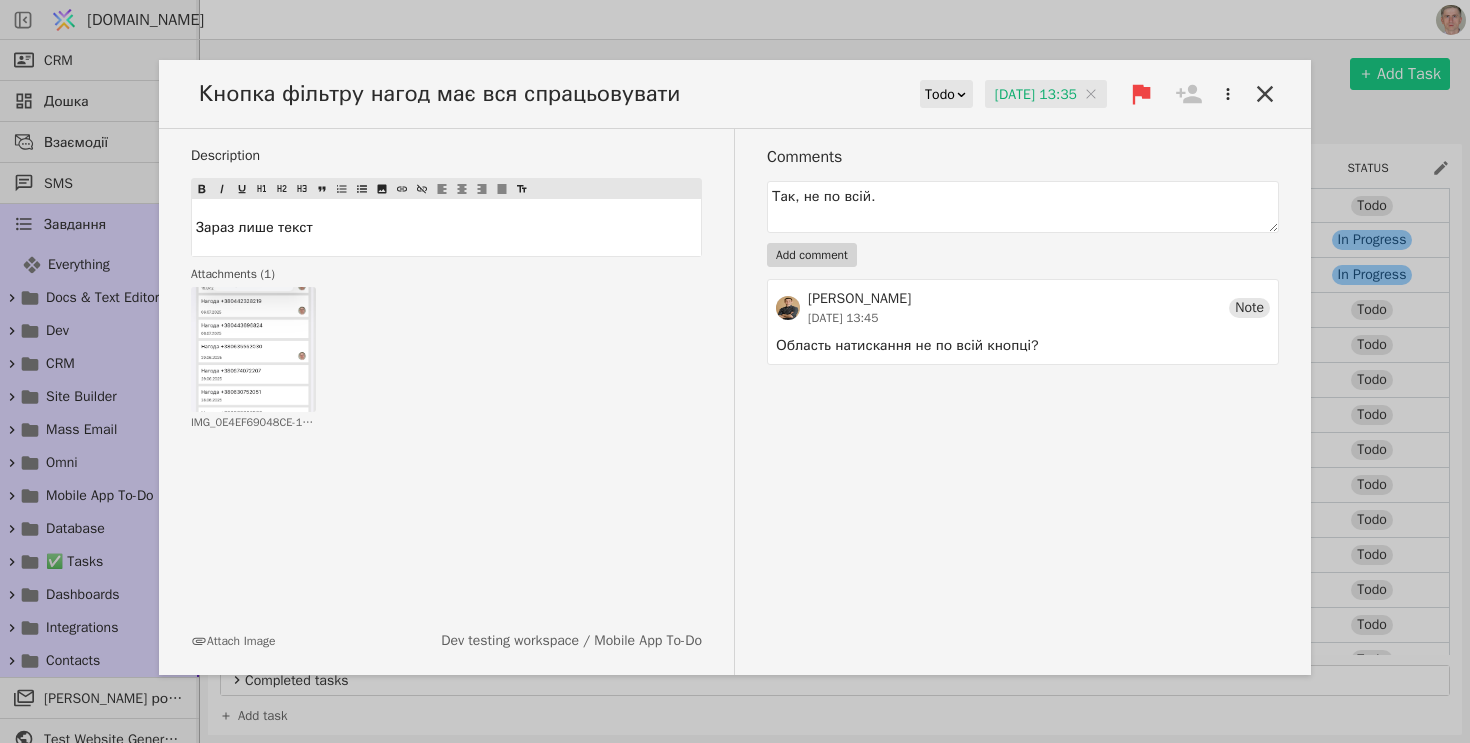 type 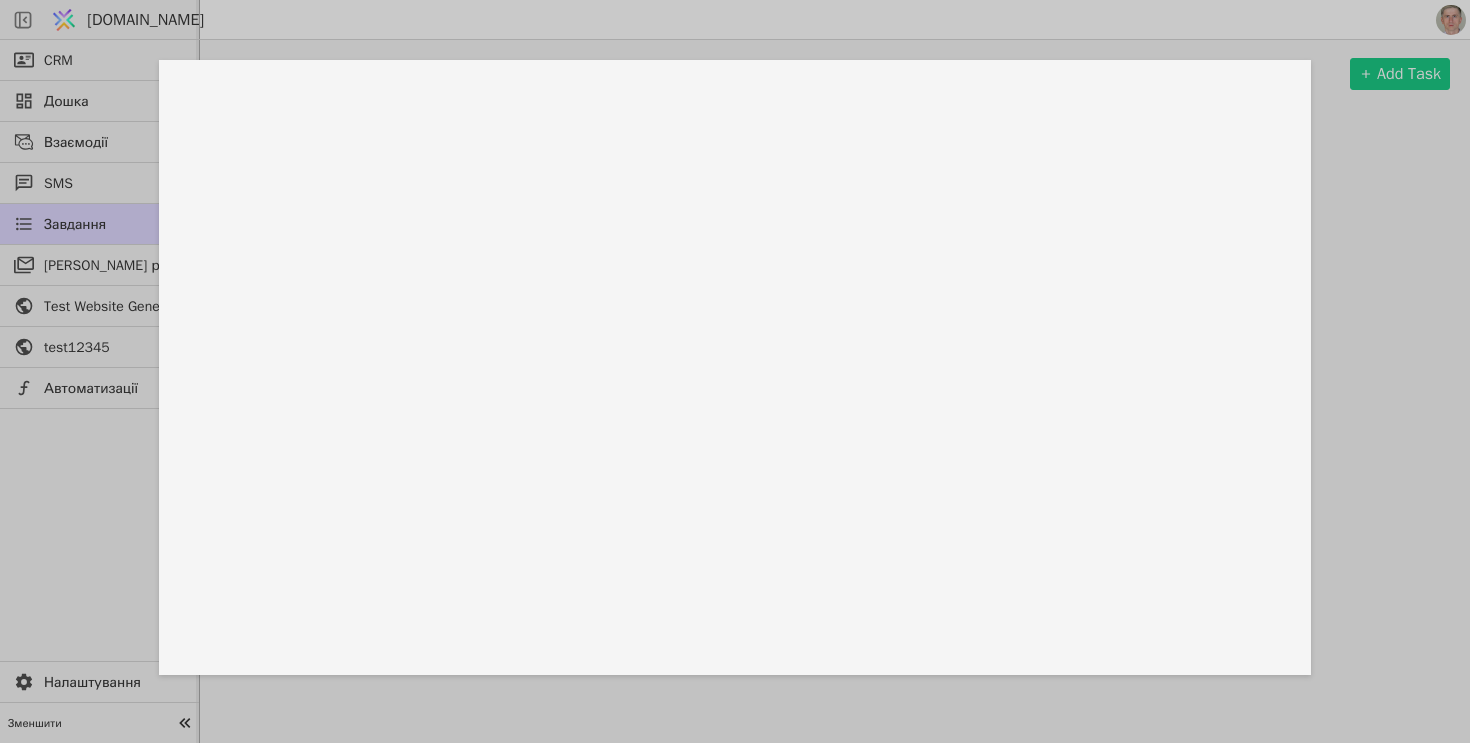scroll, scrollTop: 0, scrollLeft: 0, axis: both 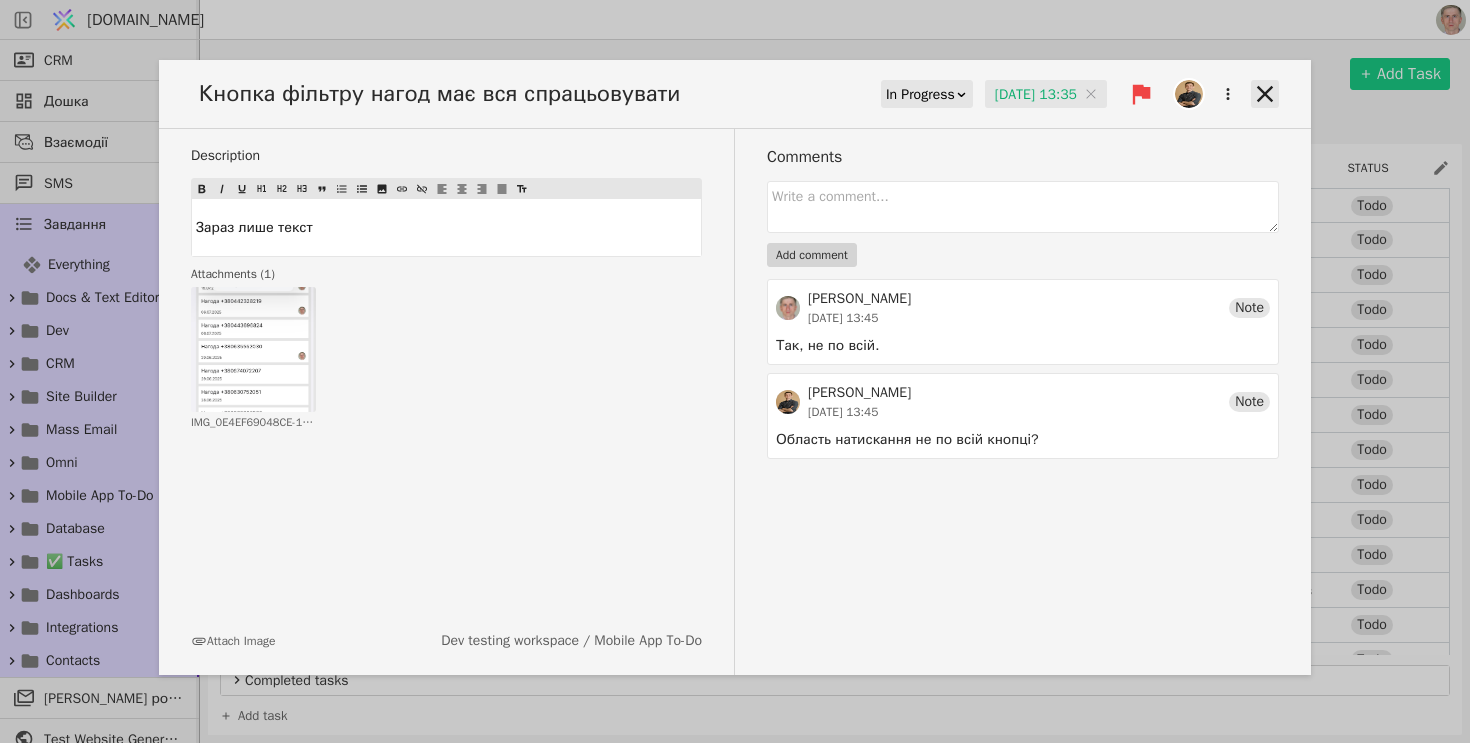 click 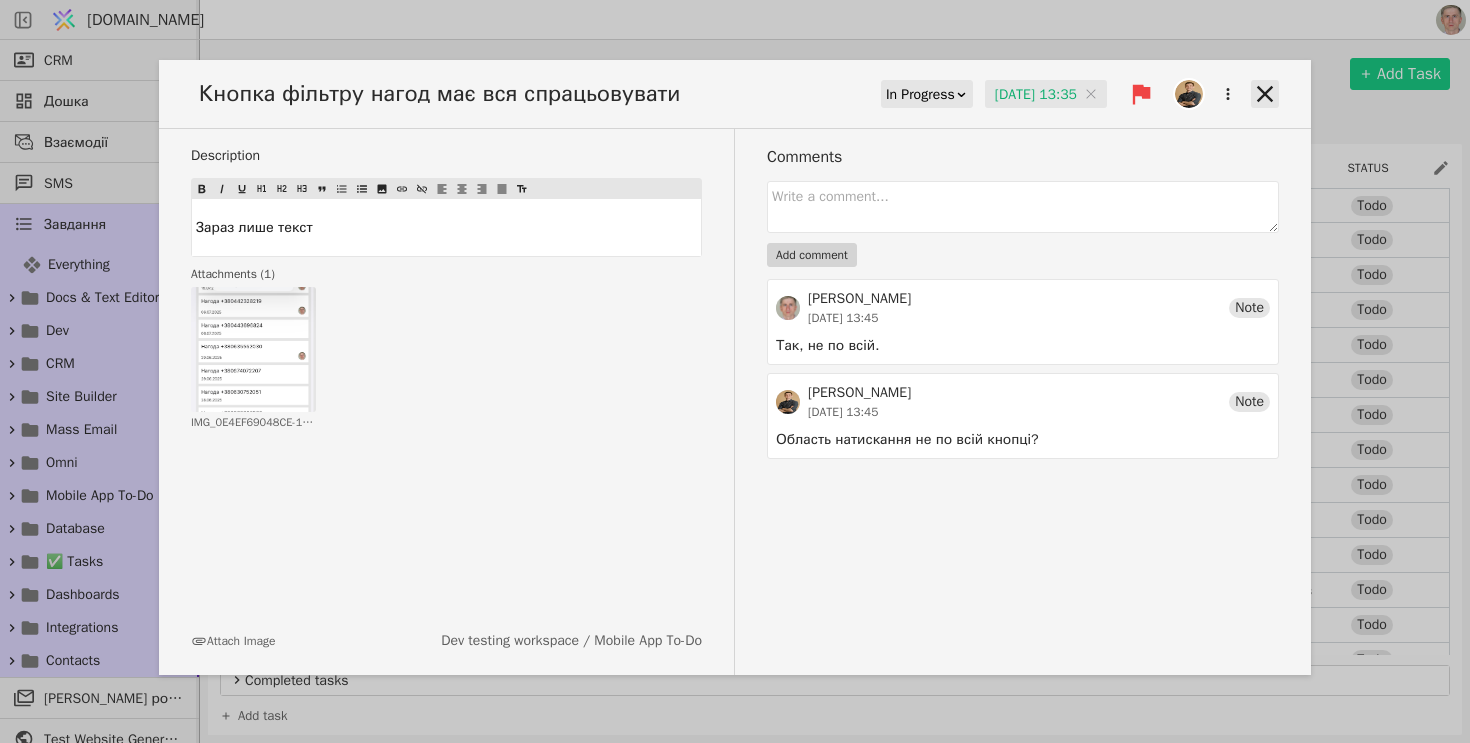 click 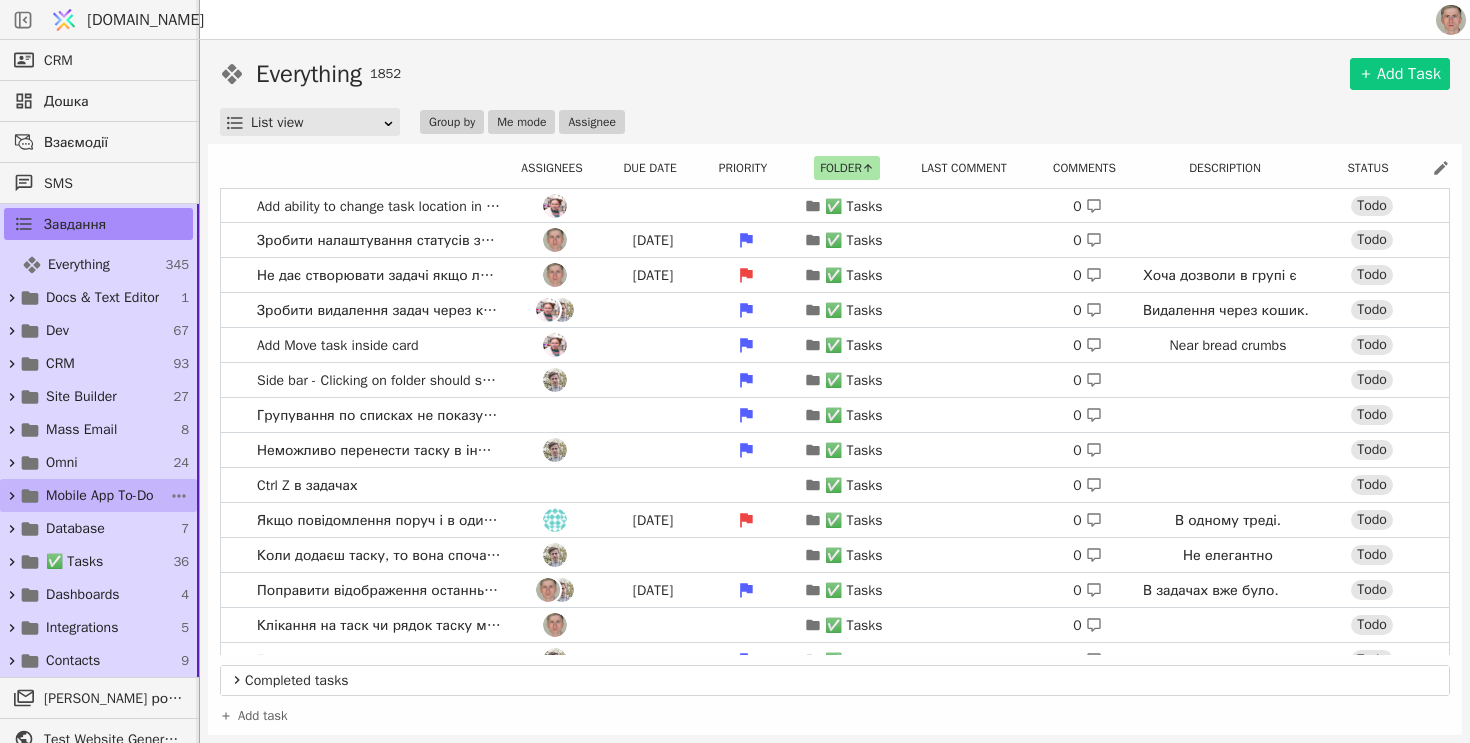 click on "Mobile App To-Do" at bounding box center (100, 495) 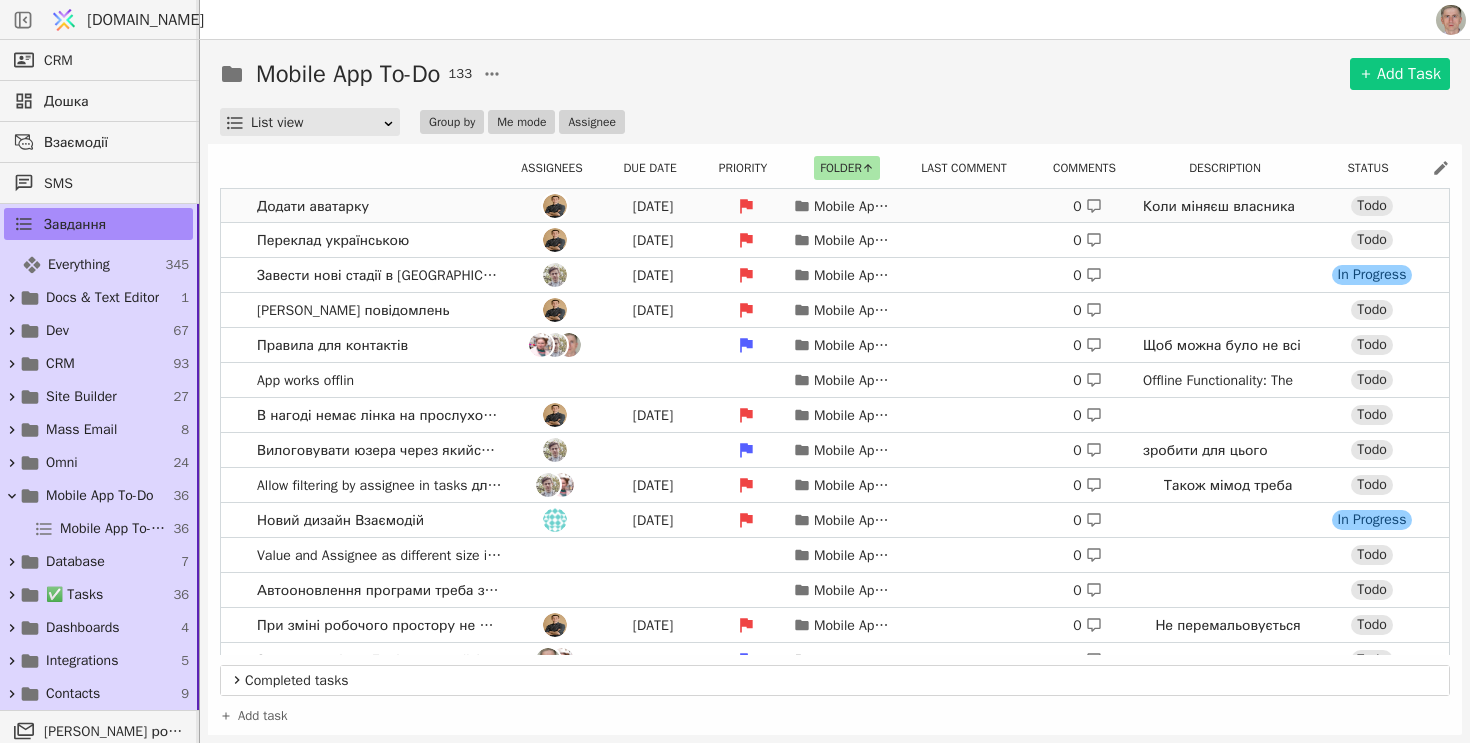 click on "Додати аватарку Feb 26 Mobile App To-Do 0   Коли міняєш власника Нагоди Todo" at bounding box center (835, 206) 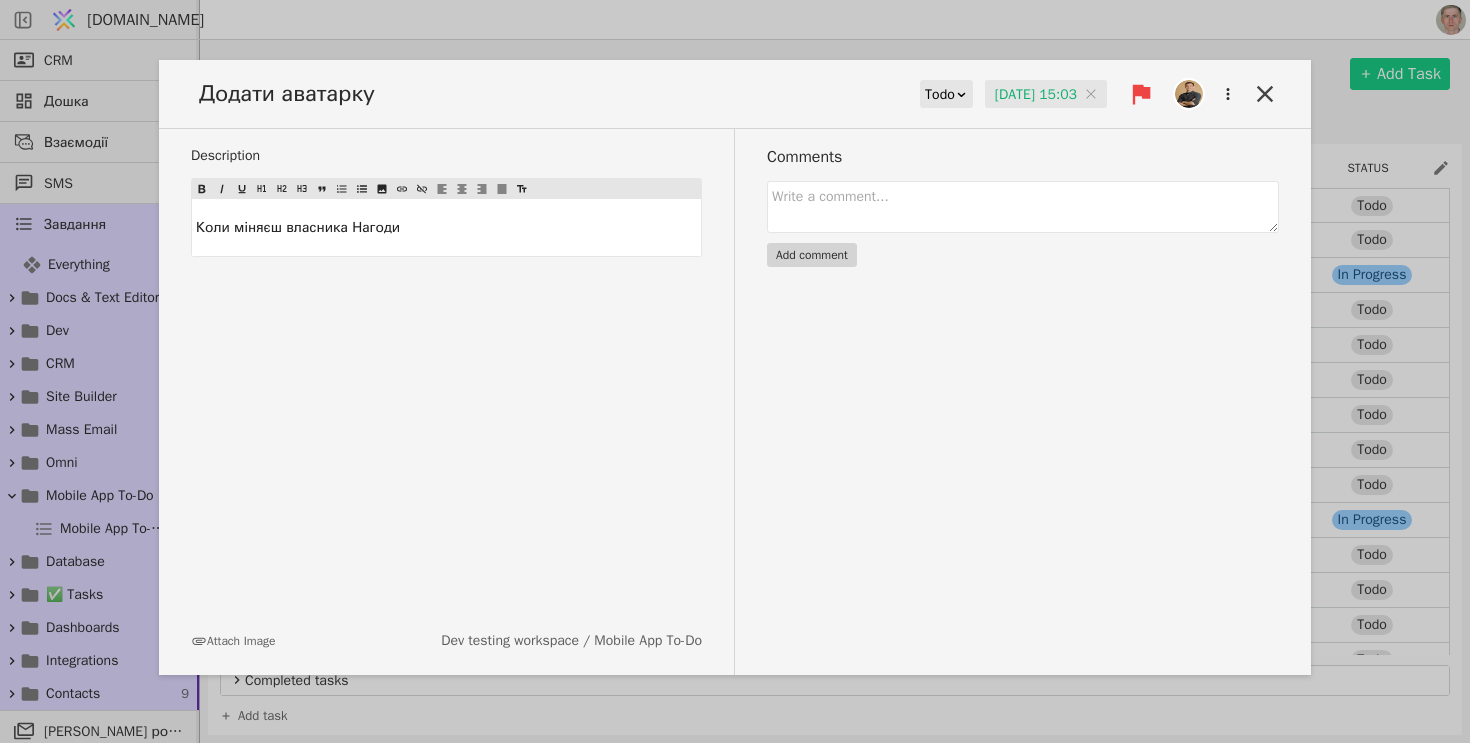 click on "Додати аватарку" at bounding box center (293, 94) 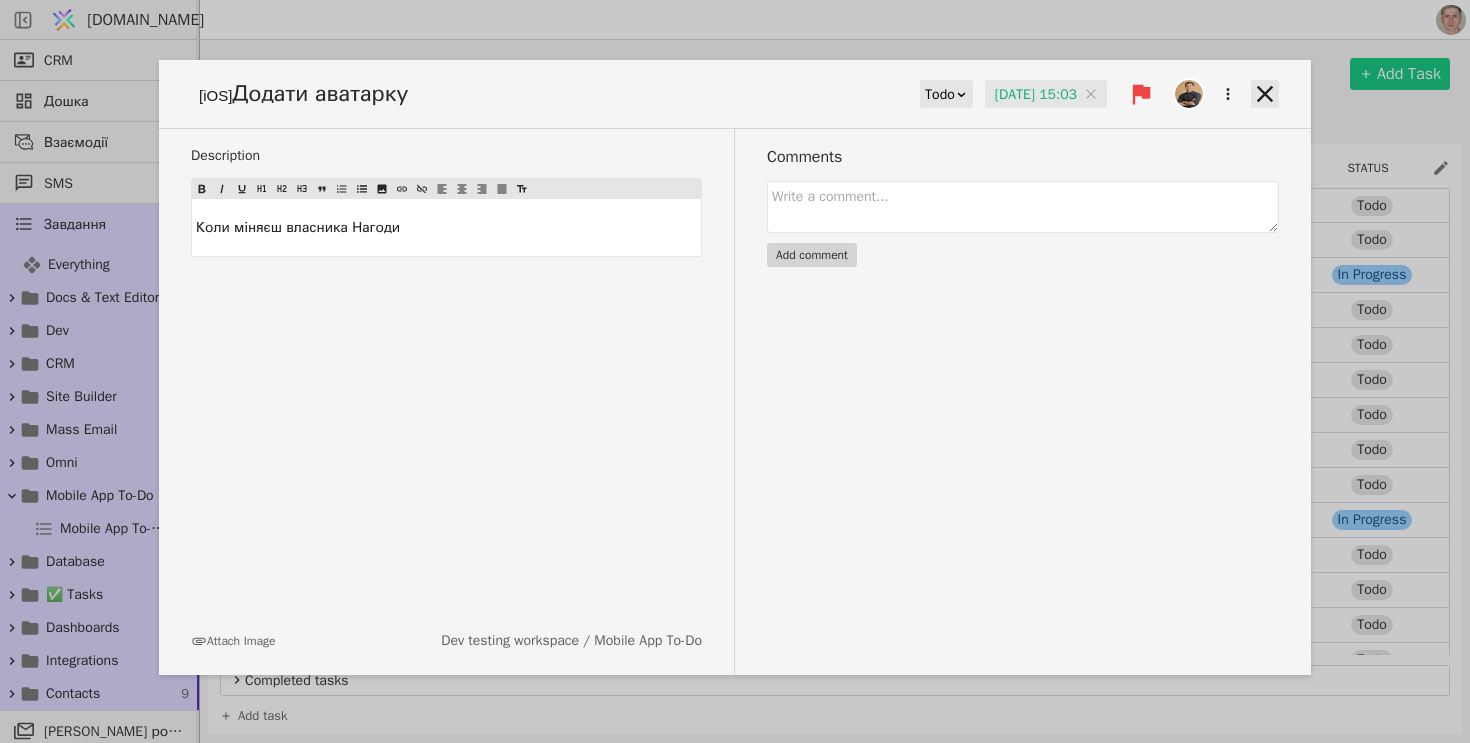 click 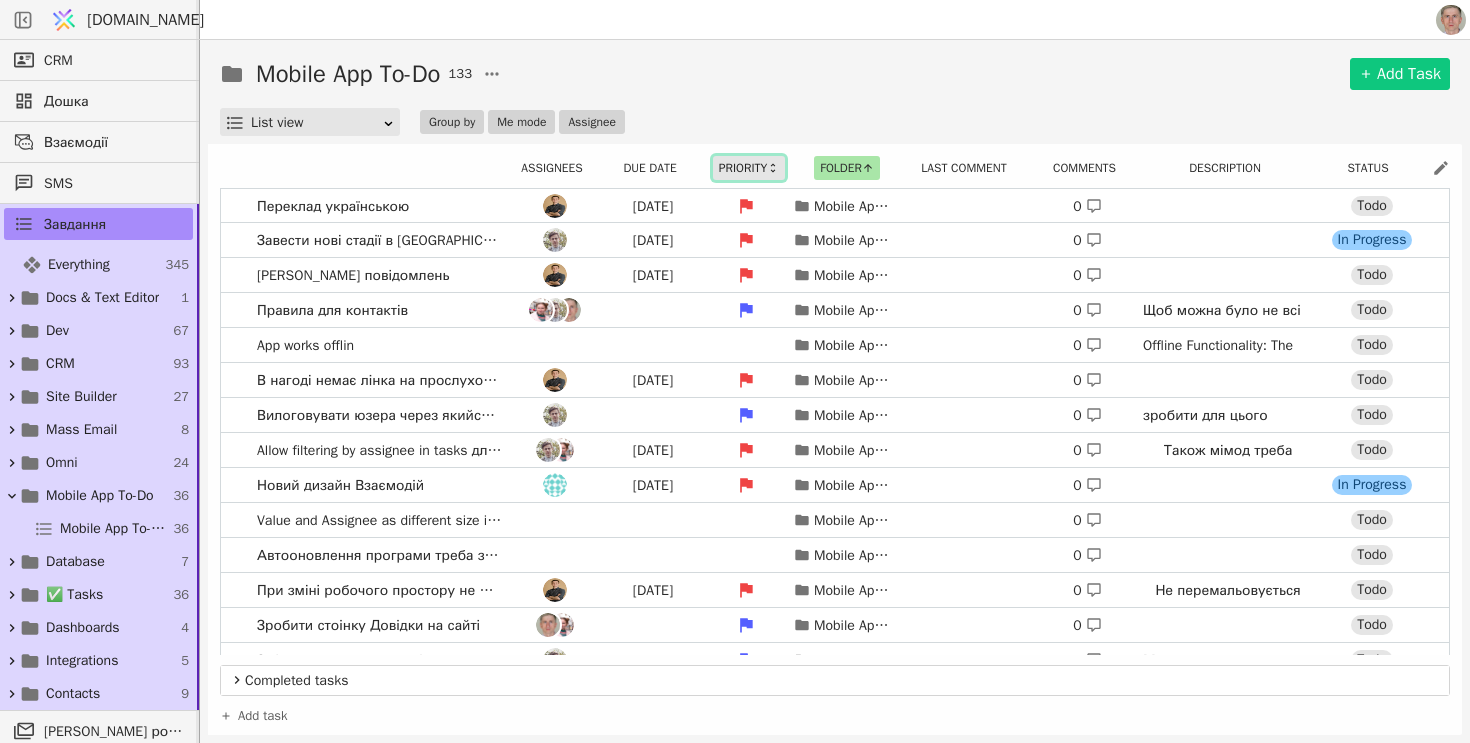 click on "Priority" at bounding box center (749, 168) 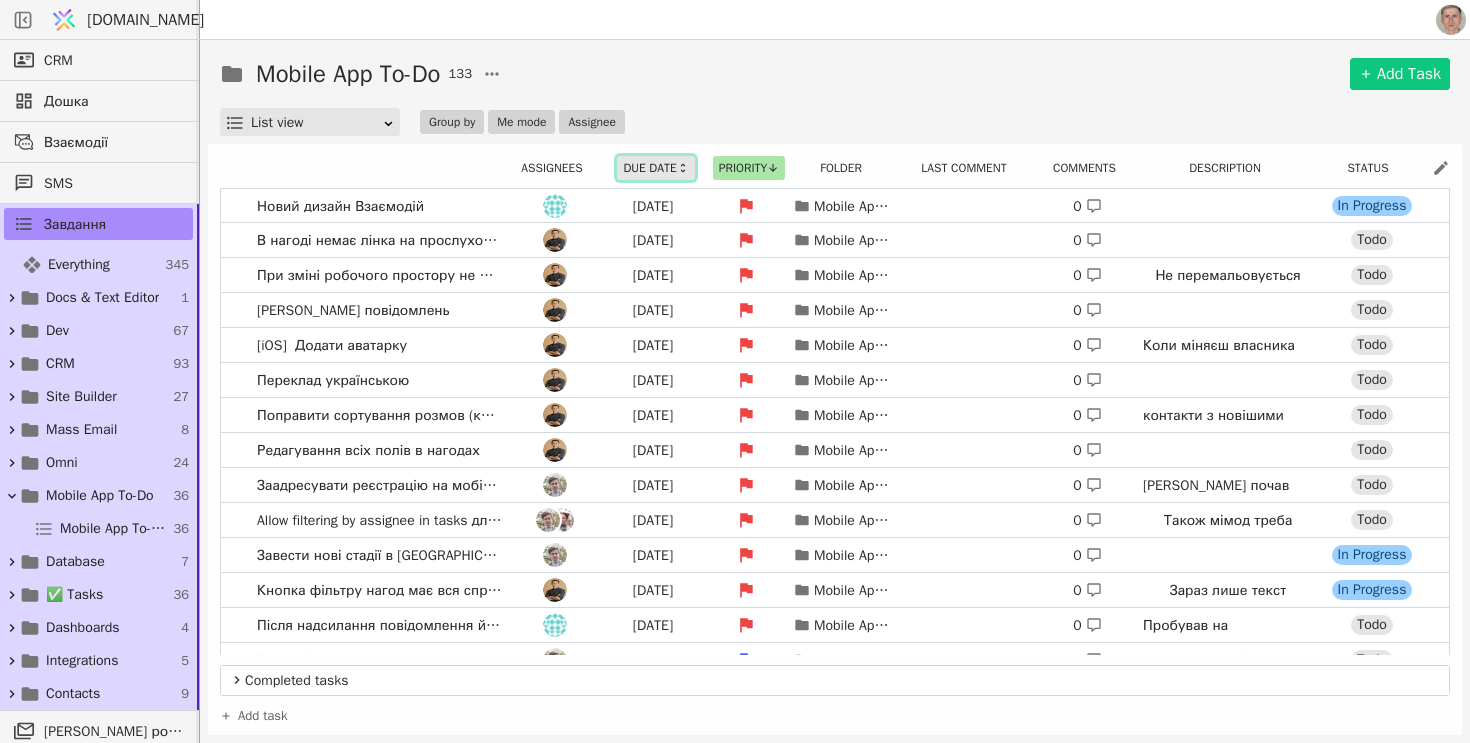 click on "Due date" at bounding box center (655, 168) 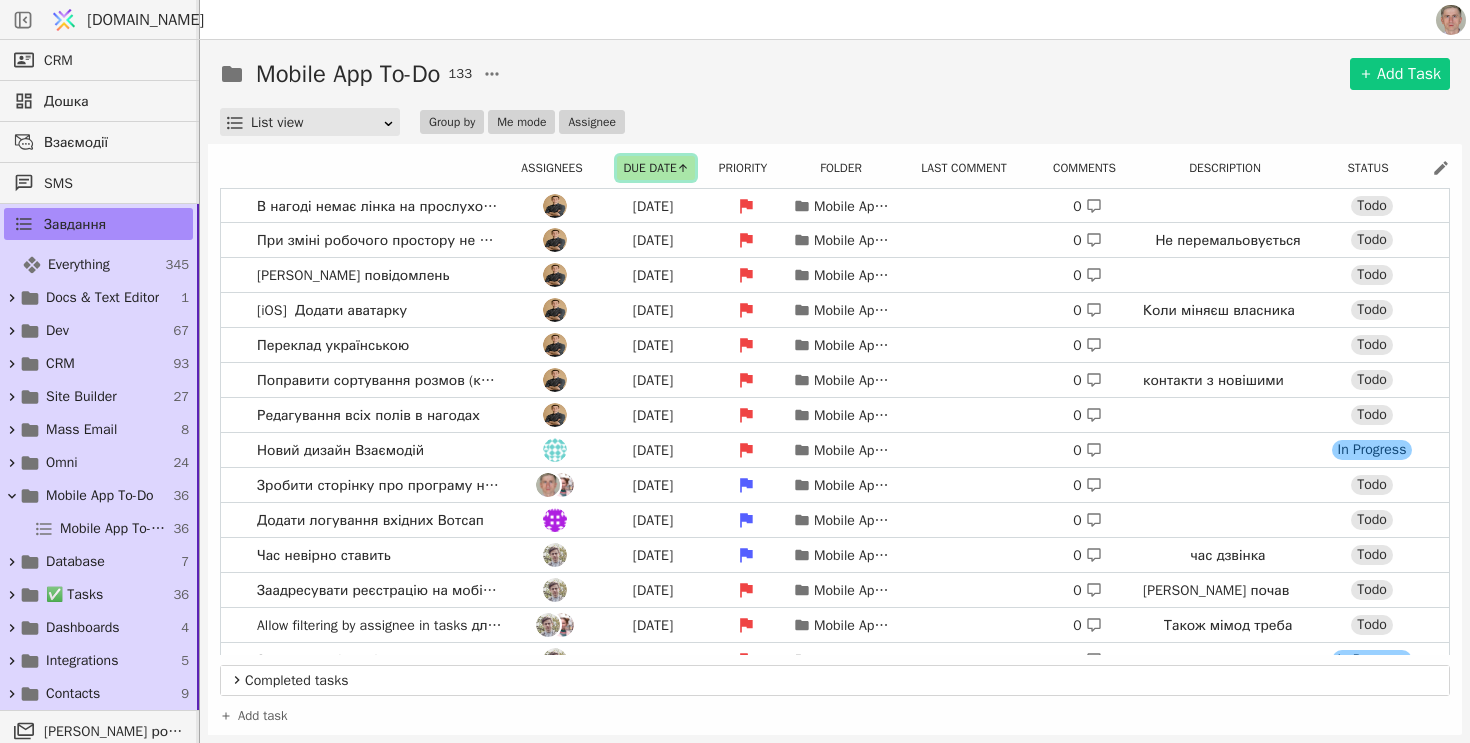 click on "Due date" at bounding box center (655, 168) 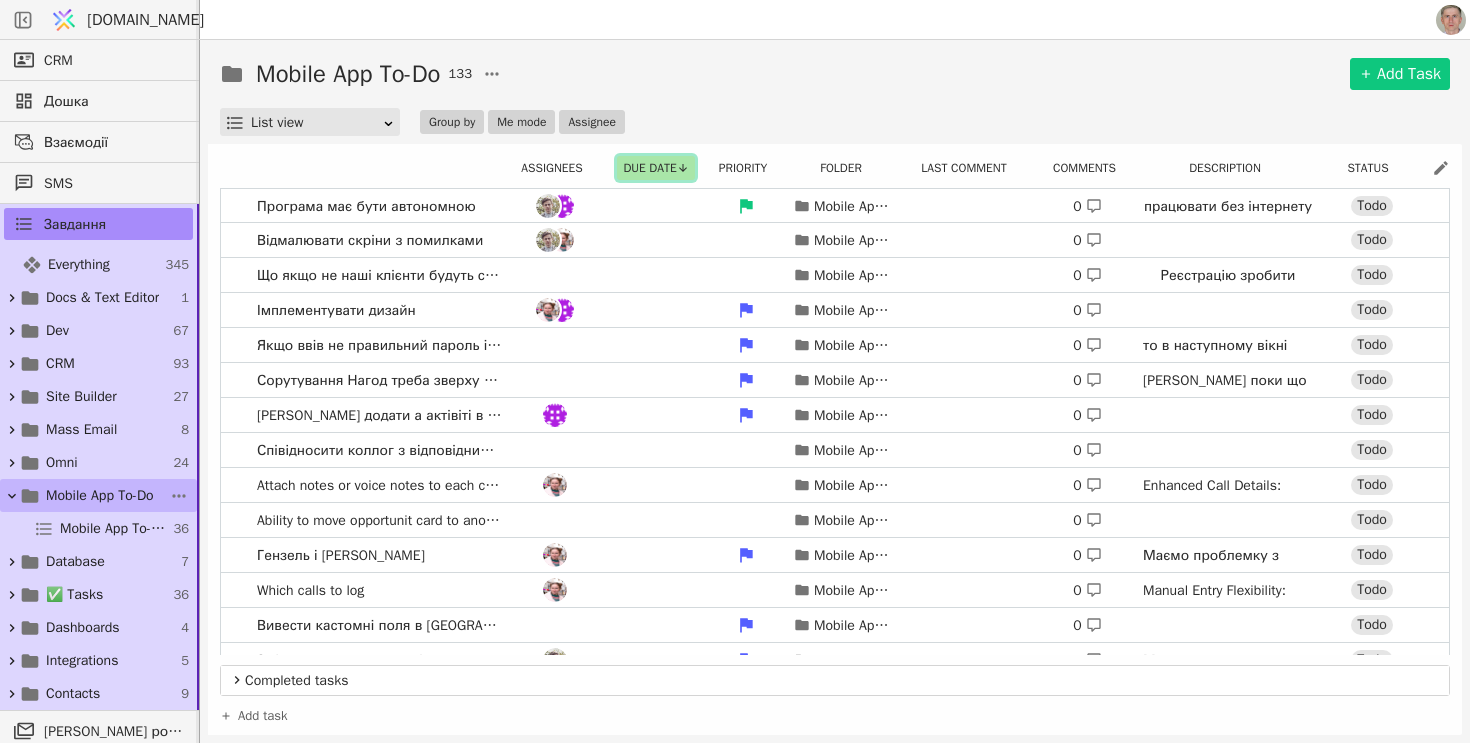 click on "Mobile App To-Do" at bounding box center [100, 495] 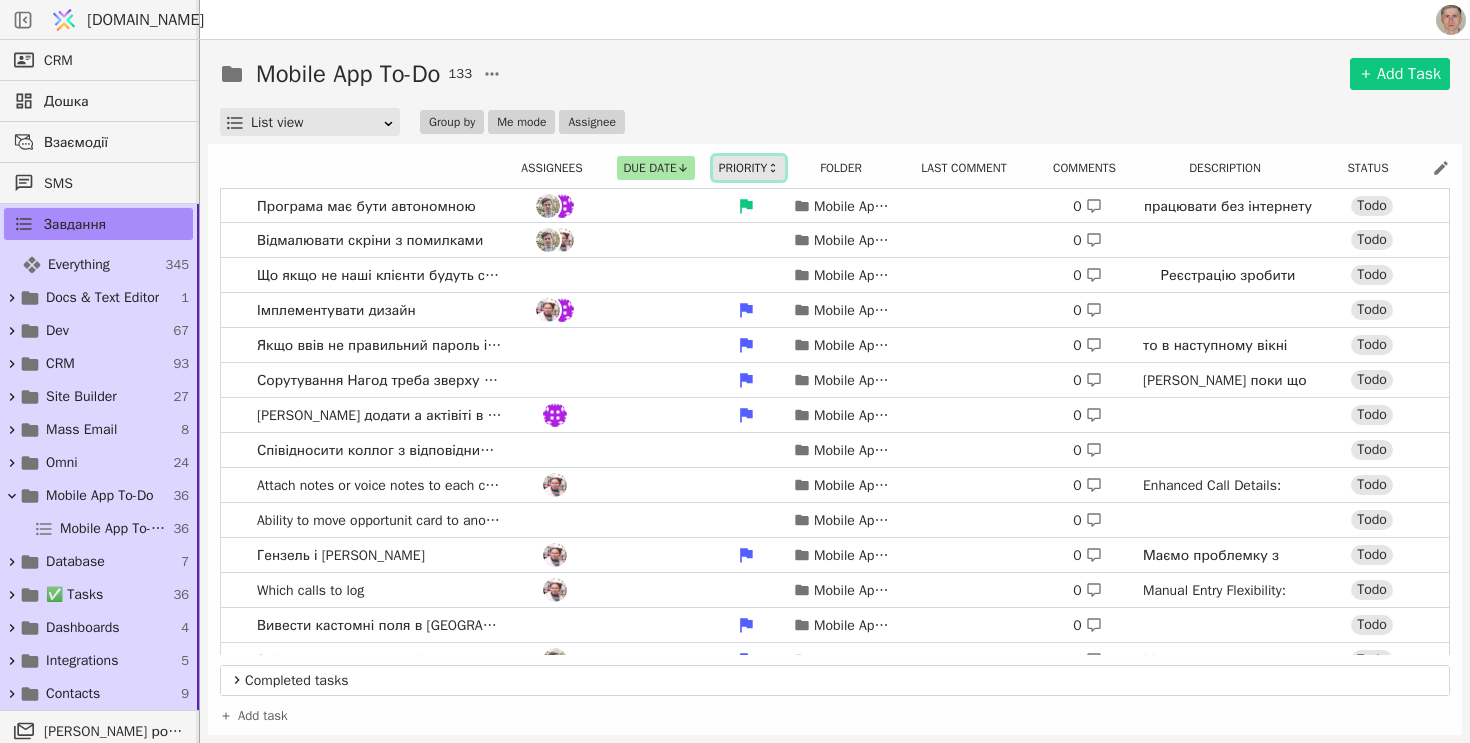 click on "Priority" at bounding box center (749, 168) 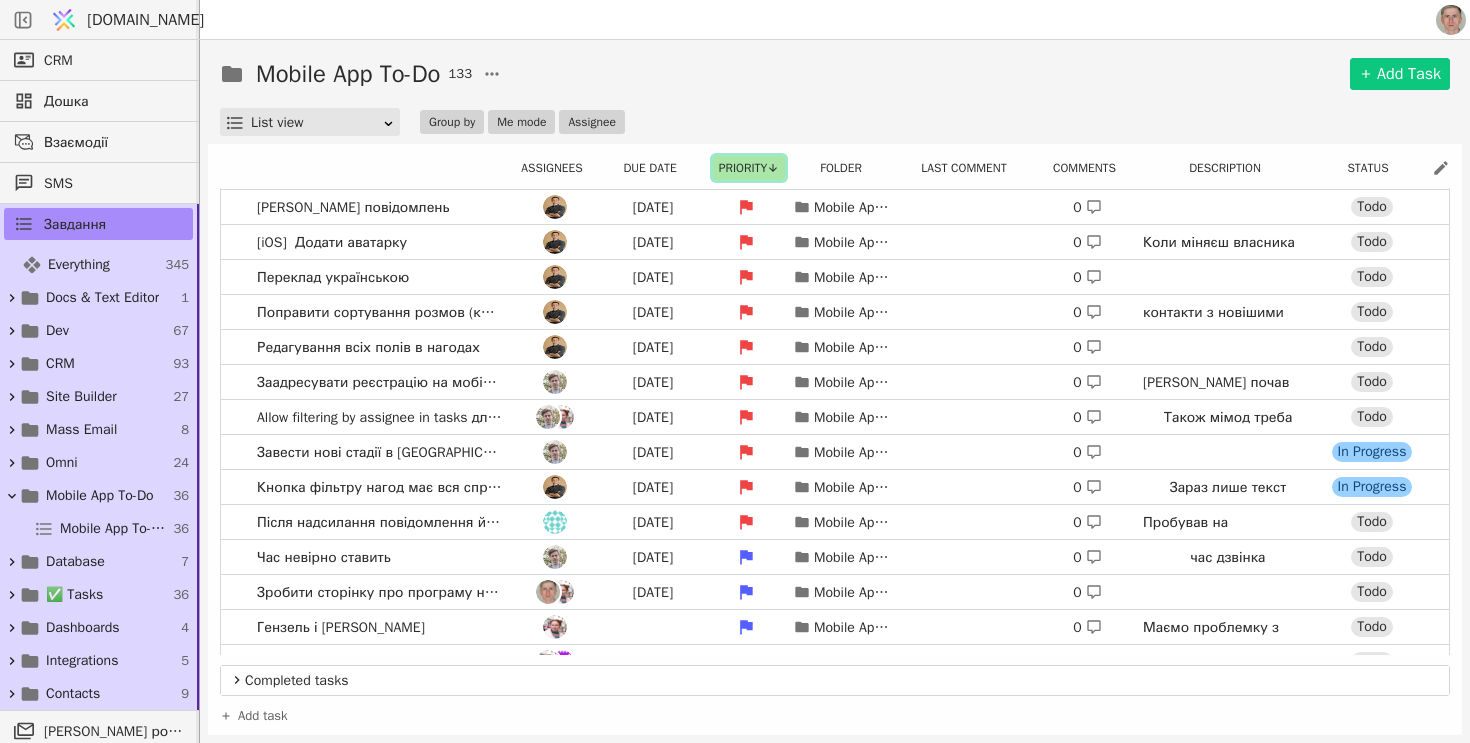 scroll, scrollTop: 0, scrollLeft: 0, axis: both 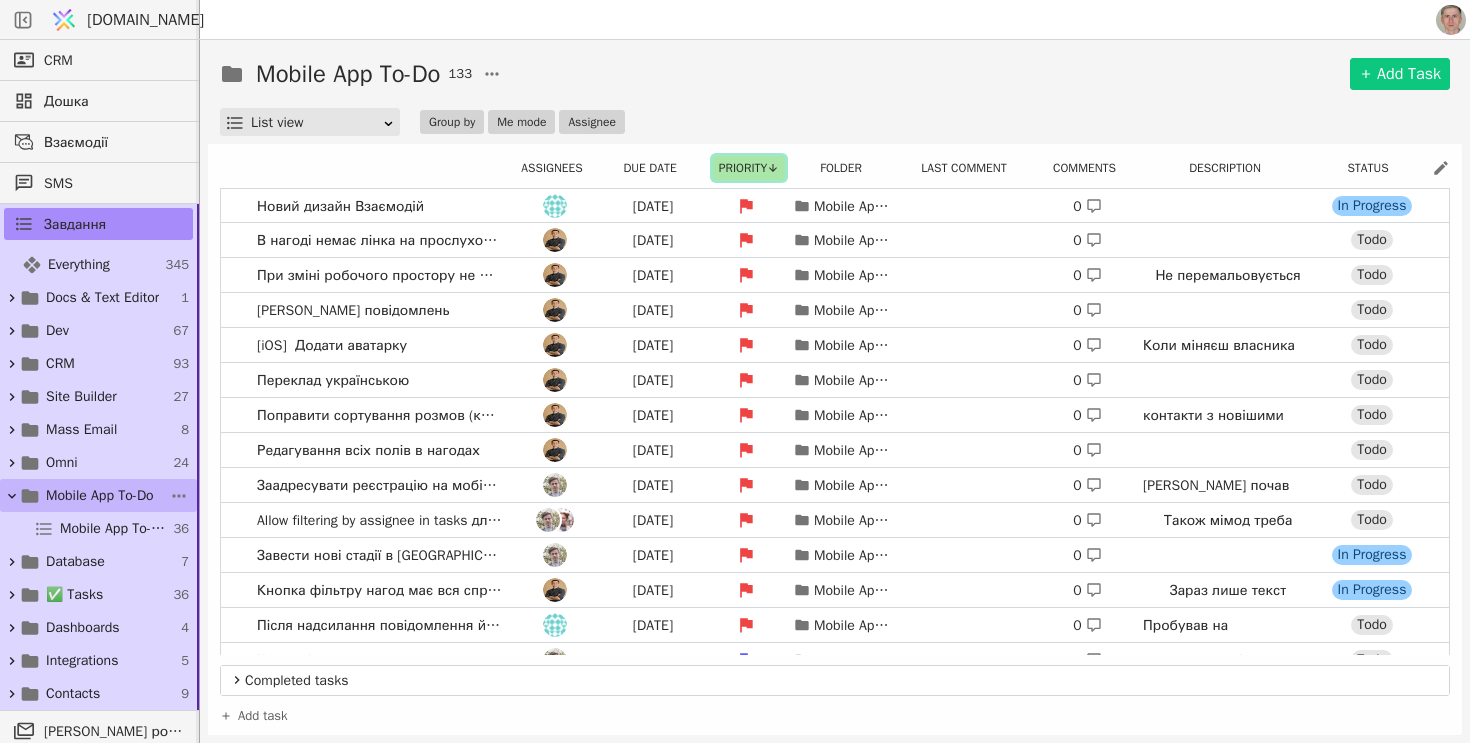 click on "Mobile App To-Do" at bounding box center [100, 495] 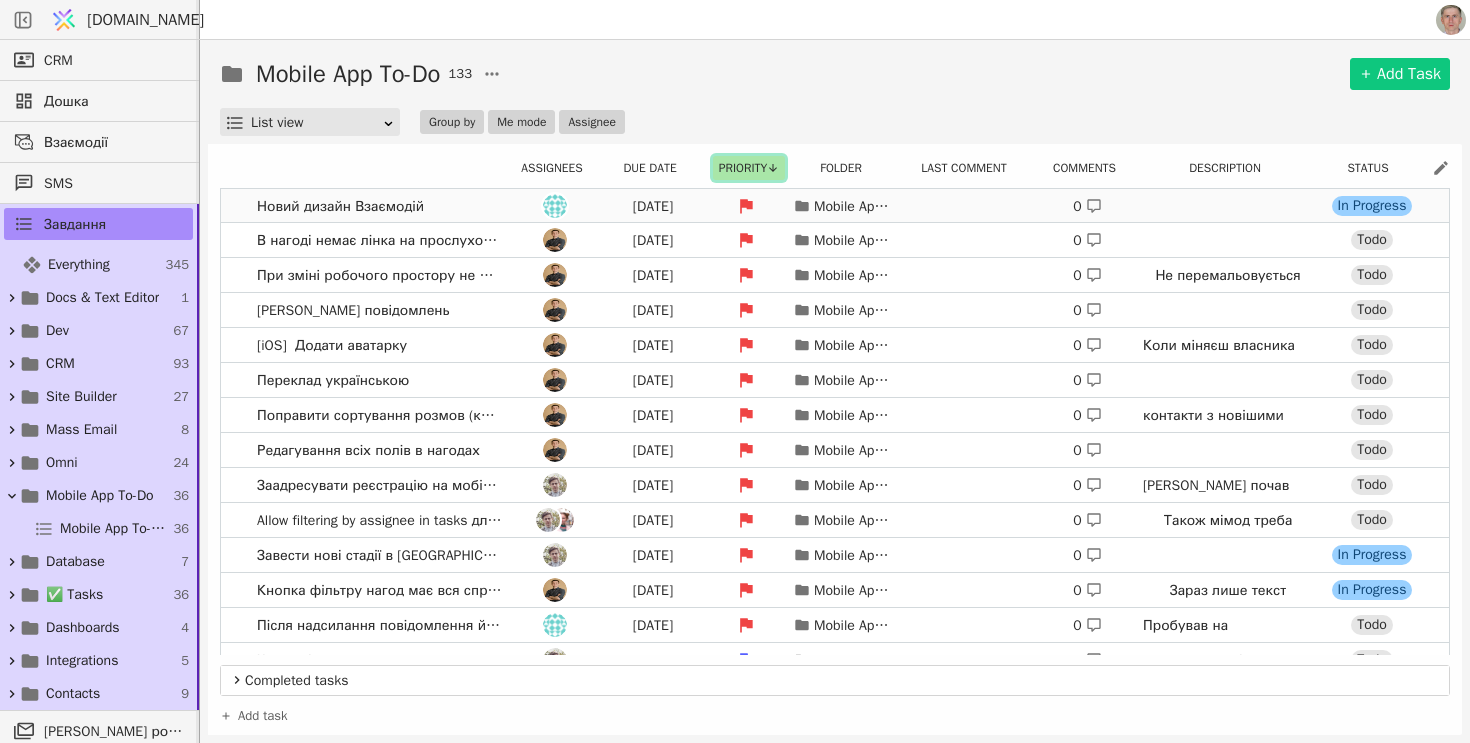 click on "Новий дизайн Взаємодій Apr 30 Mobile App To-Do 0   In Progress" at bounding box center (835, 206) 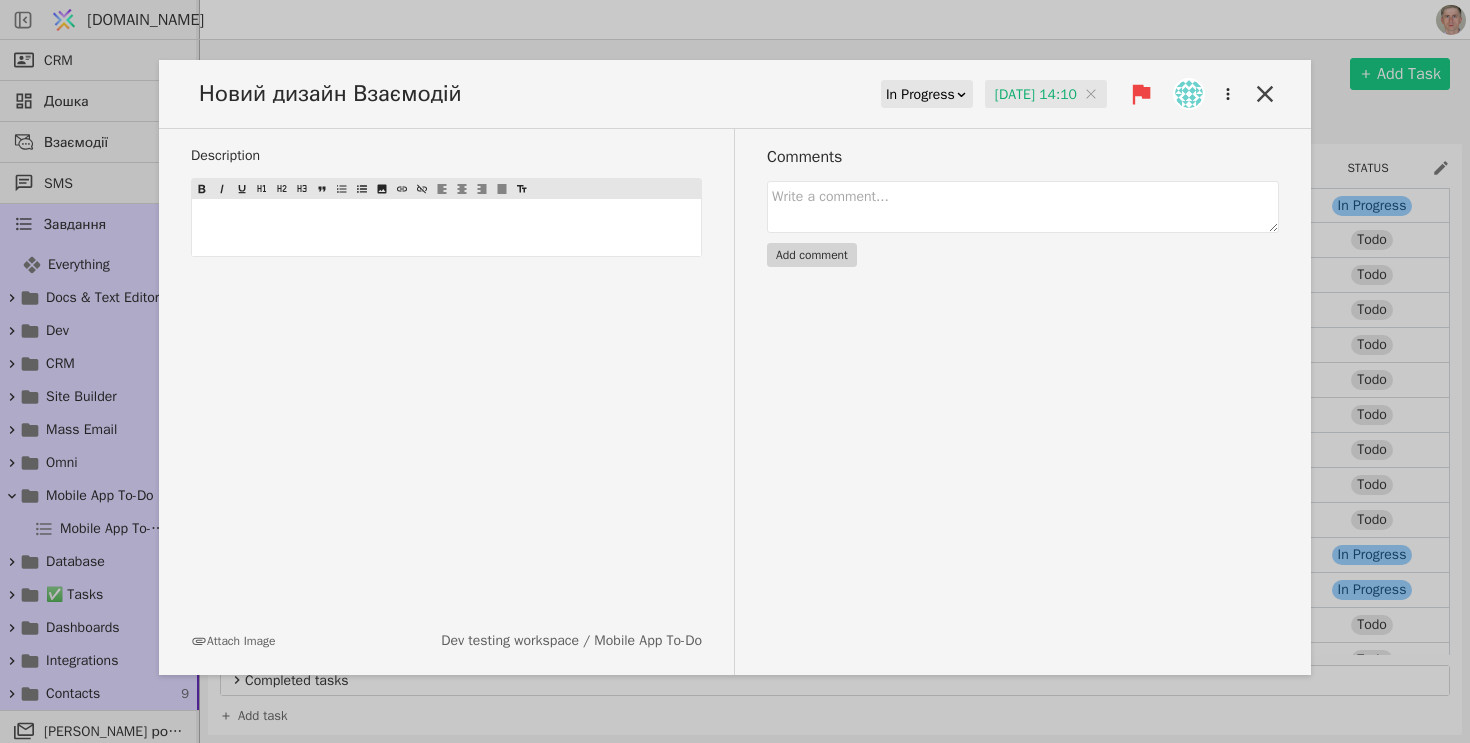 click on "Новий дизайн Взаємодій" at bounding box center [336, 94] 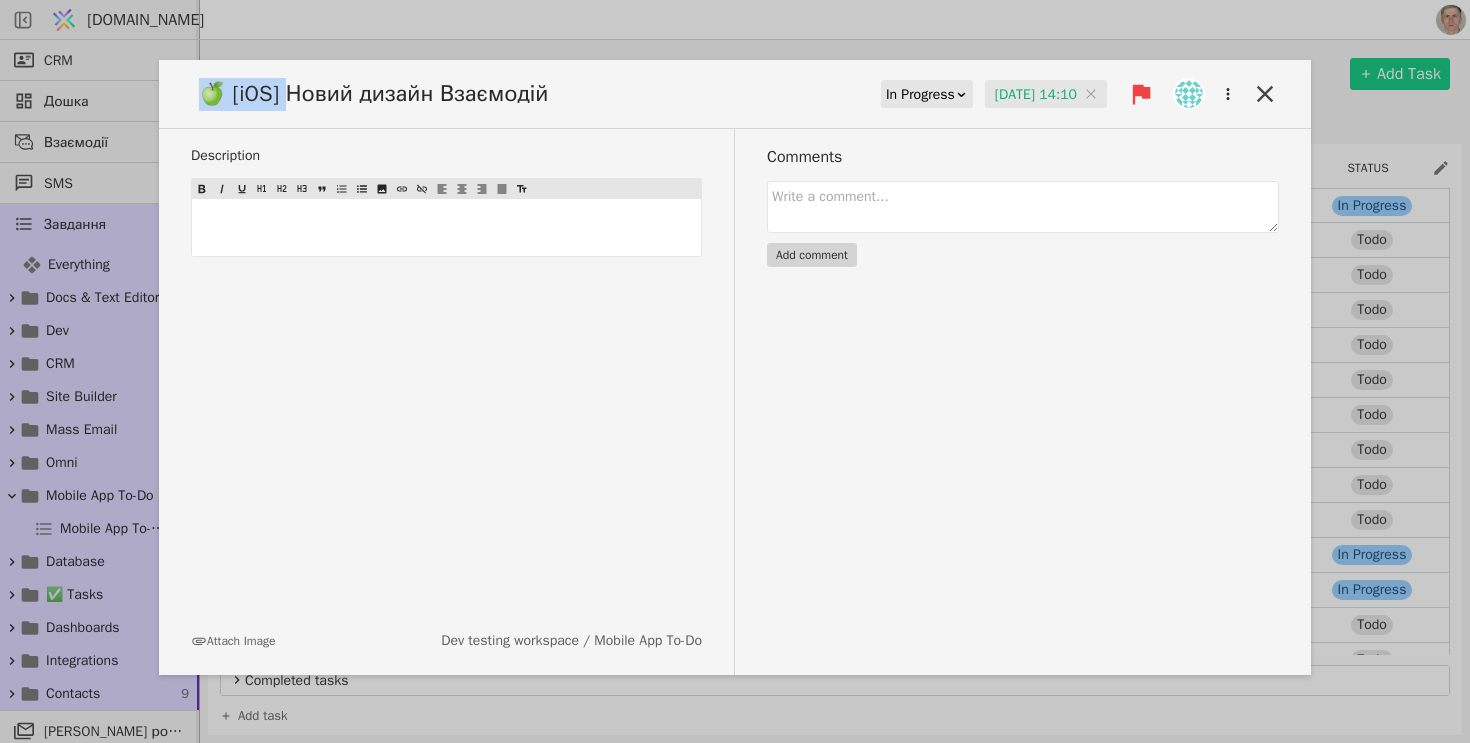 copy on "🍏 [iOS] Н" 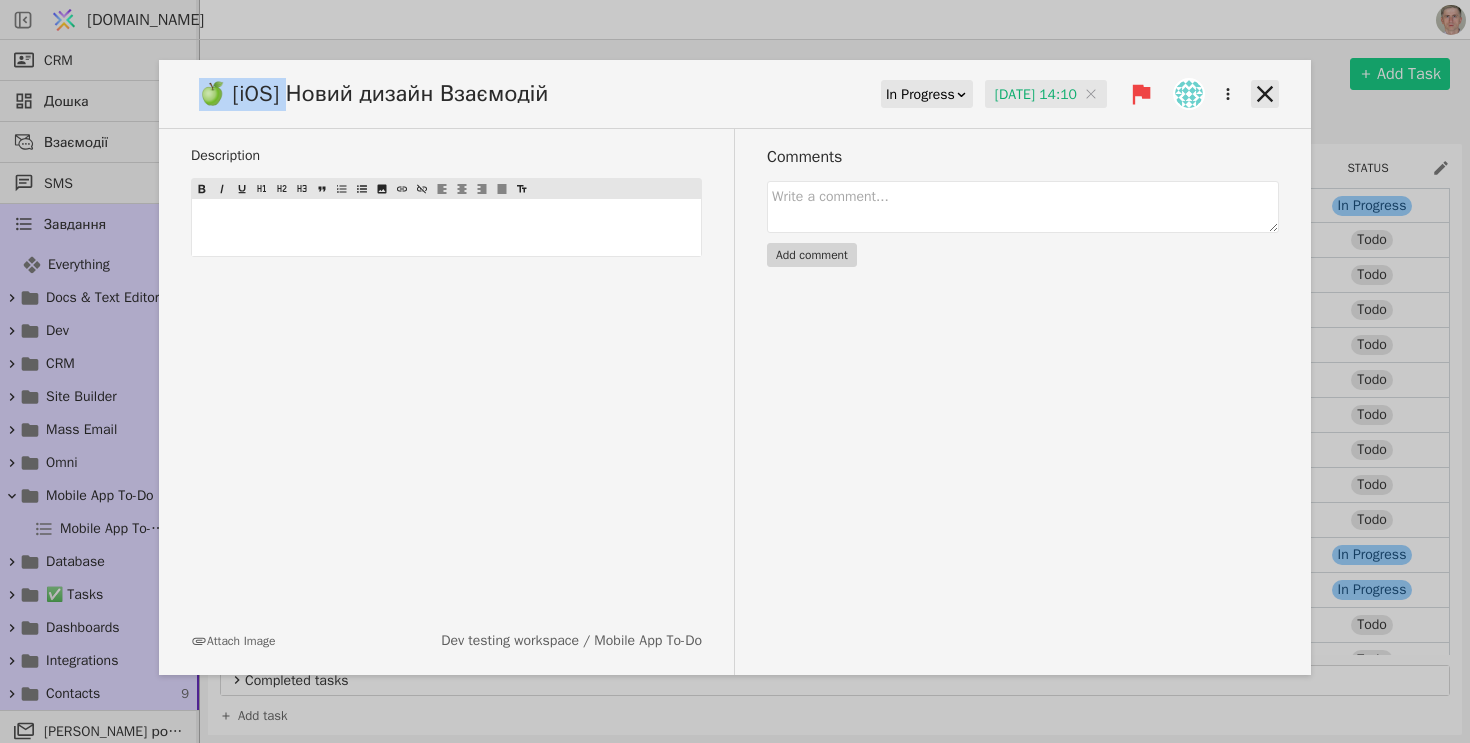 click 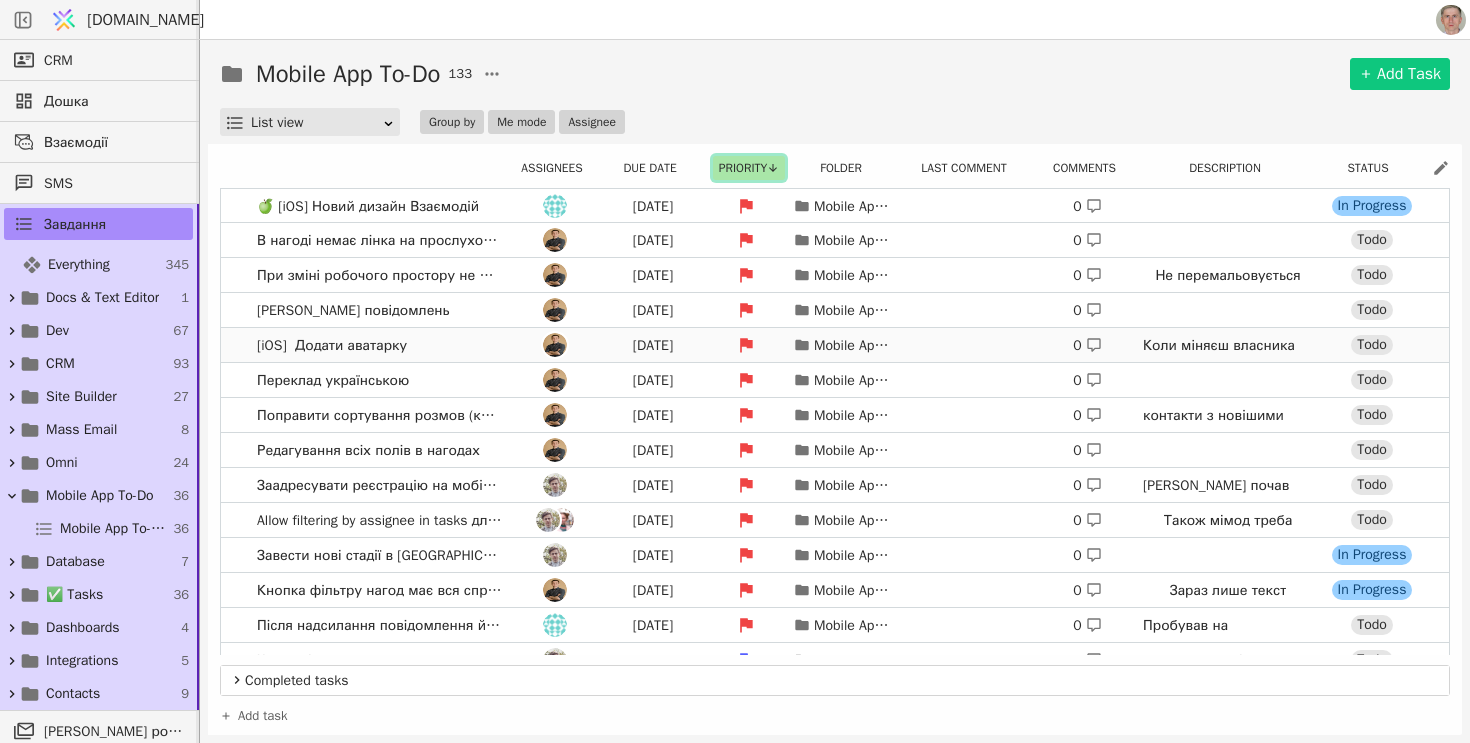 click on "[iOS]  Додати аватарку Feb 26 Mobile App To-Do 0   Коли міняєш власника Нагоди Todo" at bounding box center (835, 345) 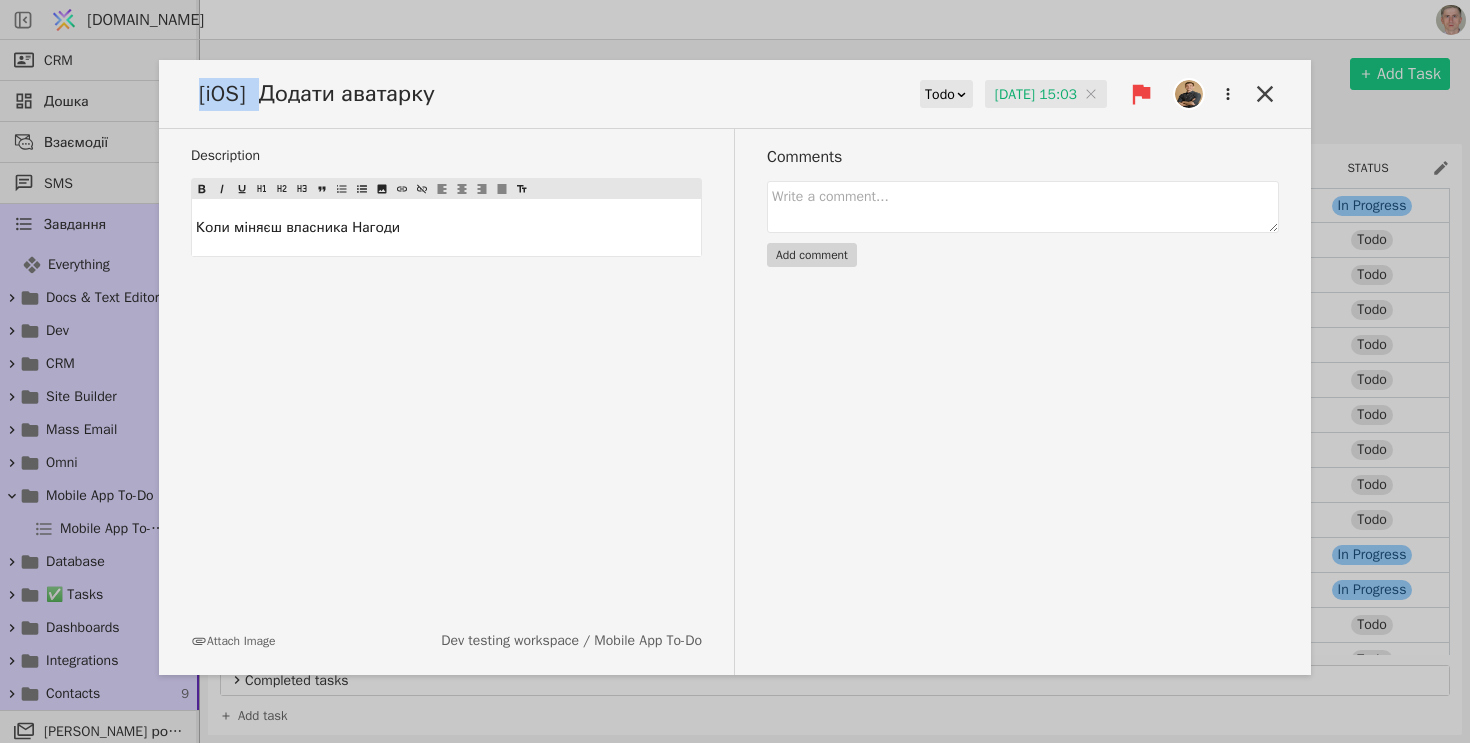 drag, startPoint x: 267, startPoint y: 97, endPoint x: 143, endPoint y: 97, distance: 124 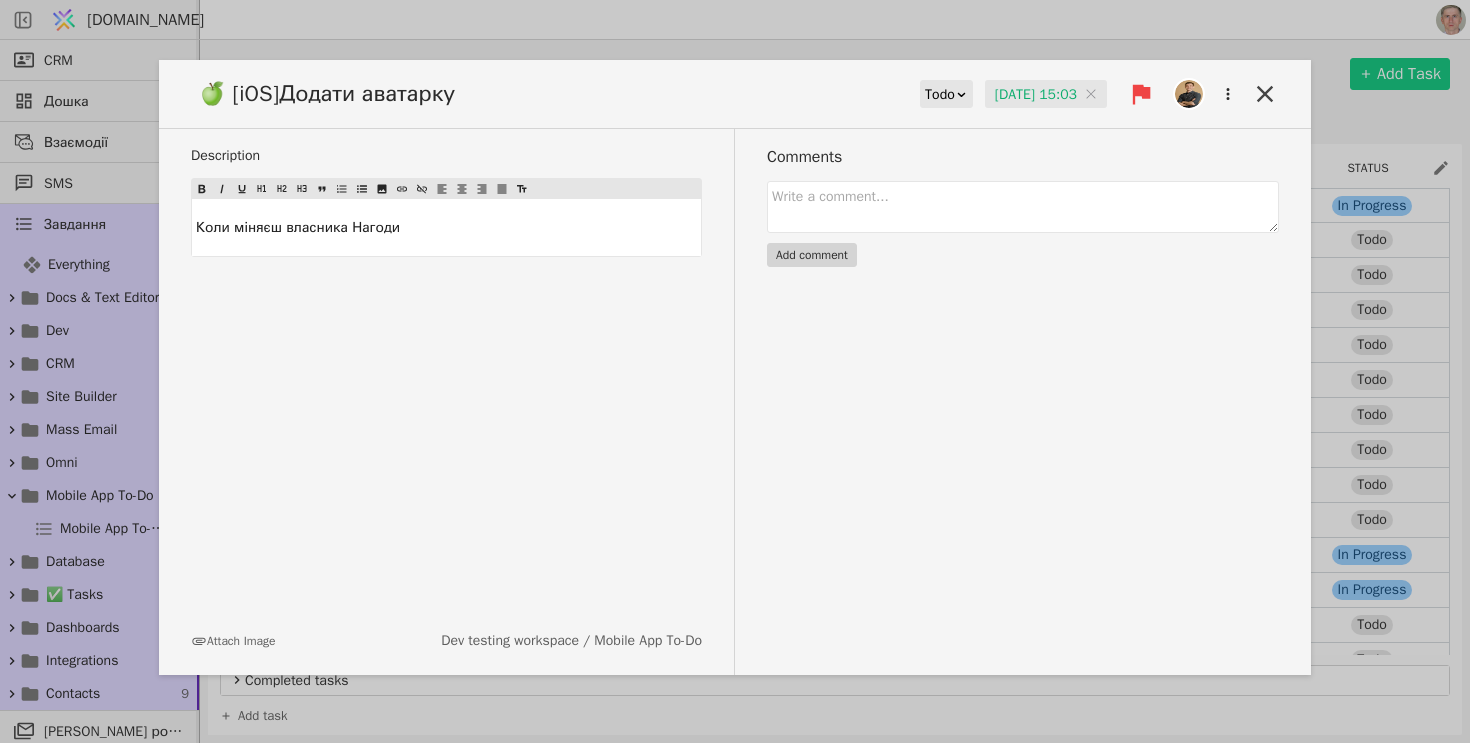 drag, startPoint x: 207, startPoint y: 95, endPoint x: 154, endPoint y: 95, distance: 53 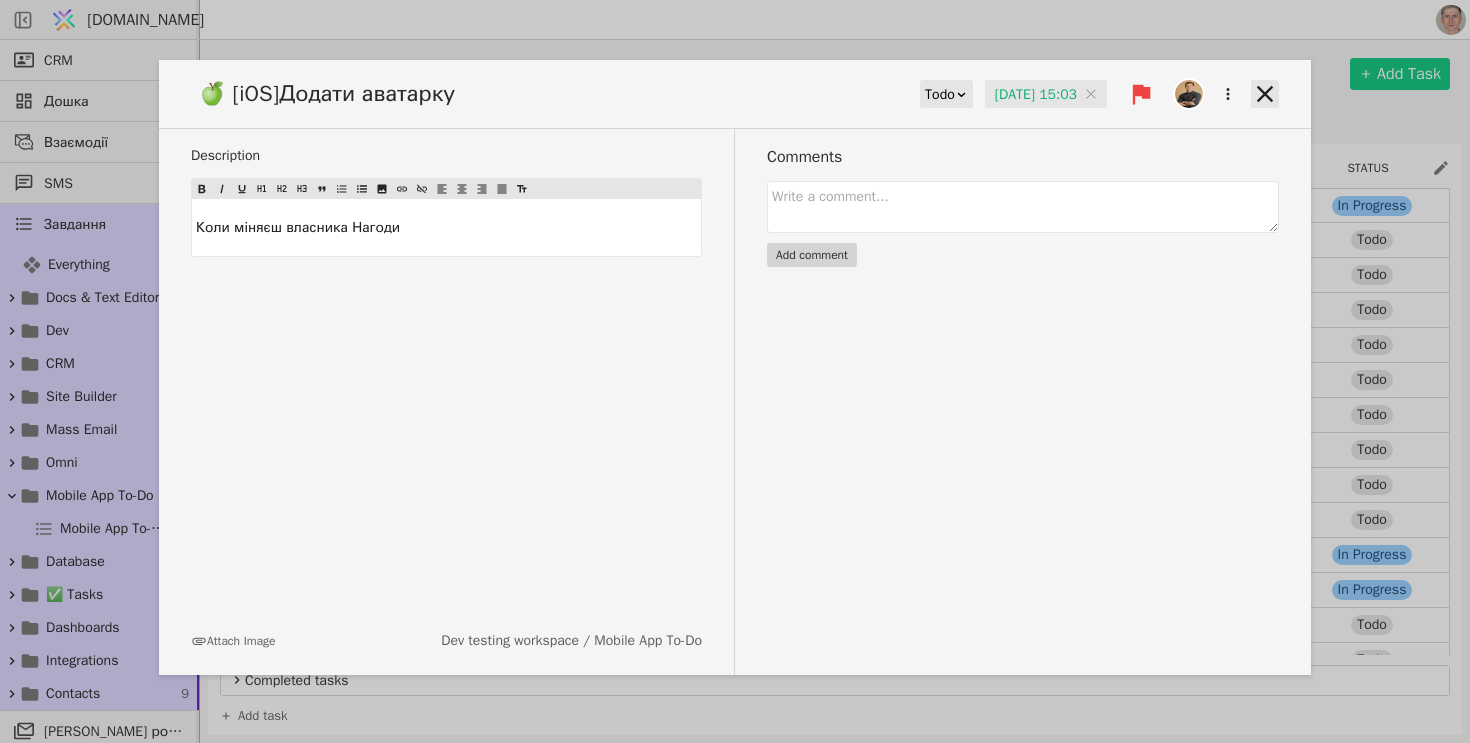 click 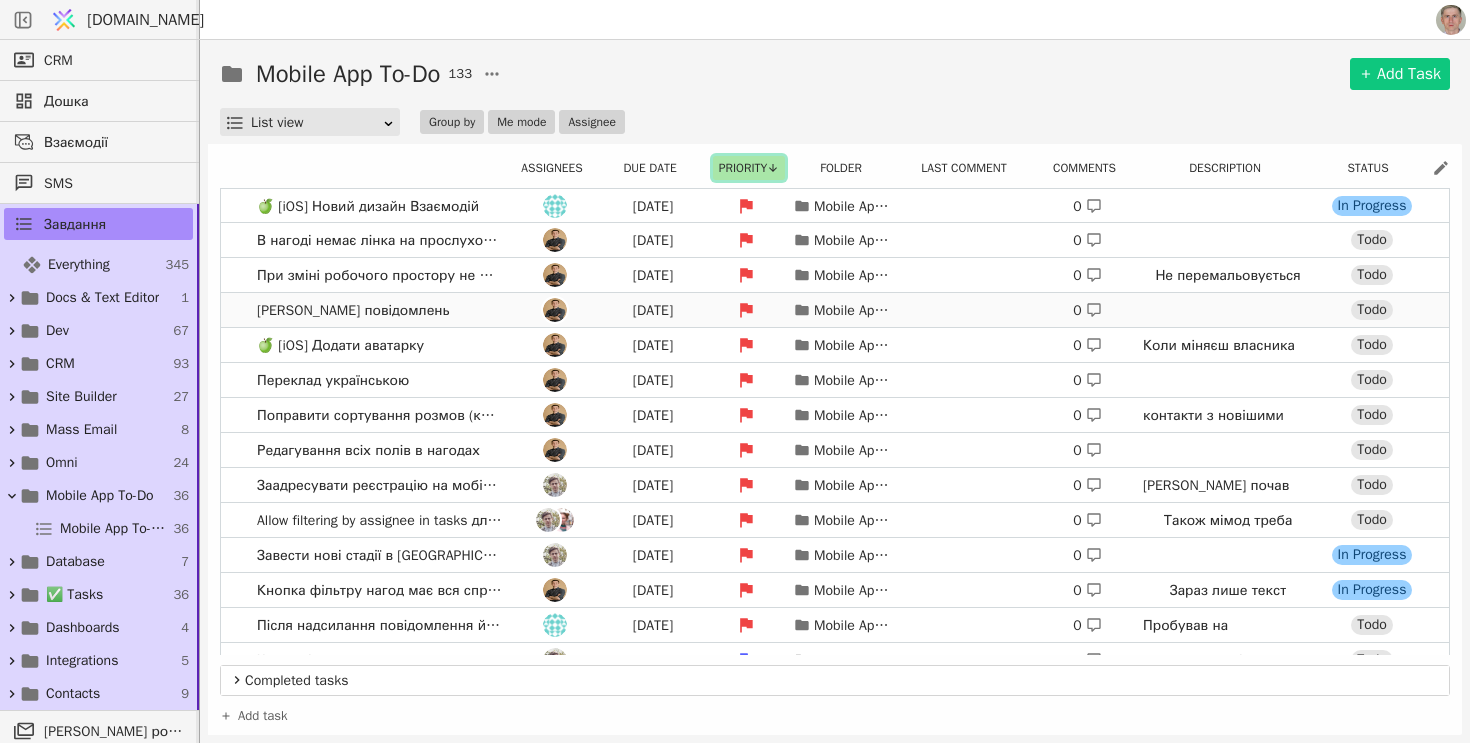 click on "Вивід вайбер повідомлень Feb 23 Mobile App To-Do 0   Todo" at bounding box center (835, 310) 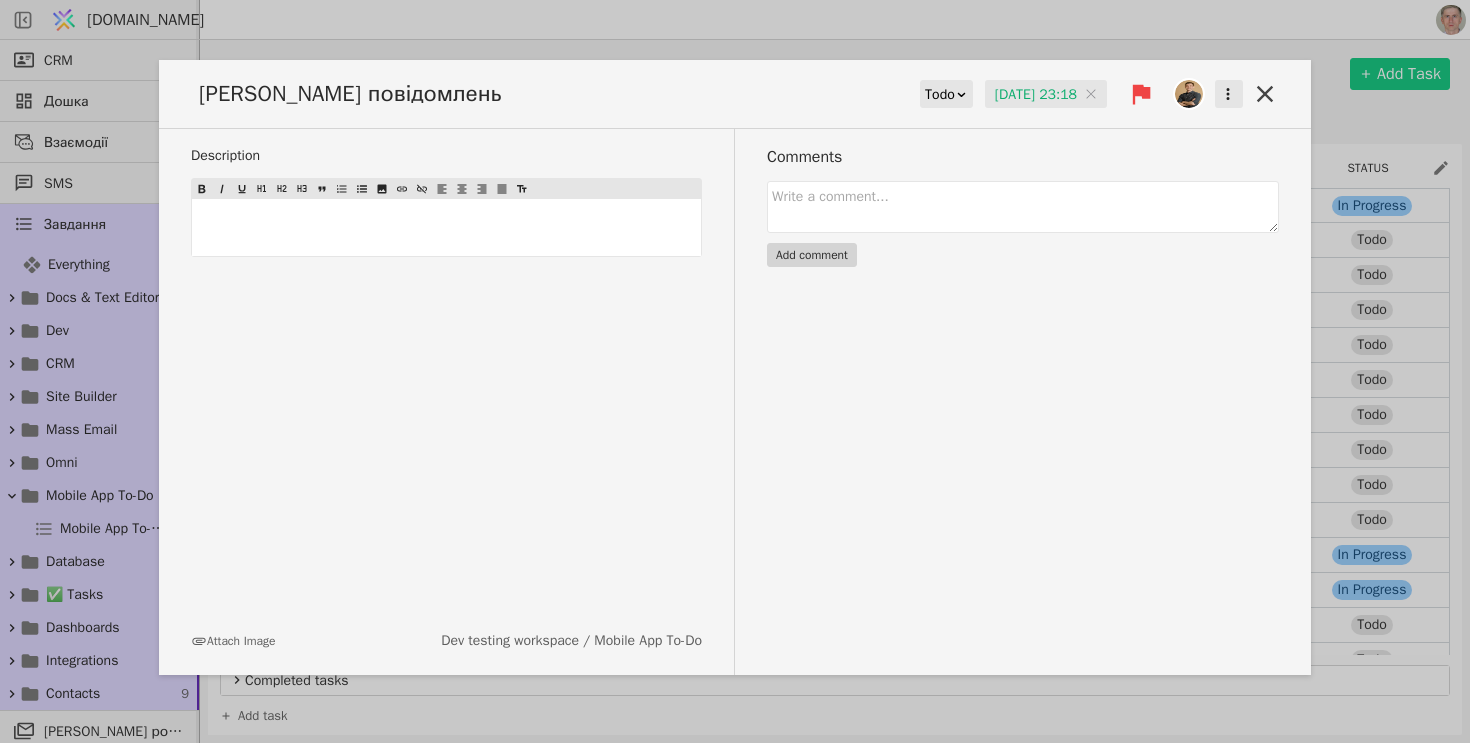 click 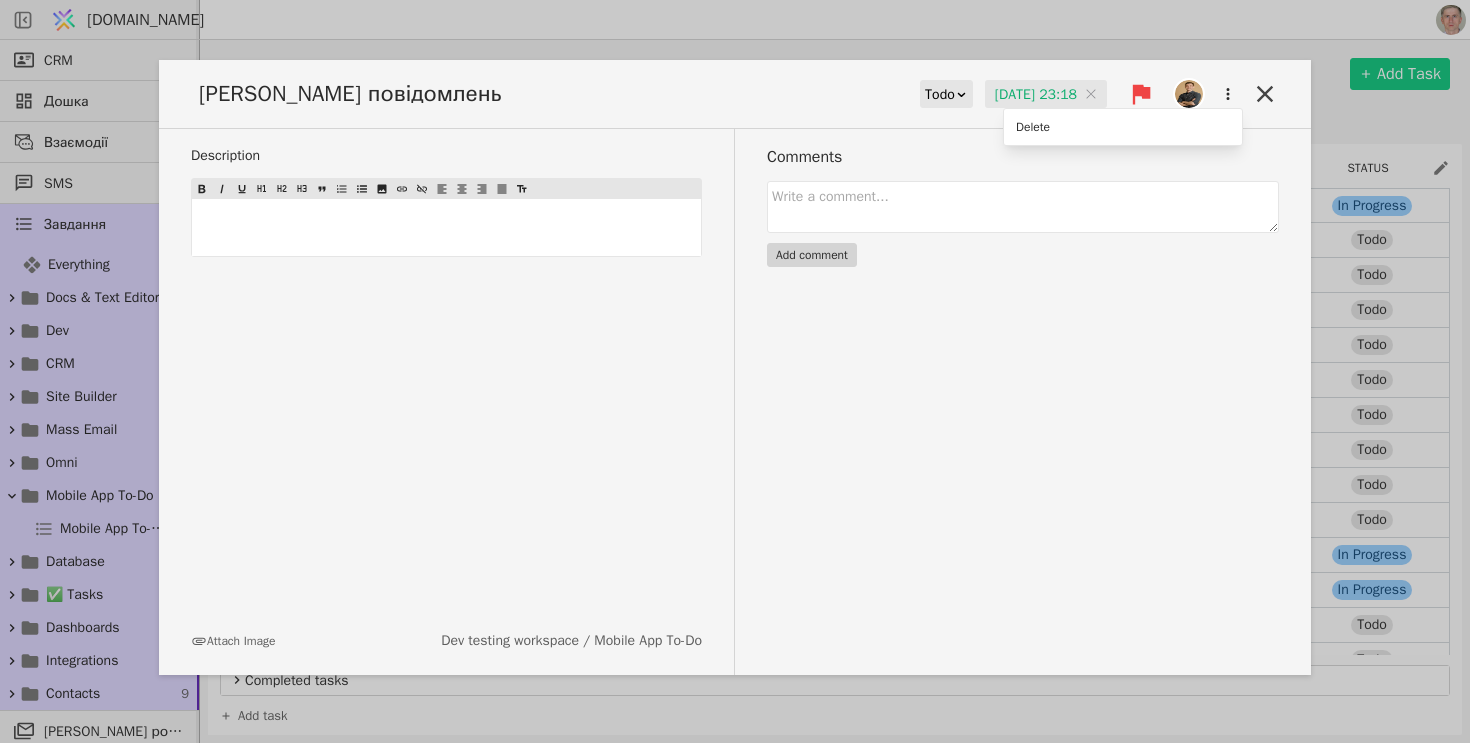 click on "[PERSON_NAME] повідомлень" at bounding box center (356, 94) 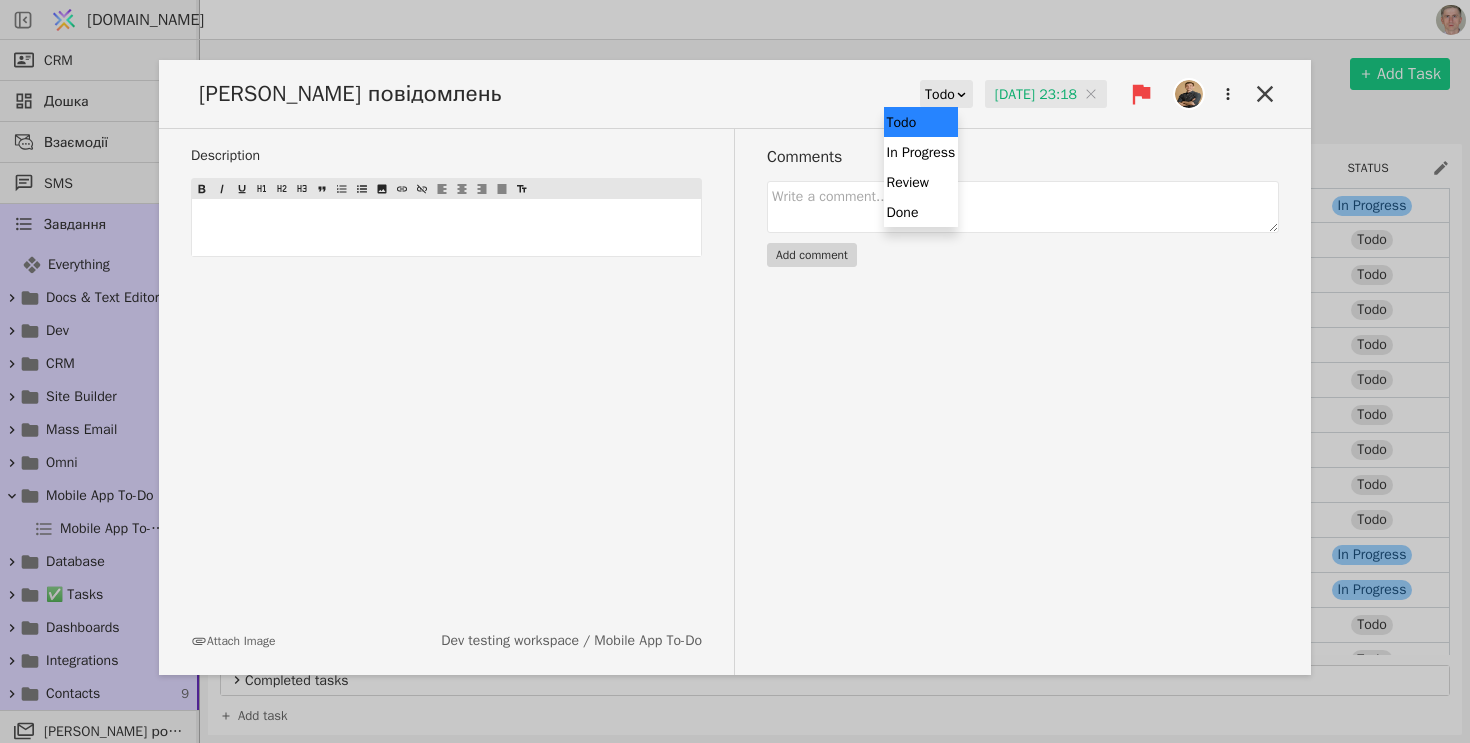 click at bounding box center [961, 94] 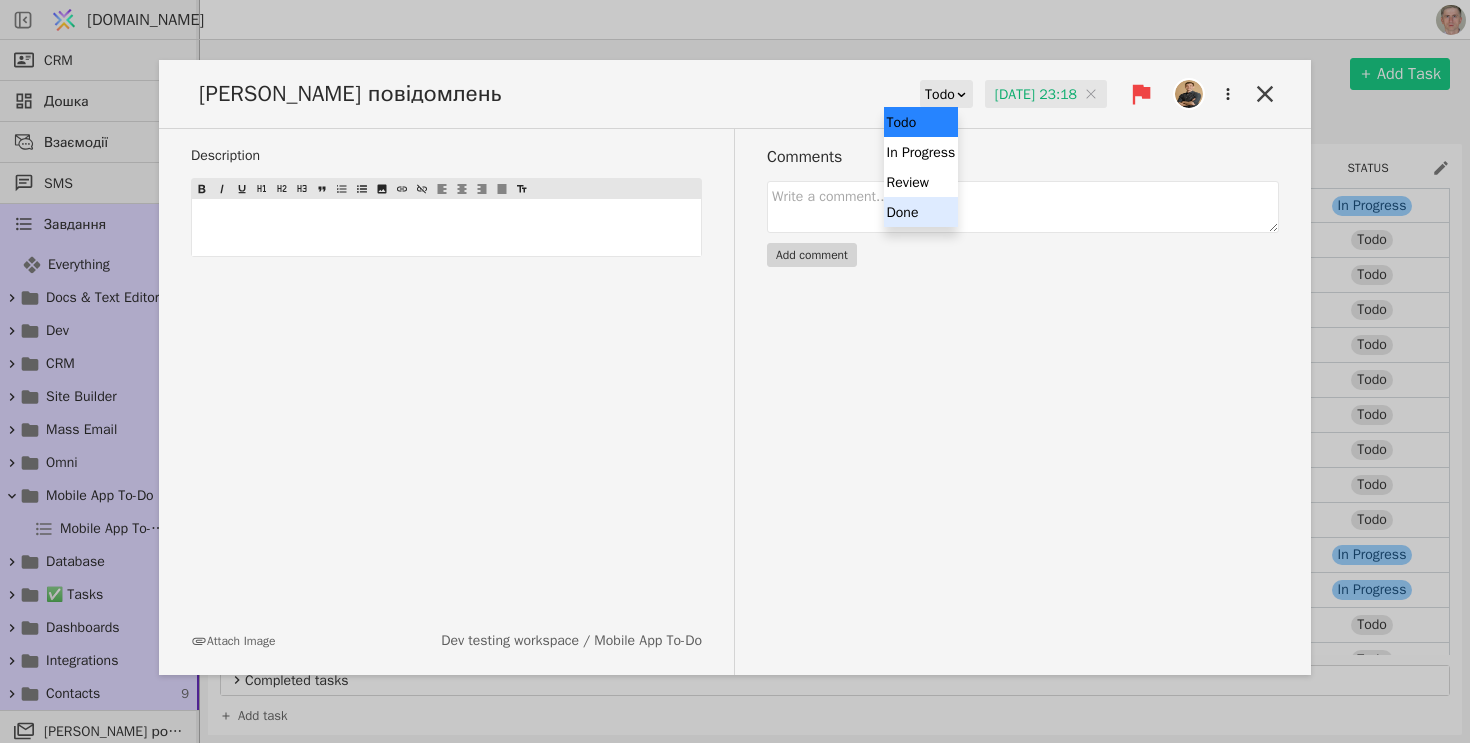 click on "Done" at bounding box center [921, 212] 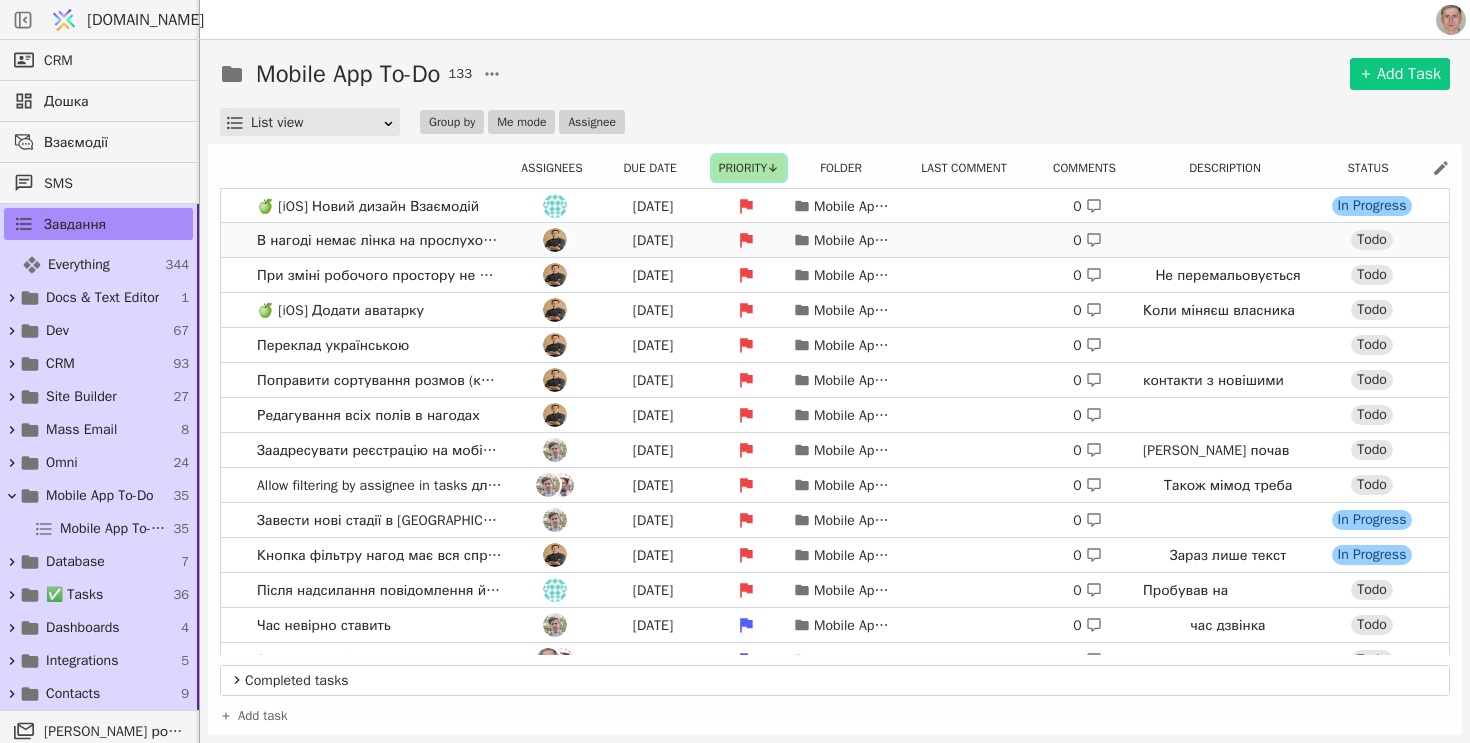 click on "В нагоді немає лінка на прослуховування розмови Feb 14 Mobile App To-Do 0   Todo" at bounding box center [835, 240] 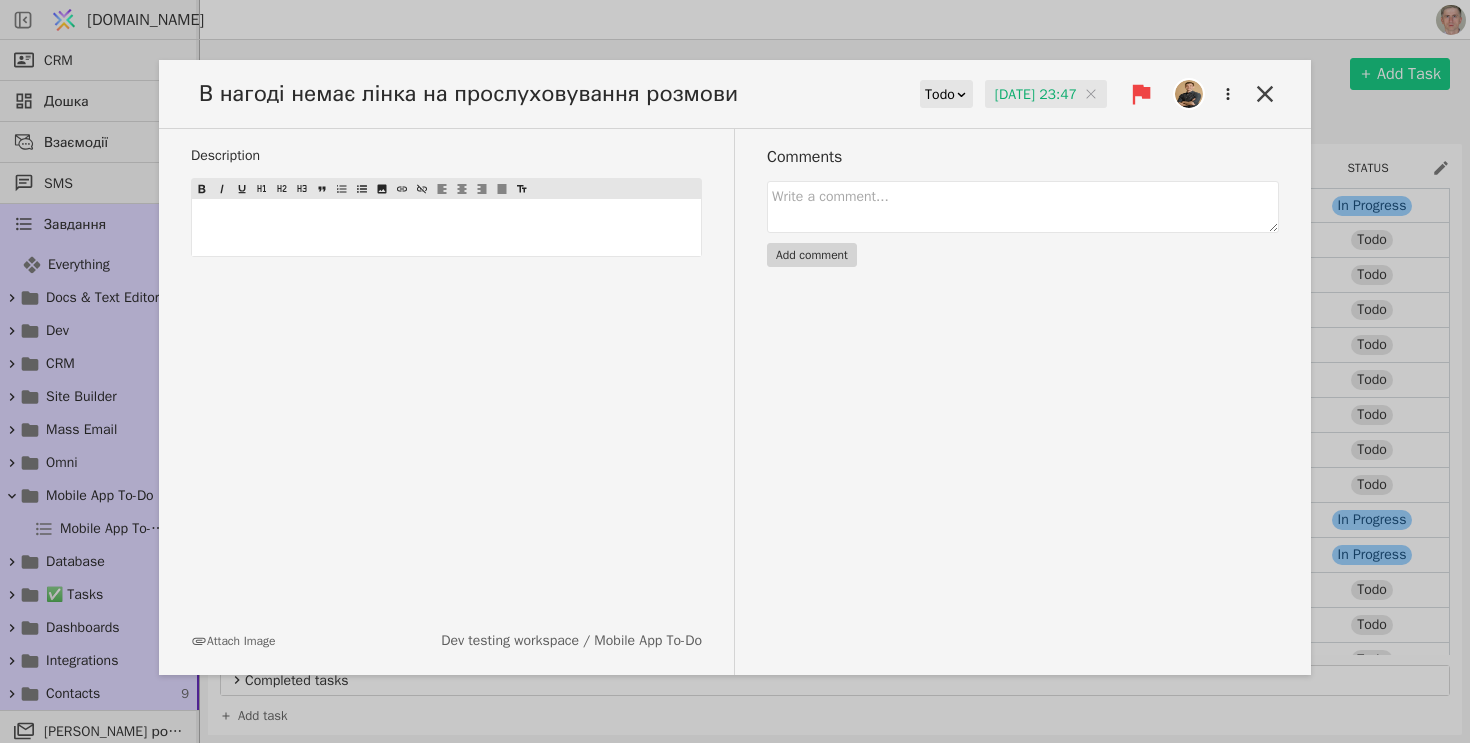 click on "В нагоді немає лінка на прослуховування розмови" at bounding box center [474, 94] 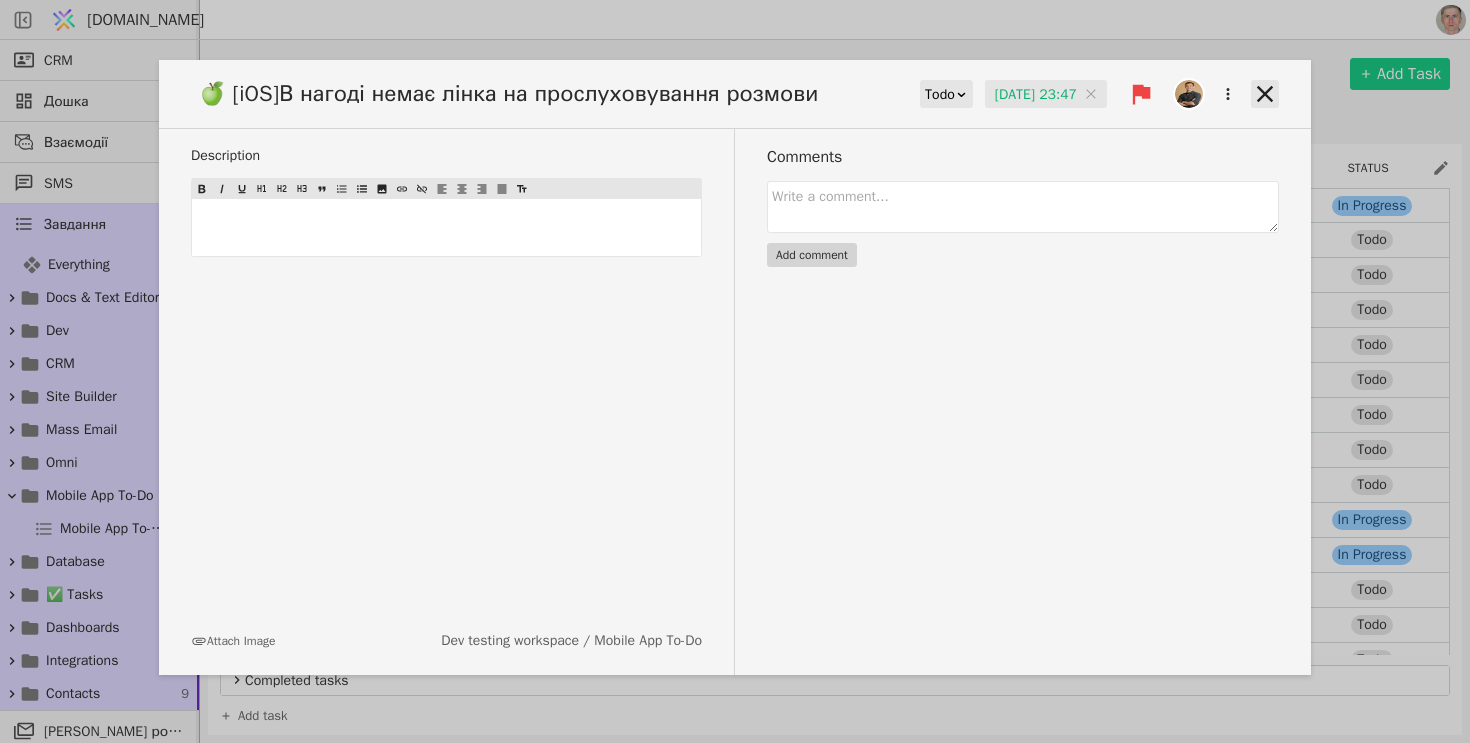 click 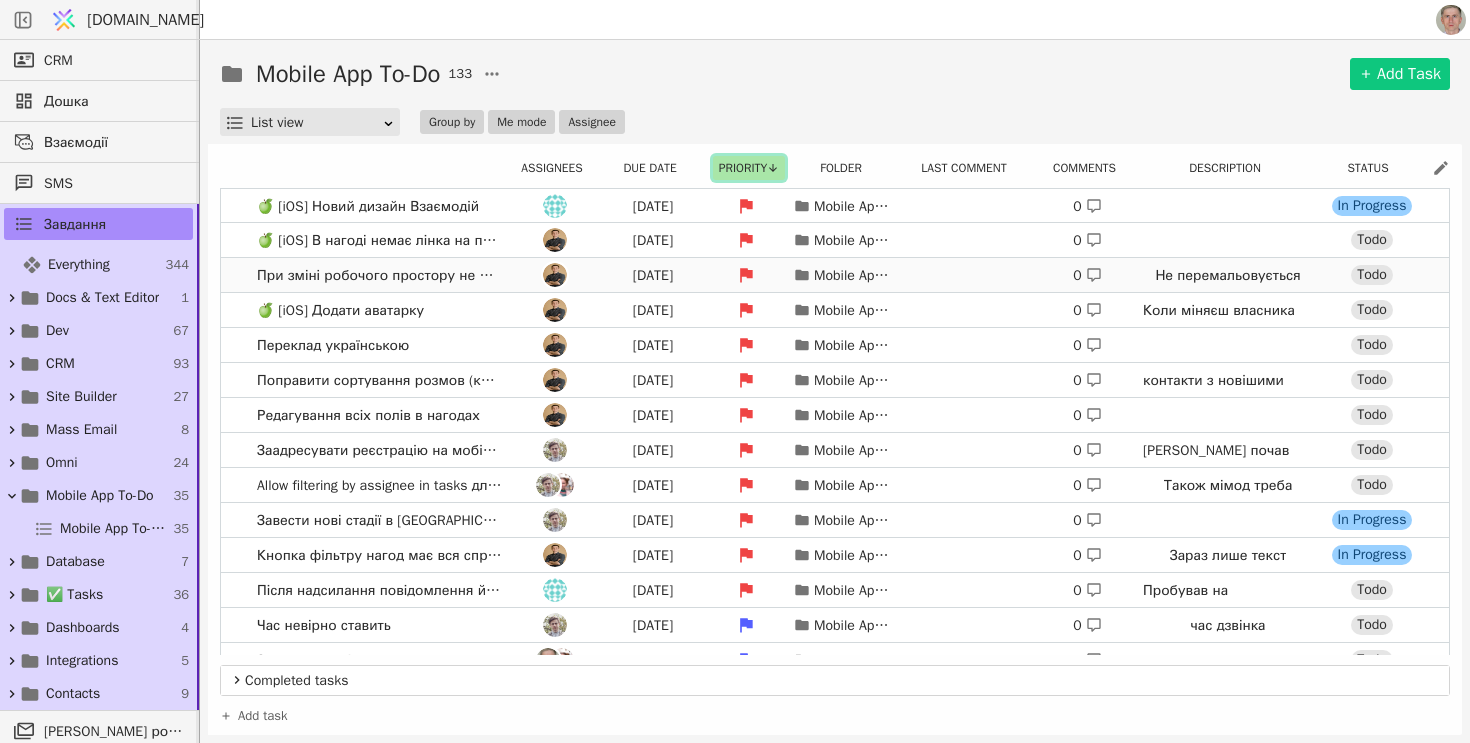click on "При зміні робочого простору не міняються стадії Feb 14 Mobile App To-Do 0   Не перемальовується Todo" at bounding box center (835, 275) 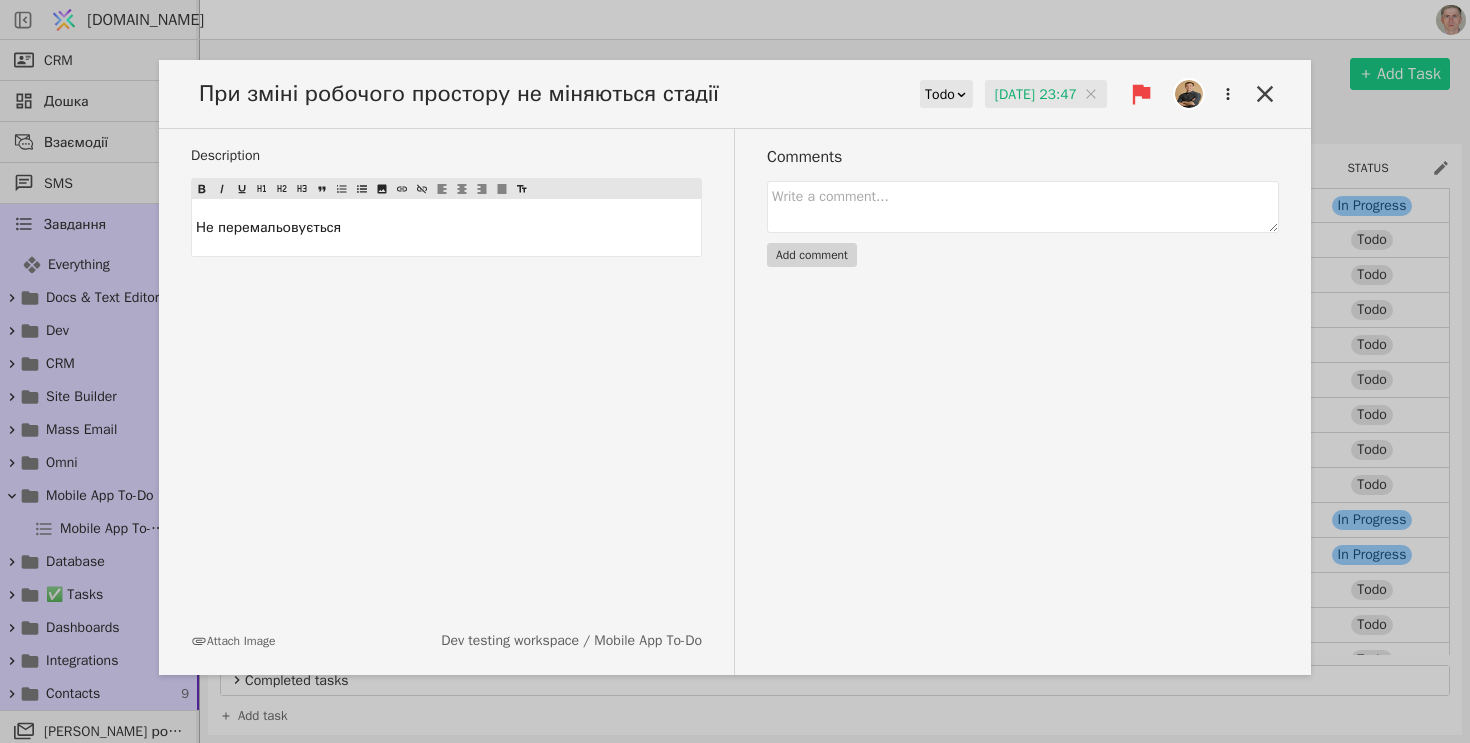 click on "При зміні робочого простору не міняються стадії" at bounding box center (465, 94) 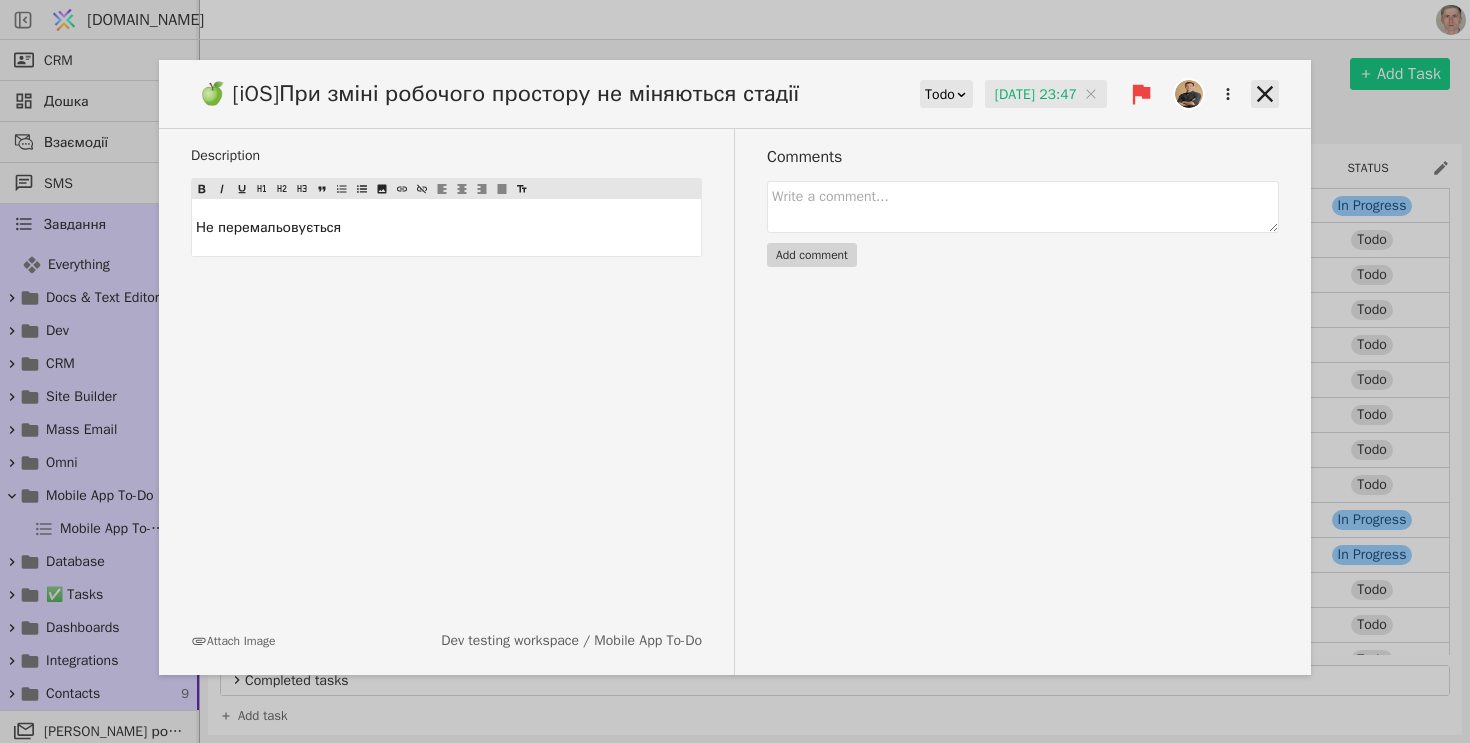 click 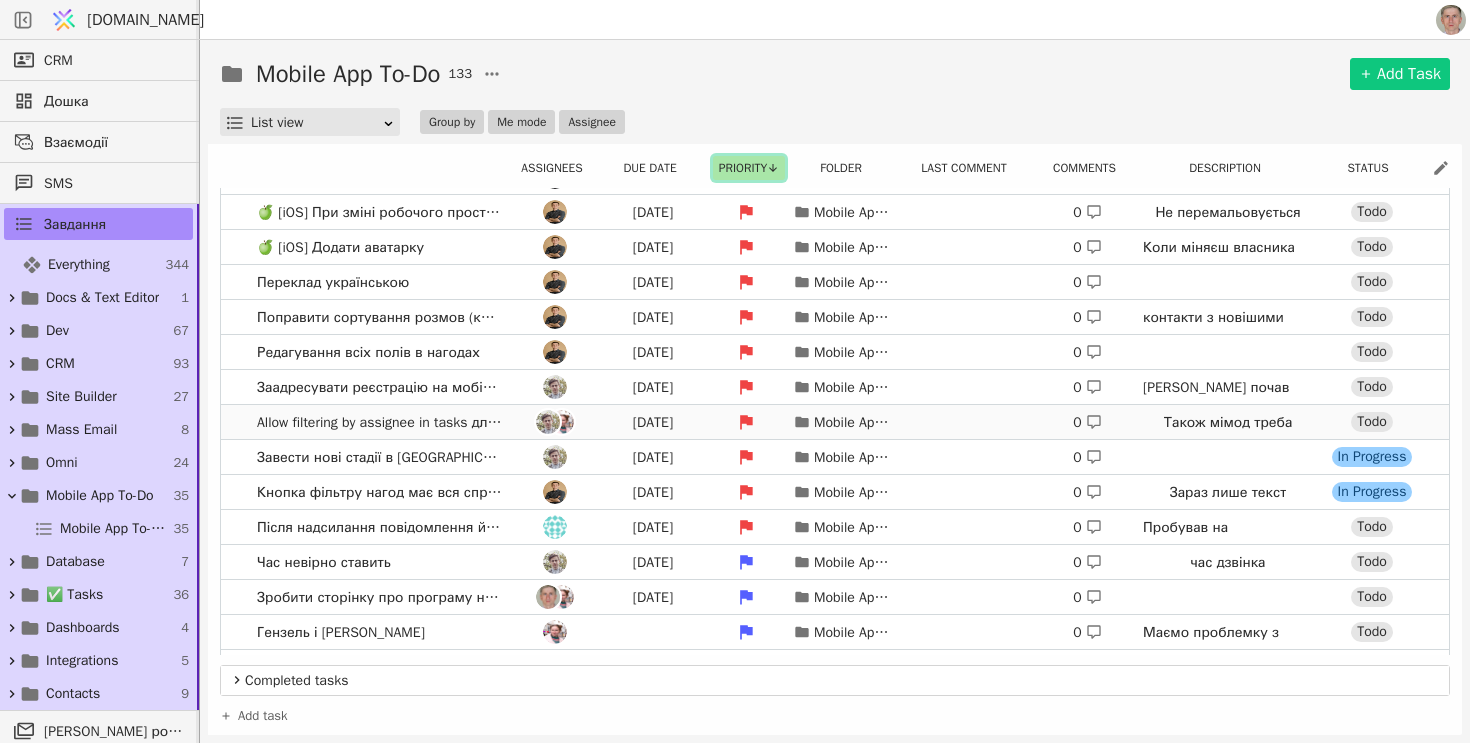scroll, scrollTop: 68, scrollLeft: 0, axis: vertical 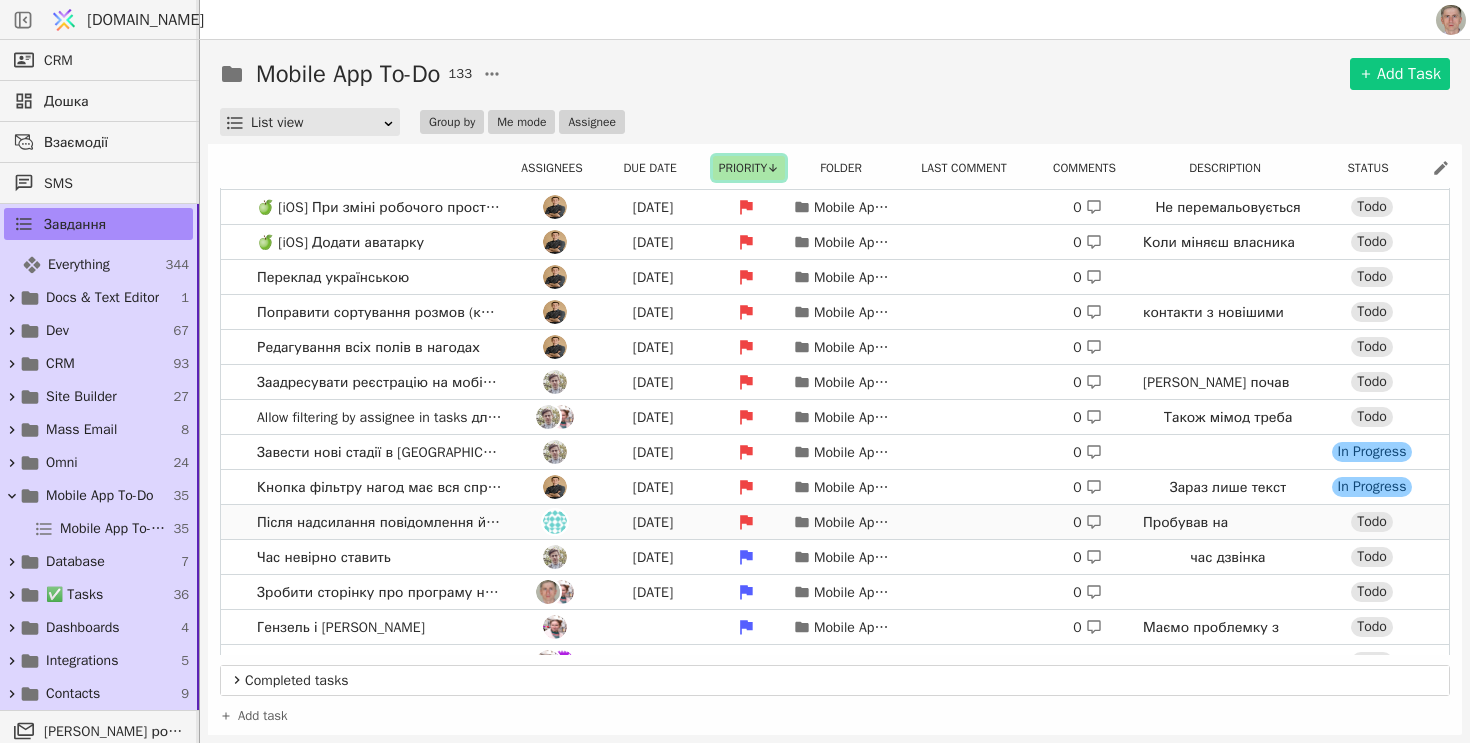 click on "Після надсилання повідомлення його не видно Today Mobile App To-Do 0   Пробував на Вайбері Todo" at bounding box center [835, 522] 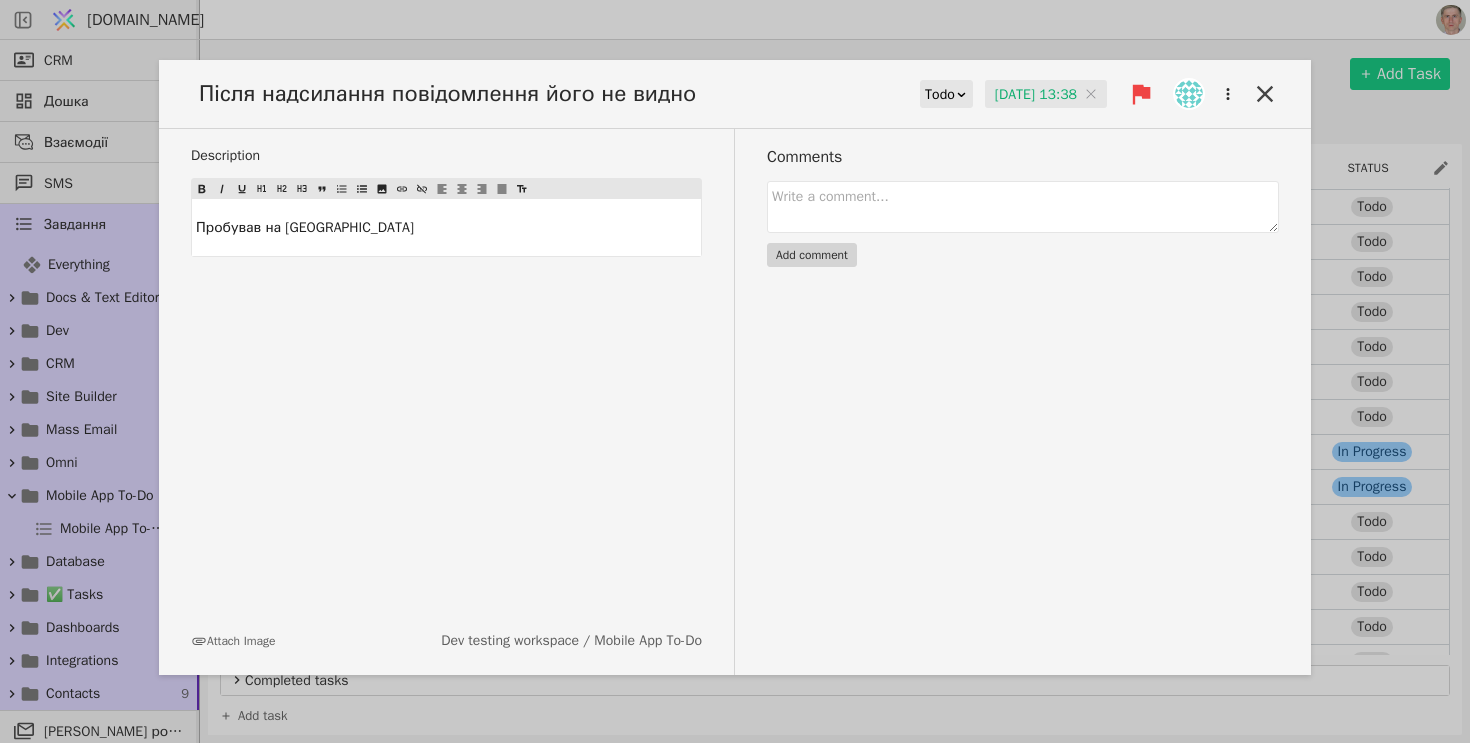 click on "Після надсилання повідомлення його не видно" at bounding box center (453, 94) 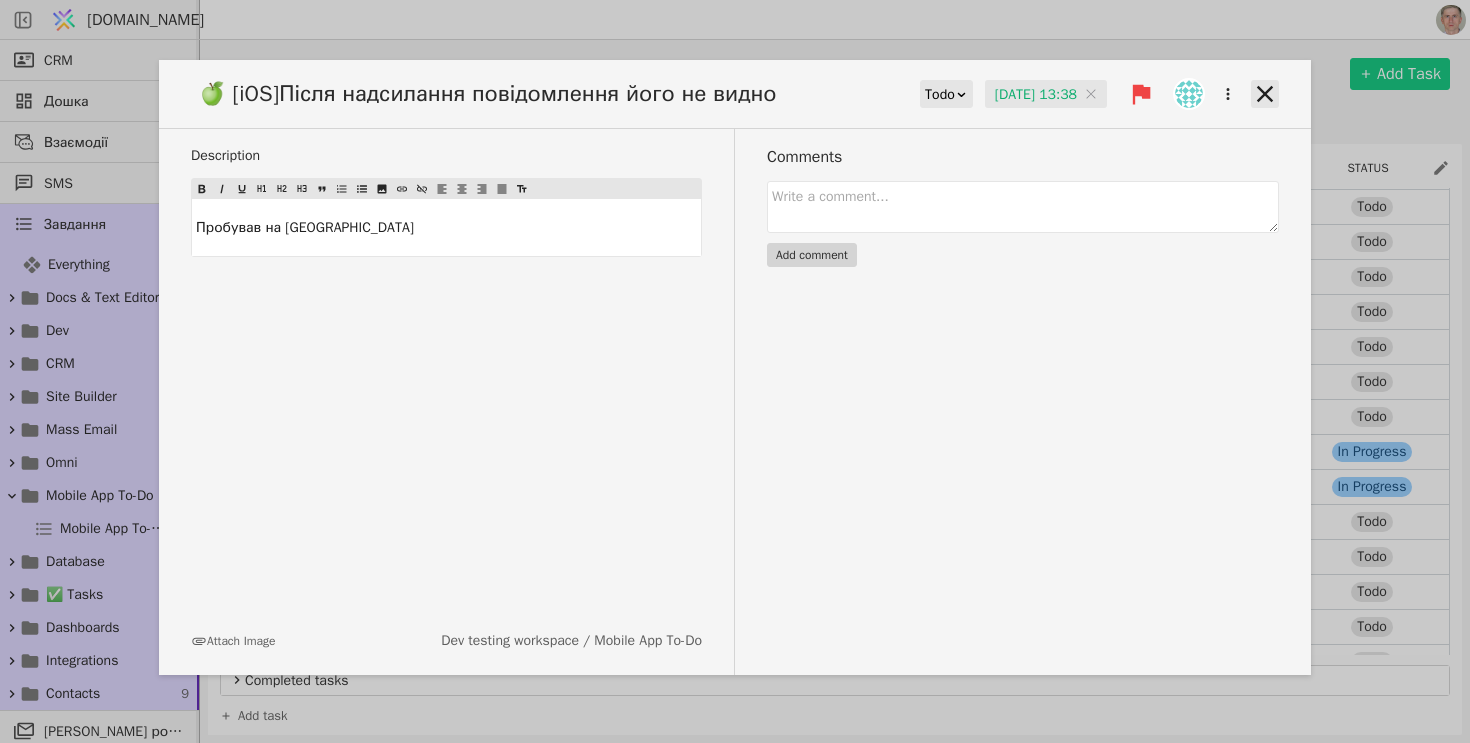 click 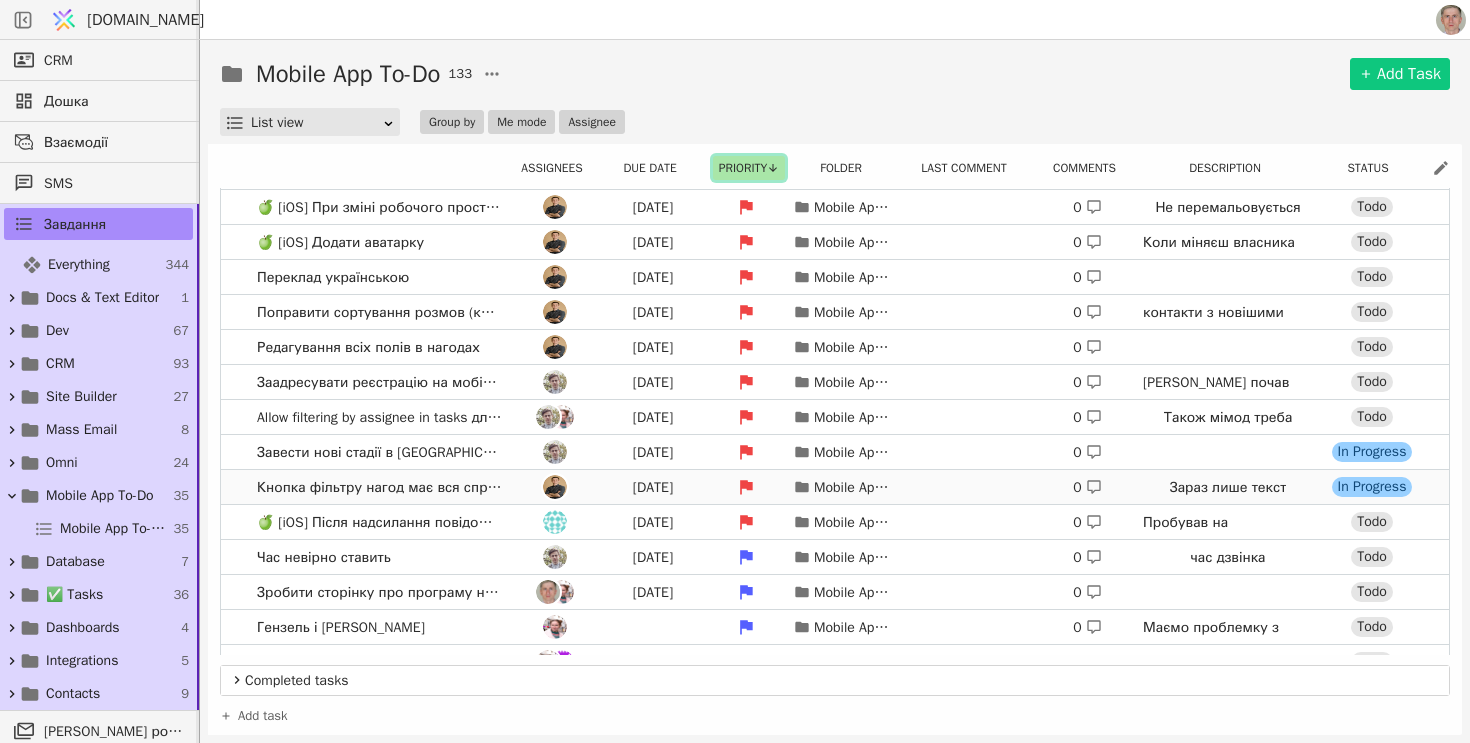 click on "Кнопка фільтру нагод має вся спрацьовувати Today Mobile App To-Do 0   Зараз лише текст In Progress" at bounding box center [835, 487] 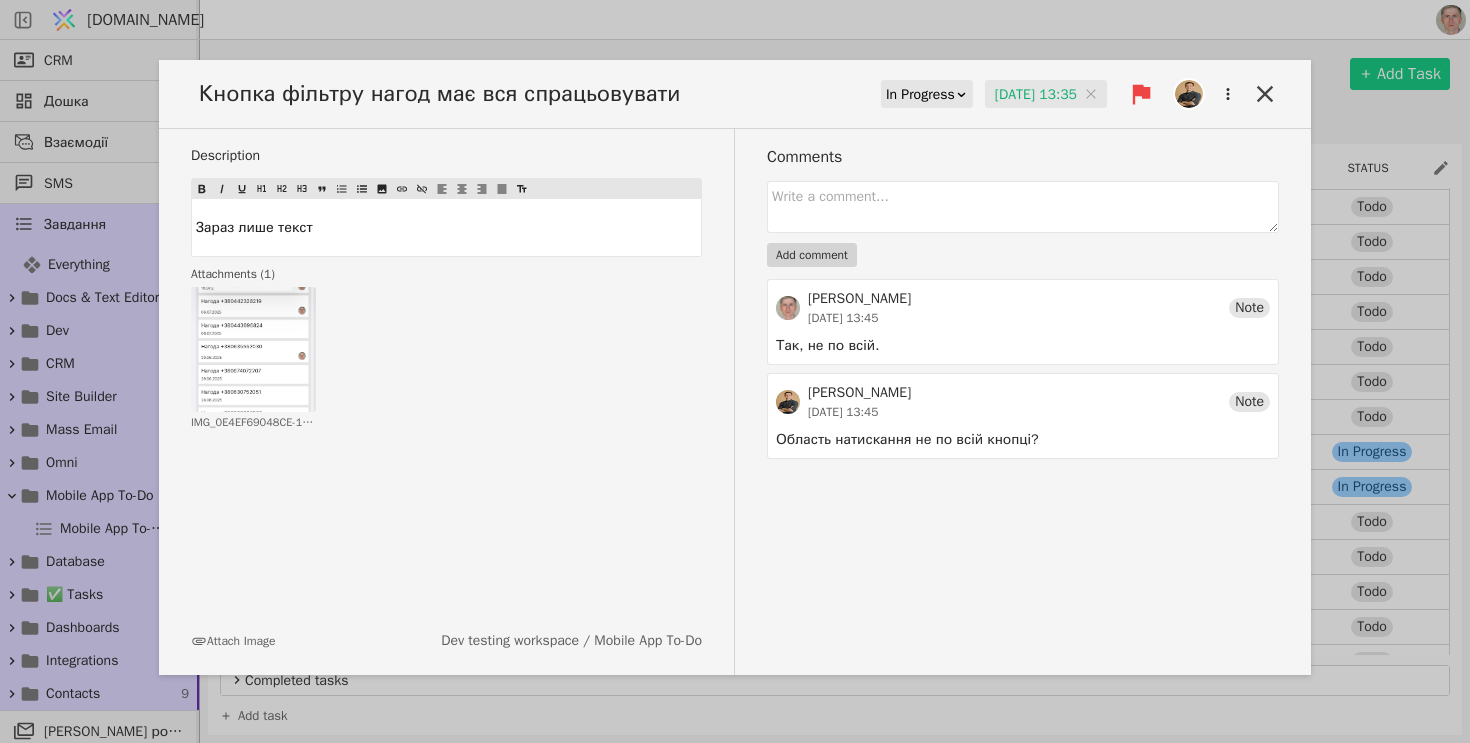 click on "Кнопка фільтру нагод має вся спрацьовувати" at bounding box center (445, 94) 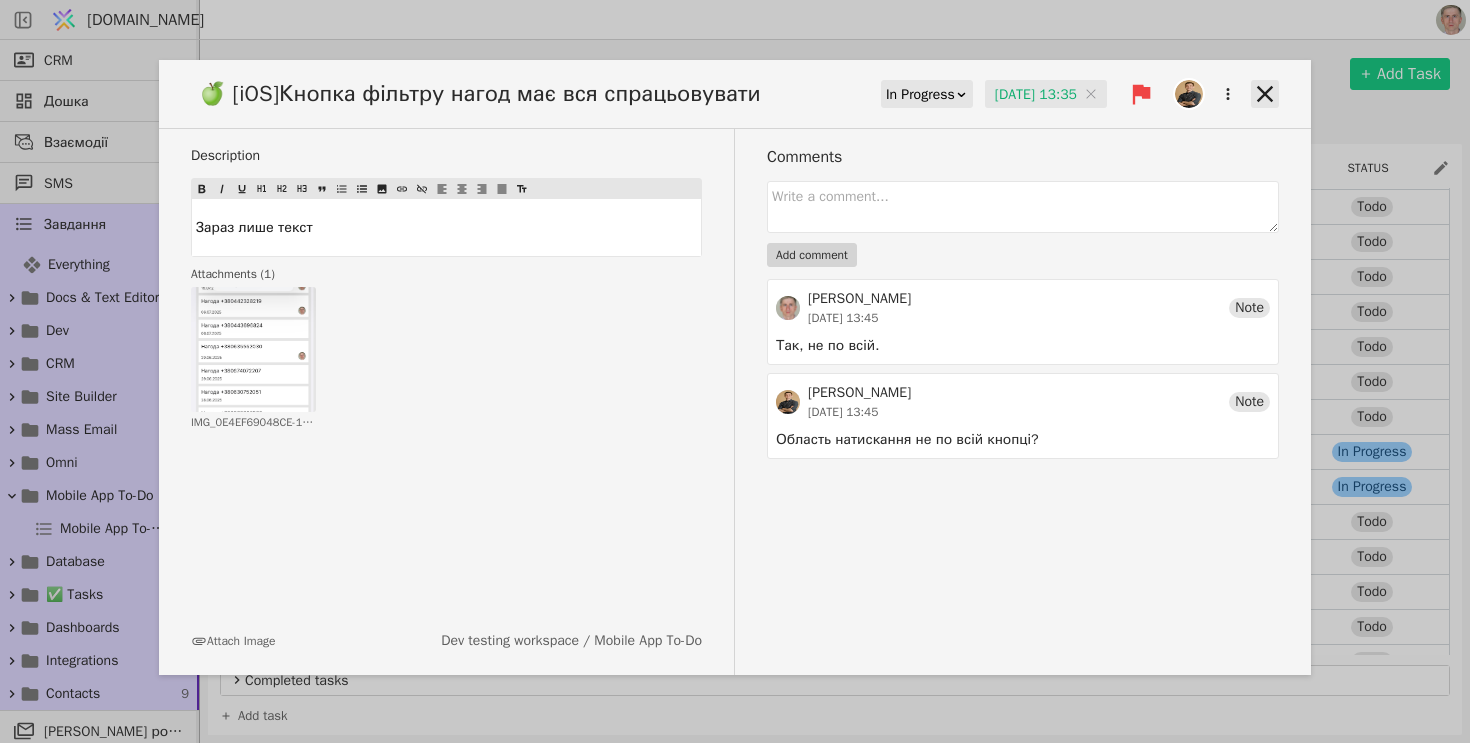 click 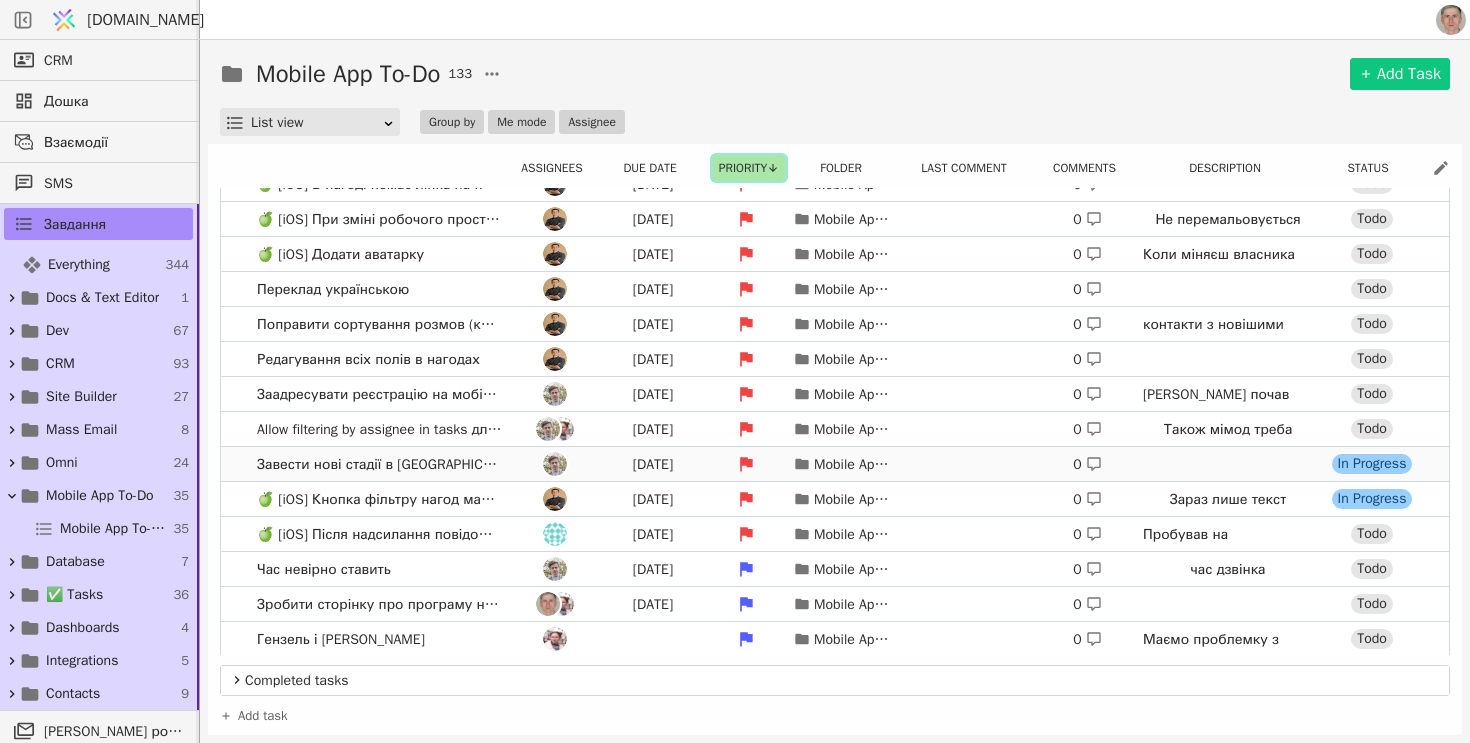 scroll, scrollTop: 0, scrollLeft: 0, axis: both 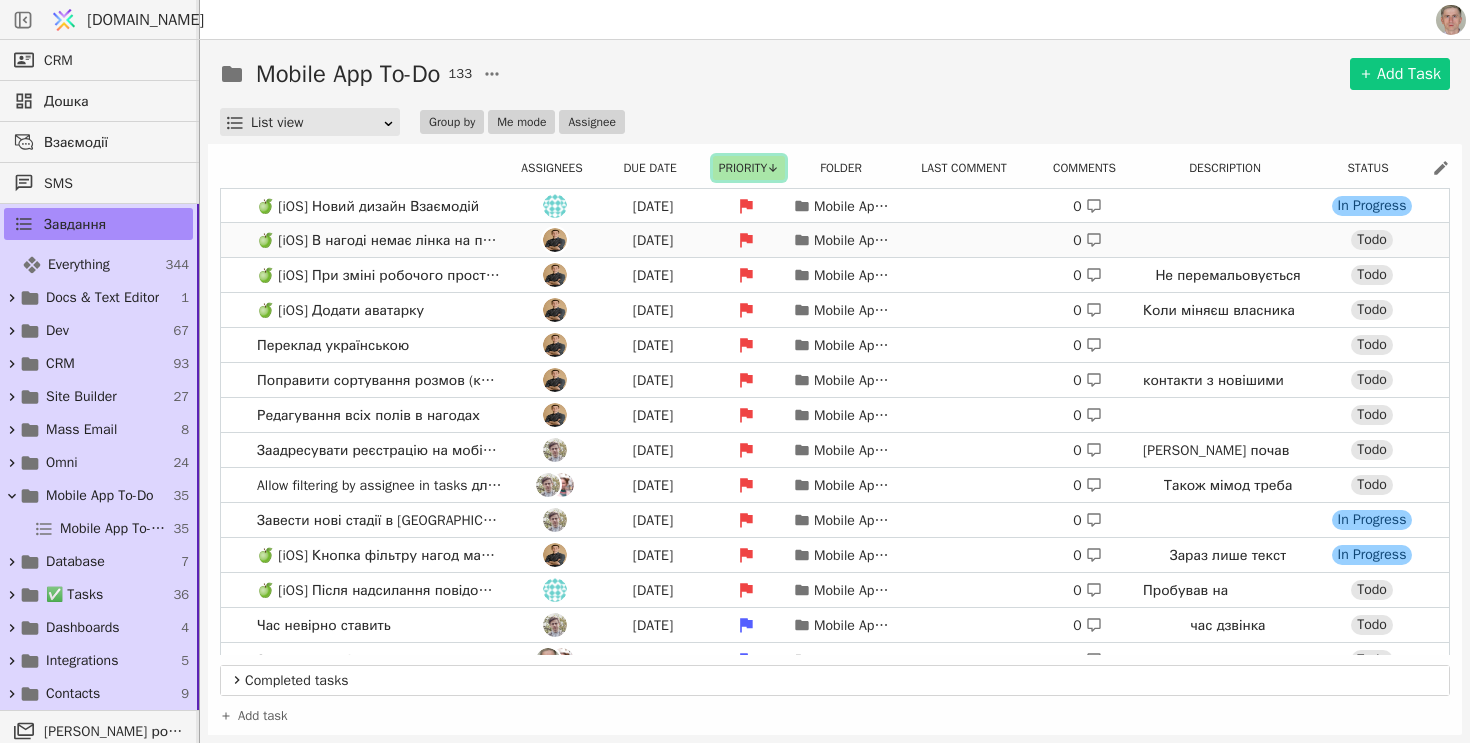 click on "🍏 [iOS] В нагоді немає лінка на прослуховування розмови Feb 14 Mobile App To-Do 0   Todo" at bounding box center [835, 240] 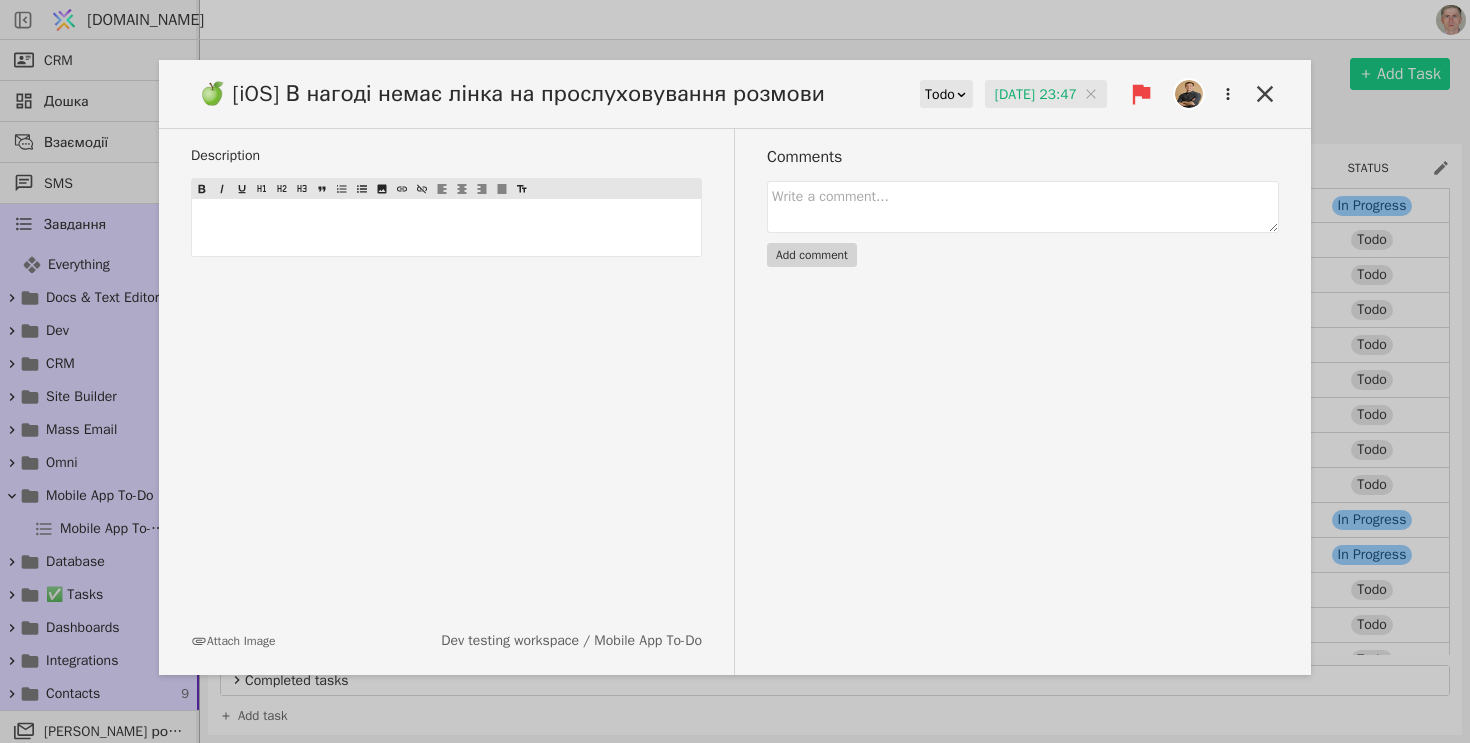 click at bounding box center (1189, 94) 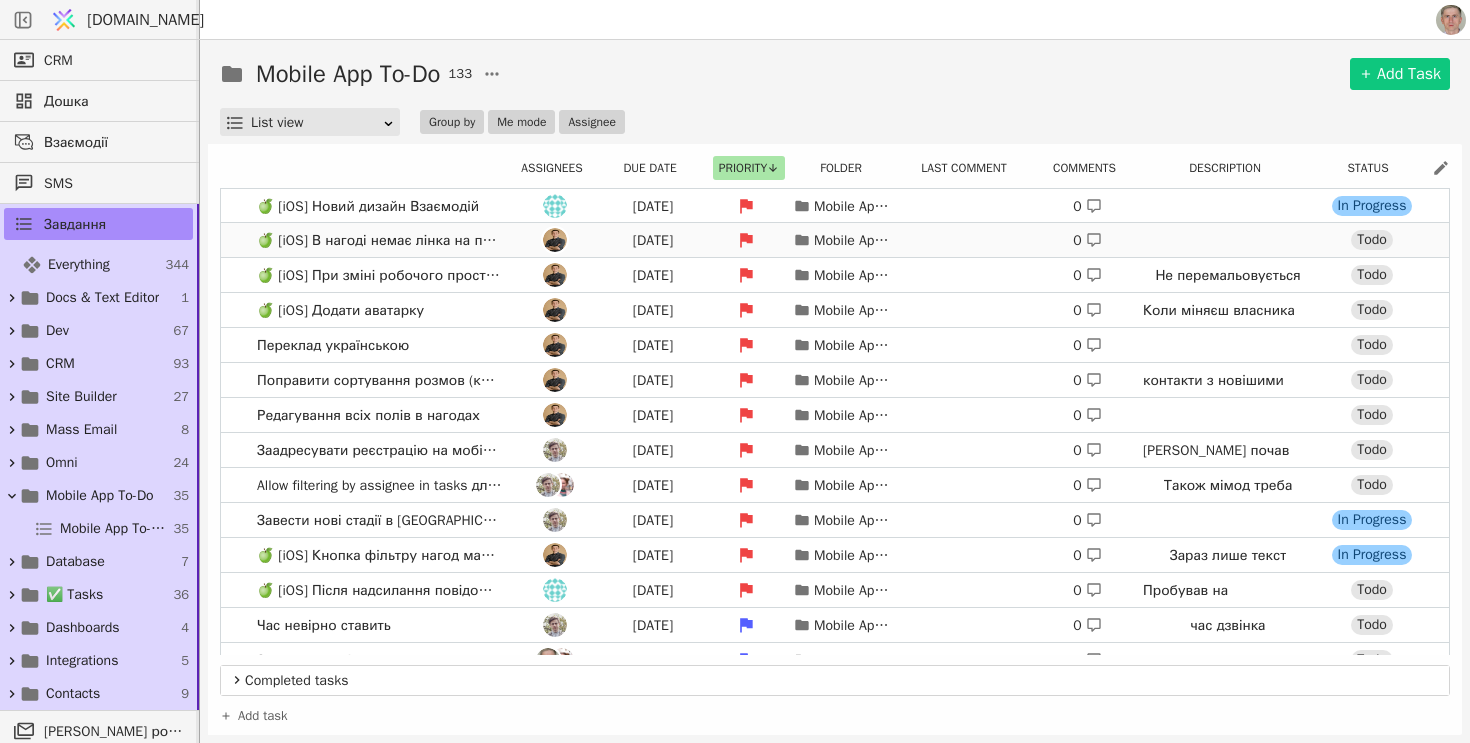 click on "🍏 [iOS] В нагоді немає лінка на прослуховування розмови" at bounding box center (379, 240) 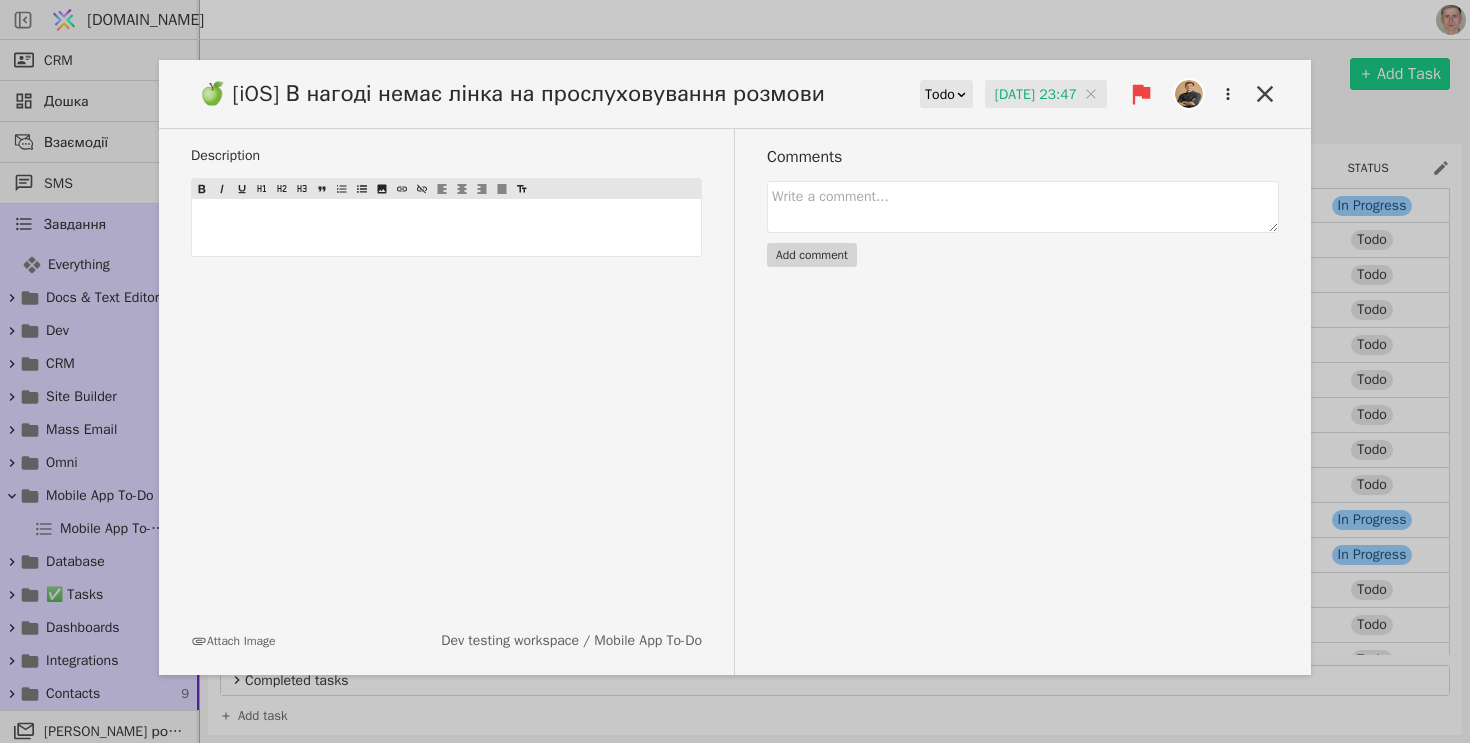 click at bounding box center [1189, 94] 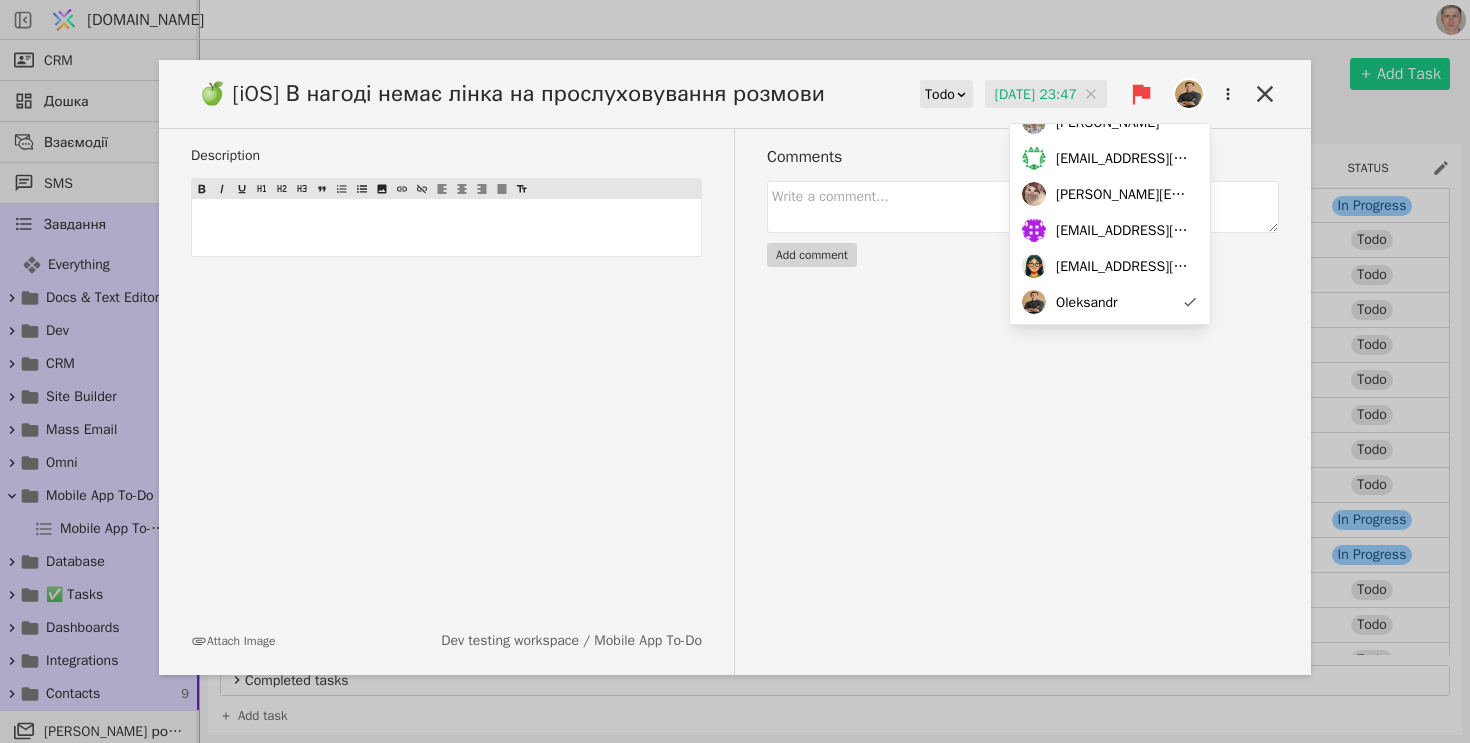 scroll, scrollTop: 172, scrollLeft: 0, axis: vertical 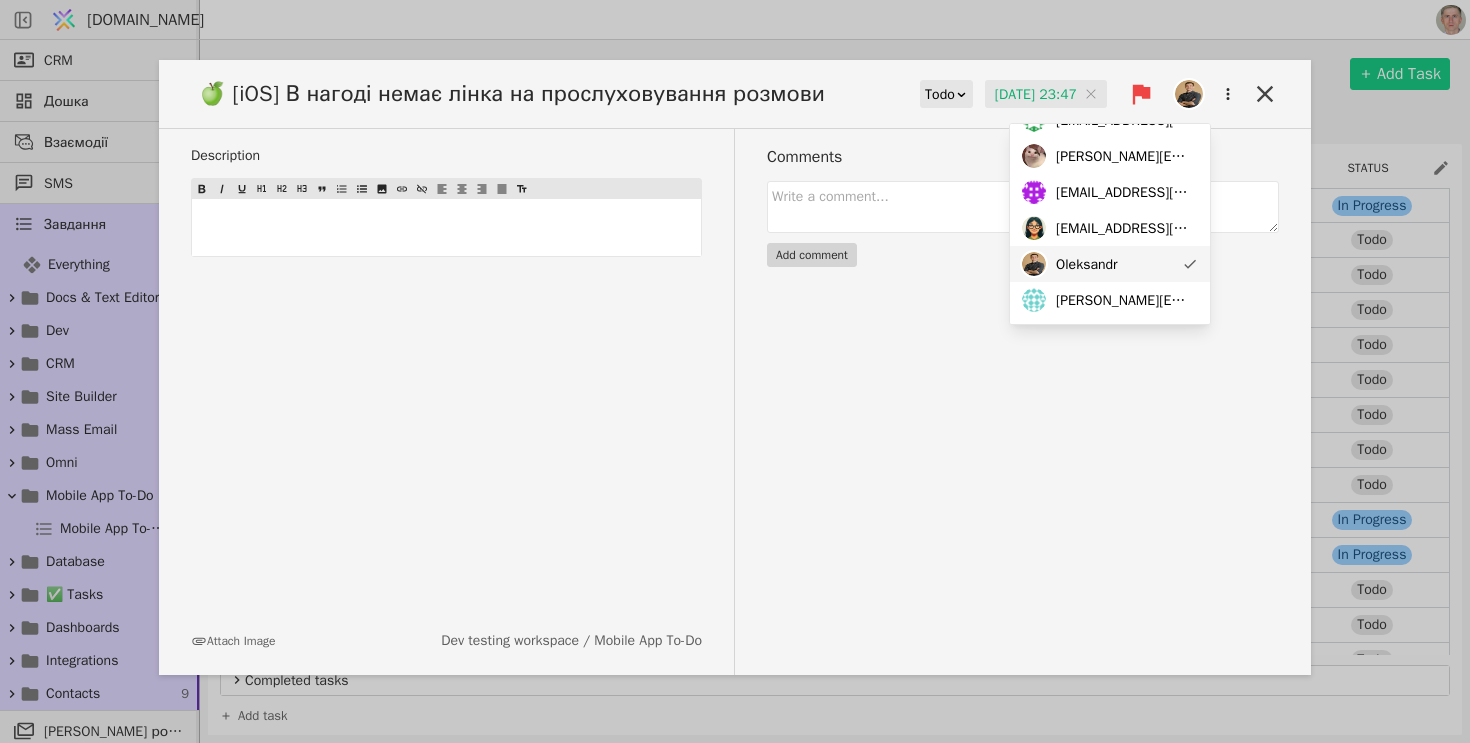 click 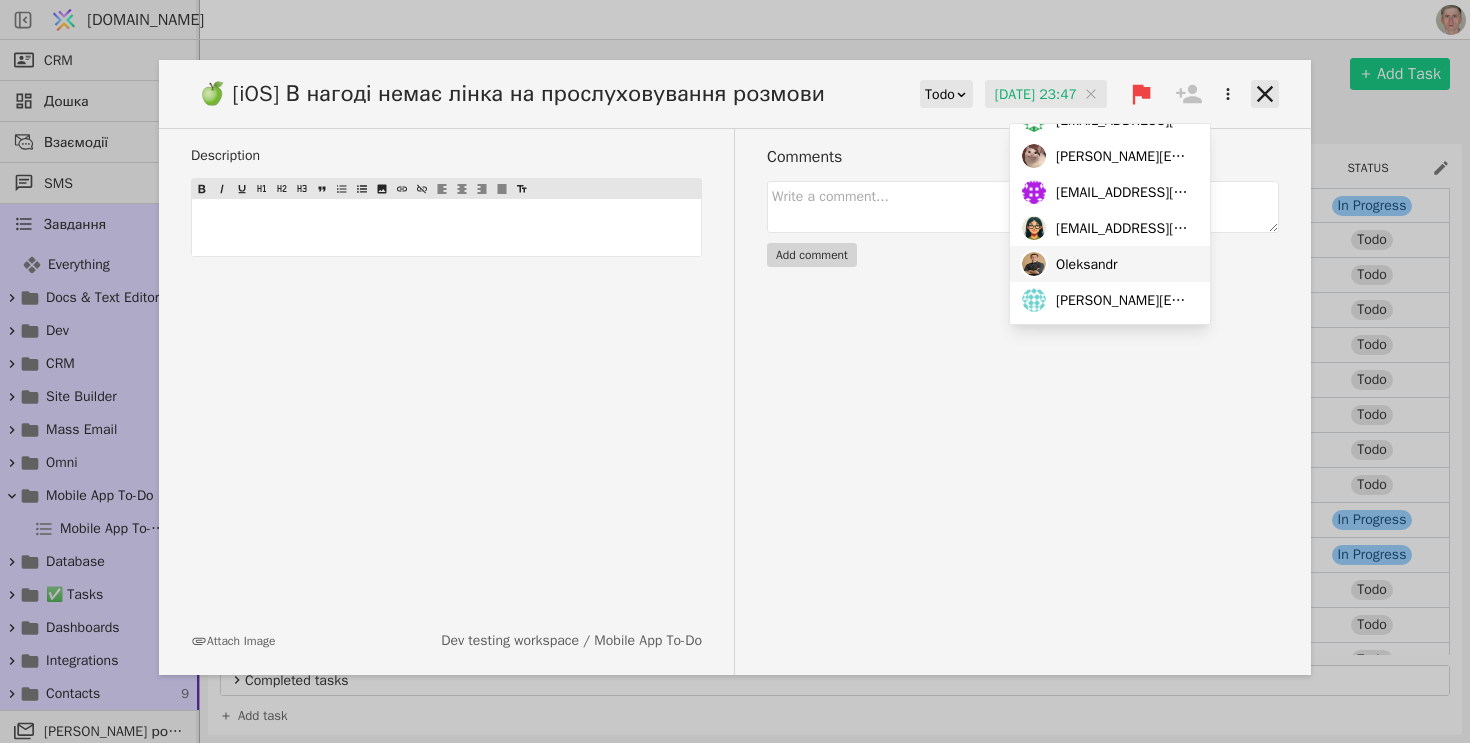 click 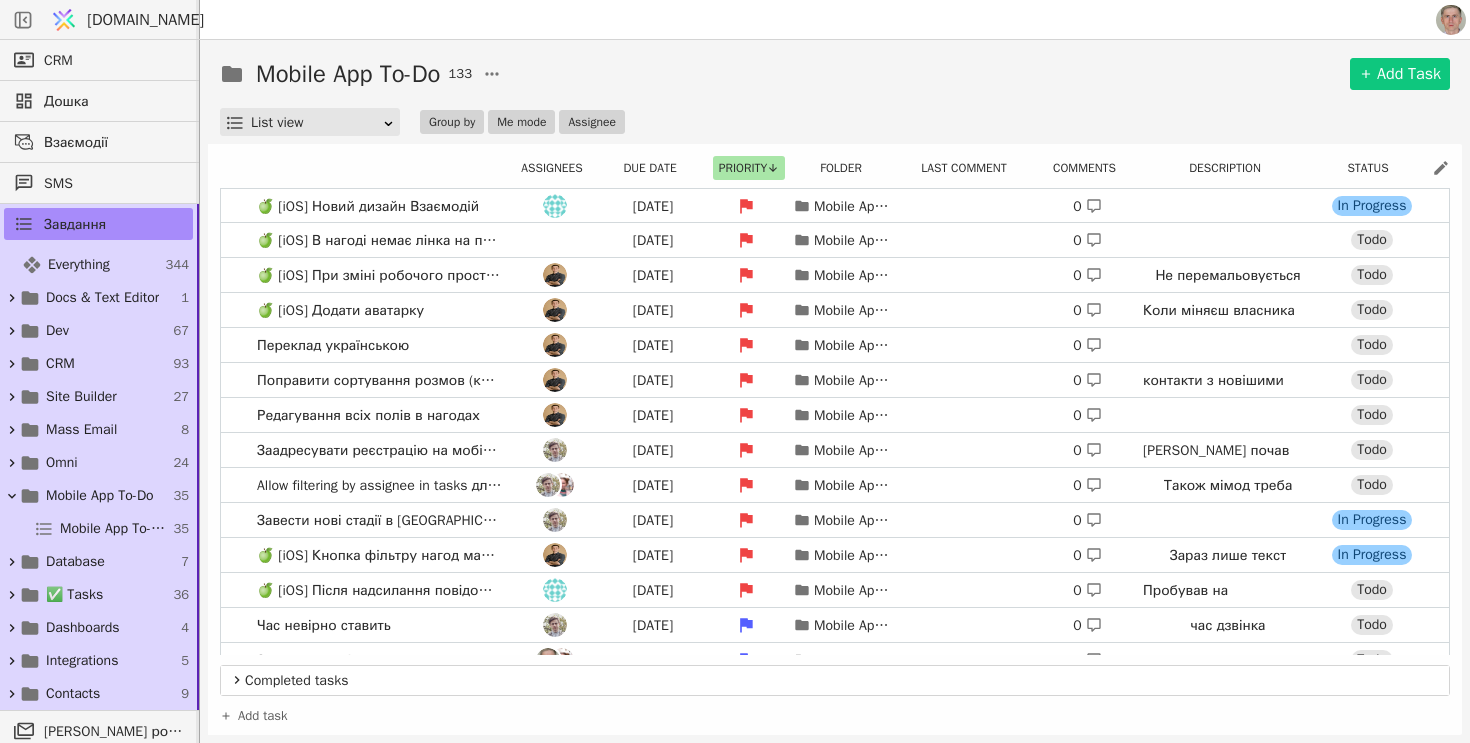 click on "Mobile App To-Do 133 Add Task" at bounding box center (835, 74) 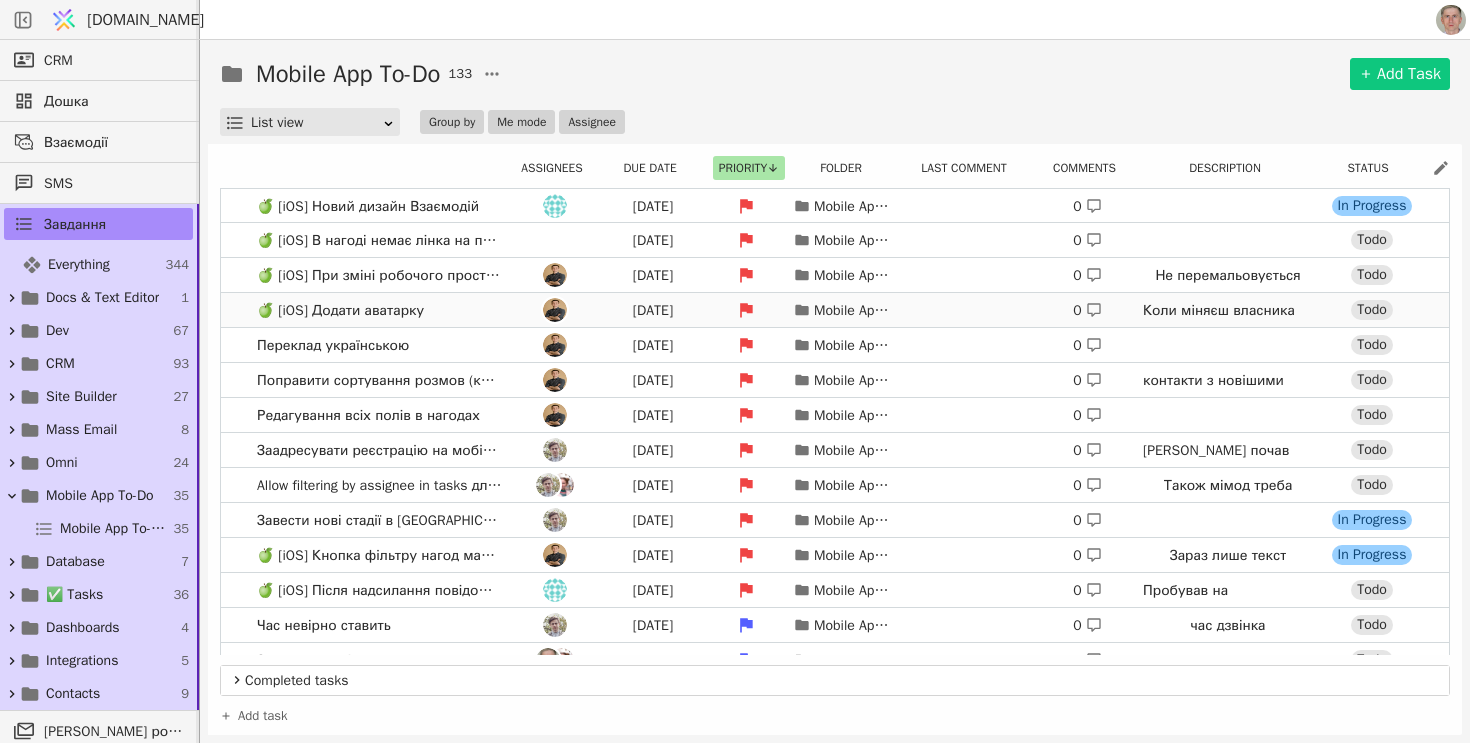 click on "🍏 [iOS] Додати аватарку Feb 26 Mobile App To-Do 0   Коли міняєш власника Нагоди Todo" at bounding box center [835, 310] 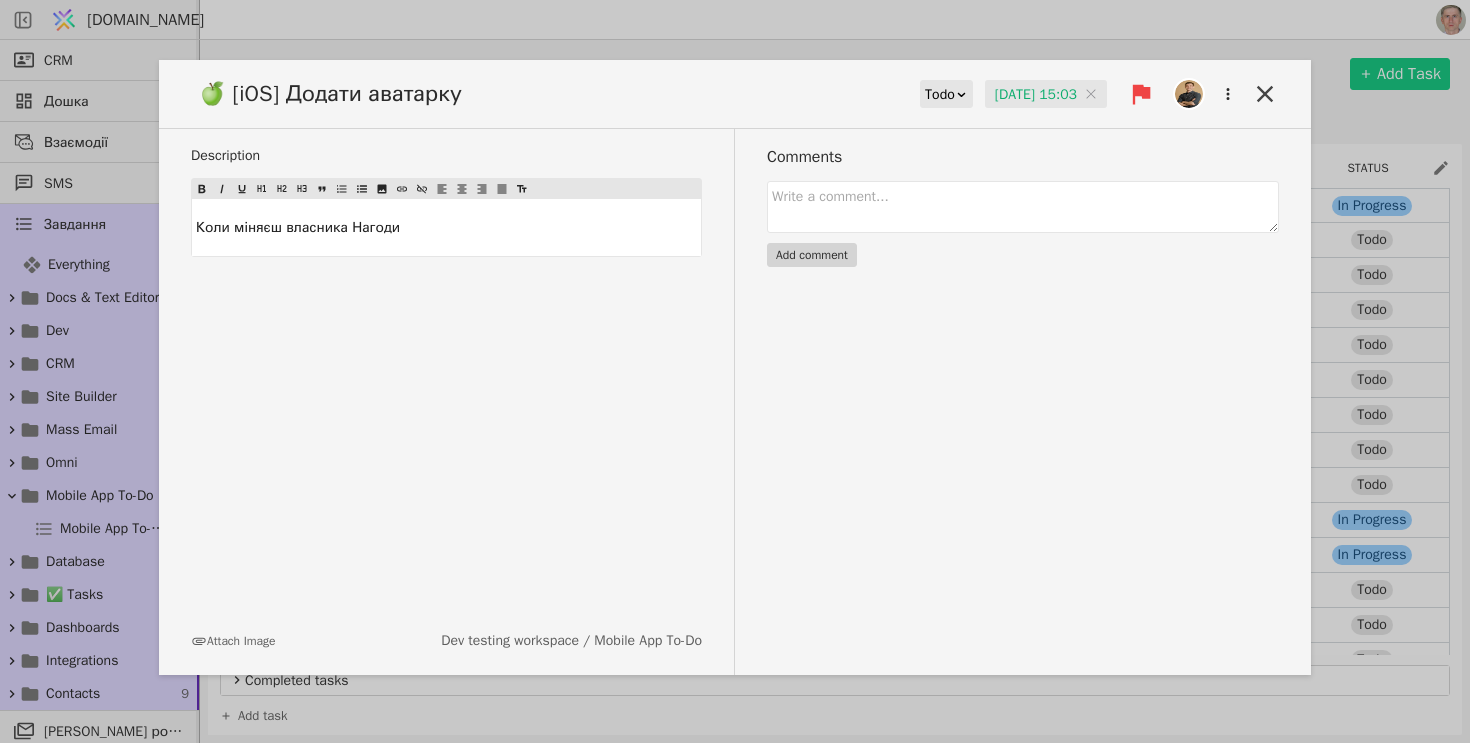 click at bounding box center (1189, 94) 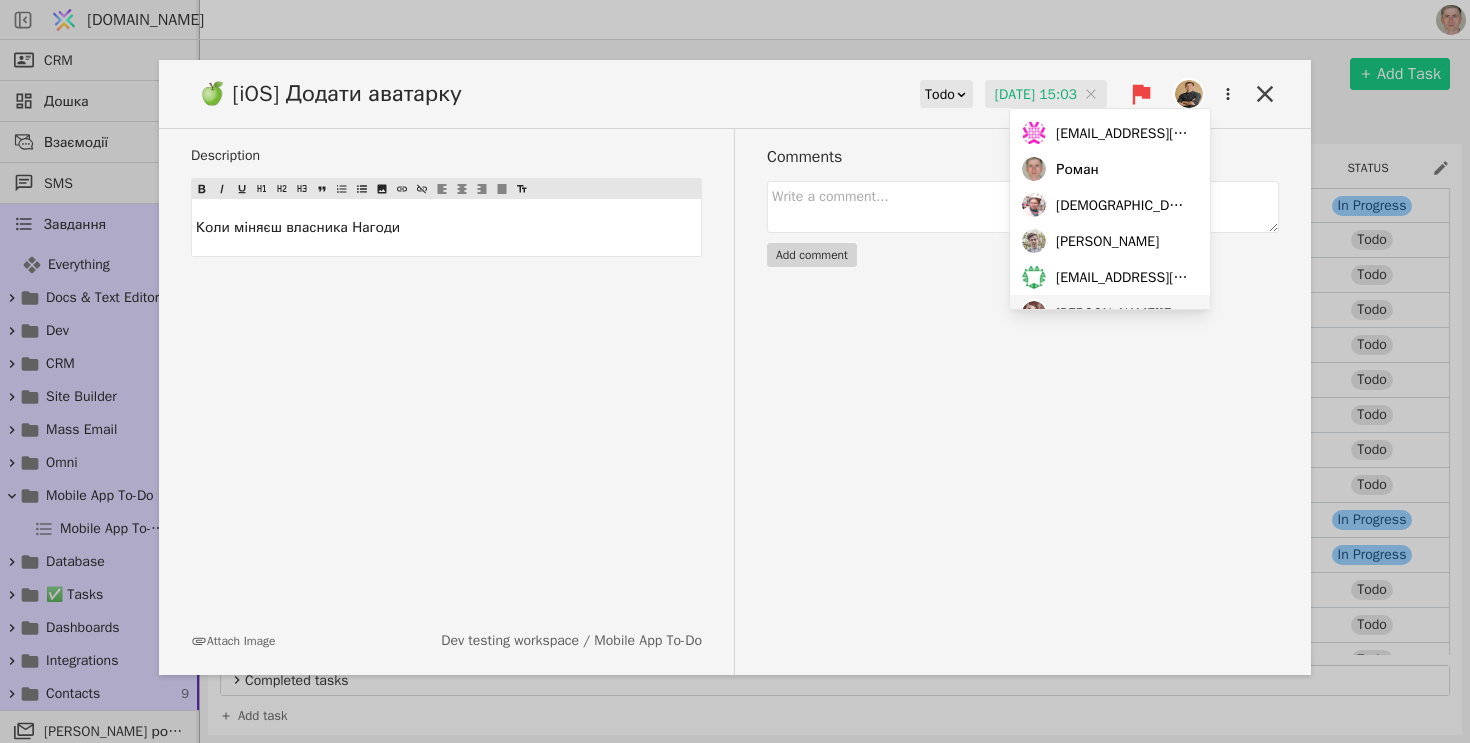 scroll, scrollTop: 172, scrollLeft: 0, axis: vertical 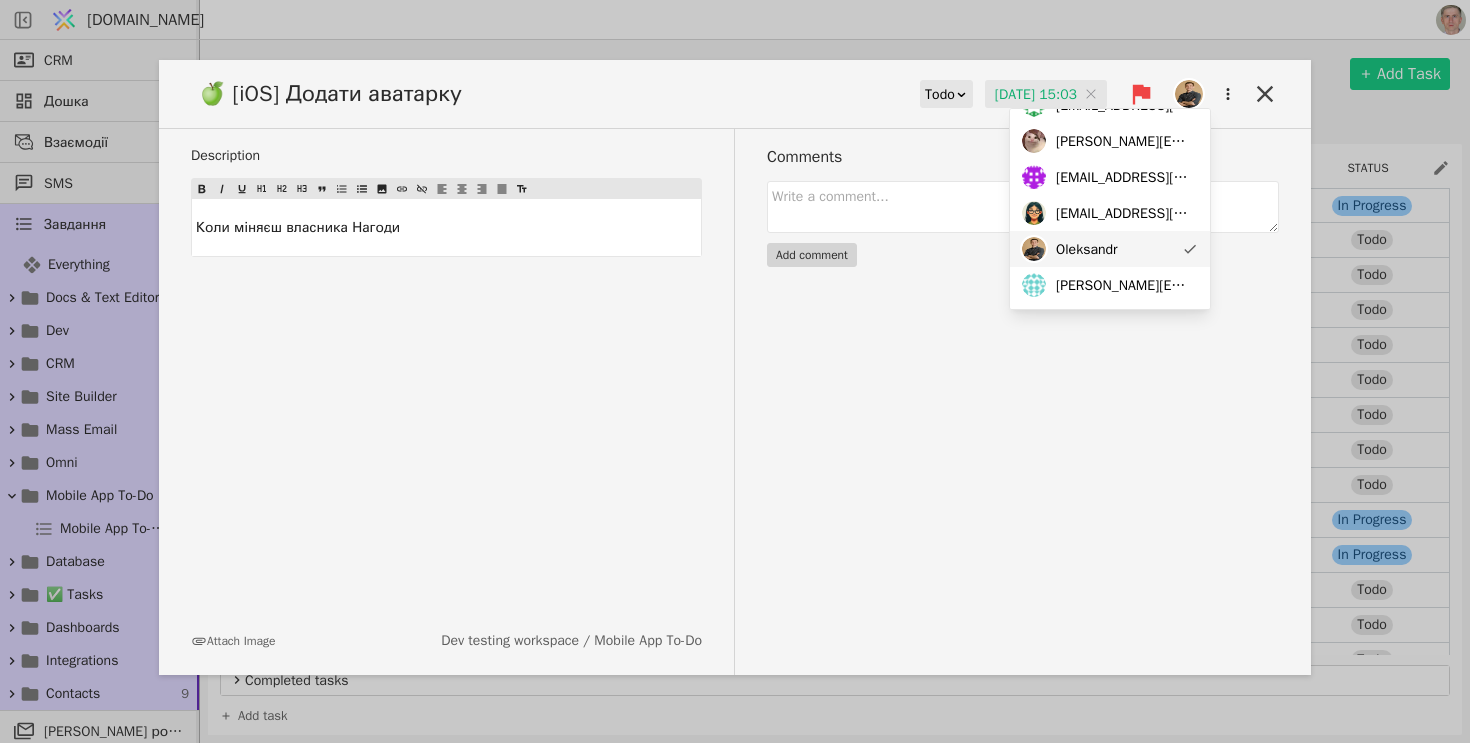 click 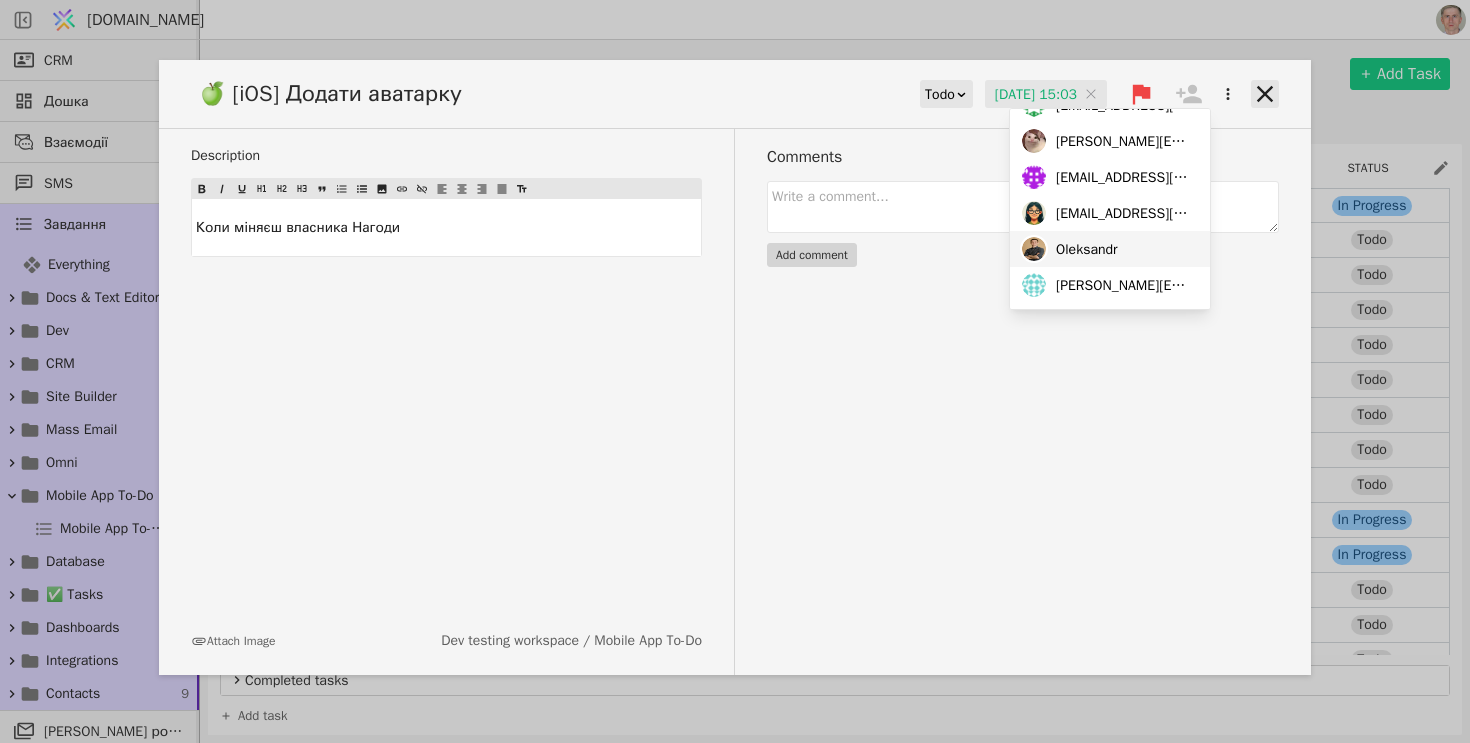 click 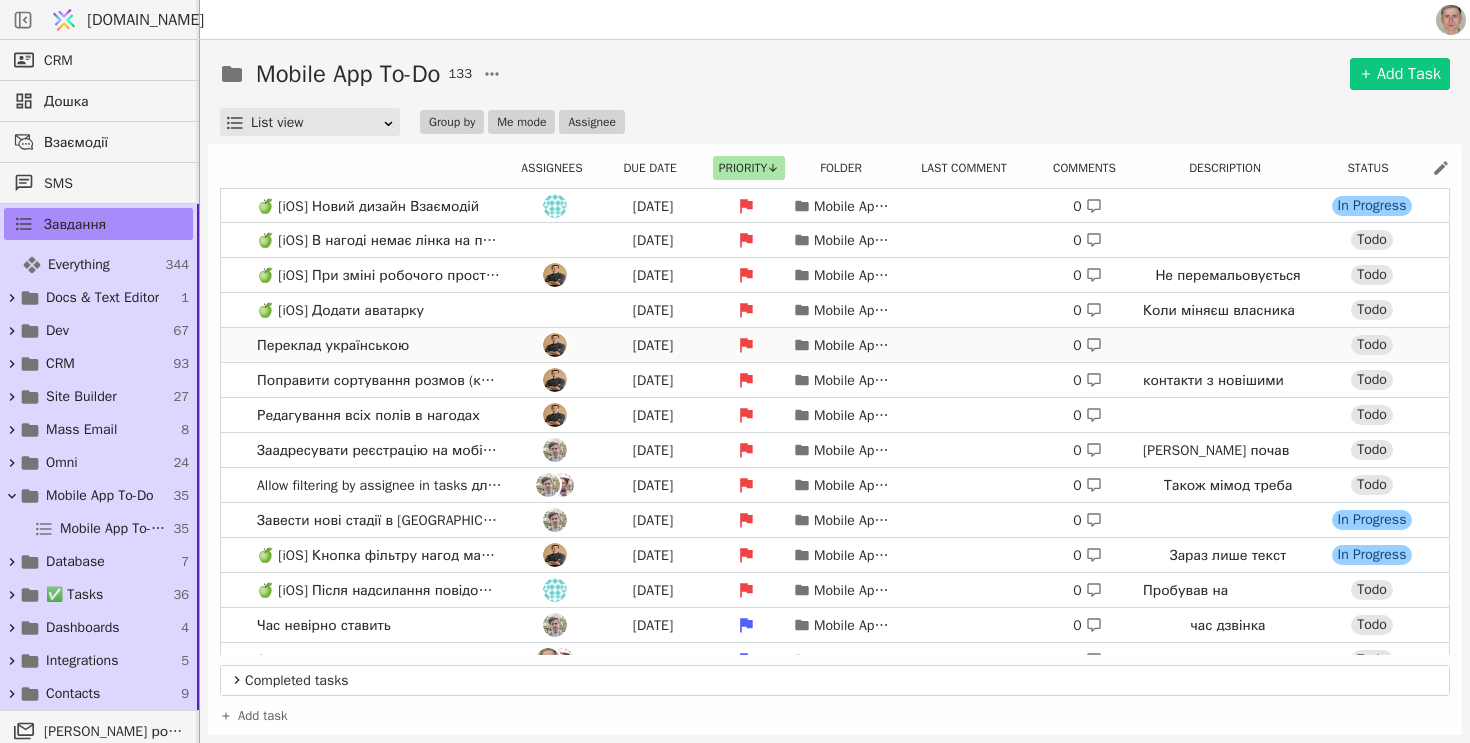 click on "Переклад українською Feb 28 Mobile App To-Do 0   Todo" at bounding box center (835, 345) 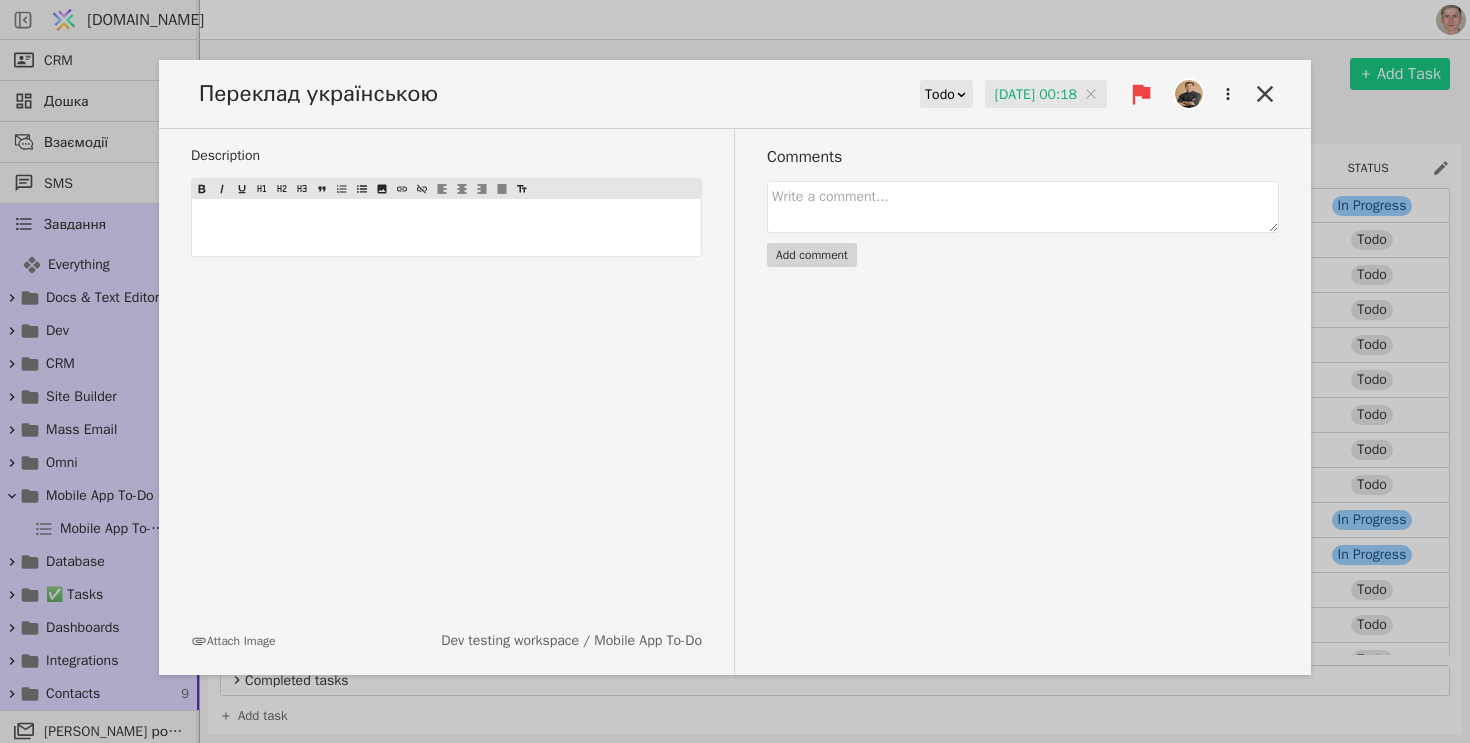 click at bounding box center [1189, 94] 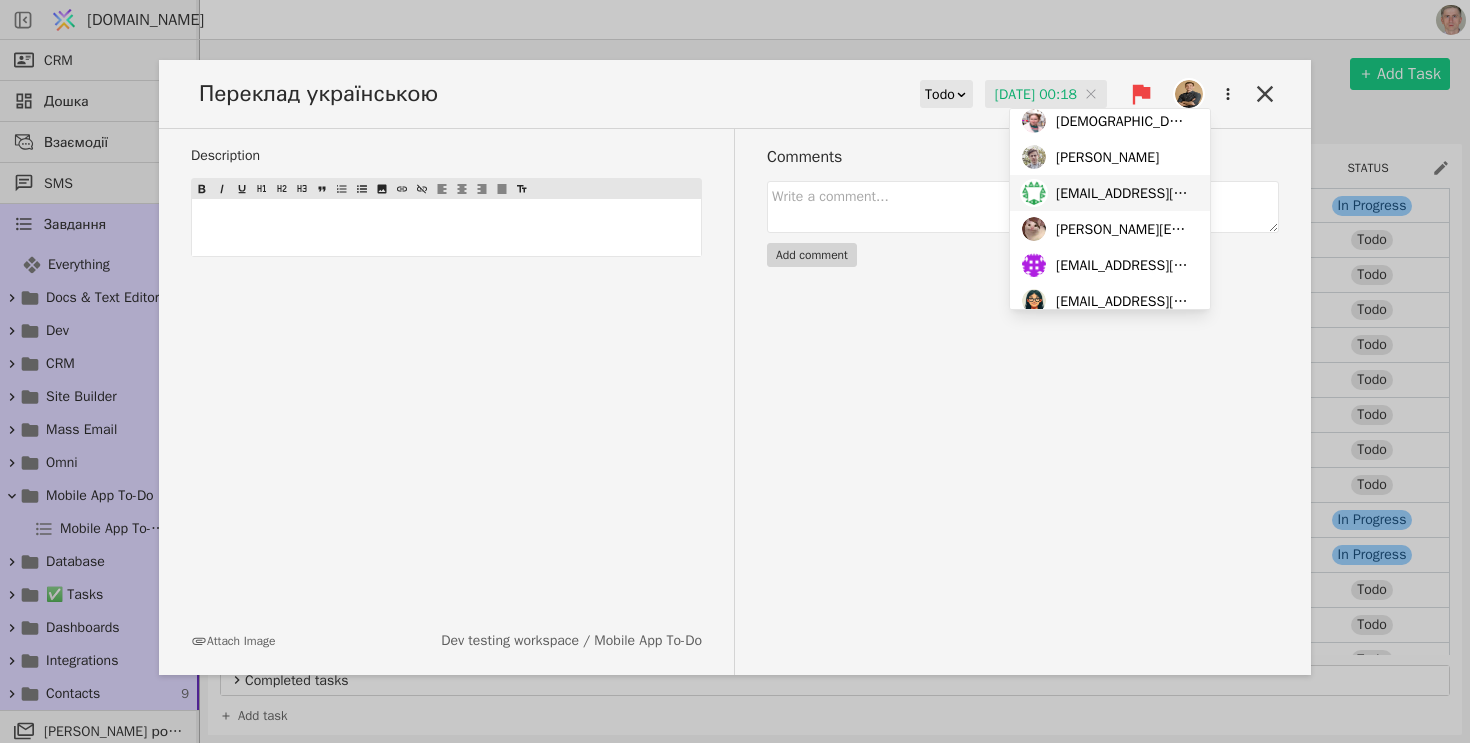 scroll, scrollTop: 172, scrollLeft: 0, axis: vertical 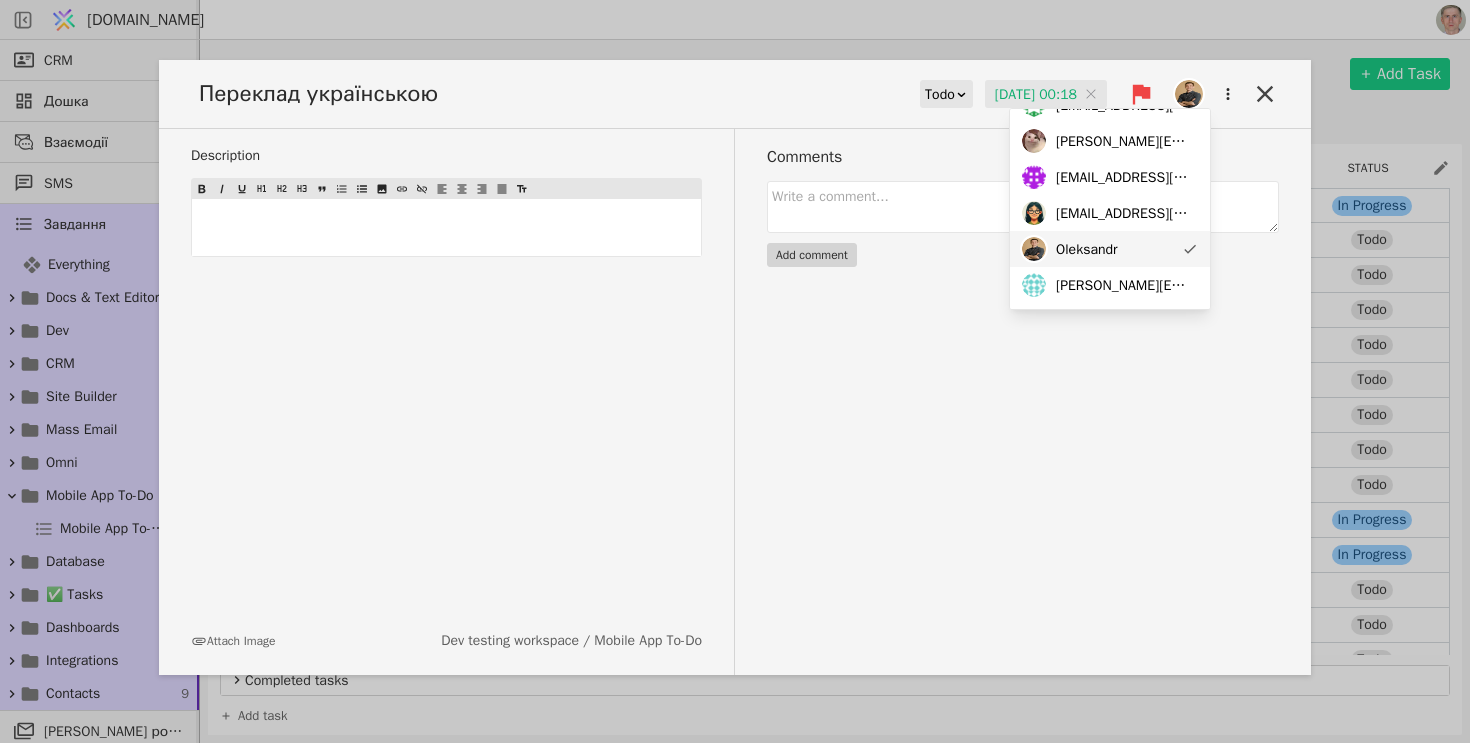 click on "Oleksandr" at bounding box center (1110, 249) 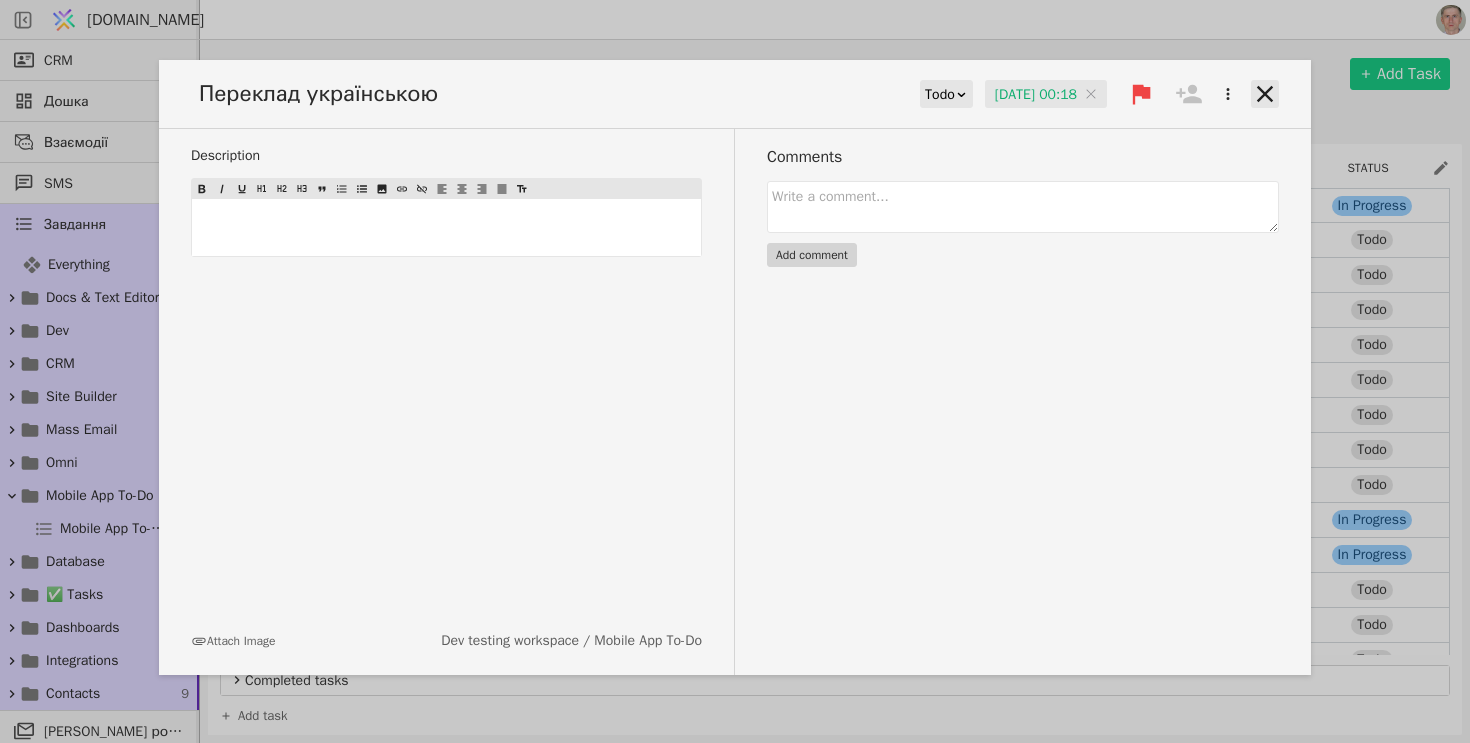 click 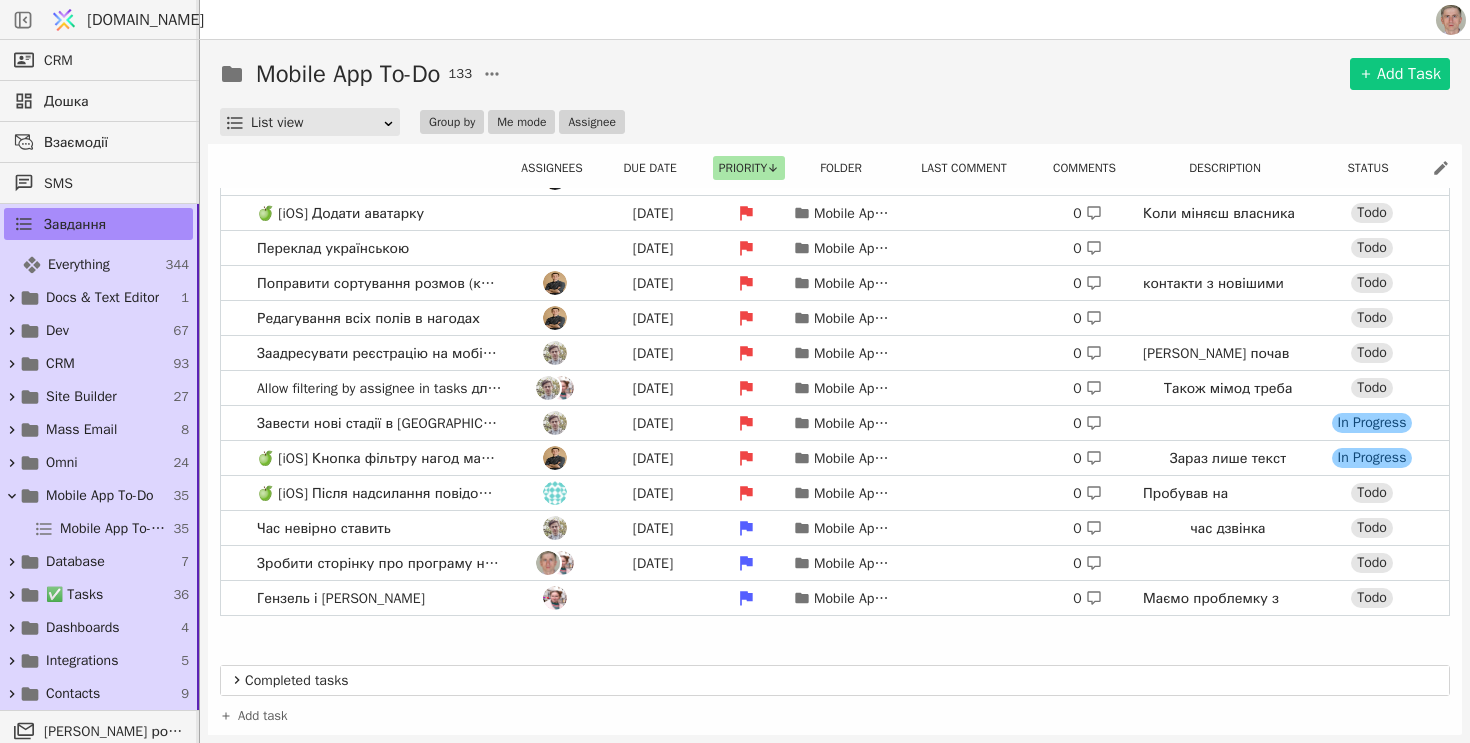 scroll, scrollTop: 0, scrollLeft: 0, axis: both 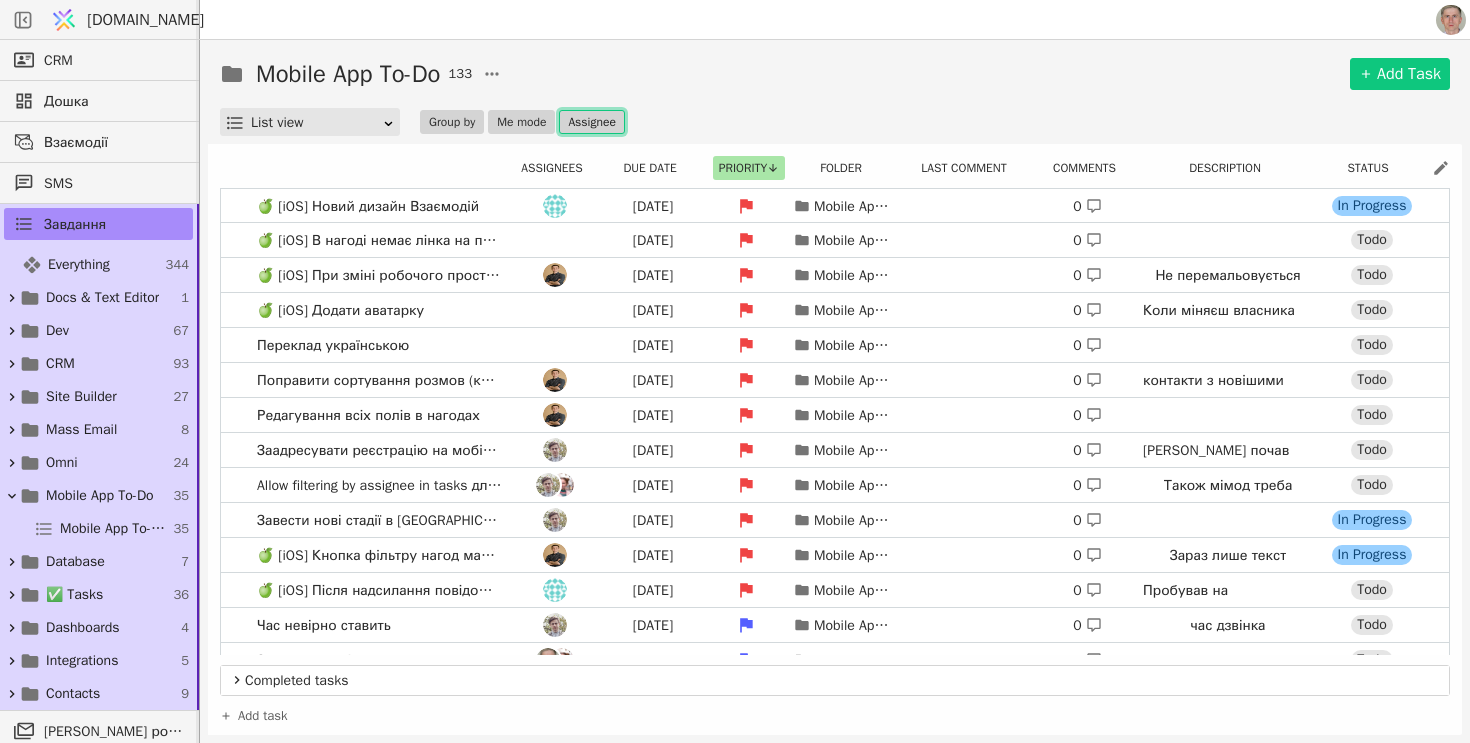click on "Assignee" at bounding box center [591, 122] 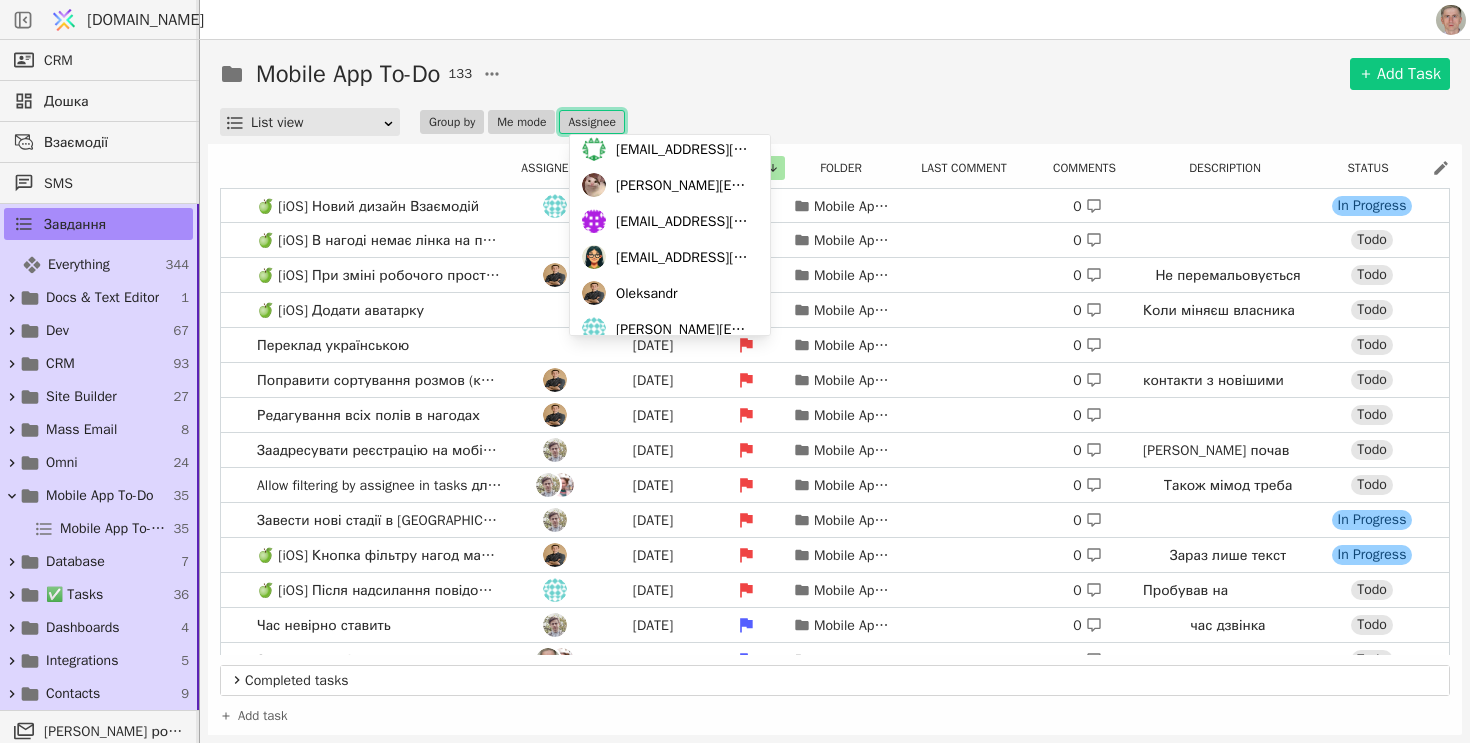 scroll, scrollTop: 194, scrollLeft: 0, axis: vertical 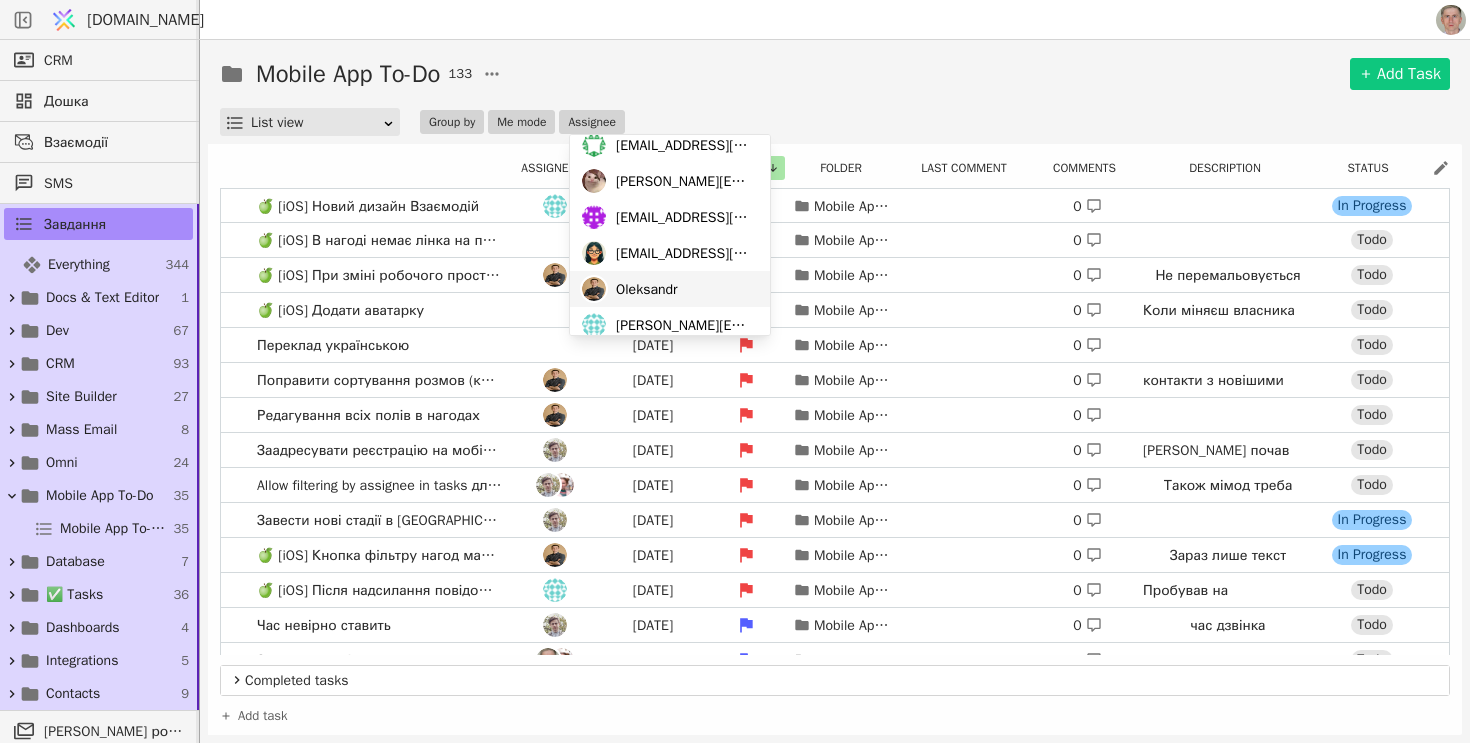 click on "Oleksandr" at bounding box center [647, 289] 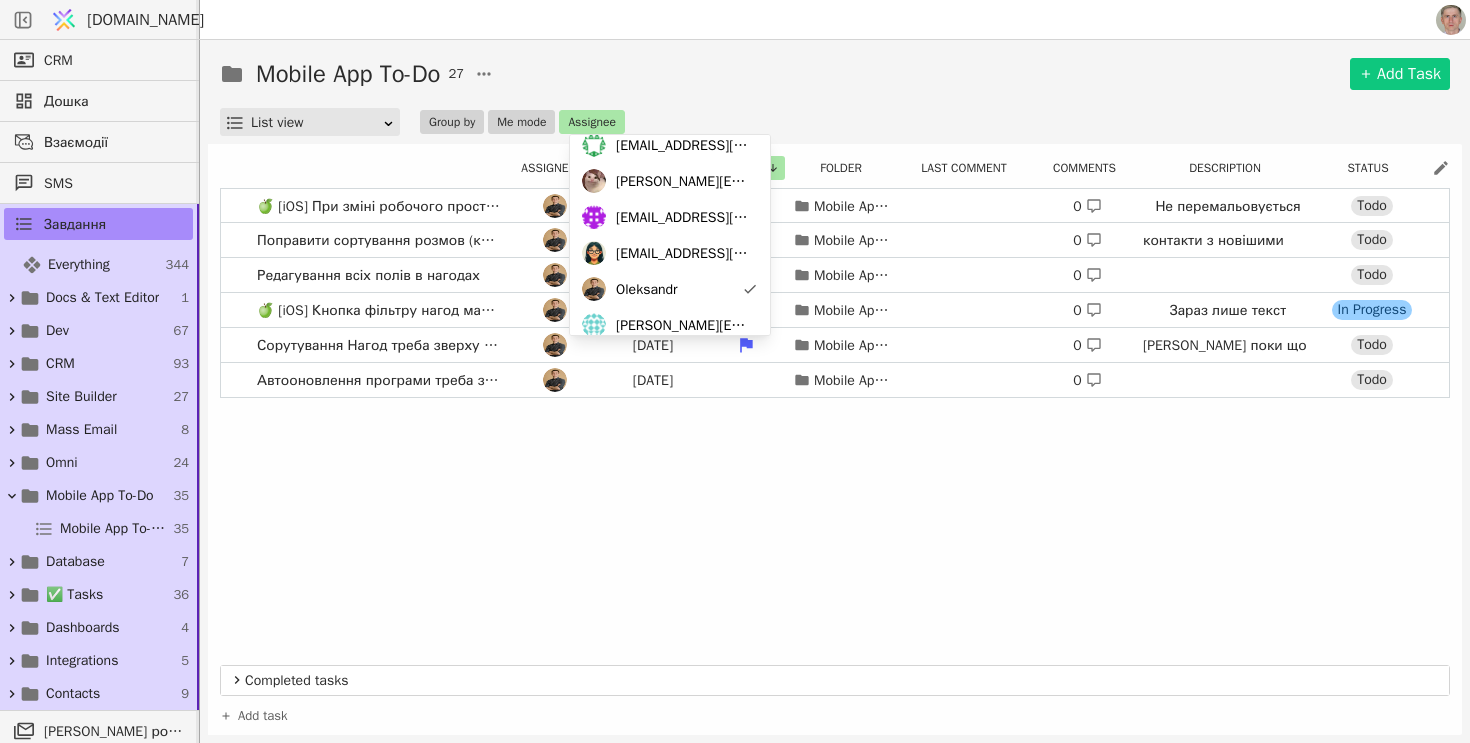 click on "Mobile App To-Do 27 Add Task" at bounding box center [835, 74] 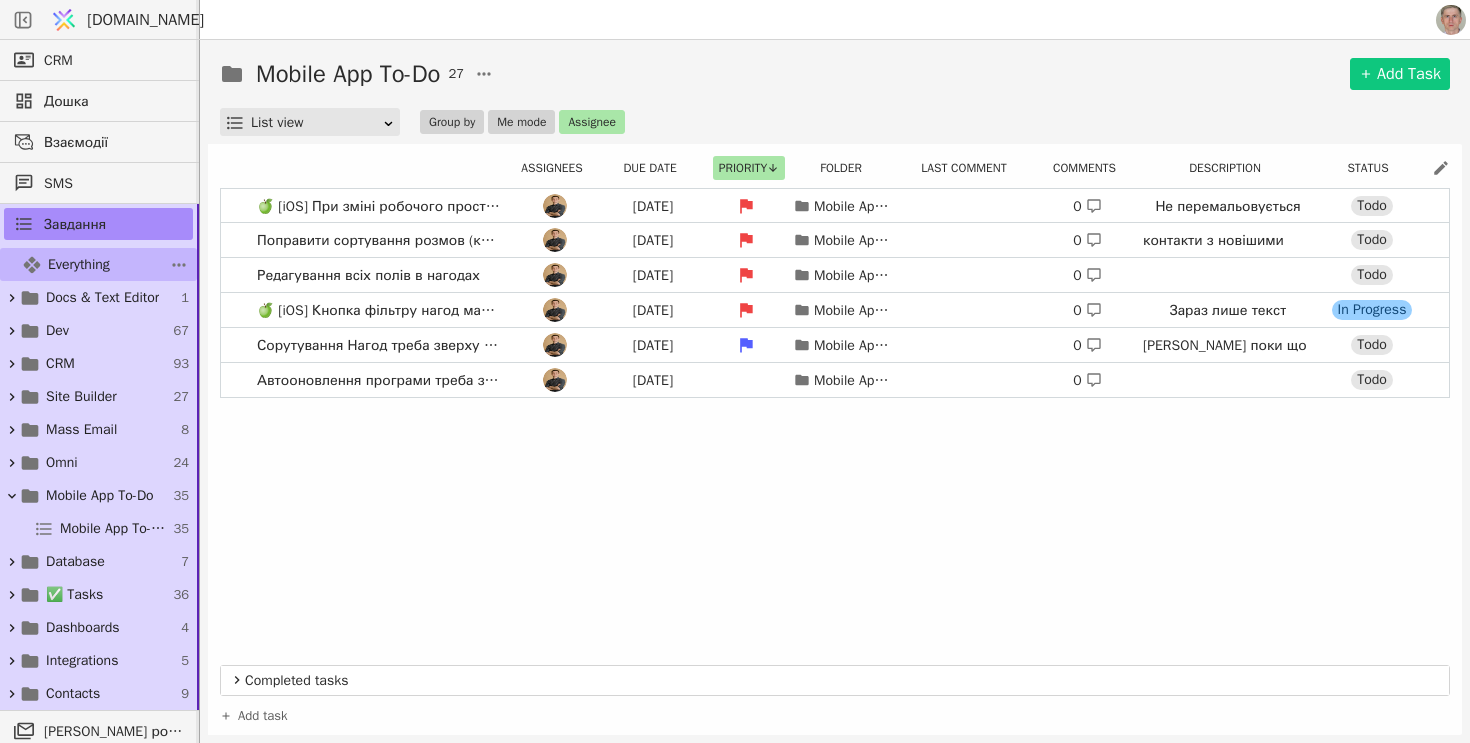 click on "Everything 344" at bounding box center [98, 264] 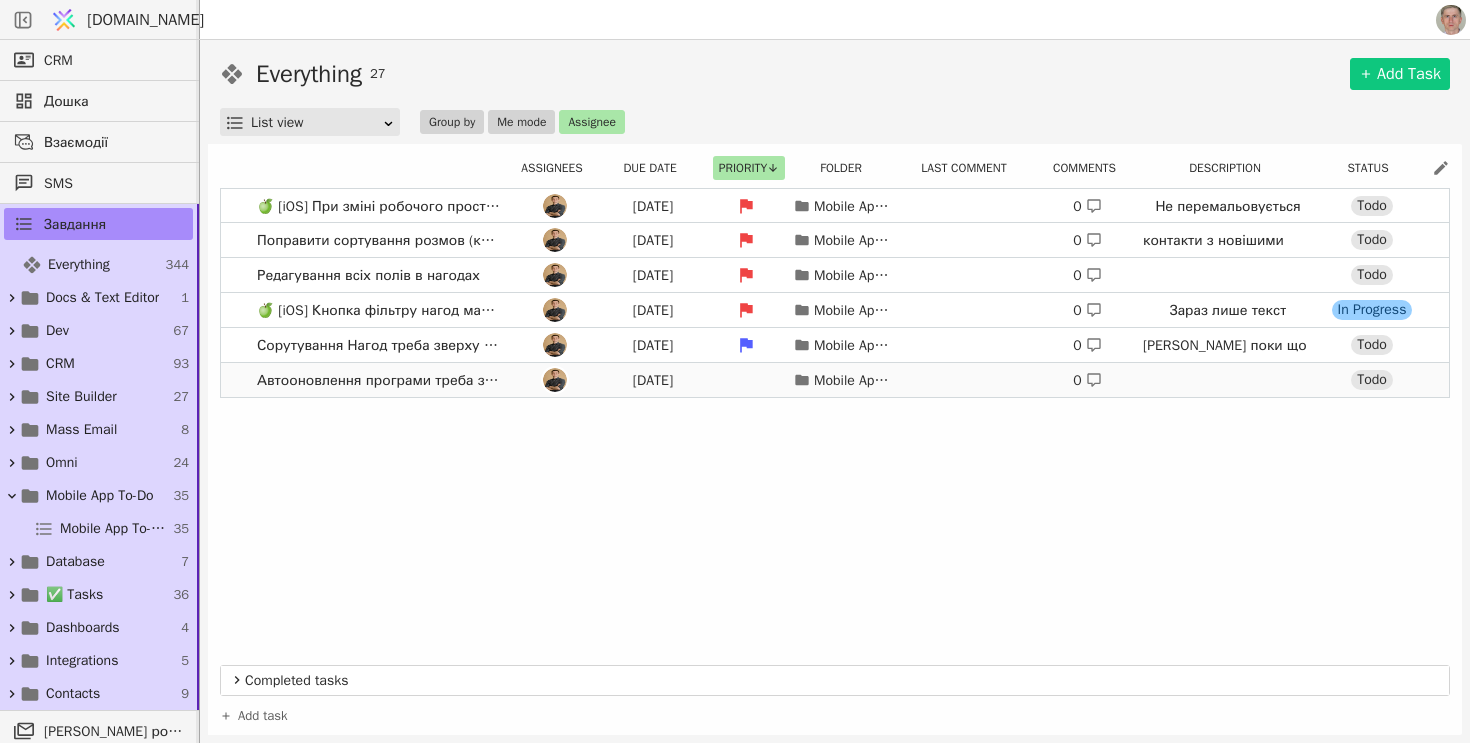 click on "Автооновлення програми треба закласти на початку Today Mobile App To-Do 0   Todo" at bounding box center (835, 380) 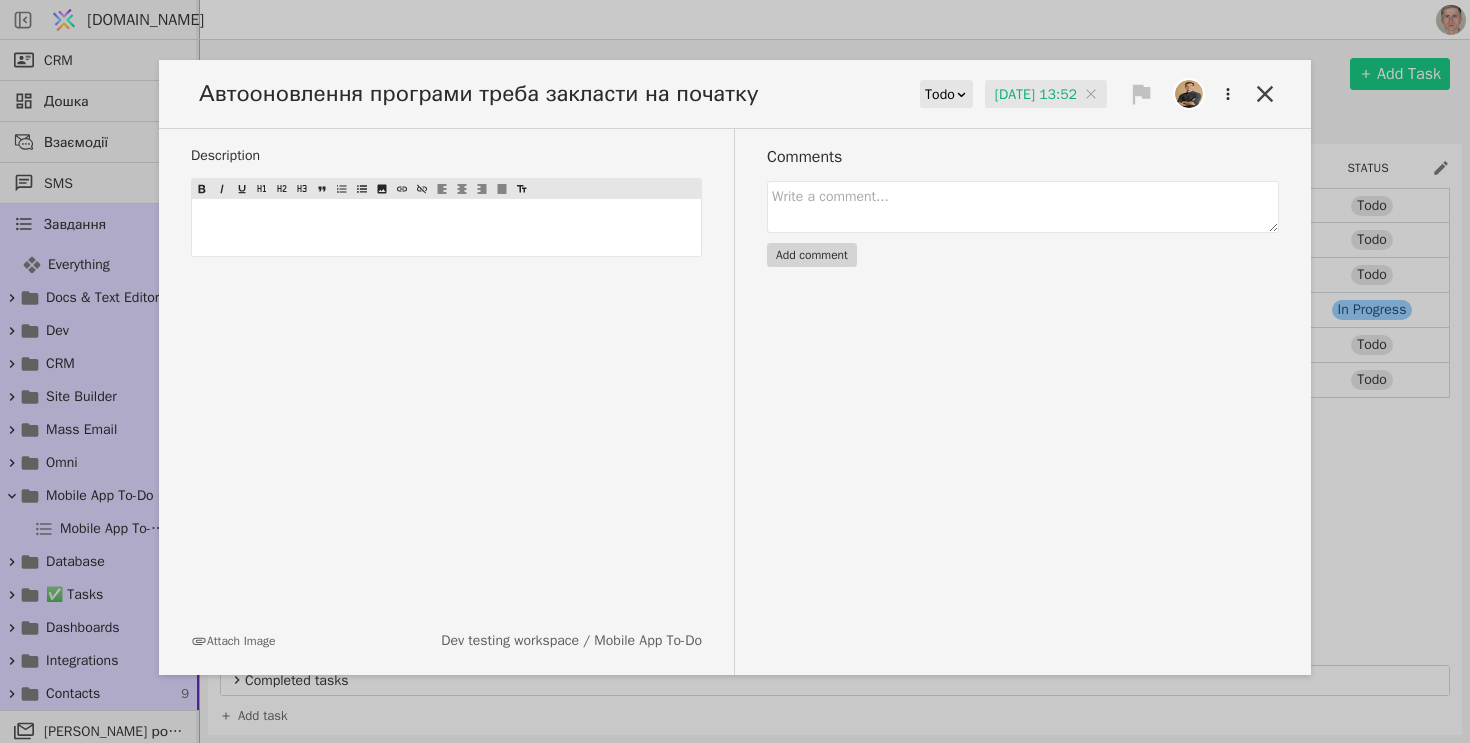 click on "Автооновлення програми треба закласти на початку" at bounding box center (485, 94) 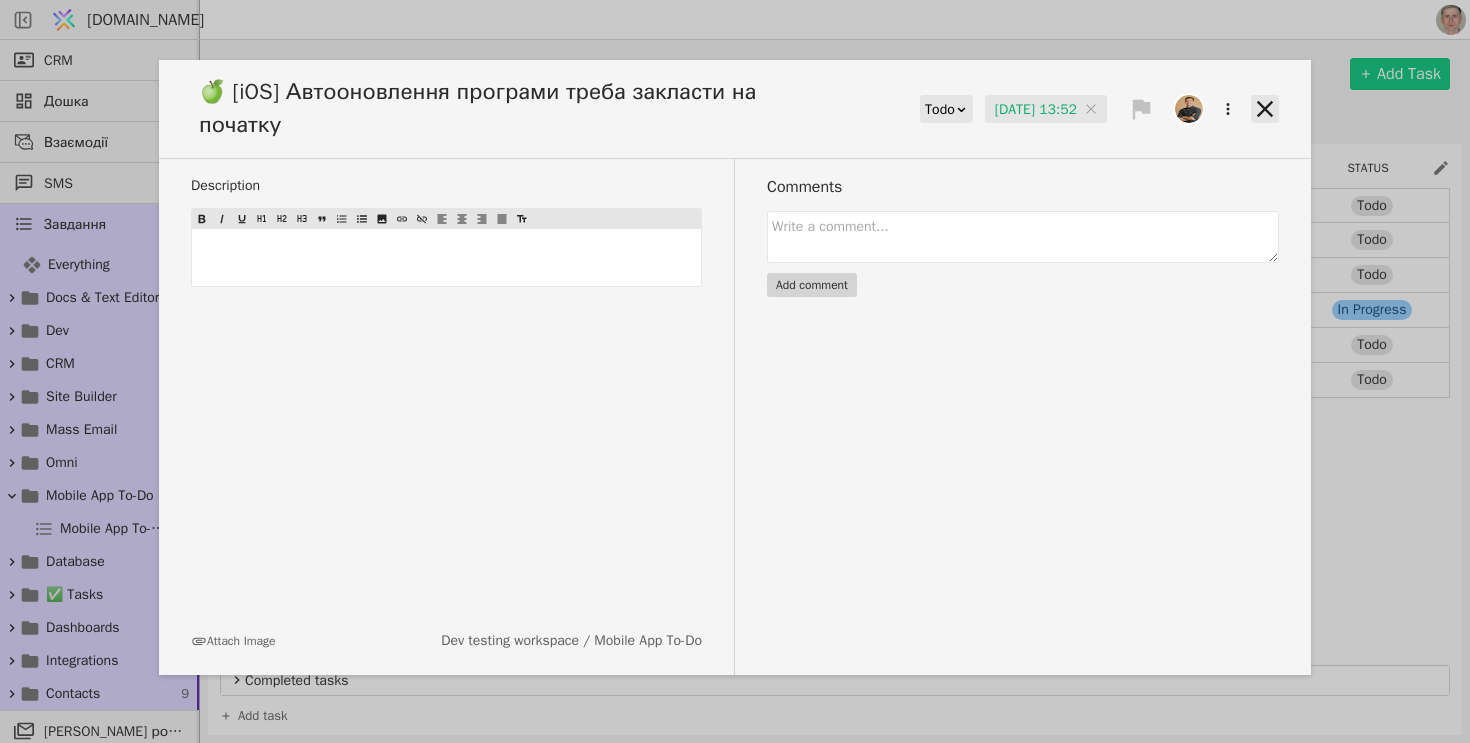 click 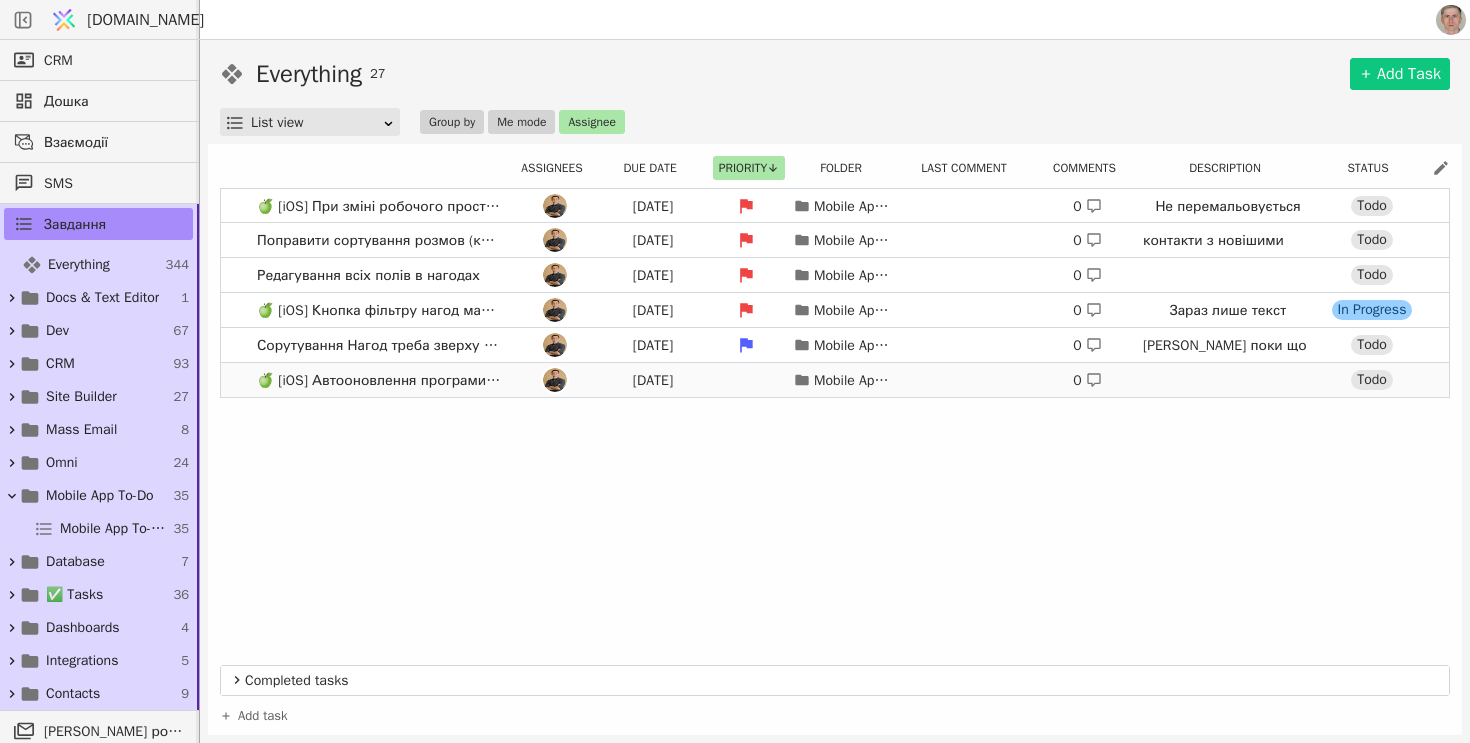 click on "🍏 [iOS] Автооновлення програми треба закласти на початку Today Mobile App To-Do 0   Todo" at bounding box center (835, 380) 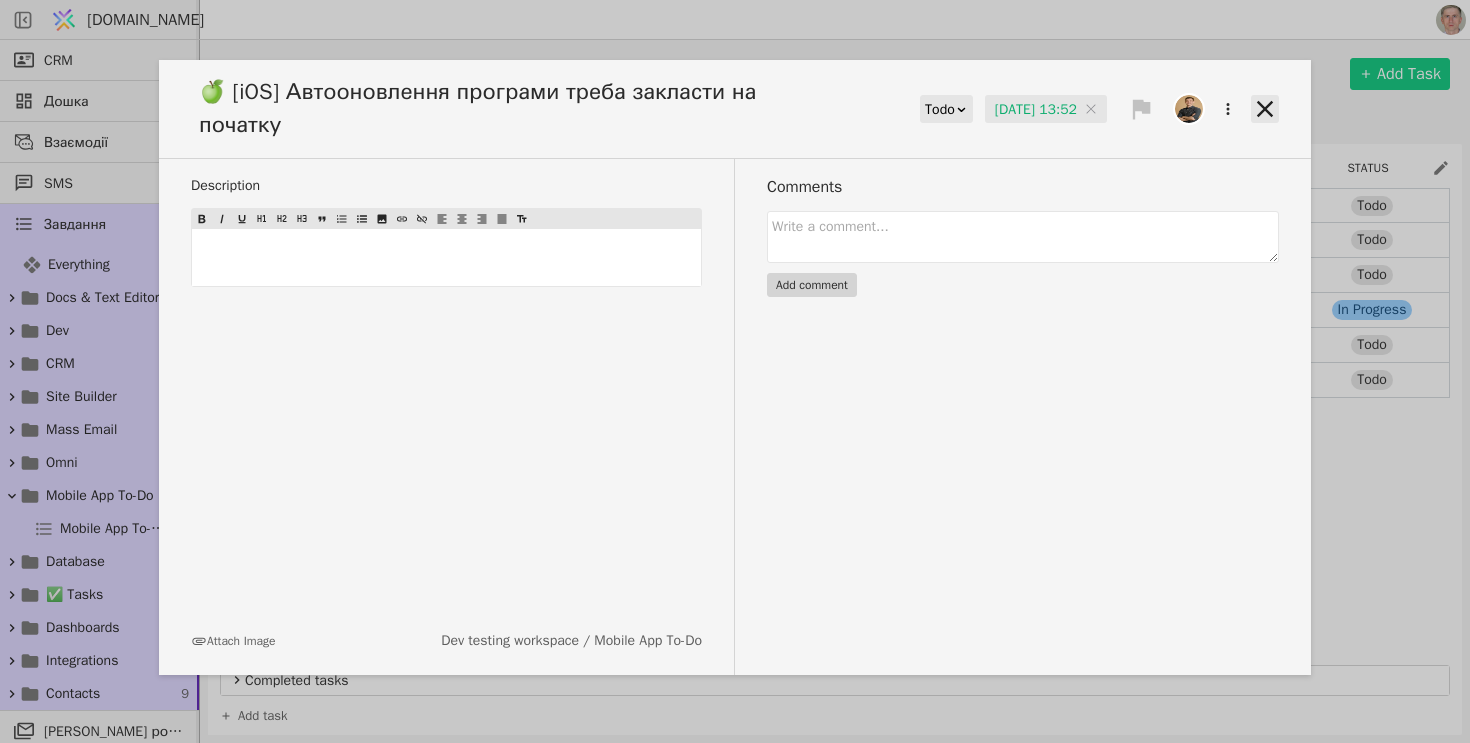 click 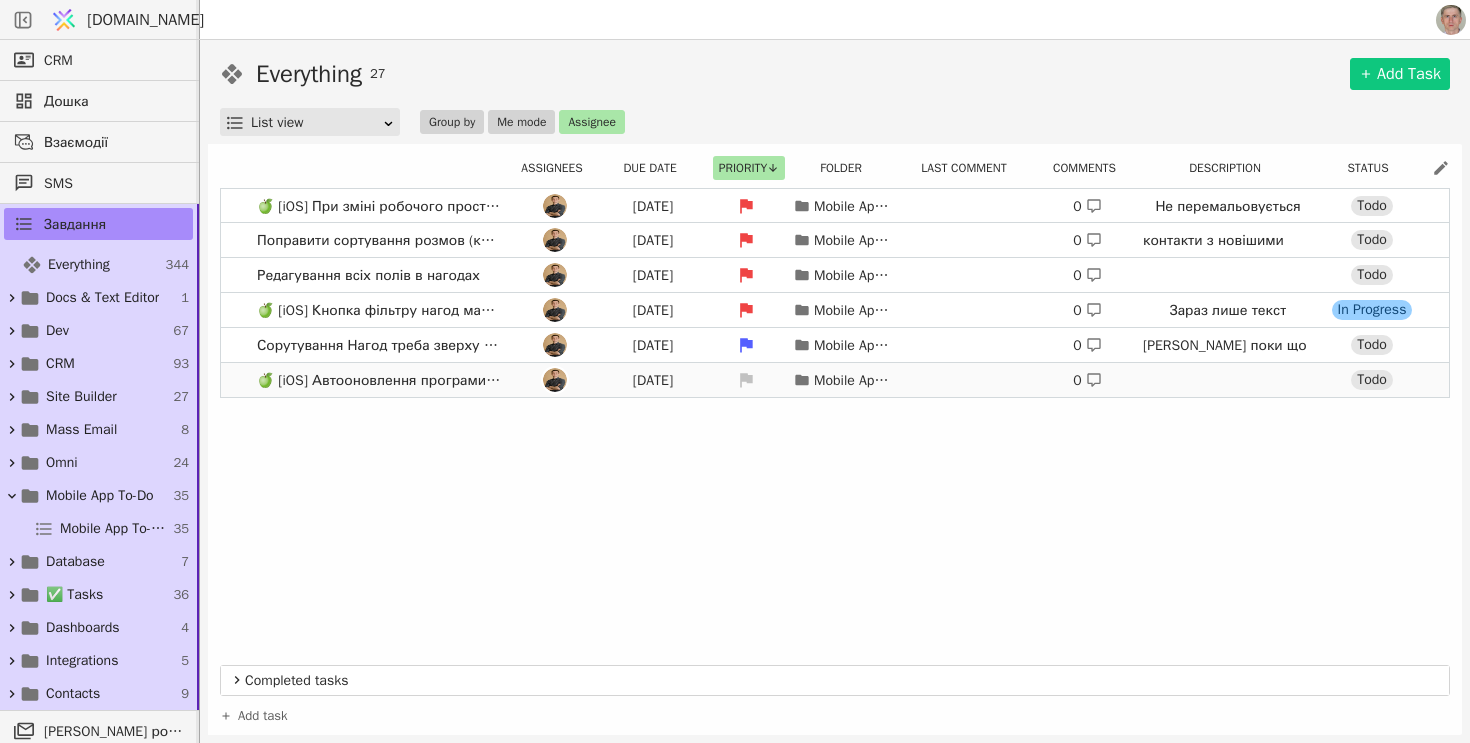 click 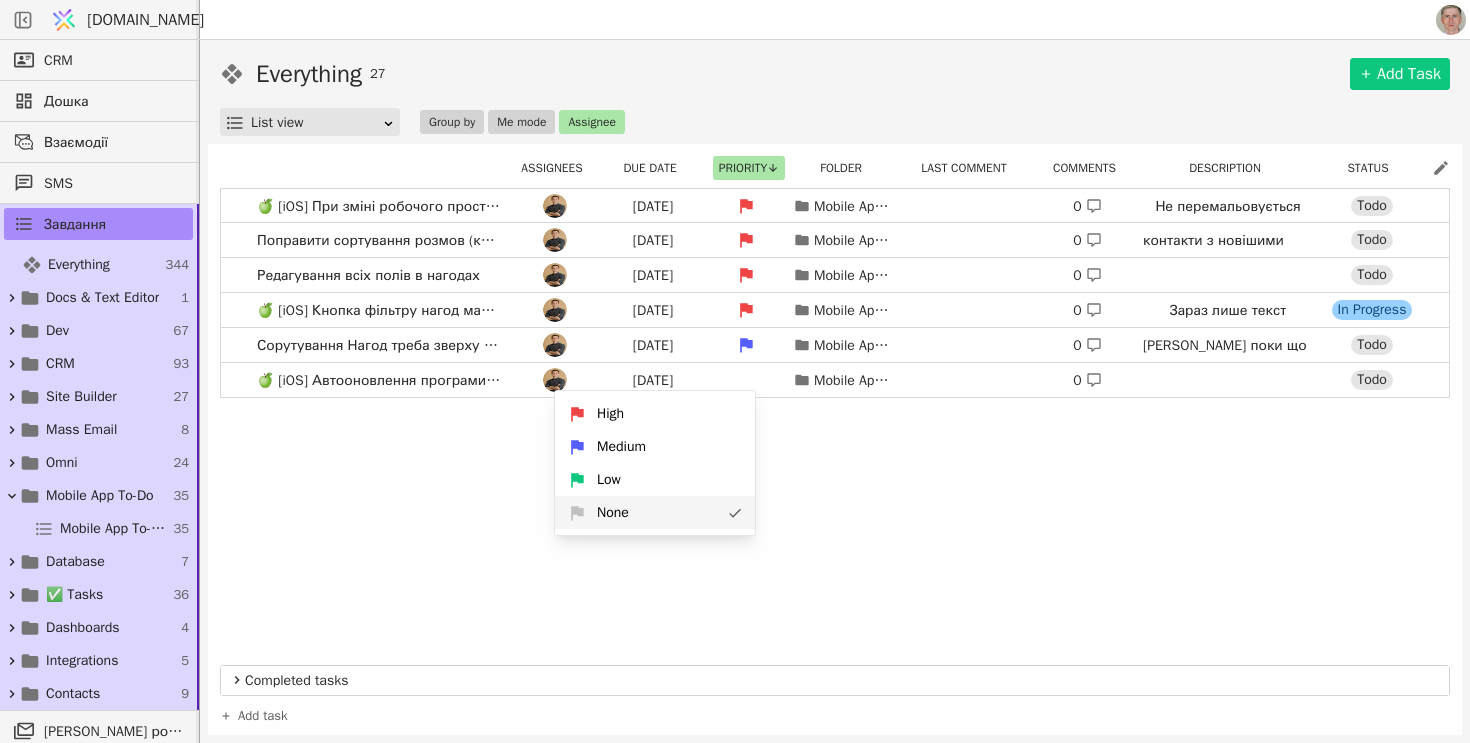 click on "None" at bounding box center (655, 512) 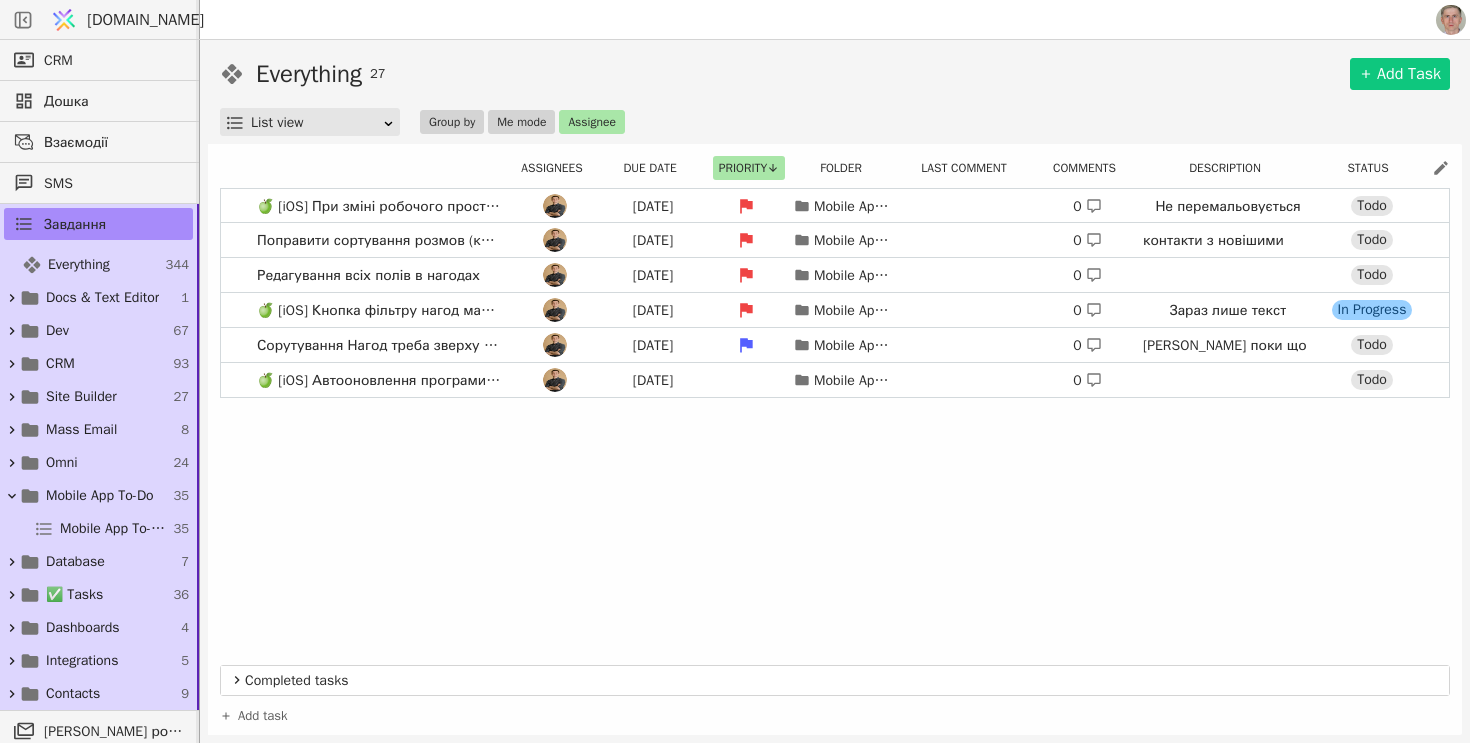 click on "🍏 [iOS] При зміні робочого простору не міняються стадії Feb 14 Mobile App To-Do 0   Не перемальовується Todo Поправити сортування розмов (контактів) у взаємодіях Mar 12 Mobile App To-Do 0   контакти з новішими повідомленнями вверх Todo Редагування всіх полів в нагодах Mar 12 Mobile App To-Do 0   Todo 🍏 [iOS] Кнопка фільтру нагод має вся спрацьовувати Today Mobile App To-Do 0   Зараз лише текст In Progress Сорутування Нагод треба зверху ті в яких були новіші взаємодії Today Mobile App To-Do 0   Або поки що просто новіші Todo 🍏 [iOS] Автооновлення програми треба закласти на початку Today Mobile App To-Do 0   Todo" at bounding box center (835, 421) 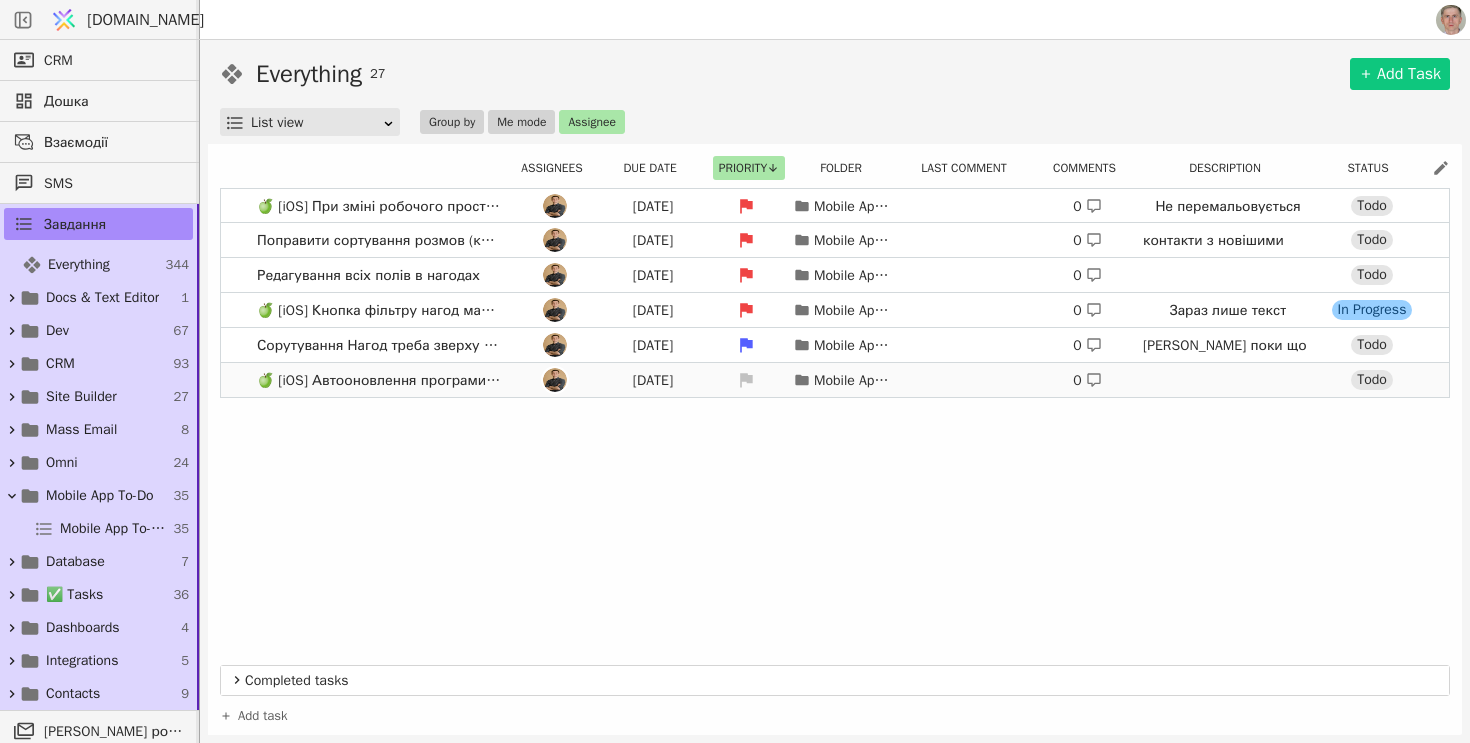 click 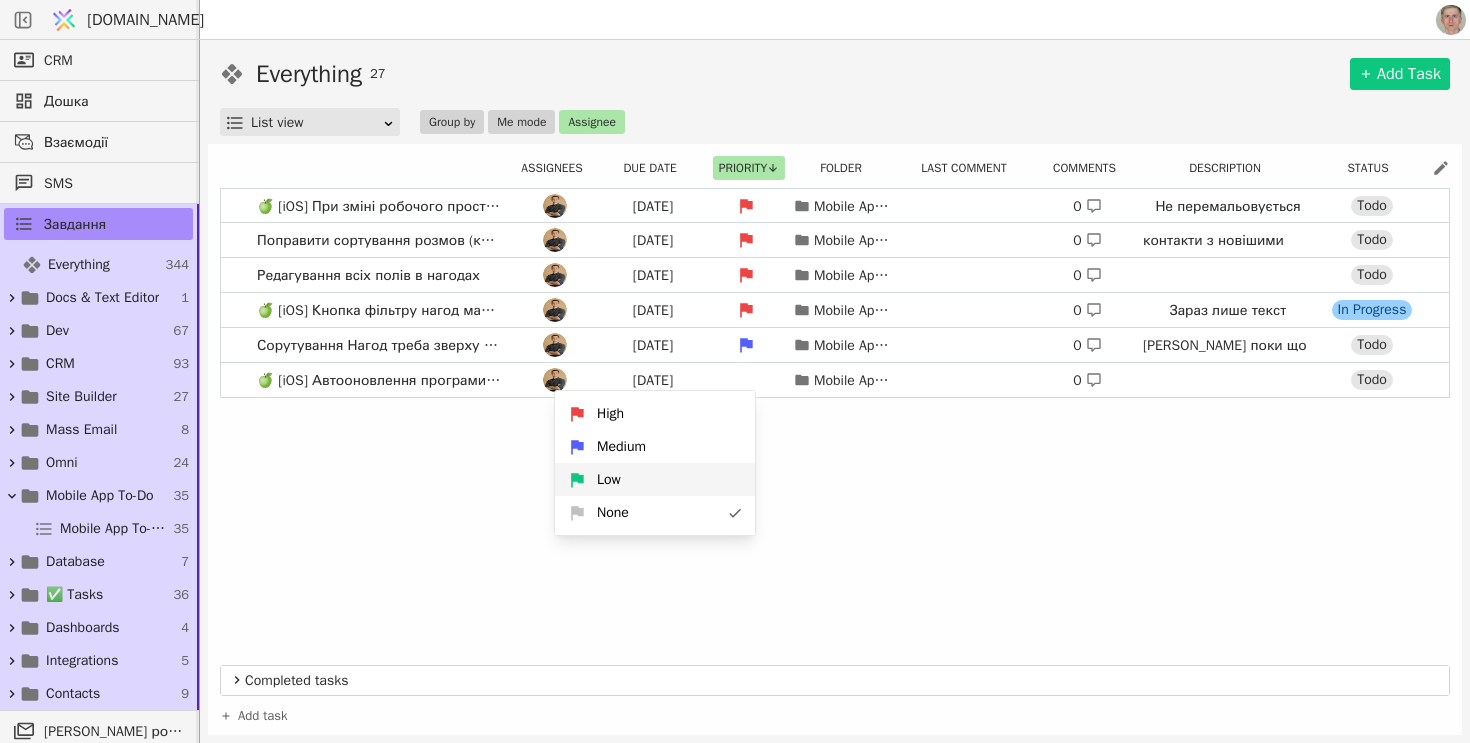 click on "Low" at bounding box center (655, 479) 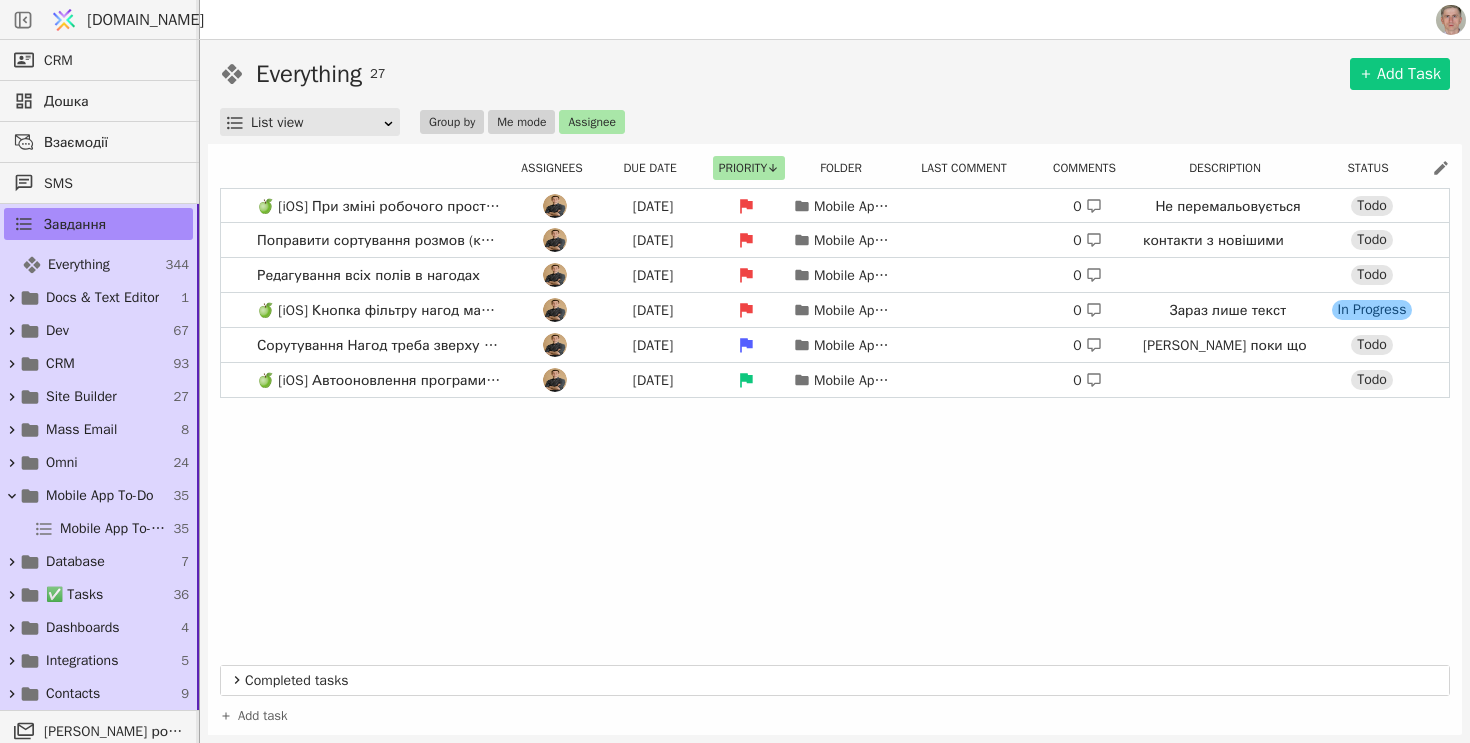 click on "🍏 [iOS] При зміні робочого простору не міняються стадії Feb 14 Mobile App To-Do 0   Не перемальовується Todo Поправити сортування розмов (контактів) у взаємодіях Mar 12 Mobile App To-Do 0   контакти з новішими повідомленнями вверх Todo Редагування всіх полів в нагодах Mar 12 Mobile App To-Do 0   Todo 🍏 [iOS] Кнопка фільтру нагод має вся спрацьовувати Today Mobile App To-Do 0   Зараз лише текст In Progress Сорутування Нагод треба зверху ті в яких були новіші взаємодії Today Mobile App To-Do 0   Або поки що просто новіші Todo 🍏 [iOS] Автооновлення програми треба закласти на початку Today Mobile App To-Do 0   Todo" at bounding box center (835, 421) 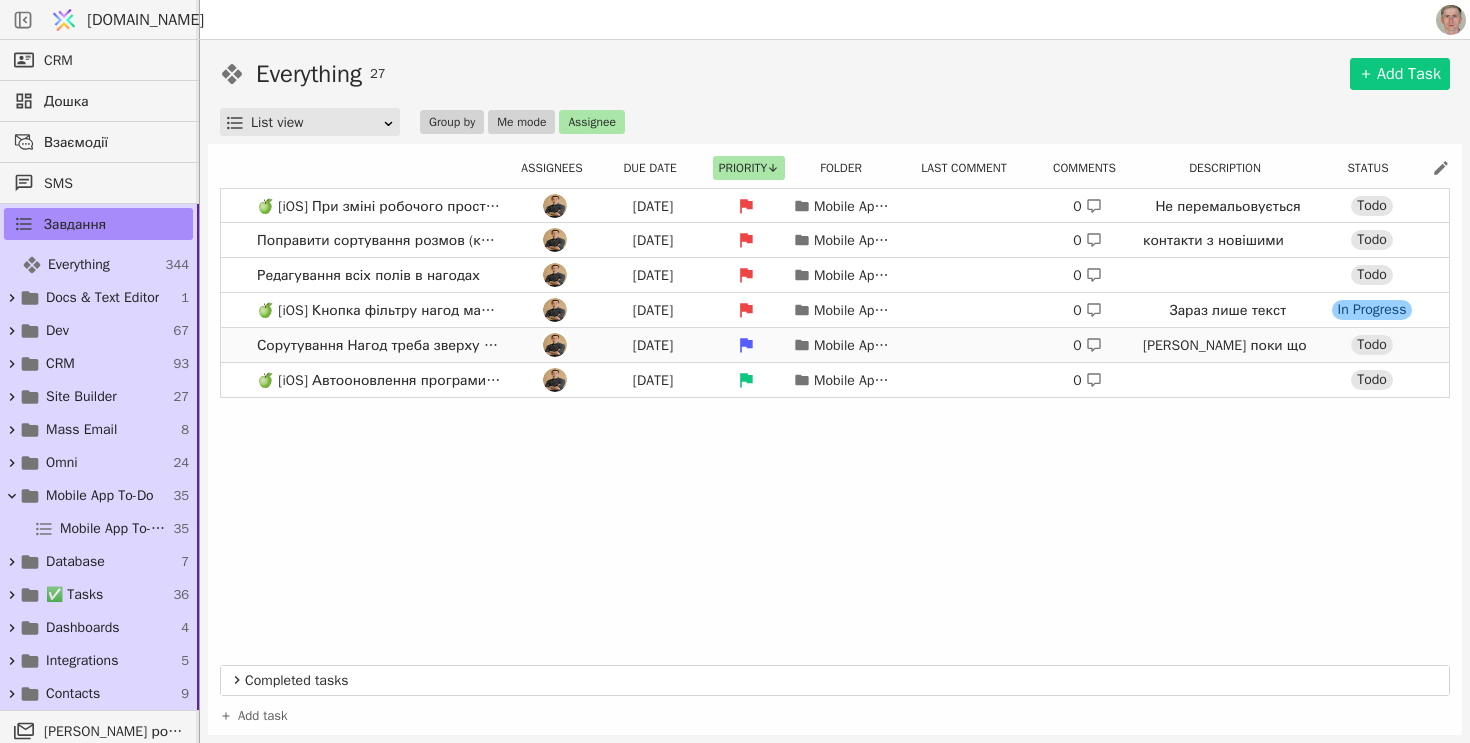 click on "Сорутування Нагод треба зверху ті в яких були новіші взаємодії Today Mobile App To-Do 0   Або поки що просто новіші Todo" at bounding box center [835, 345] 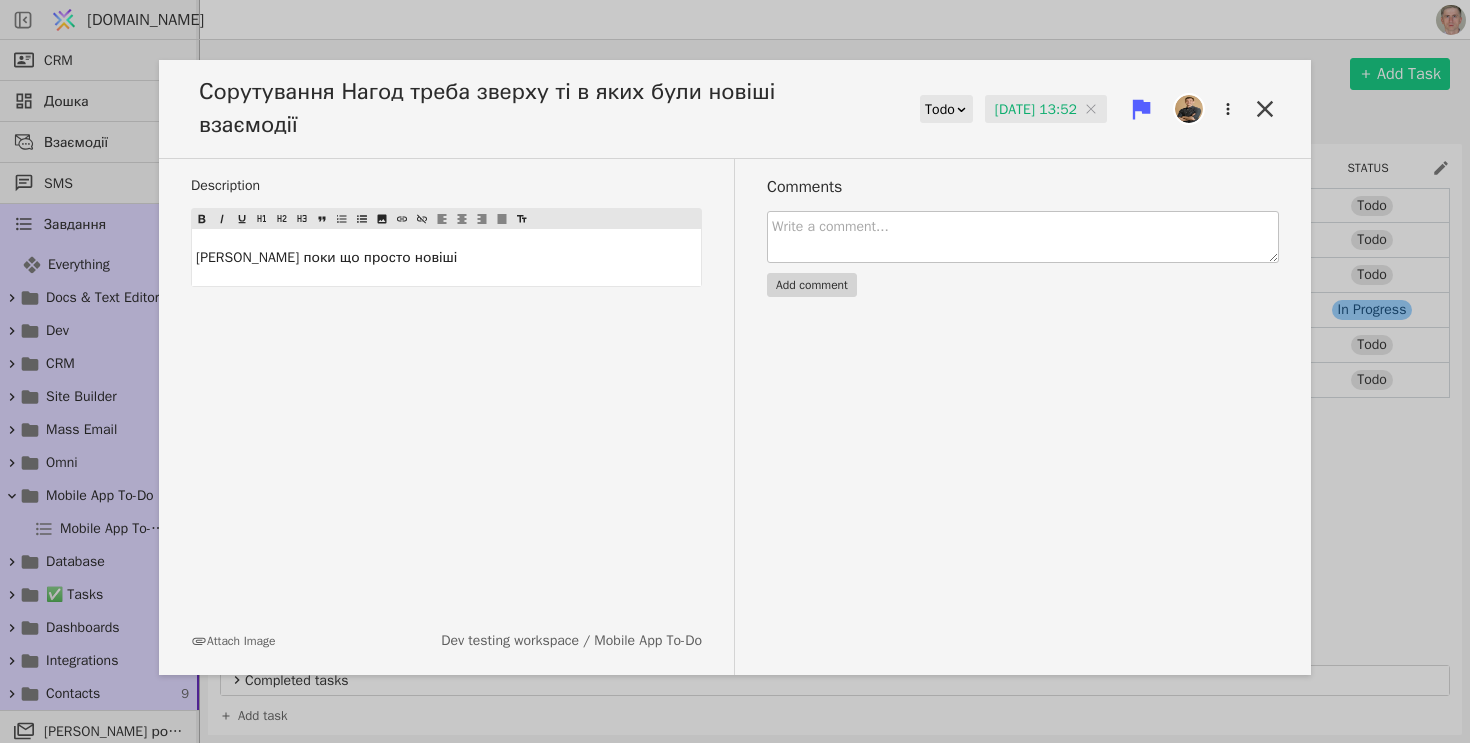 click at bounding box center (1023, 237) 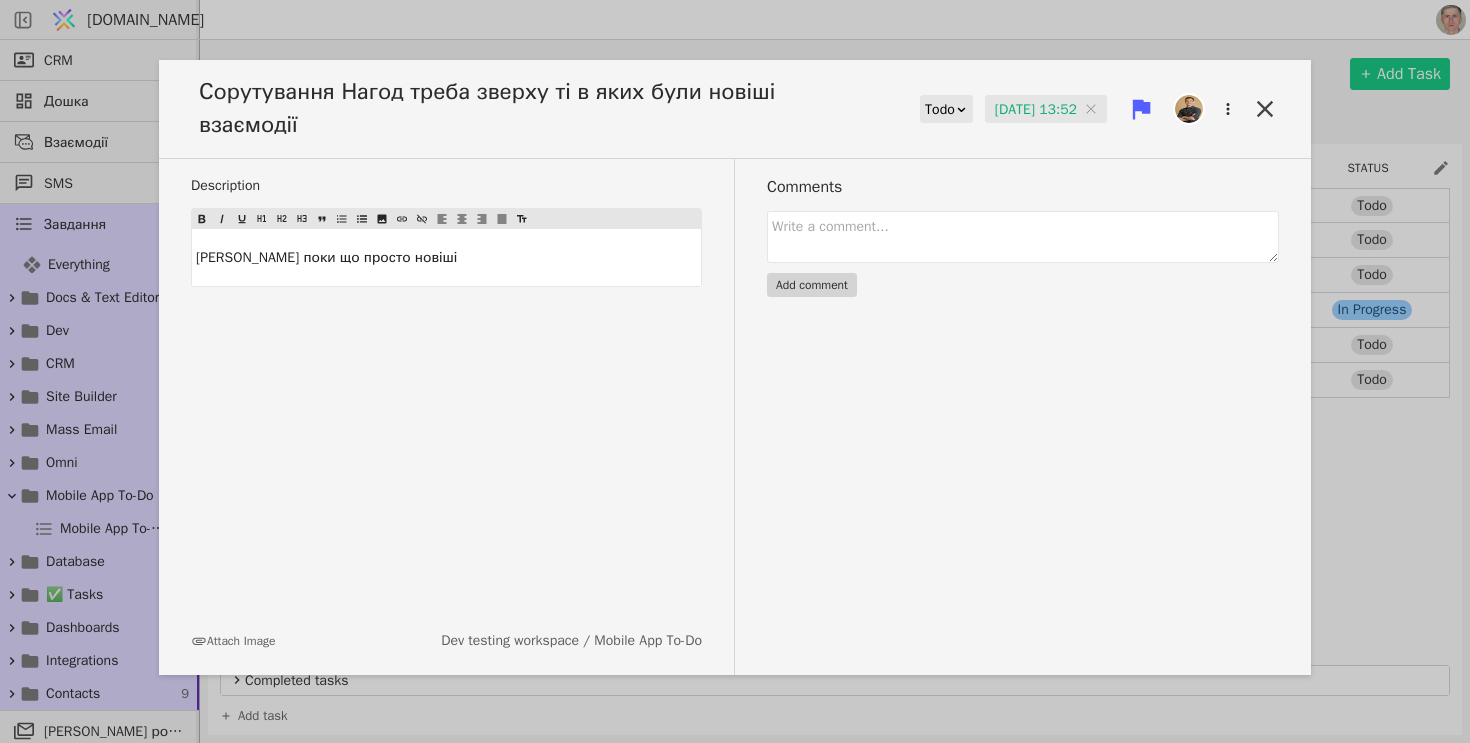 click on "Сорутування Нагод треба зверху ті в яких були новіші взаємодії" at bounding box center (527, 109) 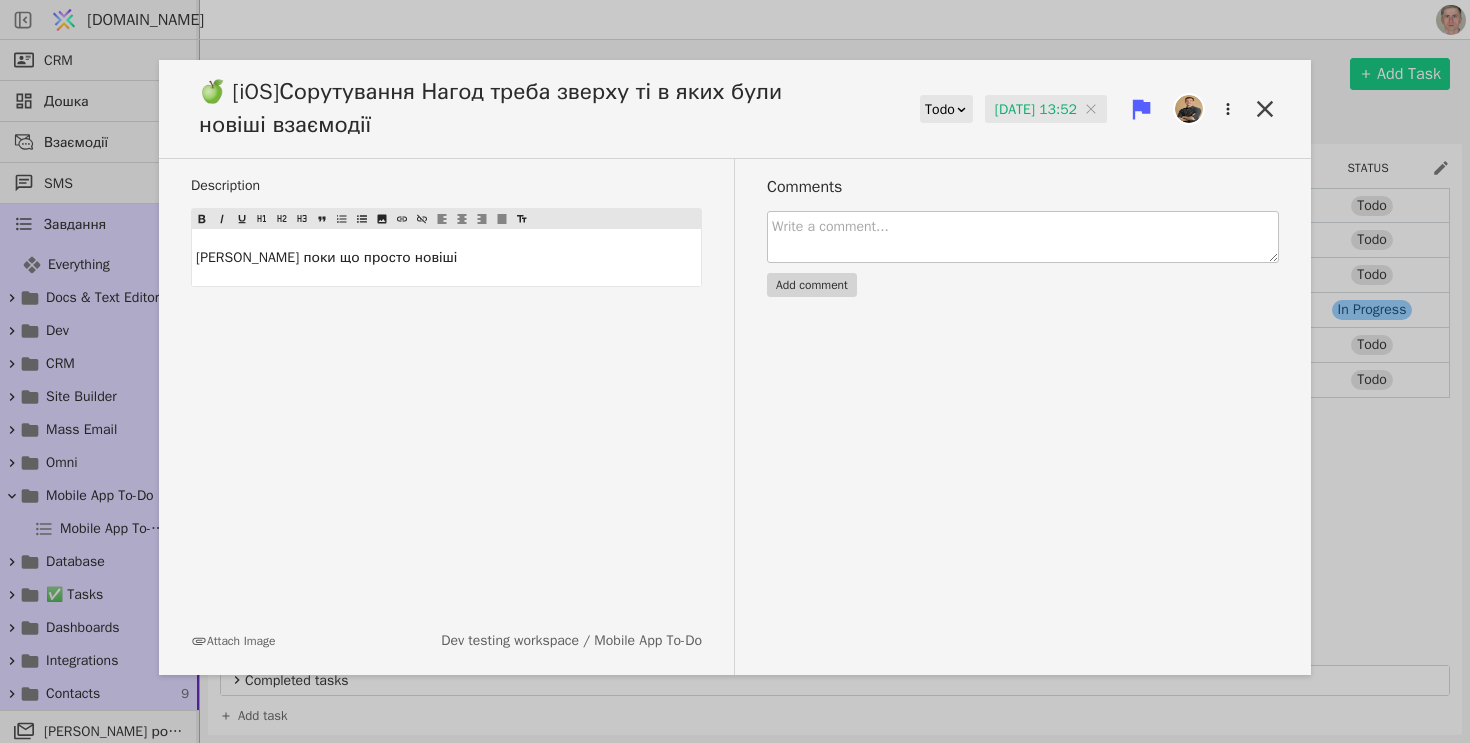 click at bounding box center (1023, 237) 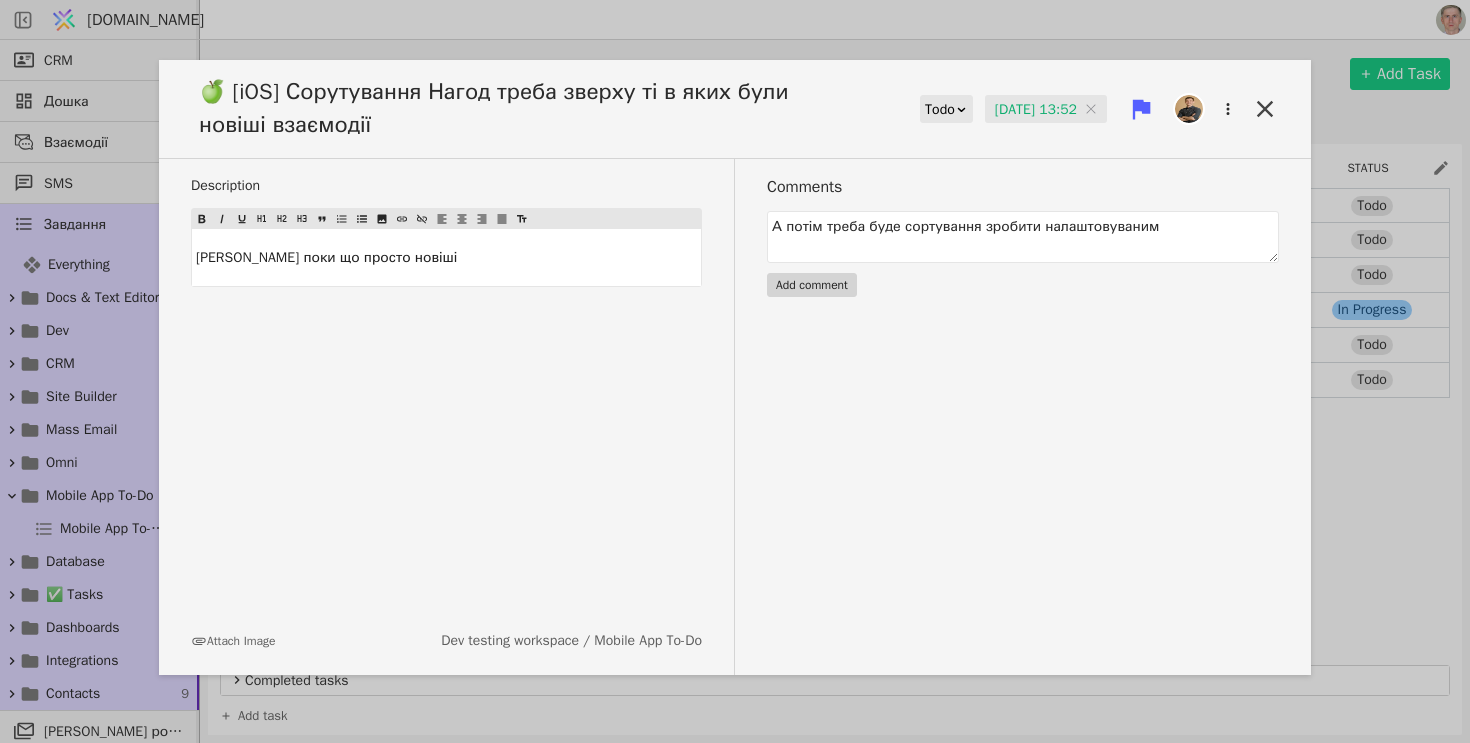 type on "А потім треба буде сортування зробити налаштовуваним" 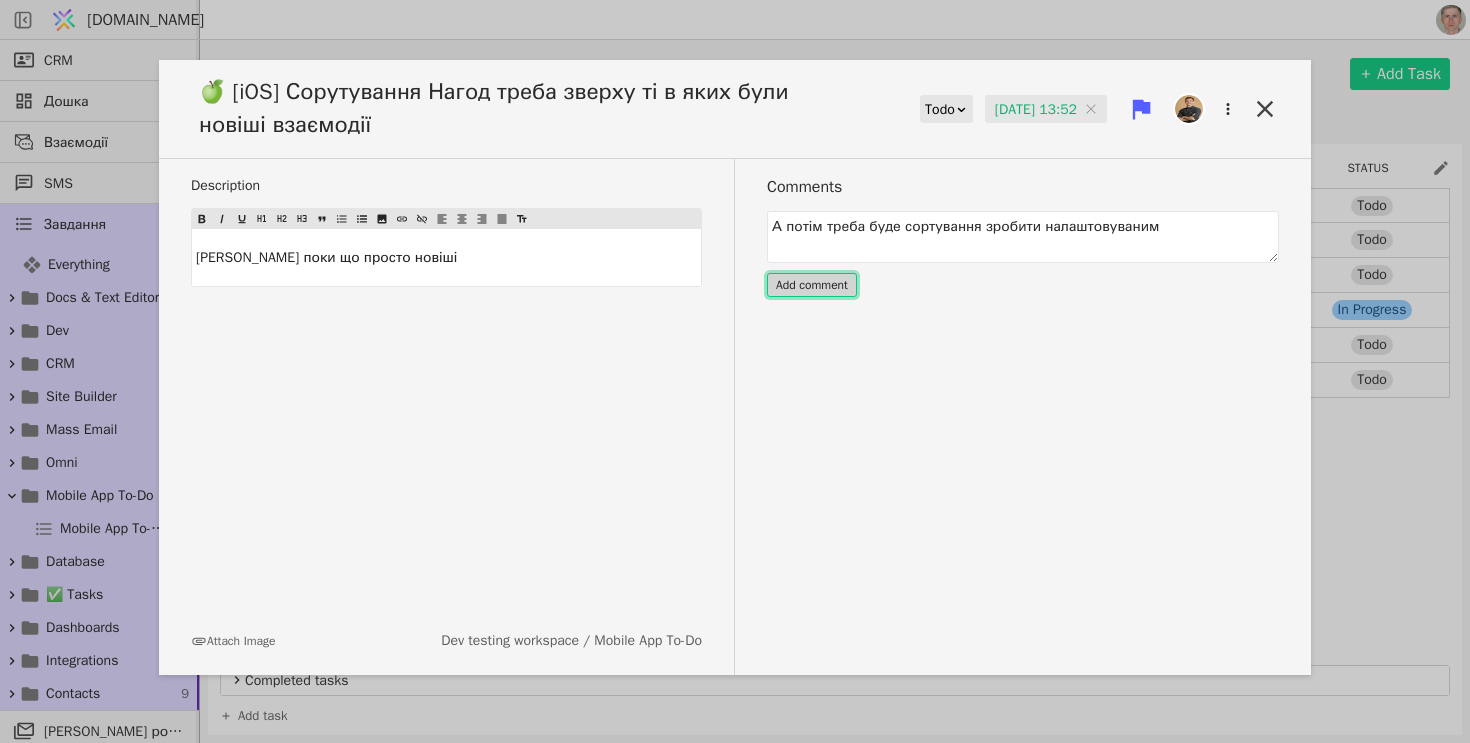 click on "Add comment" at bounding box center [812, 285] 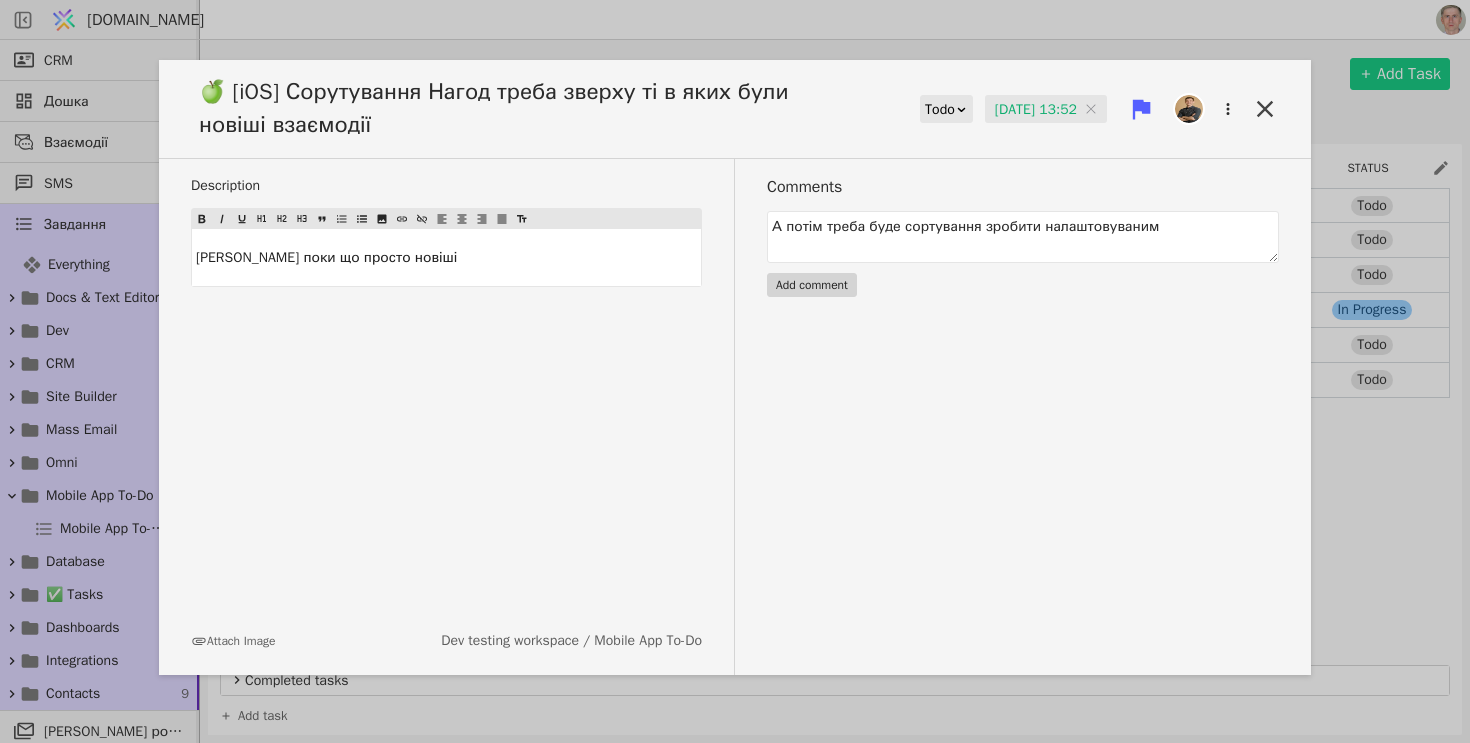type 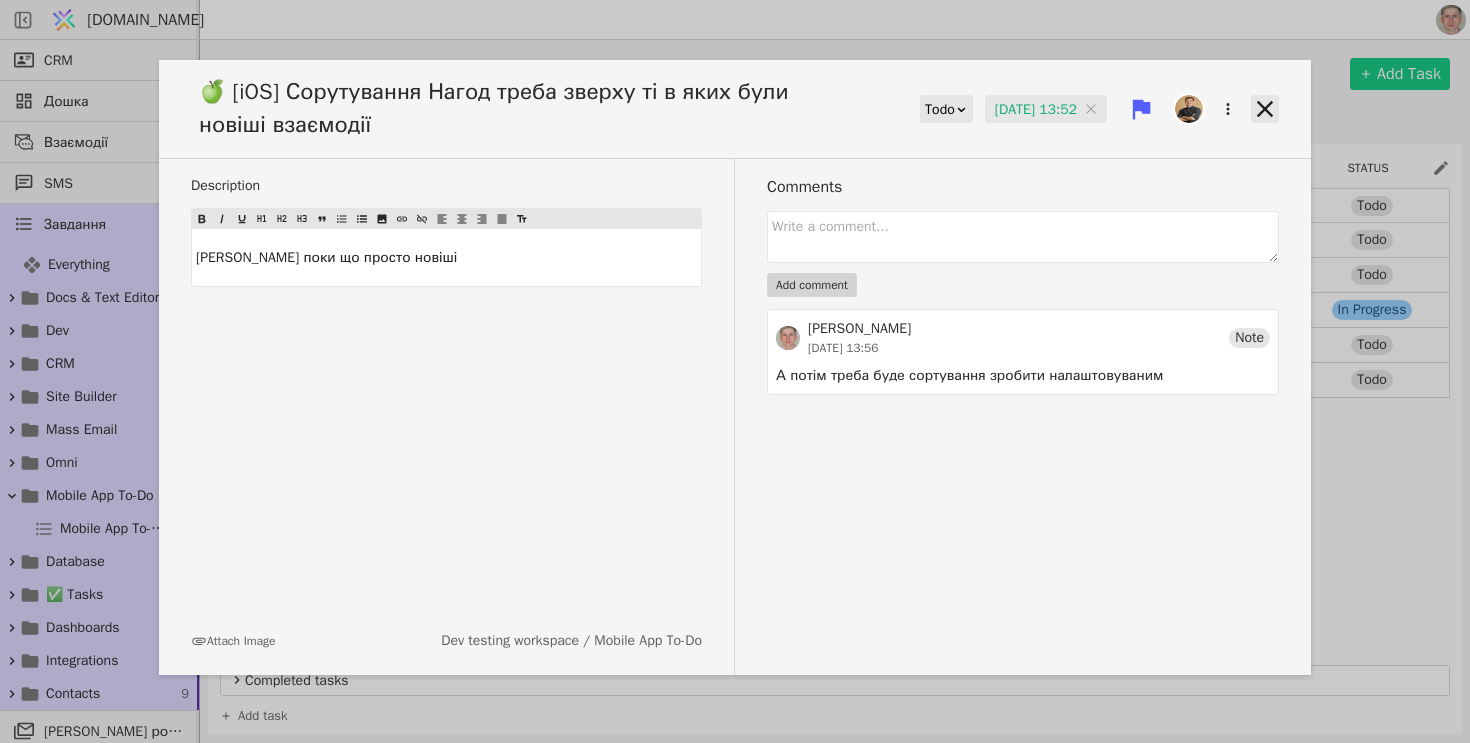 click 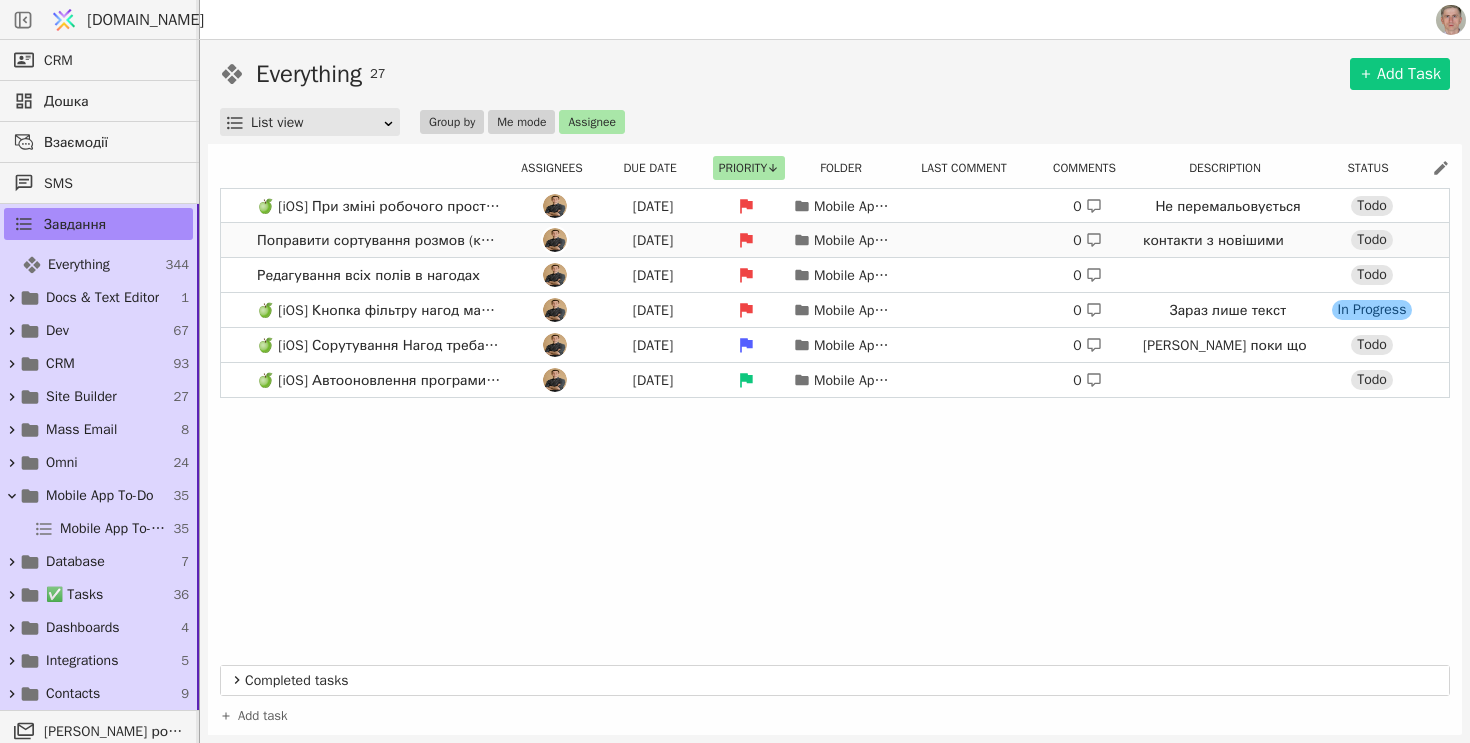 click on "Поправити сортування розмов (контактів) у взаємодіях Mar 12 Mobile App To-Do 0   контакти з новішими повідомленнями вверх Todo" at bounding box center [835, 240] 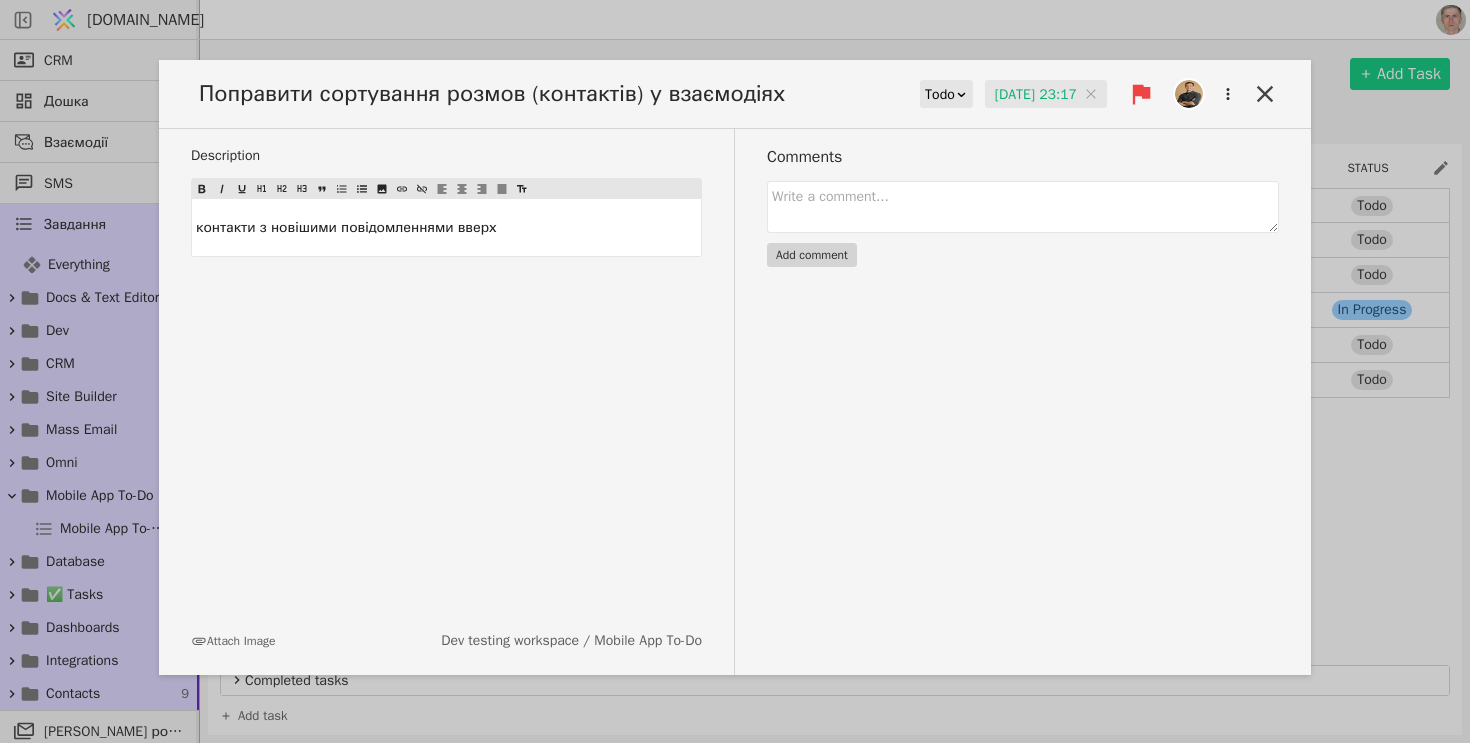 click on "Todo" at bounding box center (940, 95) 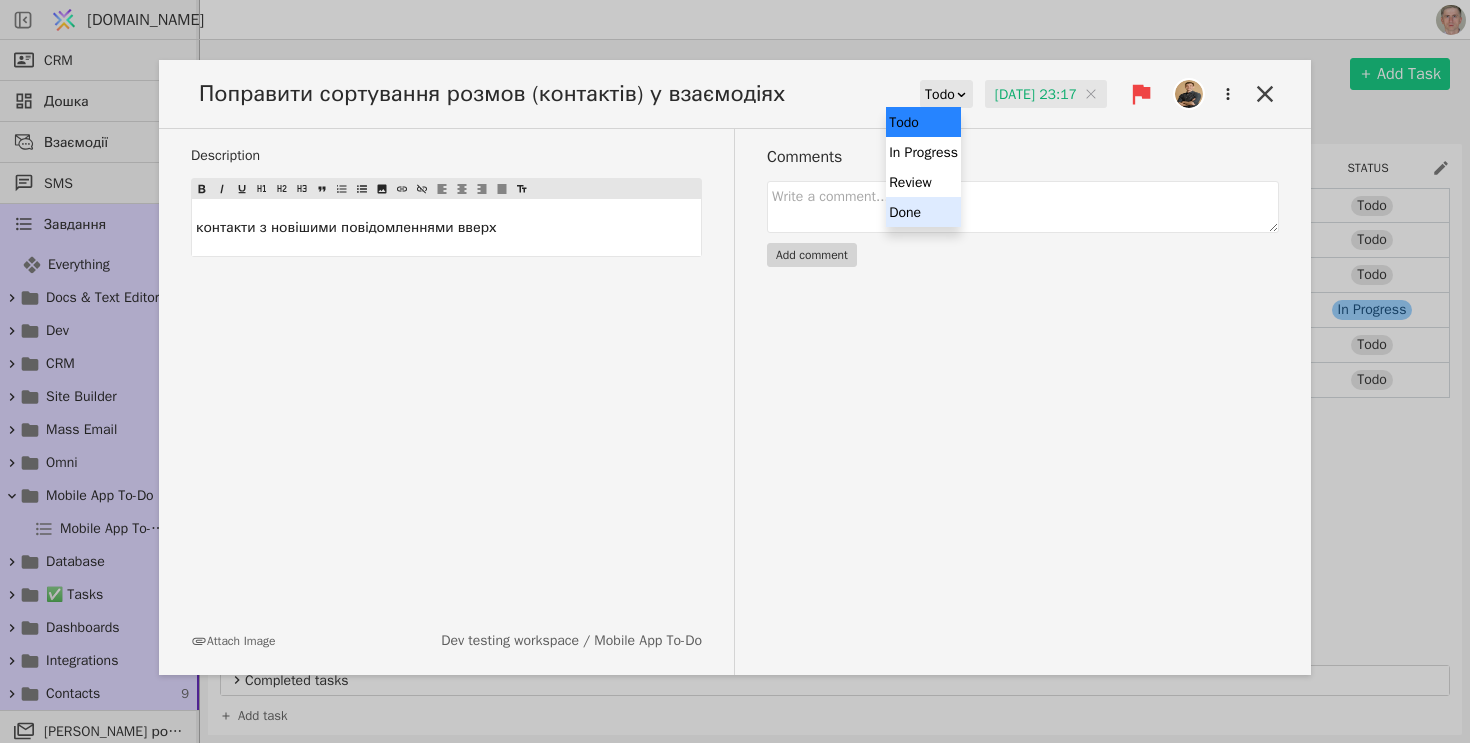 click on "Done" at bounding box center (923, 212) 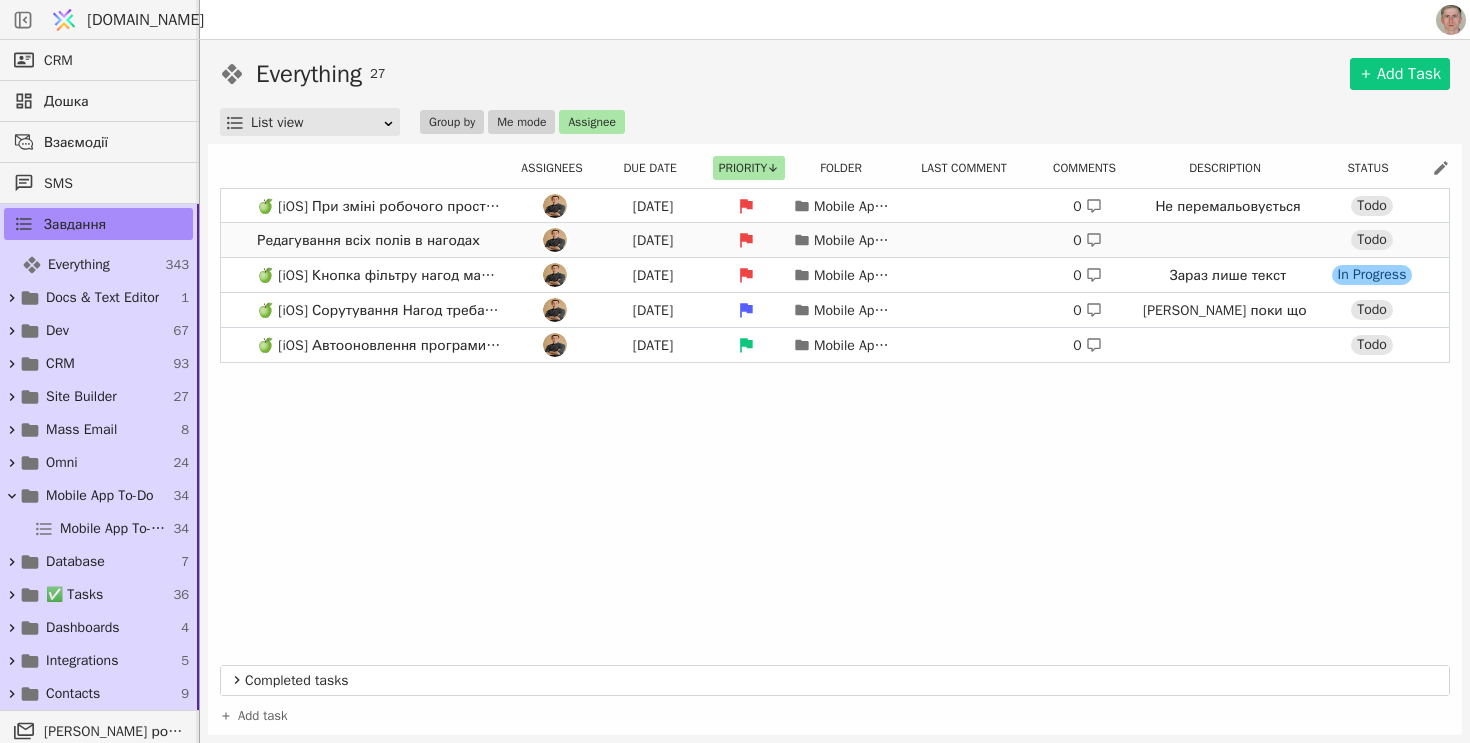 click on "Редагування всіх полів в нагодах Mar 12 Mobile App To-Do 0   Todo" at bounding box center [835, 240] 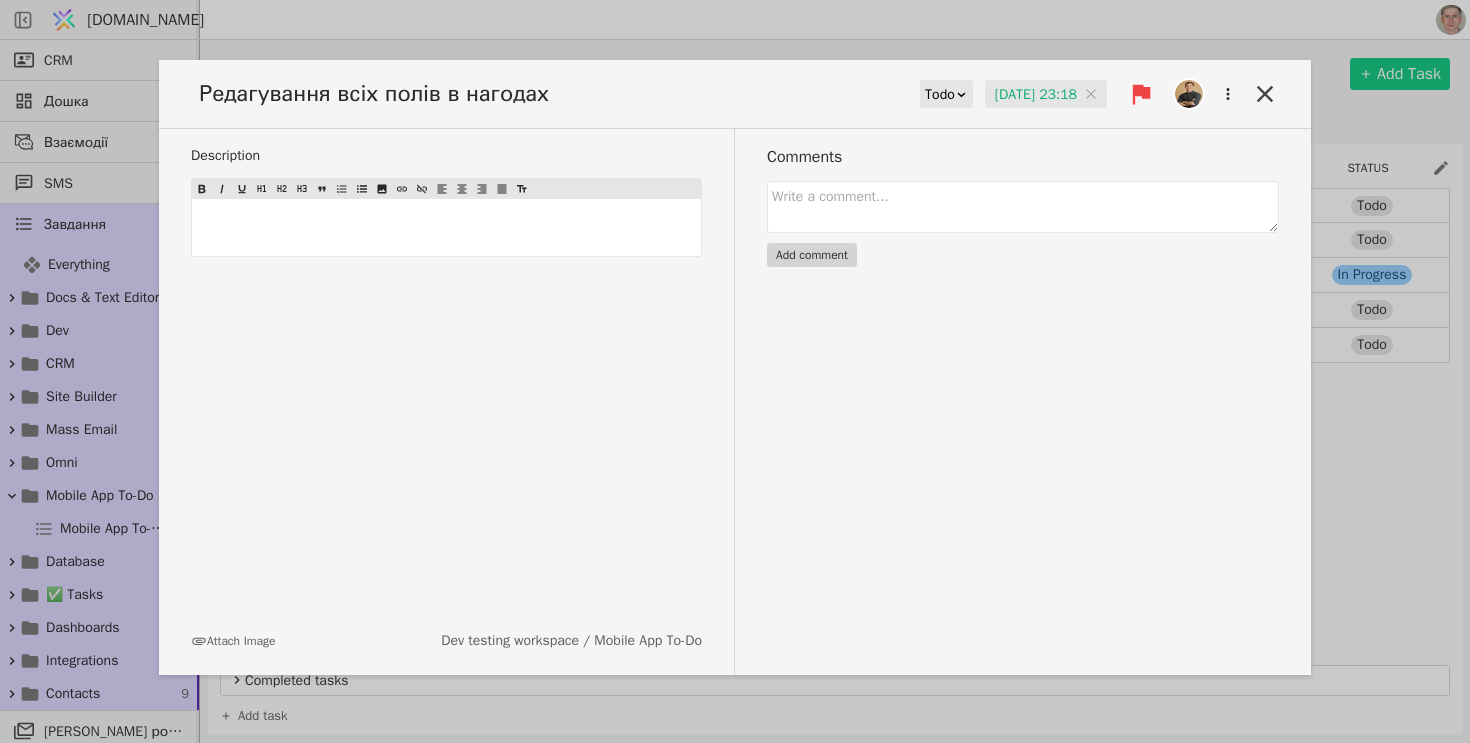 click on "Редагування всіх полів в нагодах" at bounding box center [380, 94] 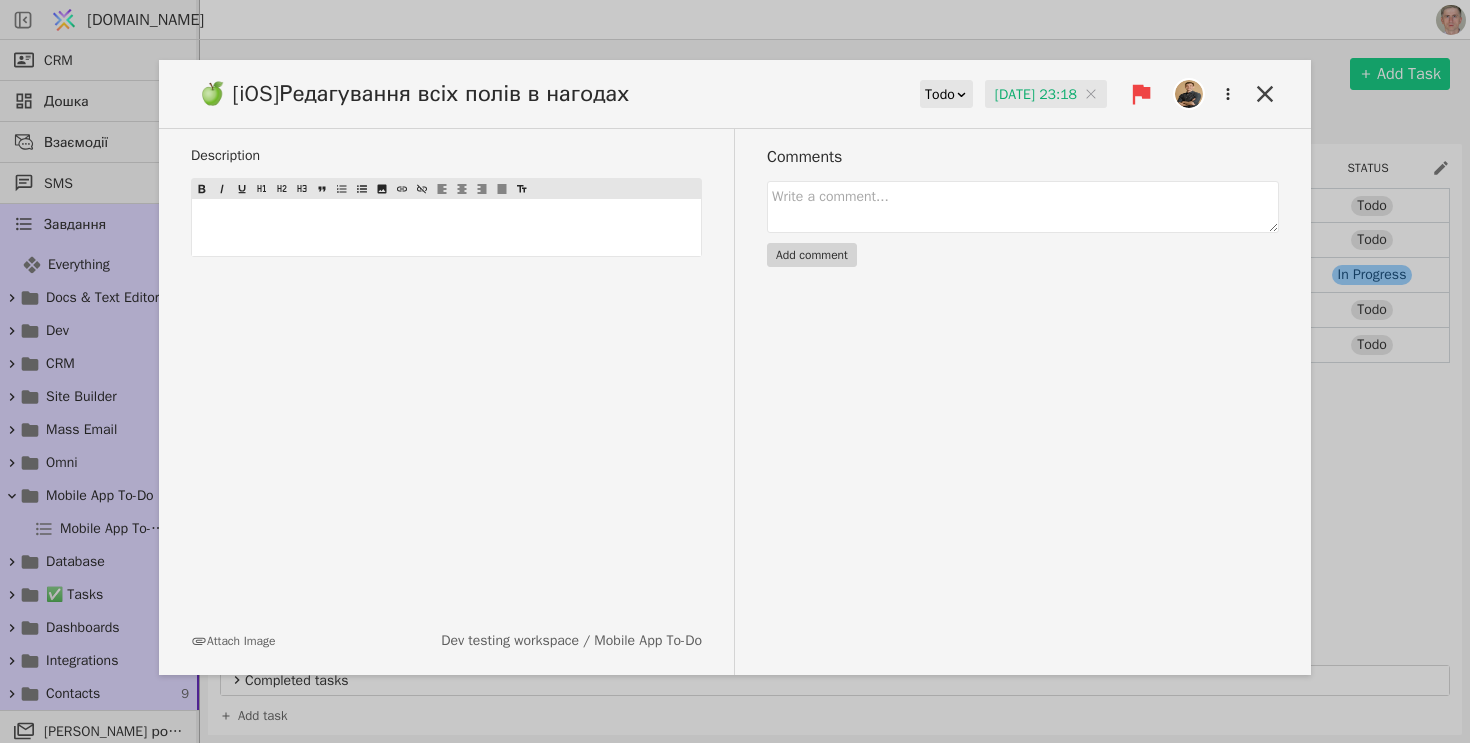 click at bounding box center [1189, 94] 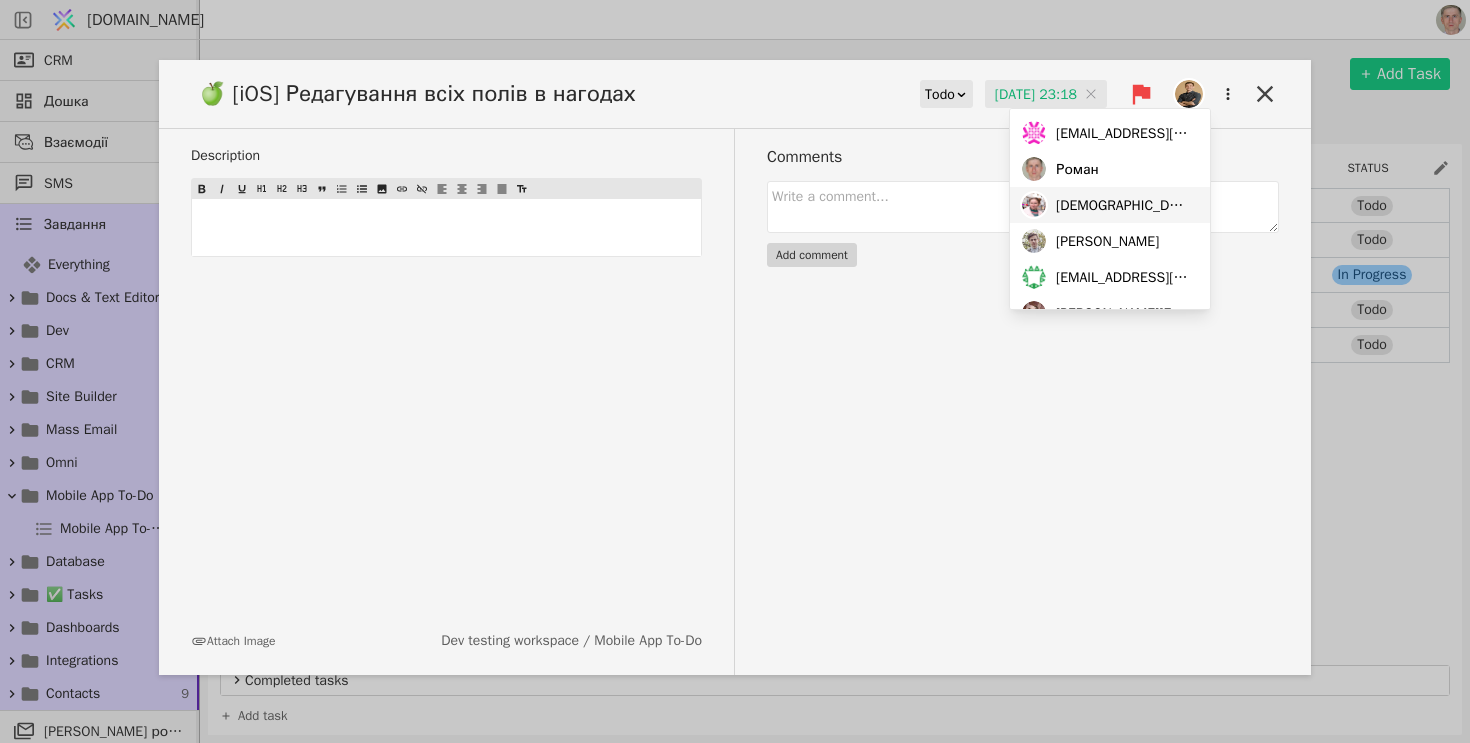 scroll, scrollTop: 172, scrollLeft: 0, axis: vertical 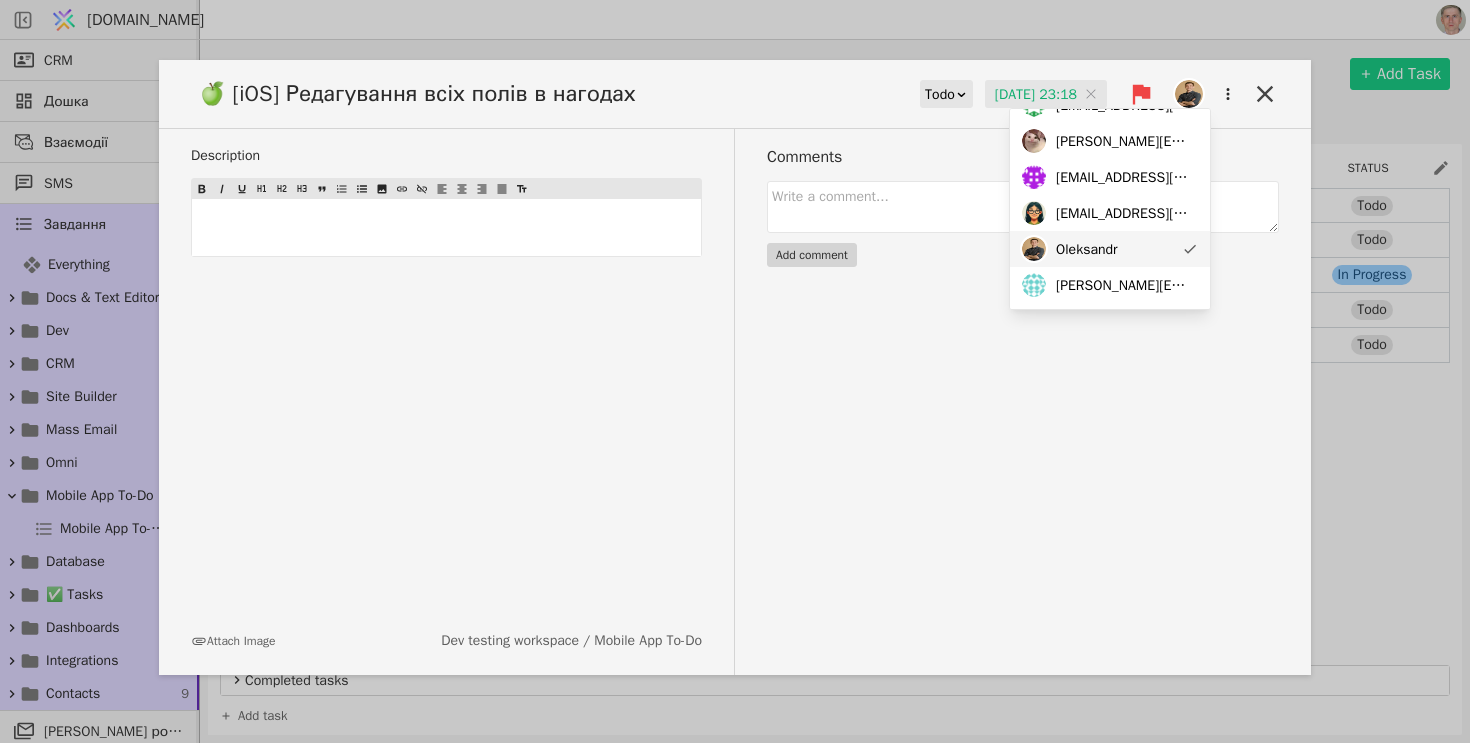 click on "Oleksandr" at bounding box center (1110, 249) 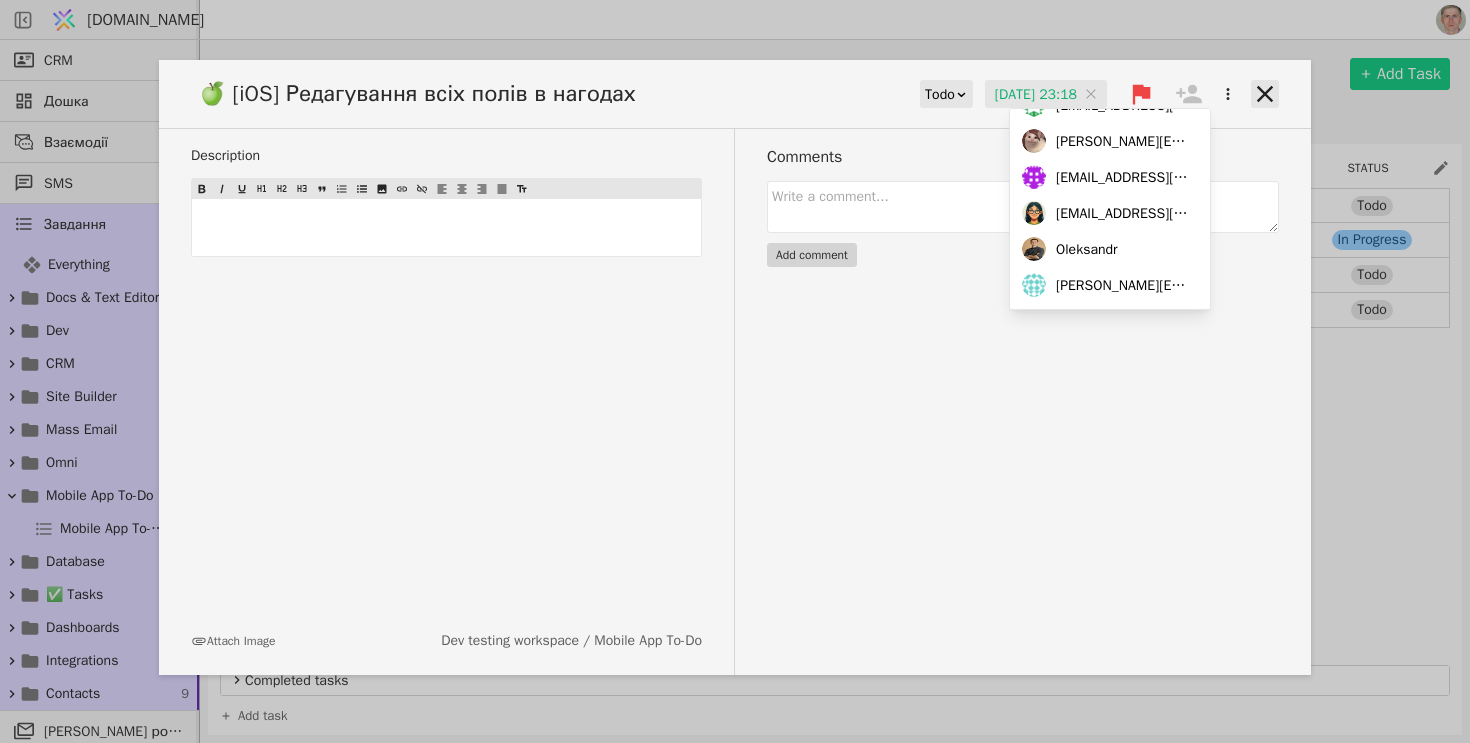 click 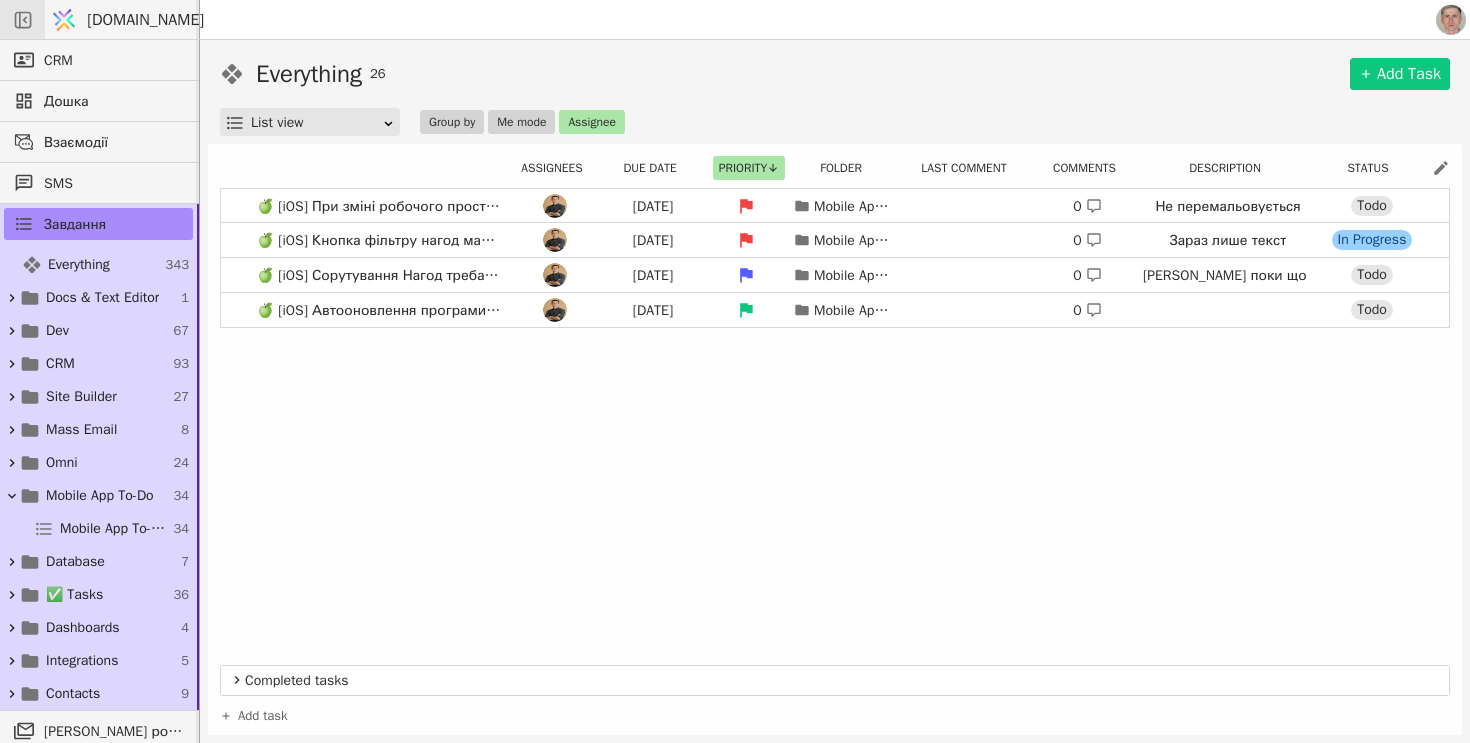 click 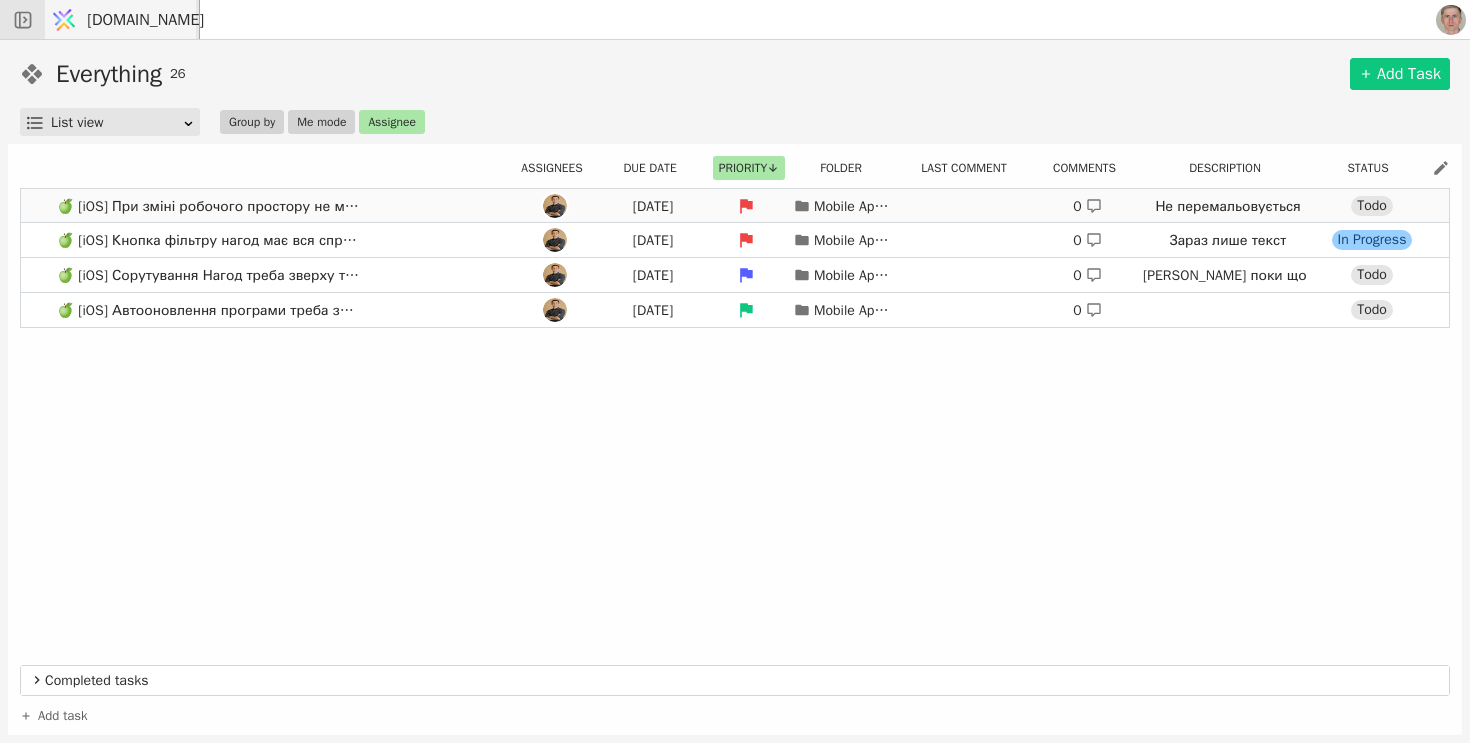 click on "🍏 [iOS] При зміні робочого простору не міняються стадії Feb 14 Mobile App To-Do 0   Не перемальовується Todo" at bounding box center [735, 206] 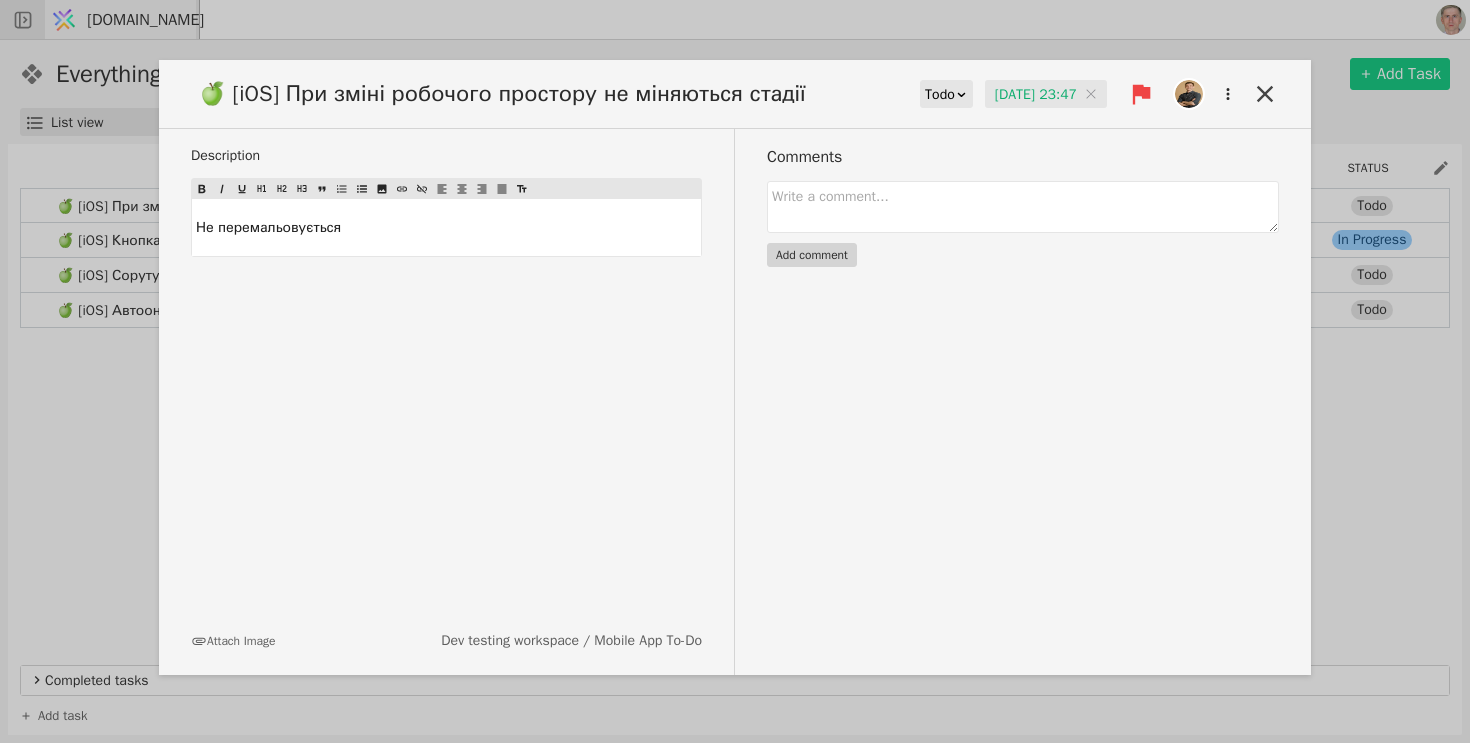click at bounding box center (1189, 94) 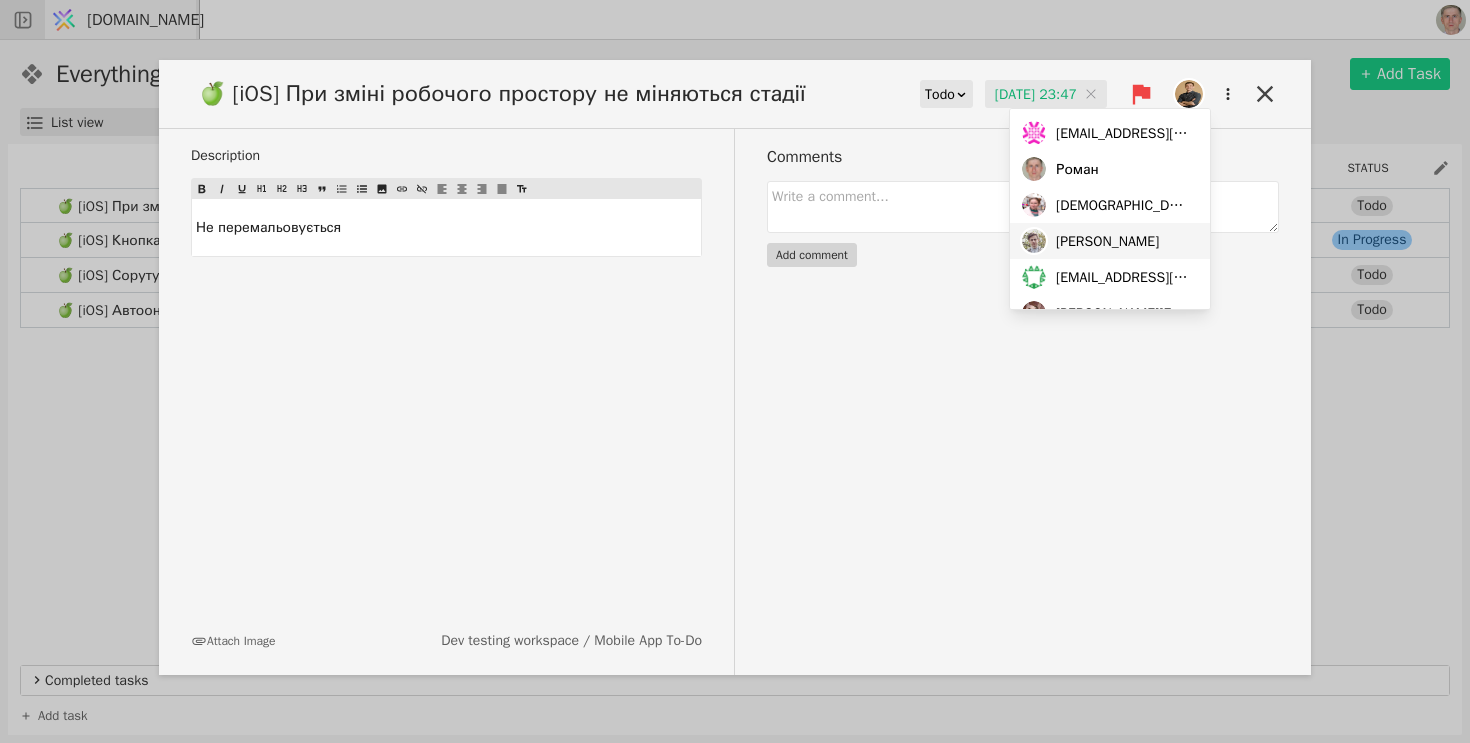 scroll, scrollTop: 172, scrollLeft: 0, axis: vertical 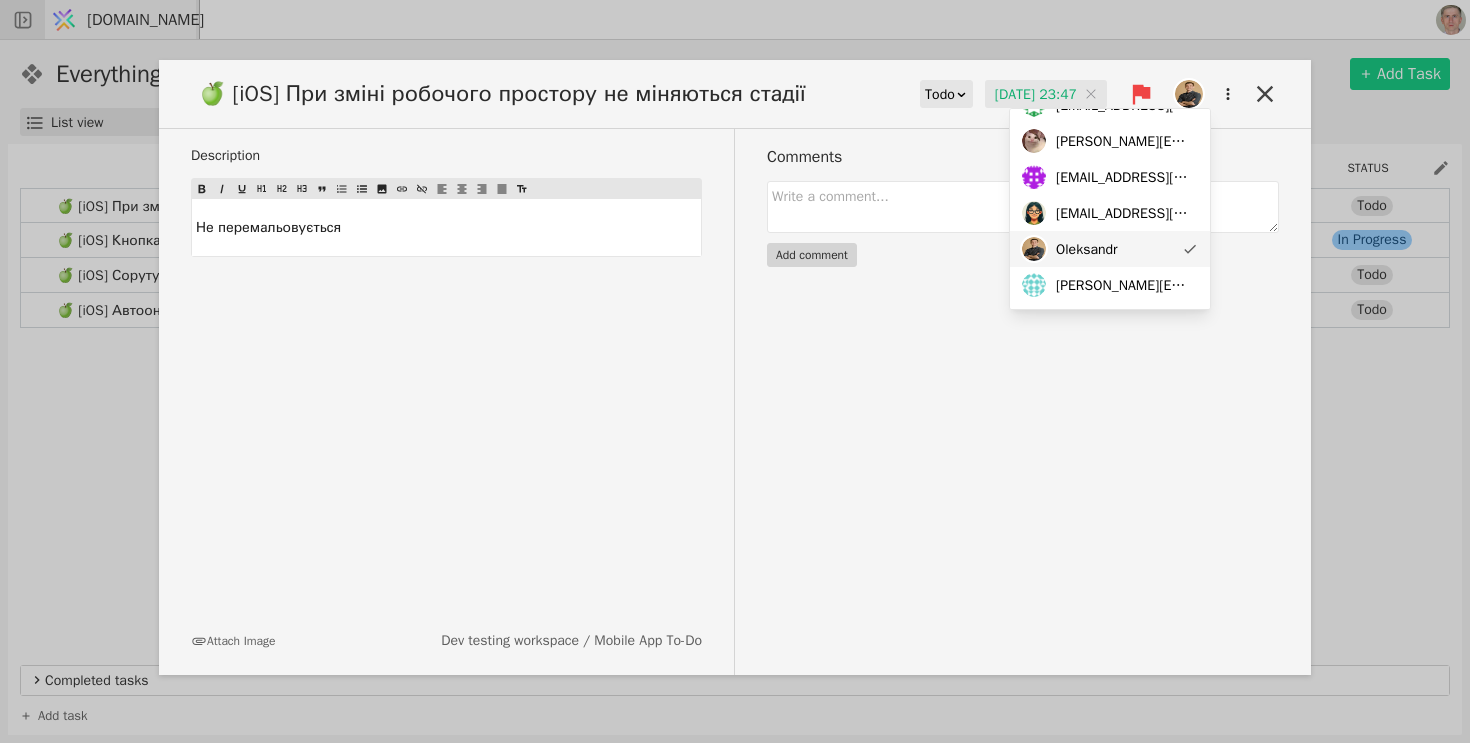 click on "Oleksandr" at bounding box center (1110, 249) 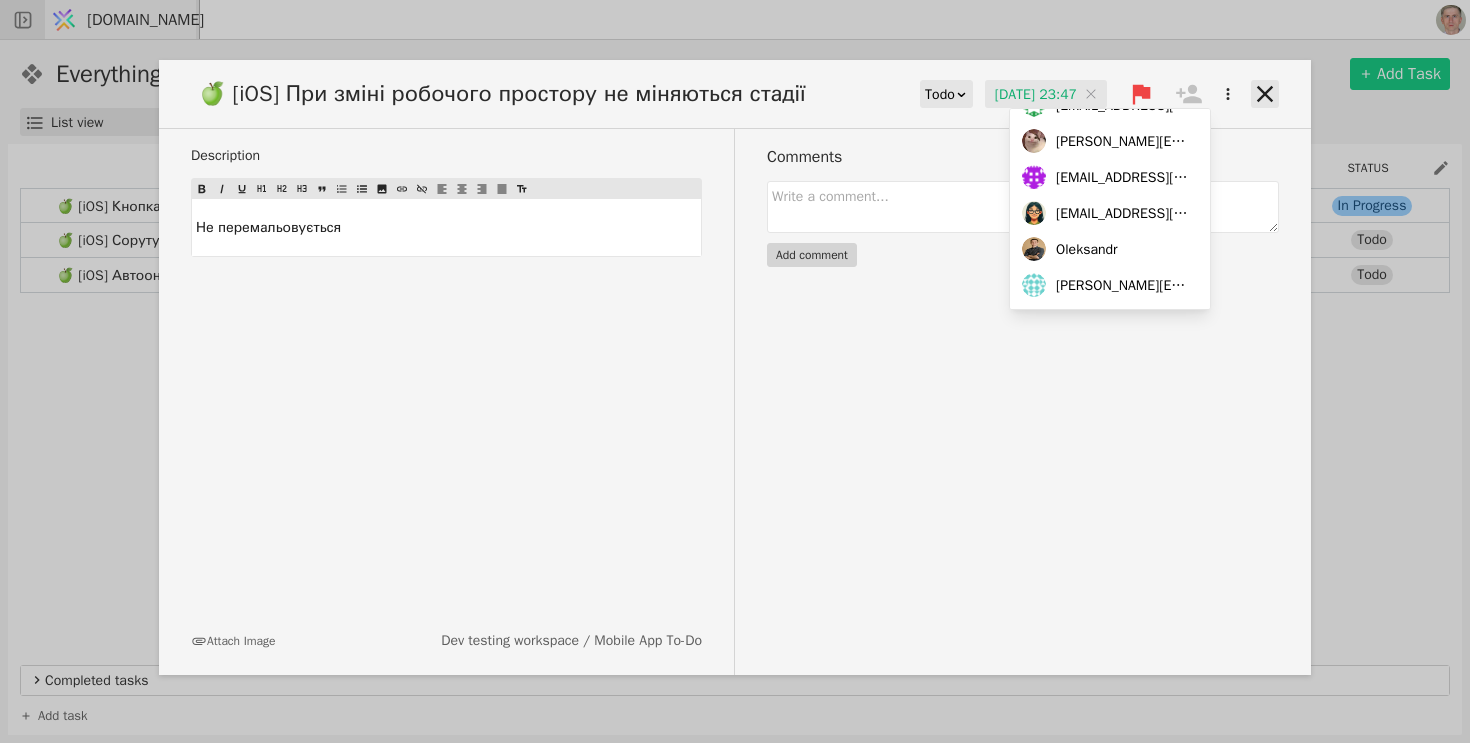 click 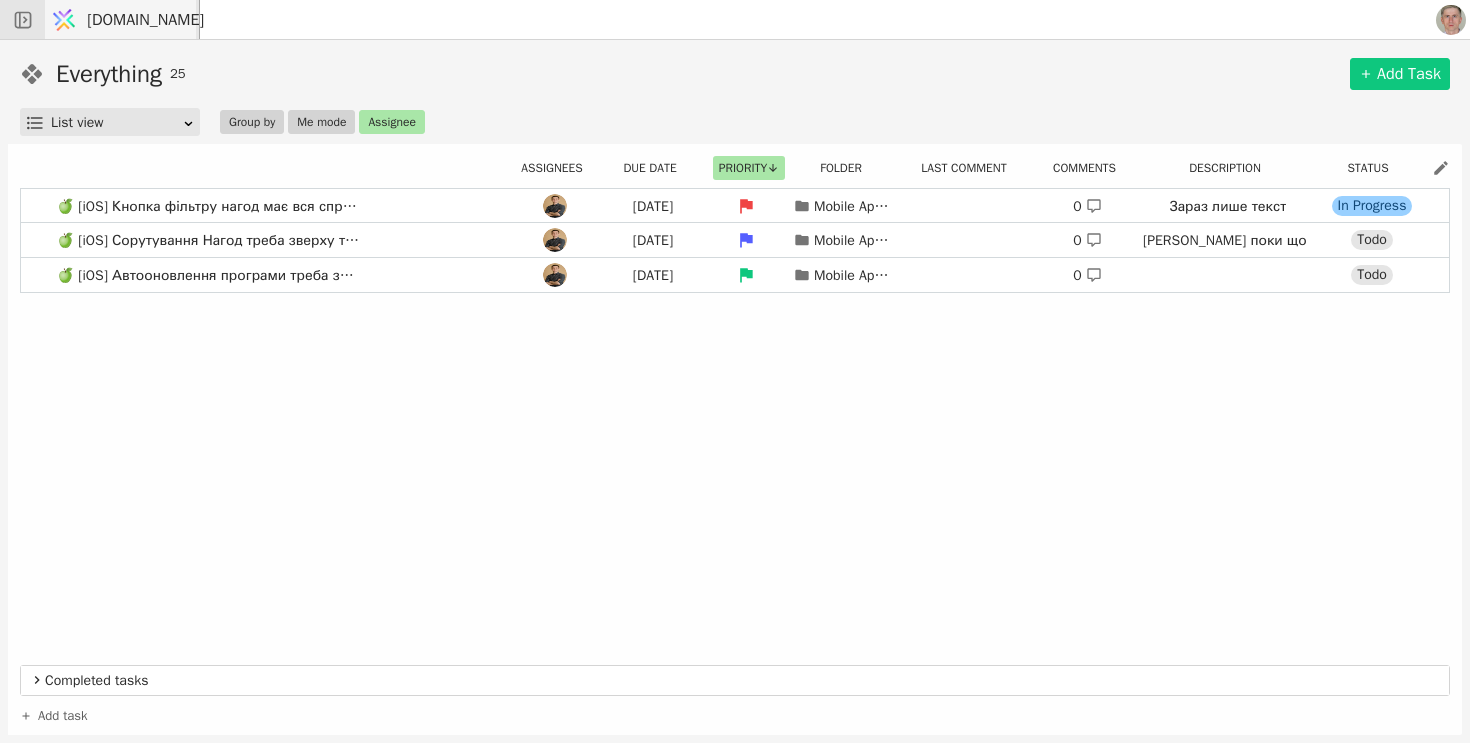 click 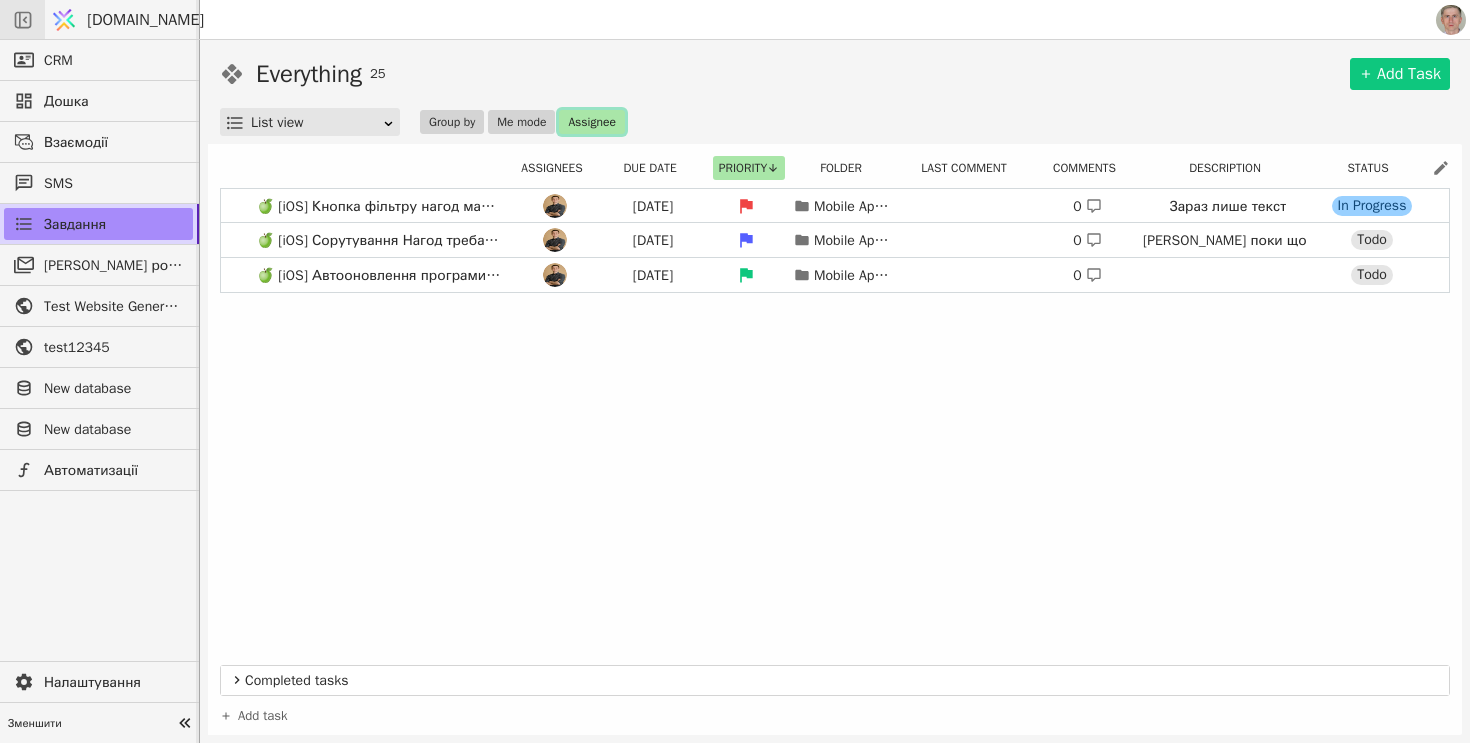 click on "Assignee" at bounding box center [591, 122] 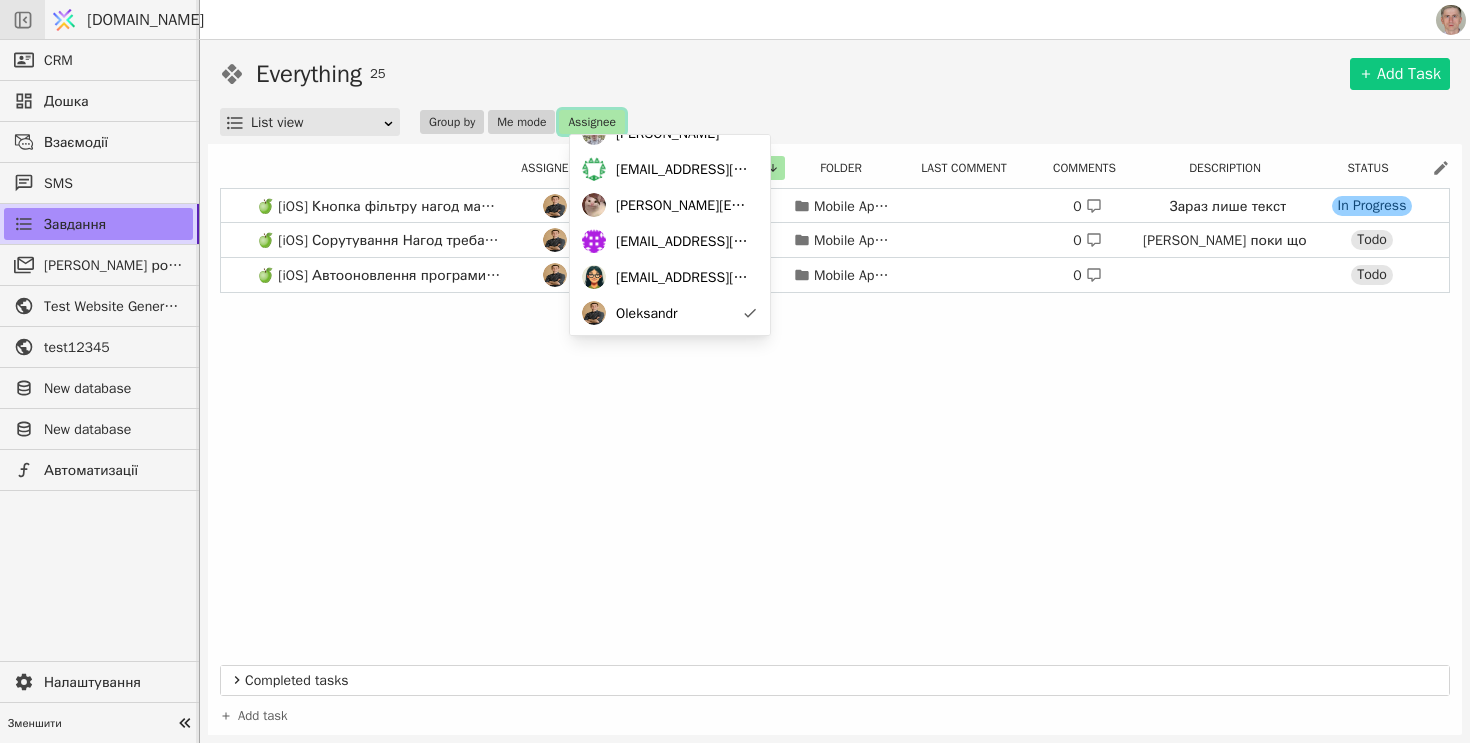 scroll, scrollTop: 208, scrollLeft: 0, axis: vertical 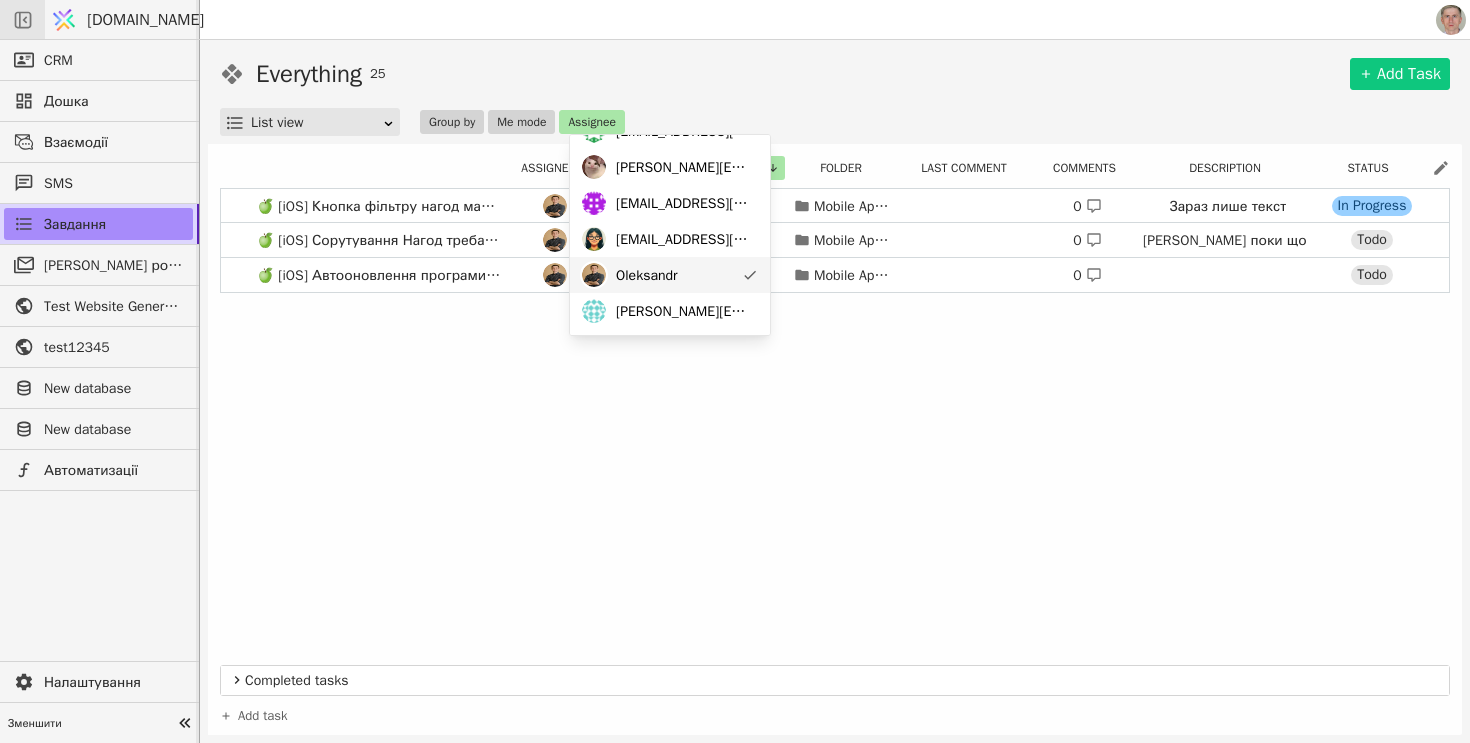 click on "Oleksandr" at bounding box center [647, 275] 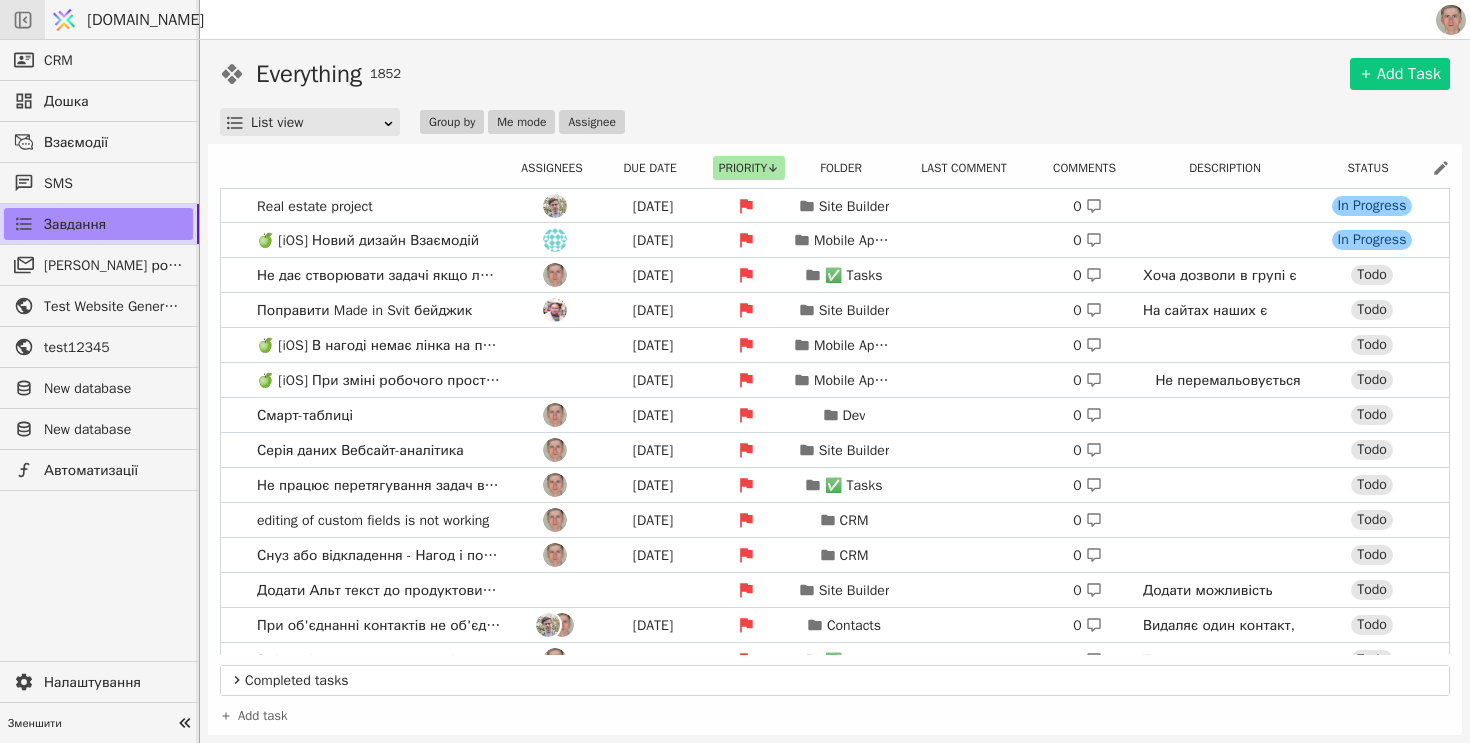 click on "Everything 1852 Add Task List view Group by Me mode Assignee" at bounding box center (835, 96) 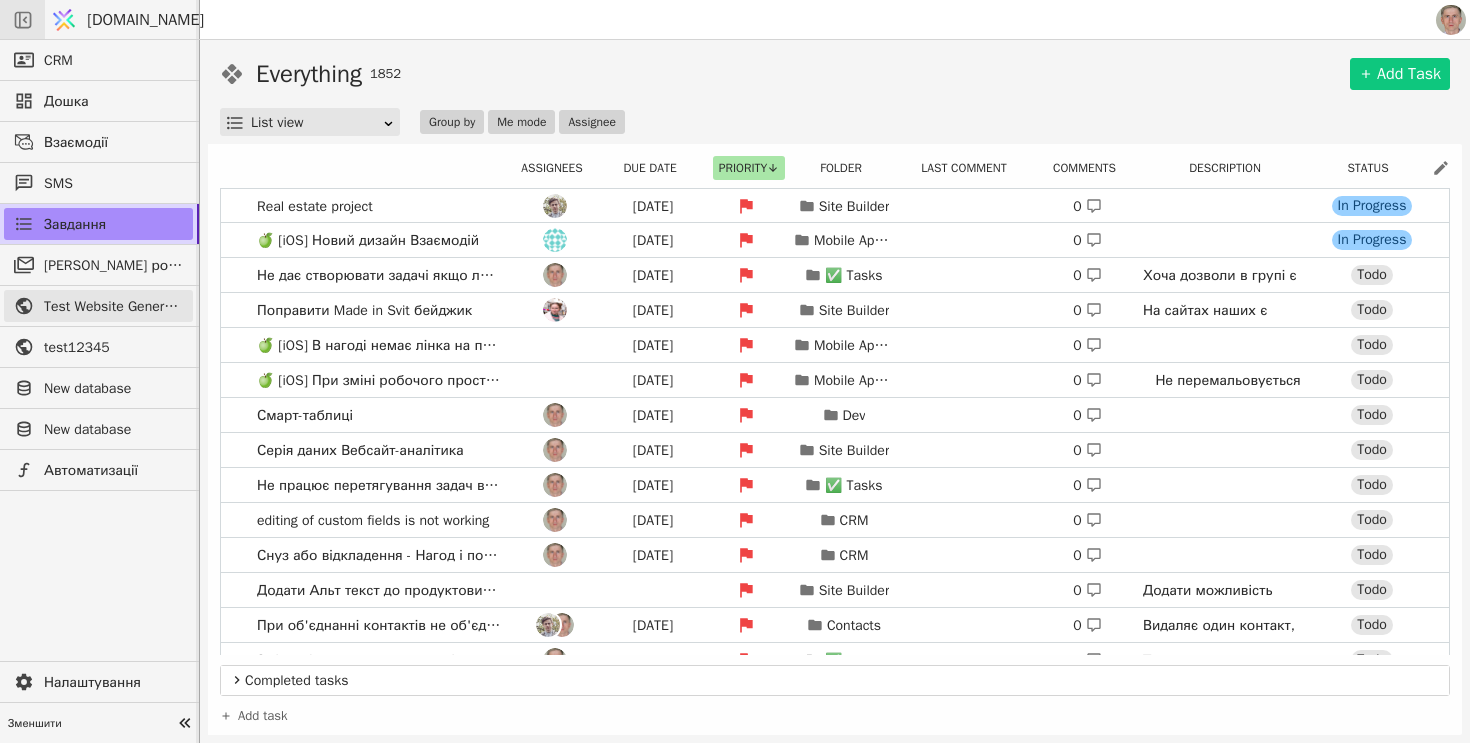 click on "Test Website General template" at bounding box center [113, 306] 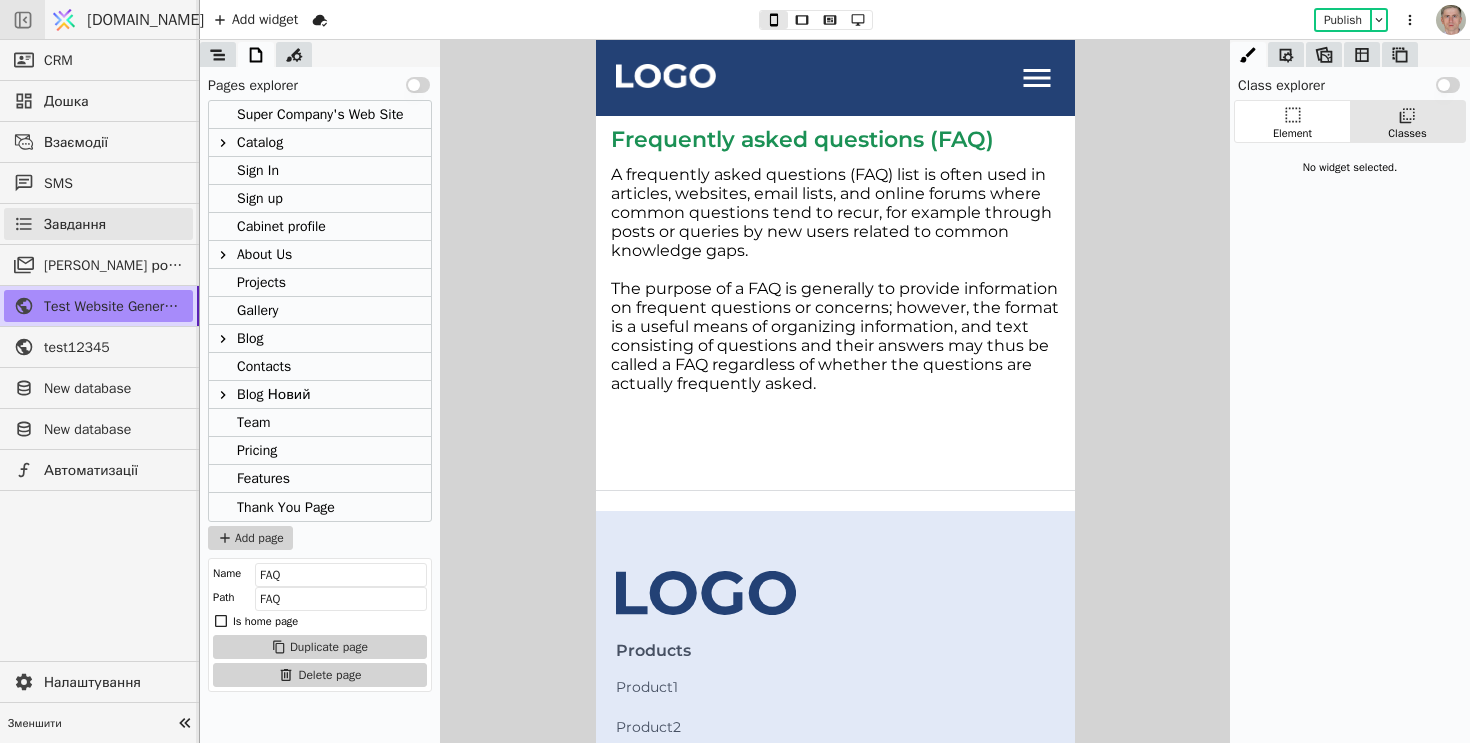 scroll, scrollTop: 0, scrollLeft: 0, axis: both 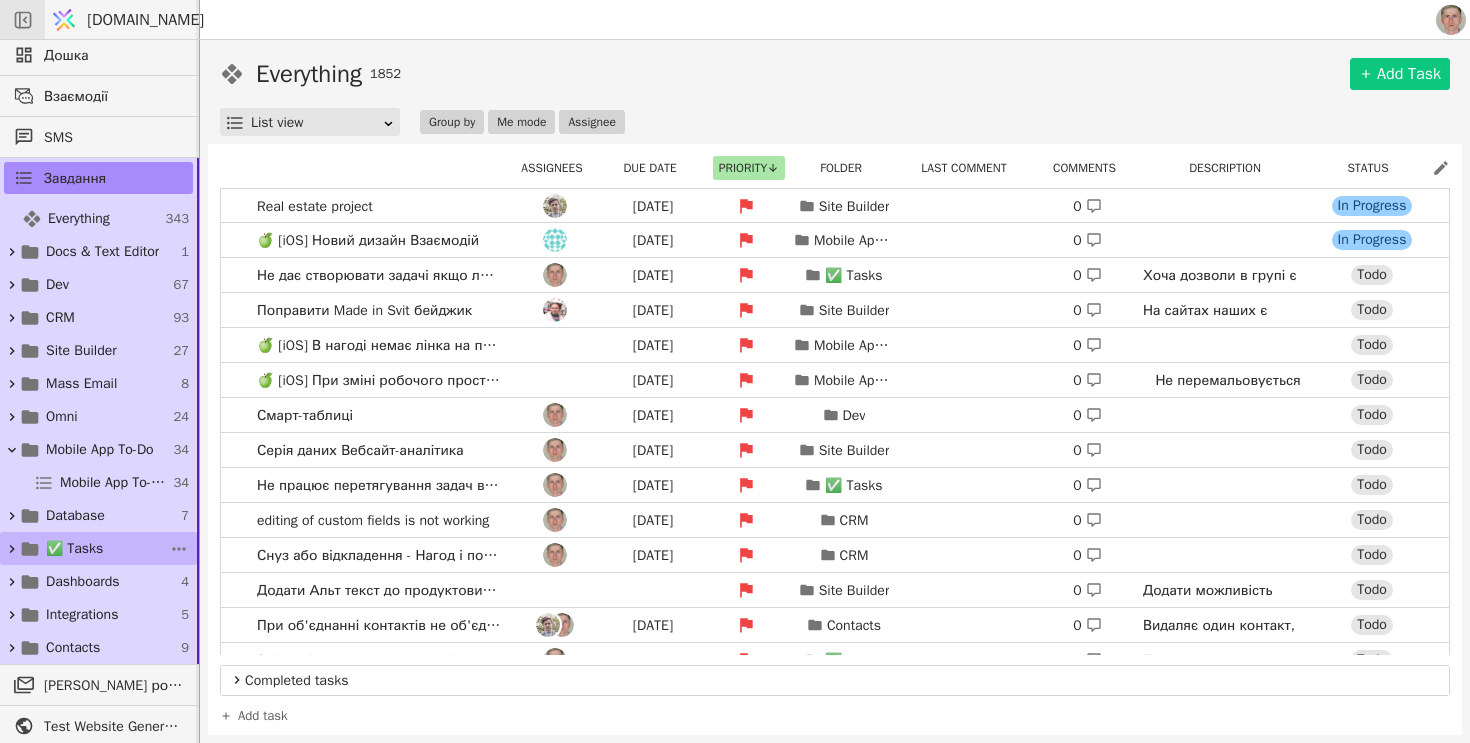 click on "✅ Tasks" at bounding box center (74, 548) 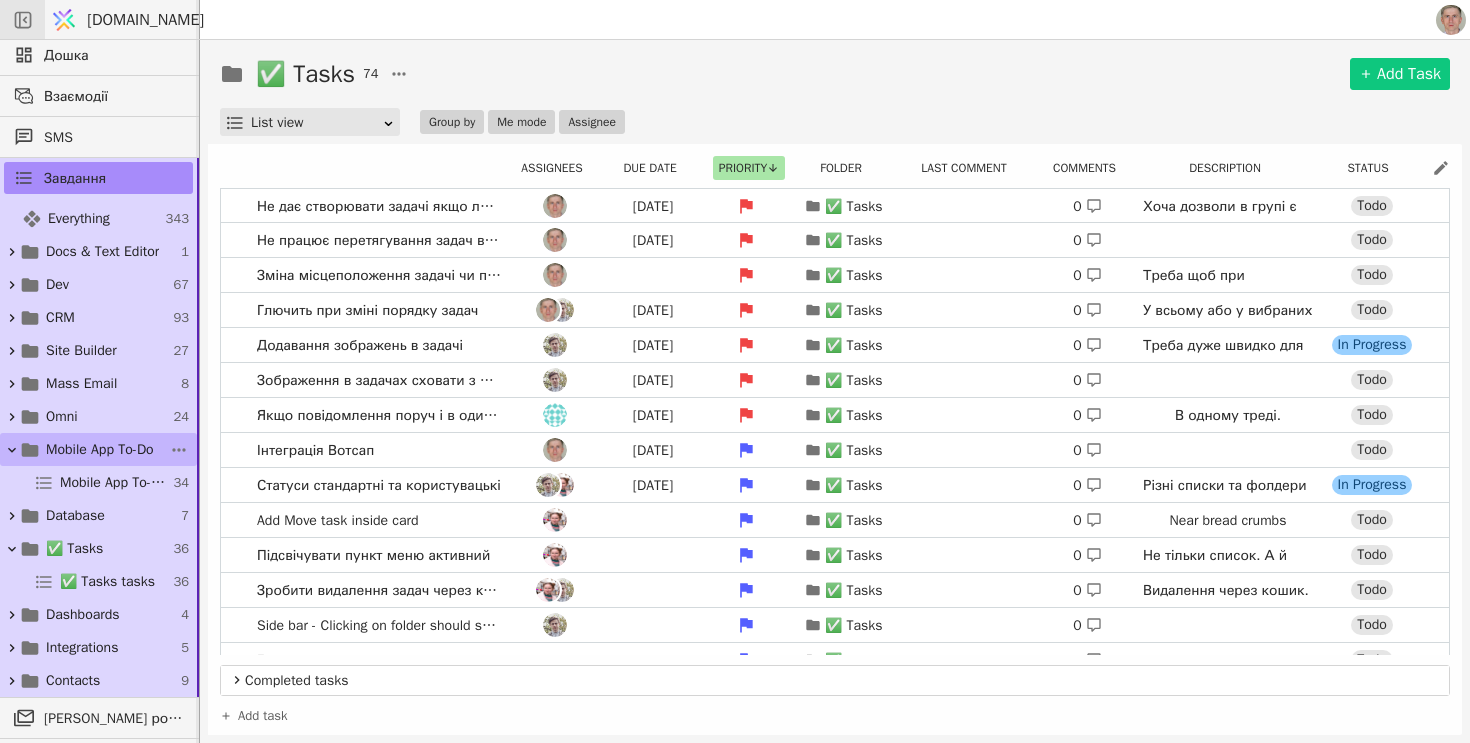 click on "Mobile App To-Do" at bounding box center (100, 449) 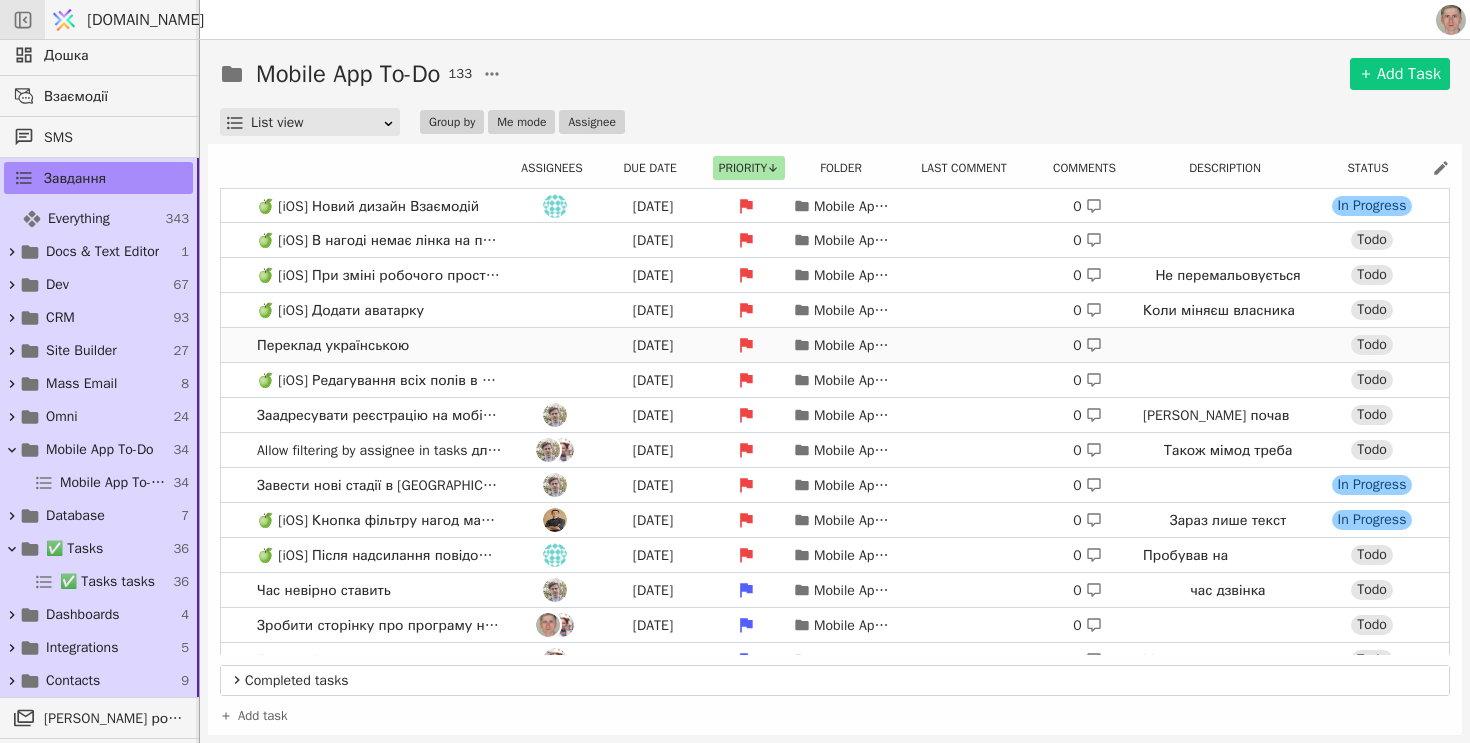 click on "Переклад українською Feb 28 Mobile App To-Do 0   Todo" at bounding box center (835, 345) 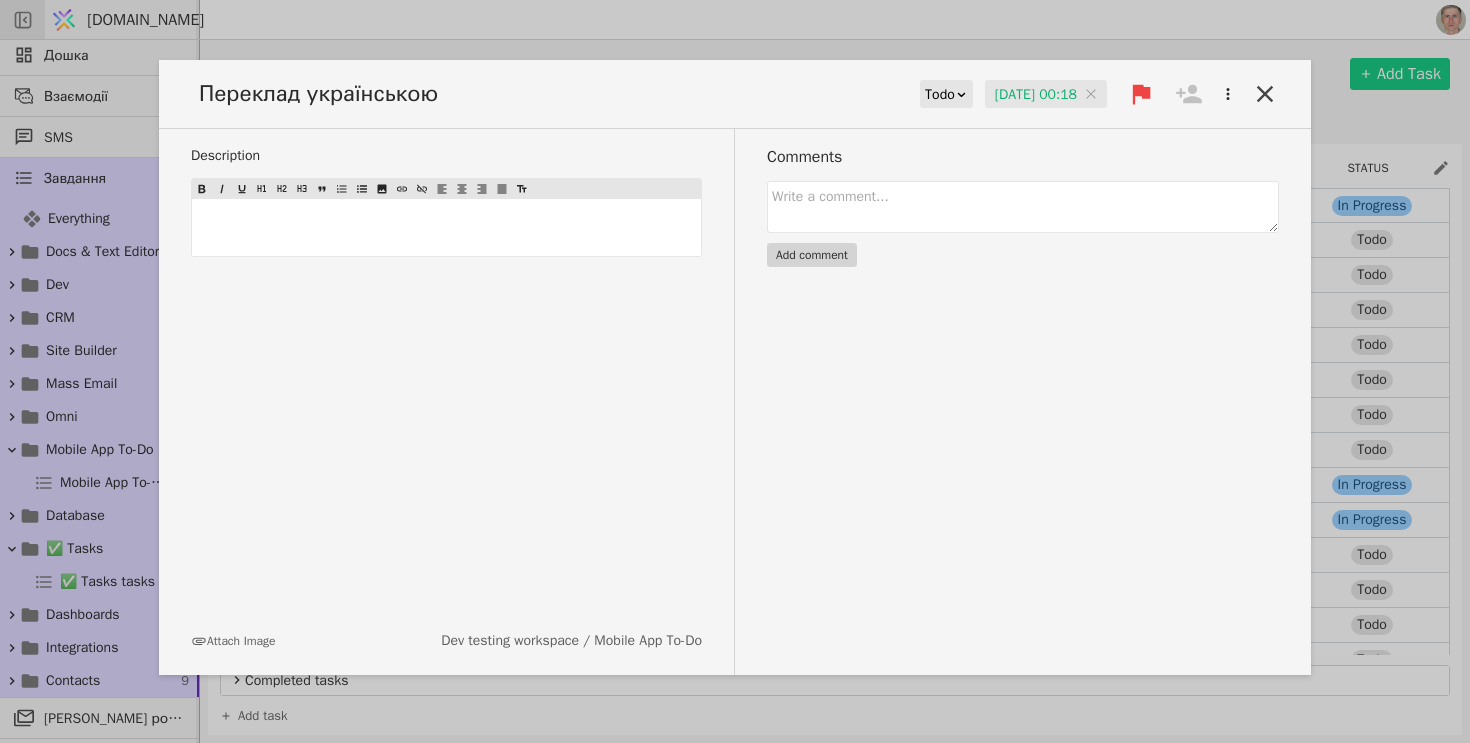click on "Переклад українською" at bounding box center (324, 94) 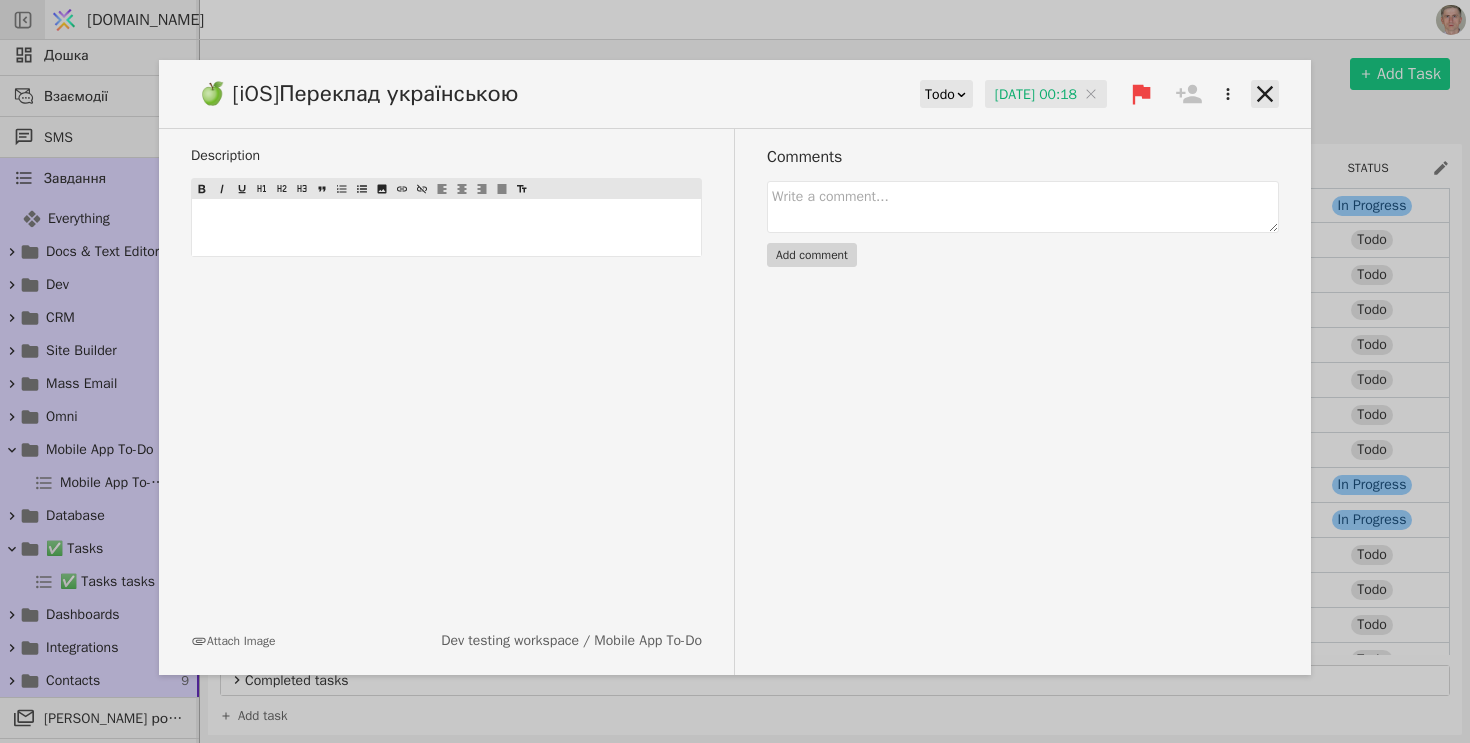 click 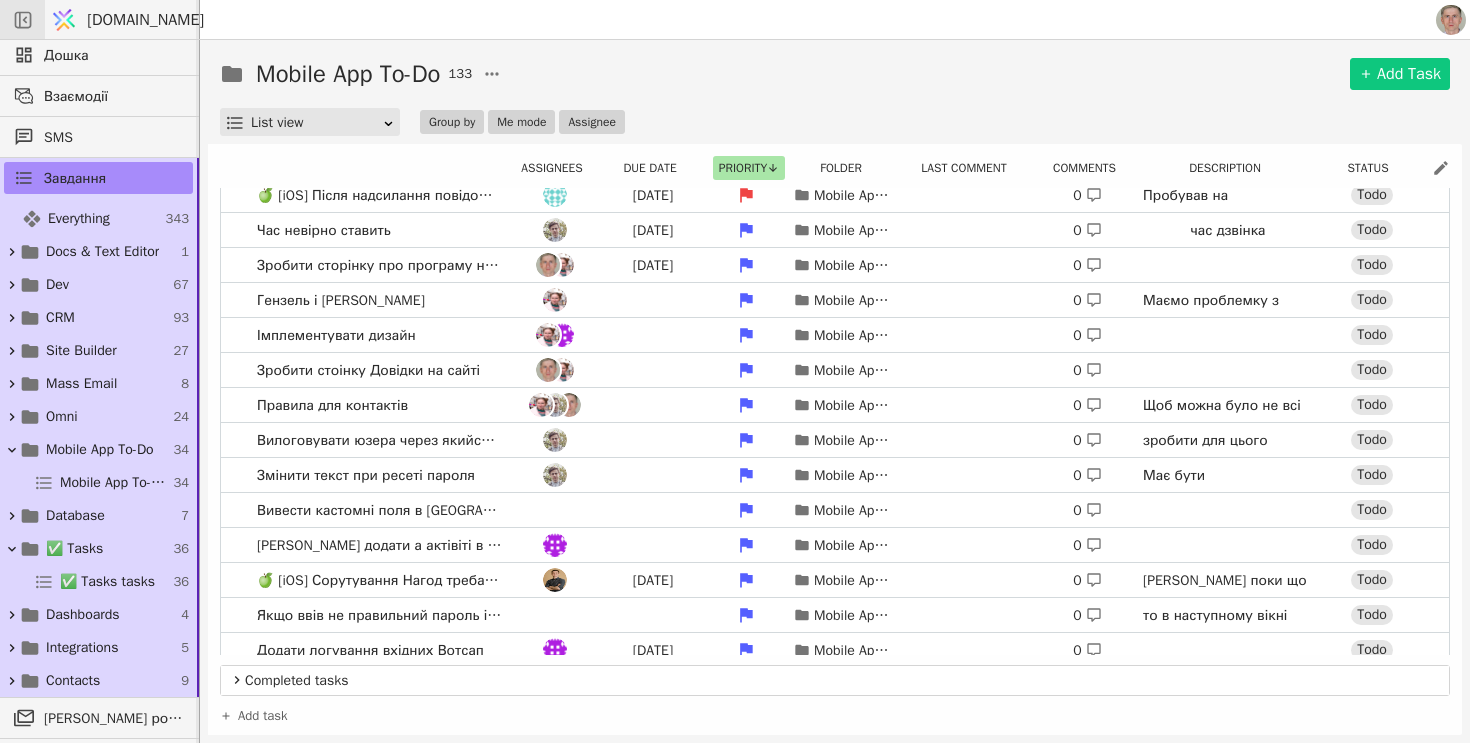 scroll, scrollTop: 361, scrollLeft: 0, axis: vertical 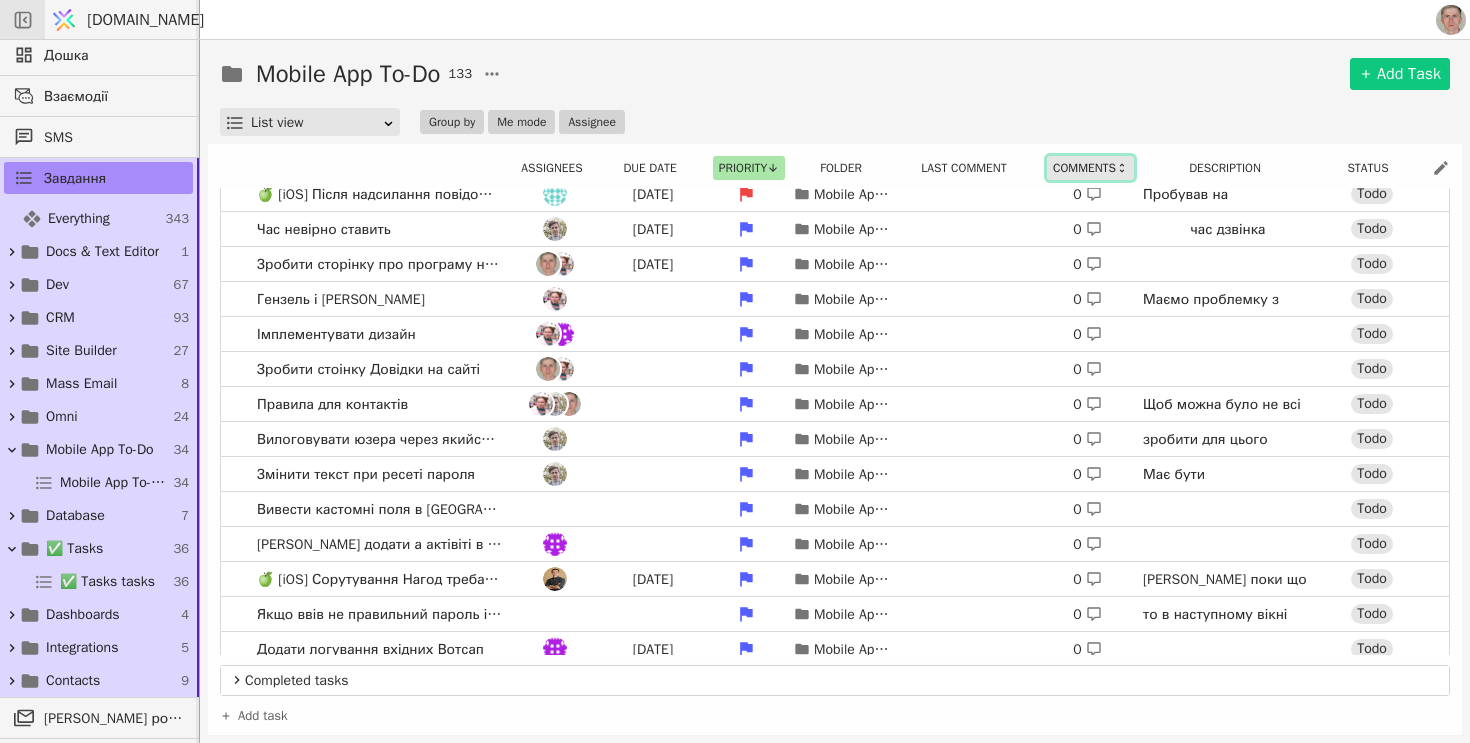 click on "Comments" at bounding box center [1090, 168] 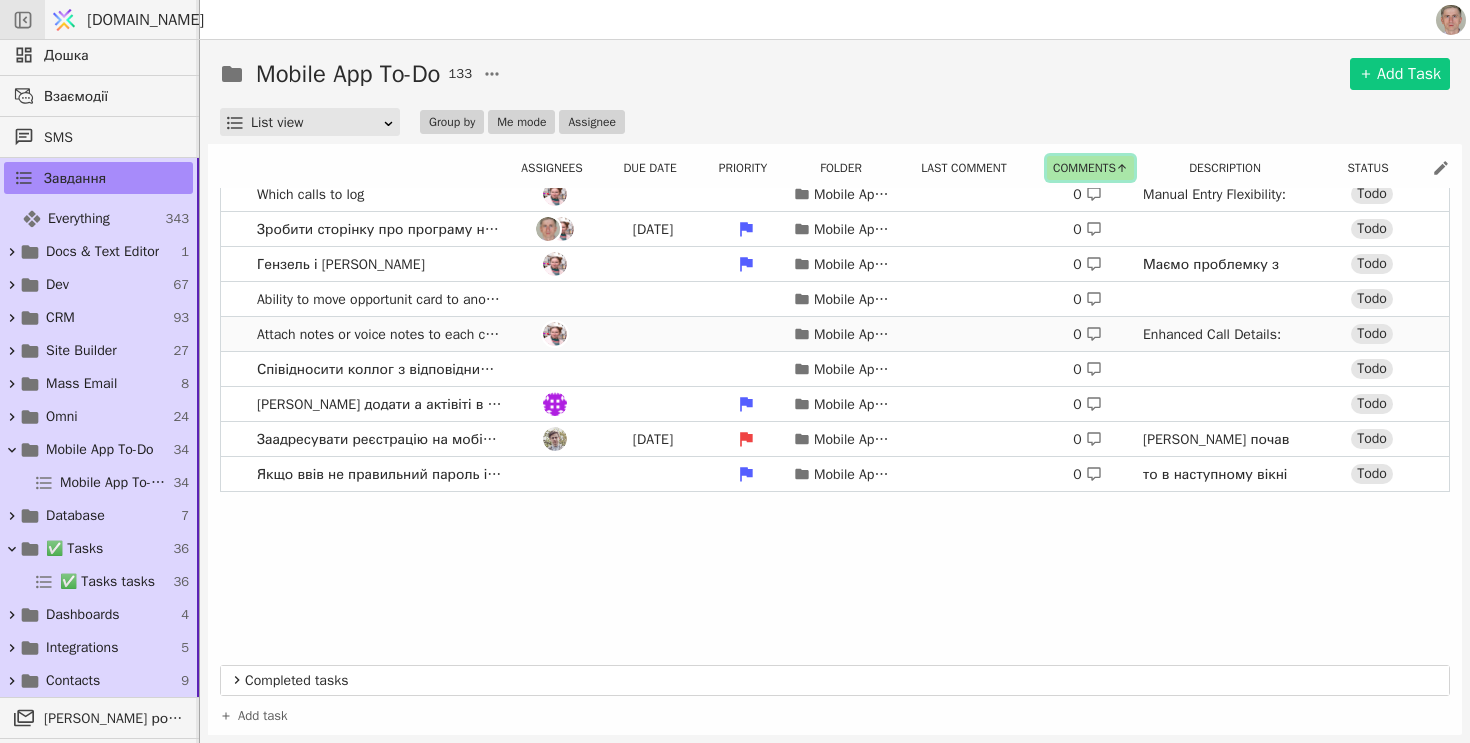 scroll, scrollTop: 0, scrollLeft: 0, axis: both 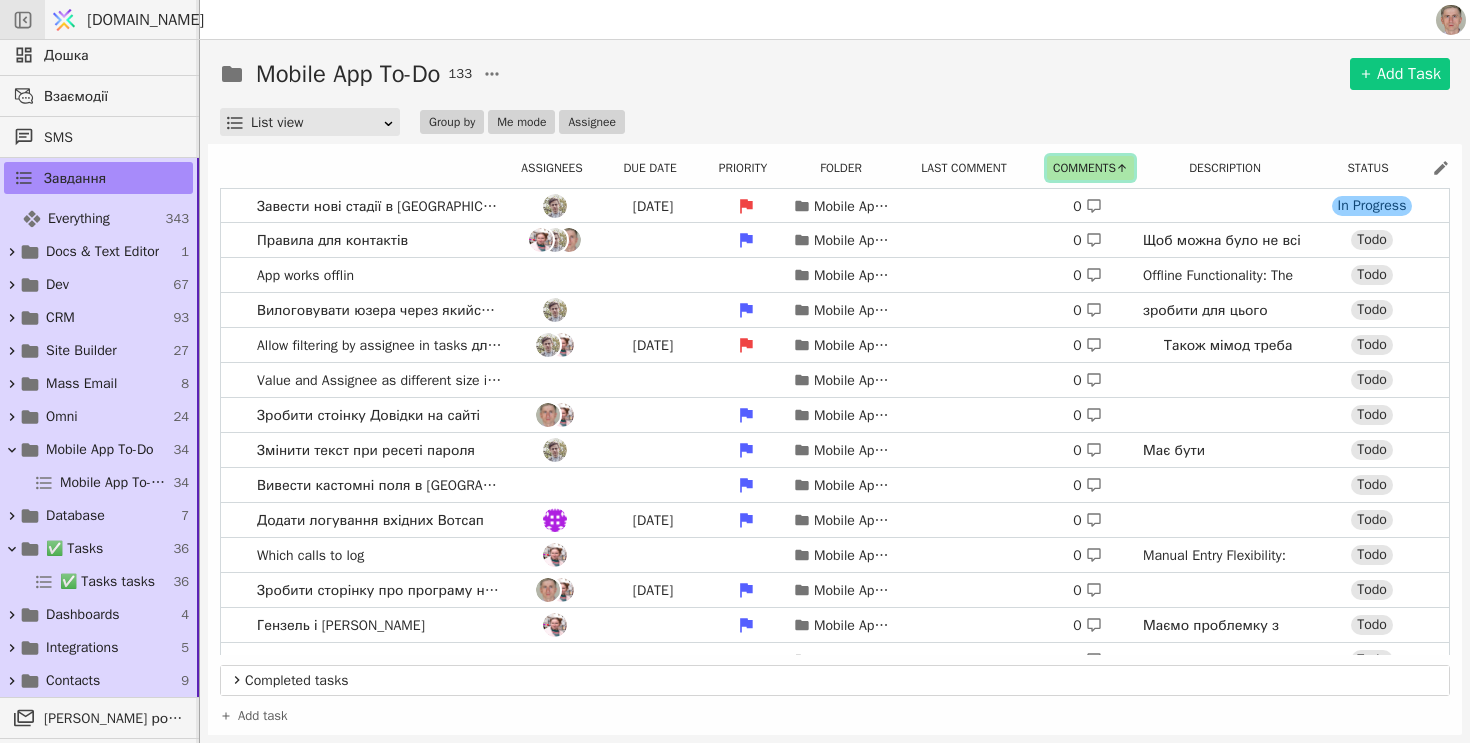click on "Comments" at bounding box center [1090, 168] 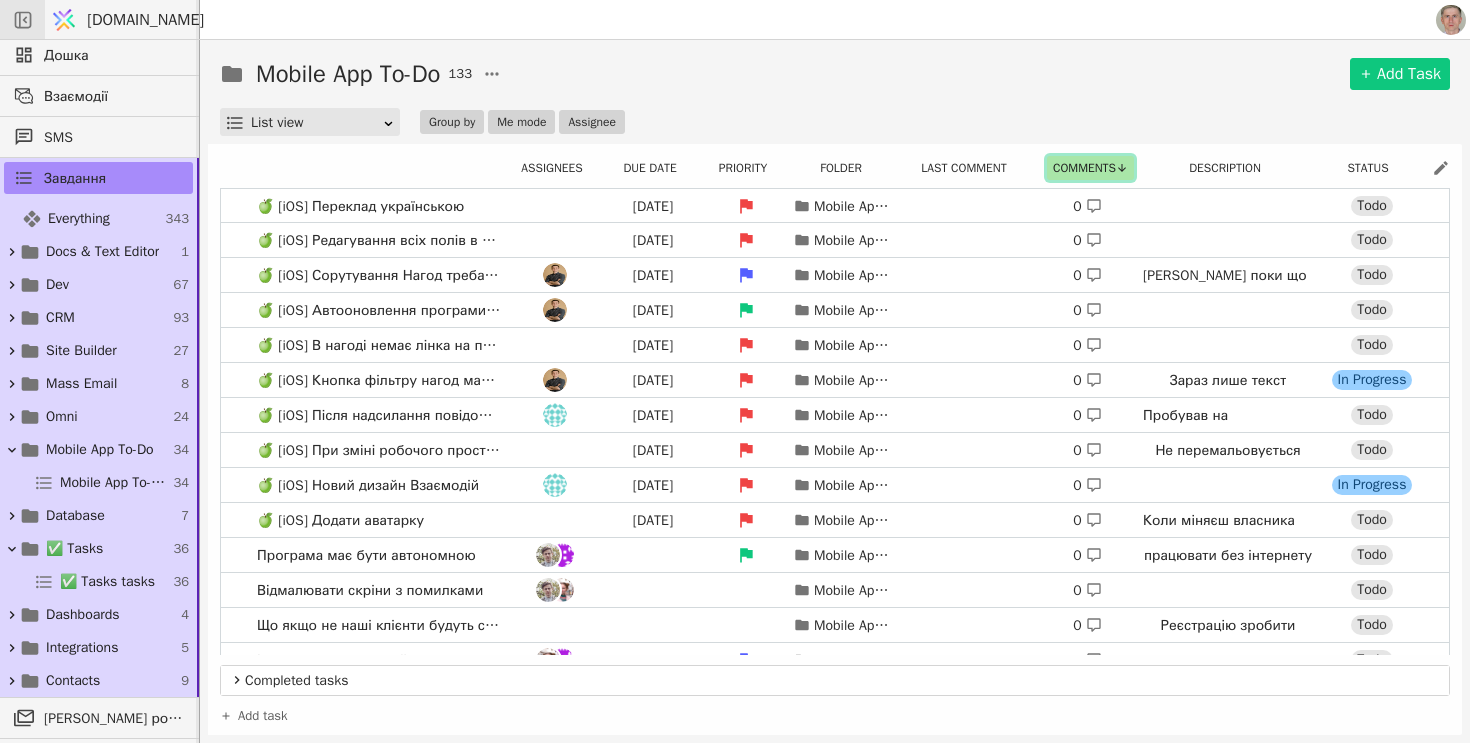 click on "Comments" at bounding box center (1090, 168) 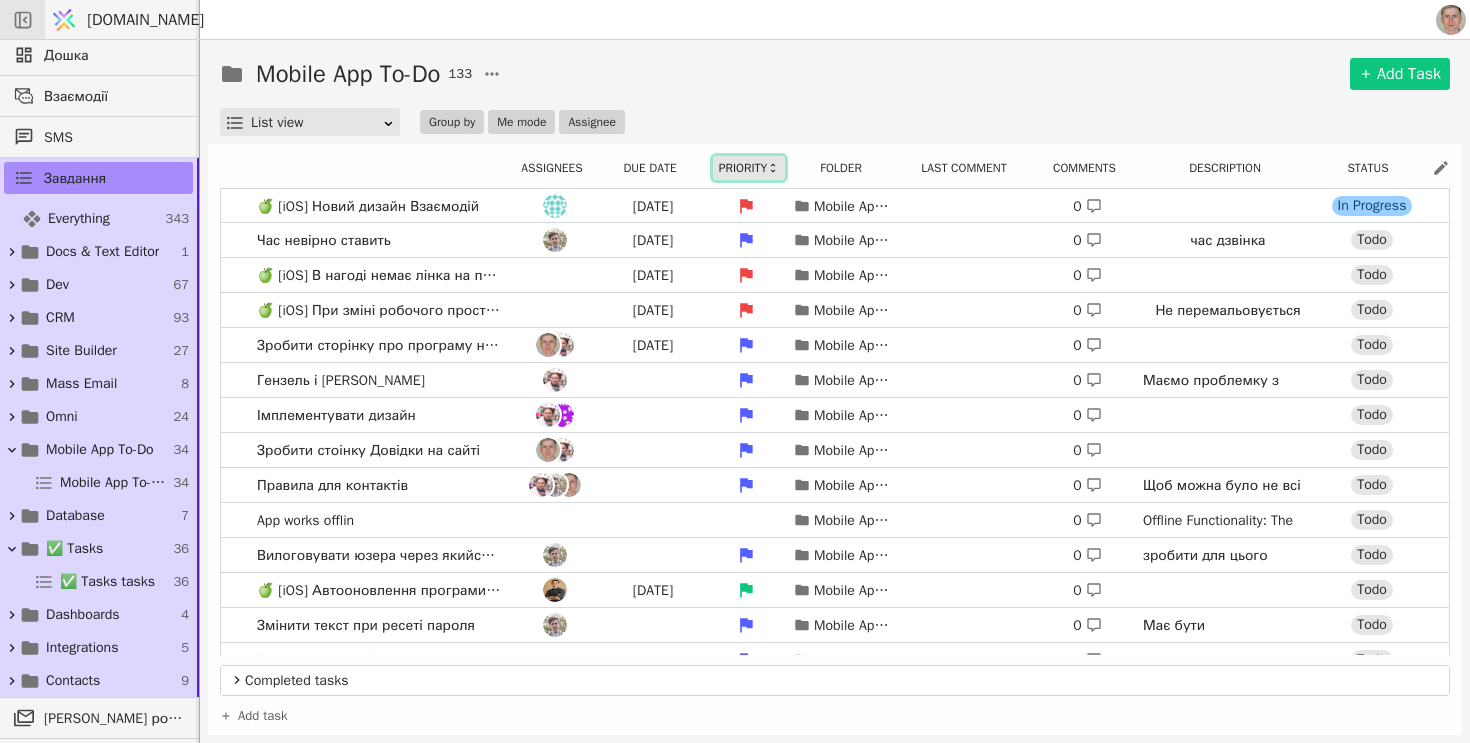 click on "Priority" at bounding box center (749, 168) 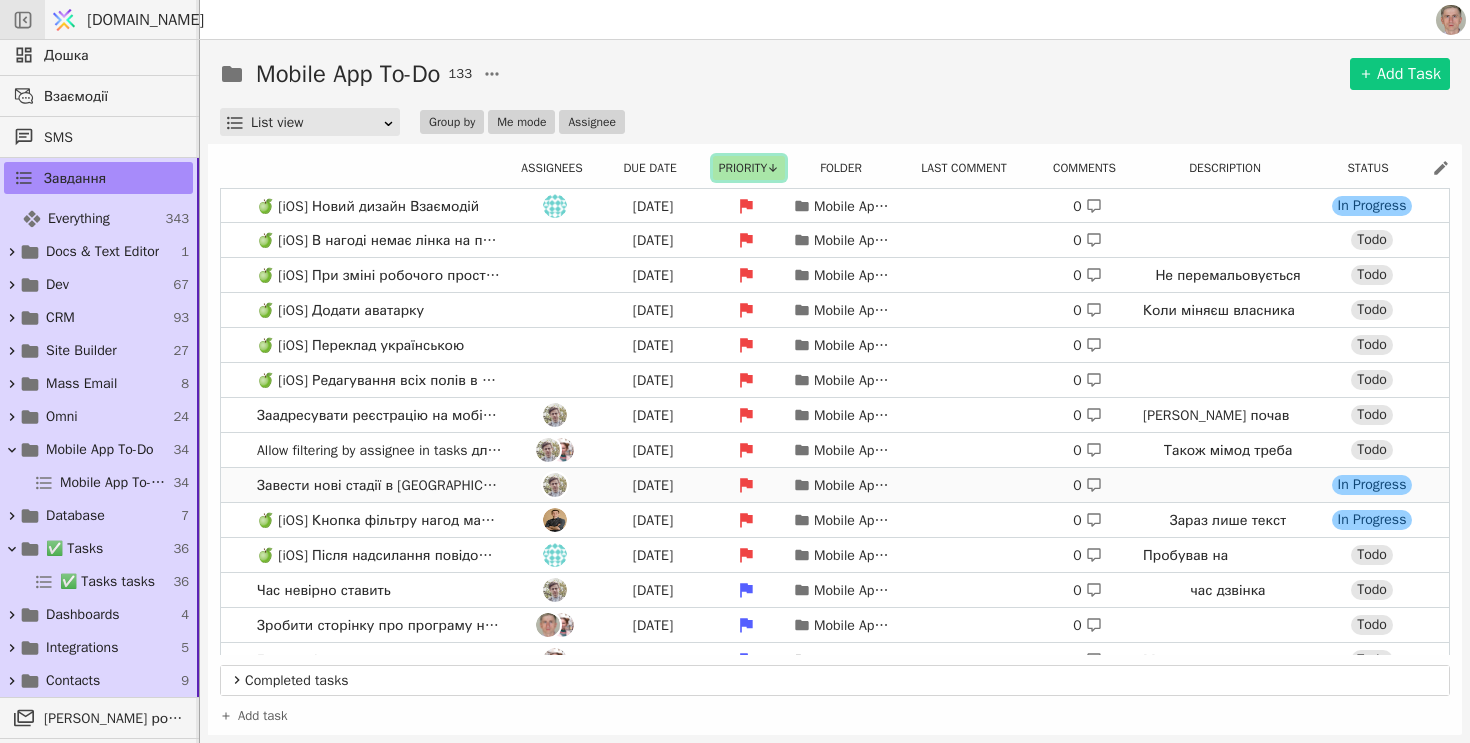 click on "Завести нові стадії в канбан в задачах Today Mobile App To-Do 0   In Progress" at bounding box center [835, 485] 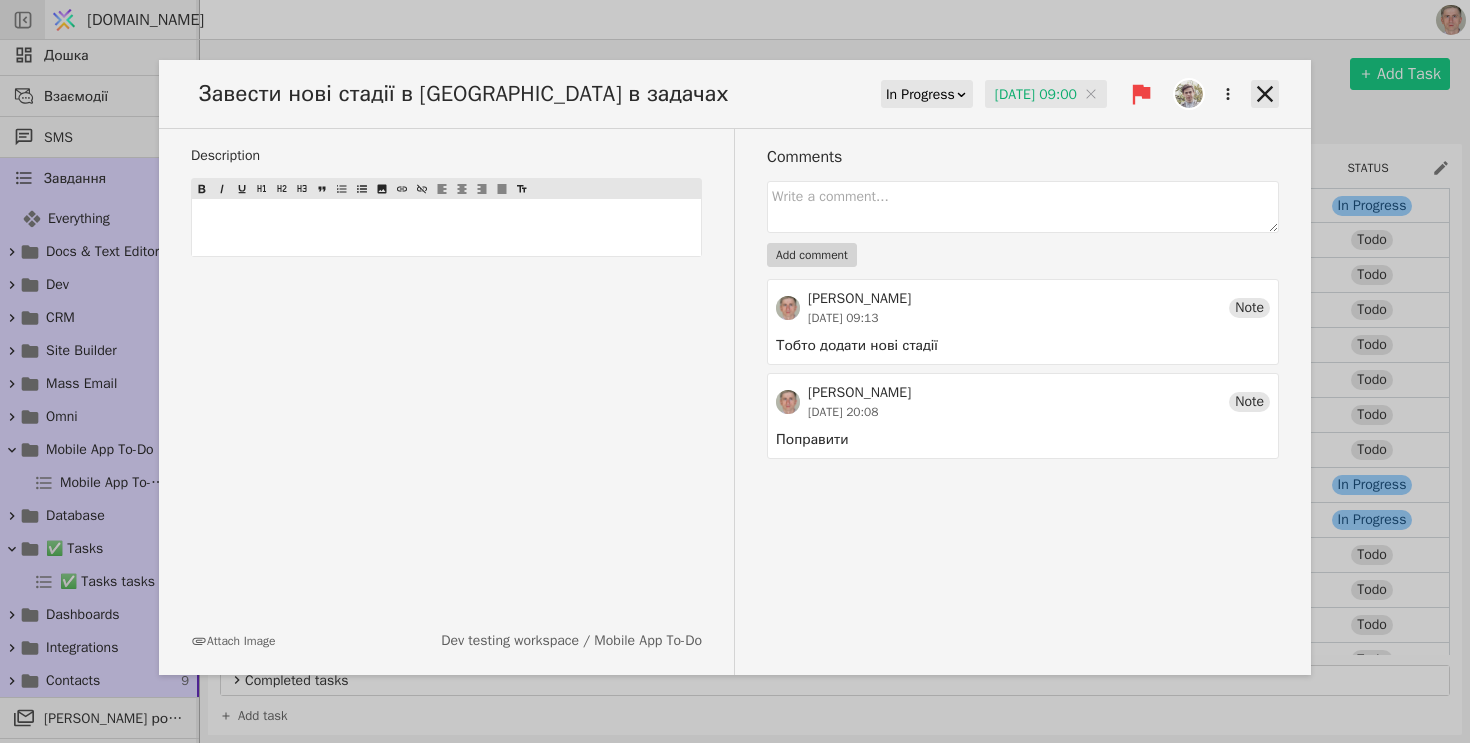 click 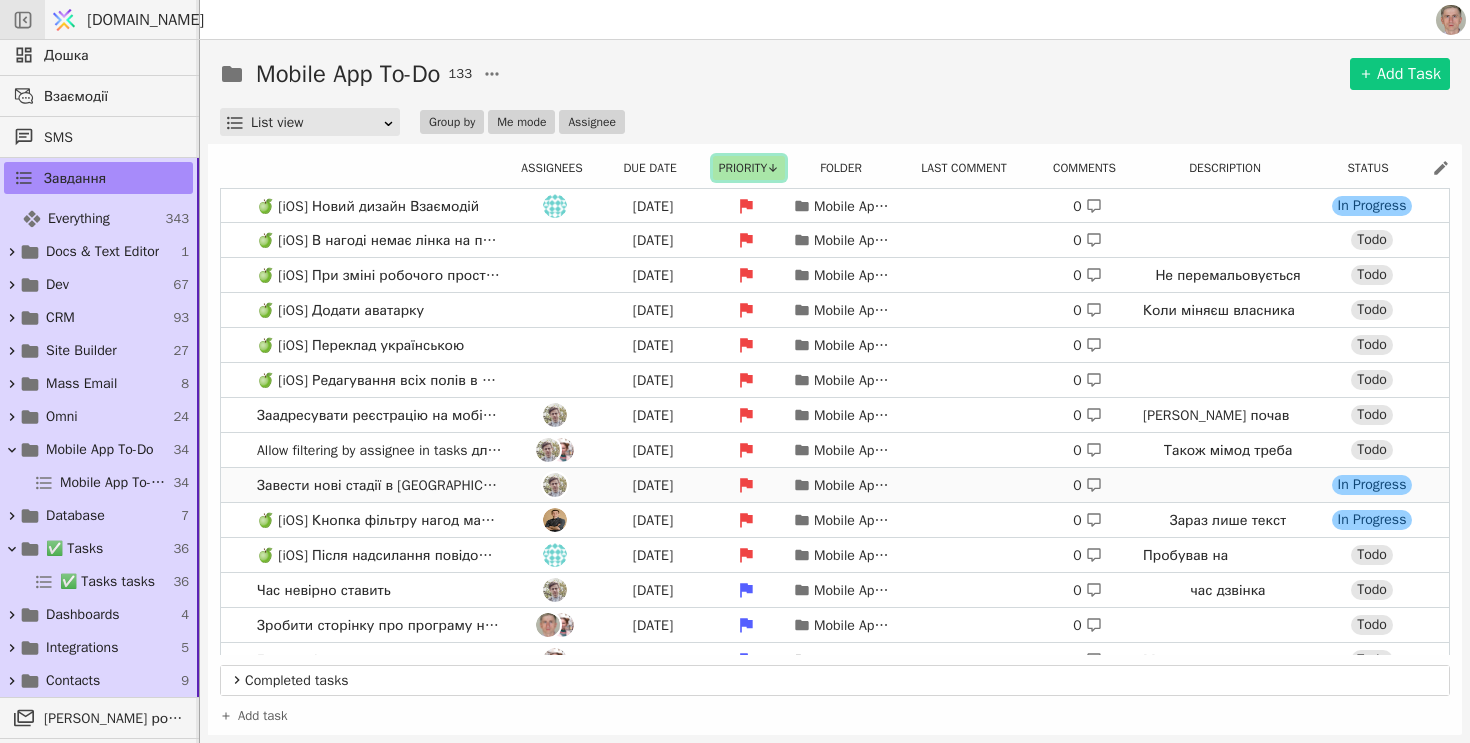click on "Завести нові стадії в канбан в задачах Today Mobile App To-Do 0   In Progress" at bounding box center [835, 485] 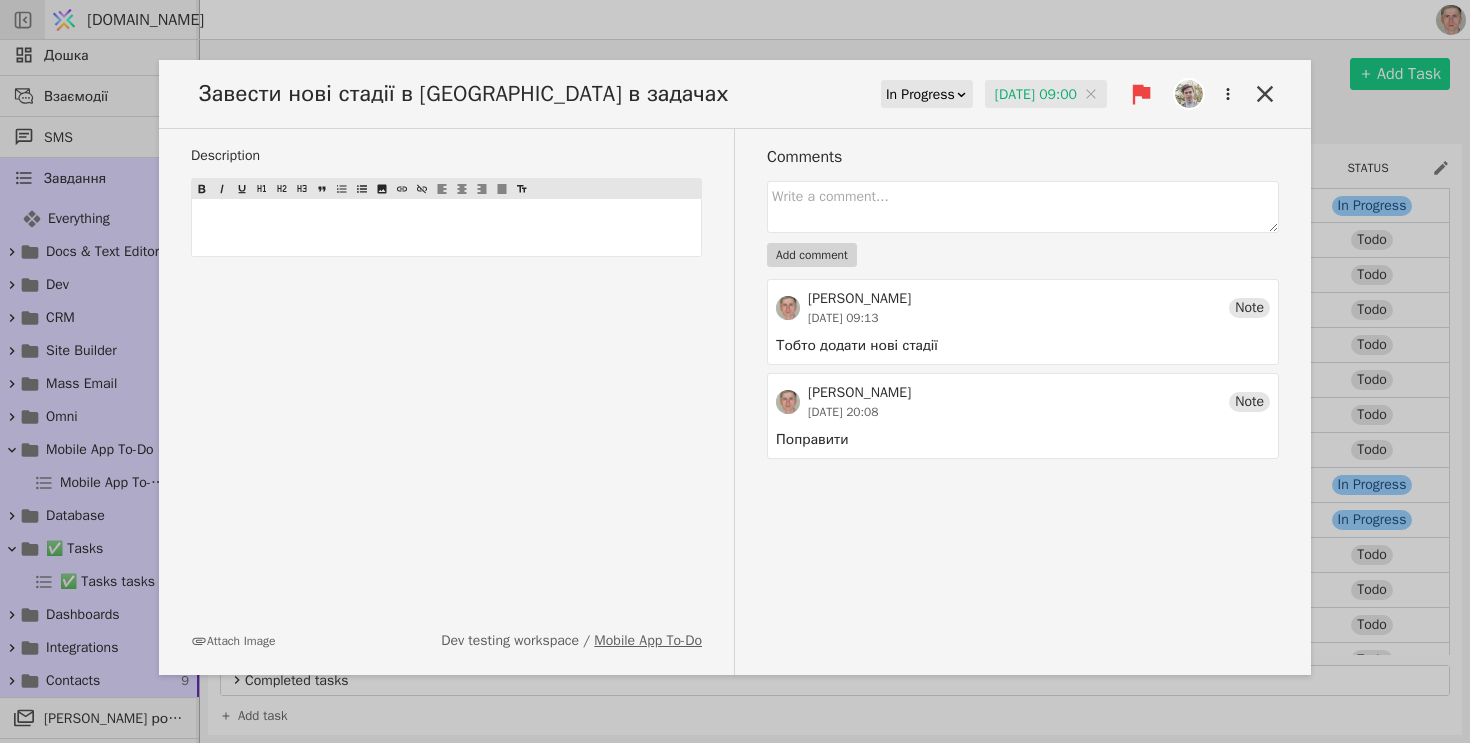 click on "Mobile App To-Do" at bounding box center (648, 640) 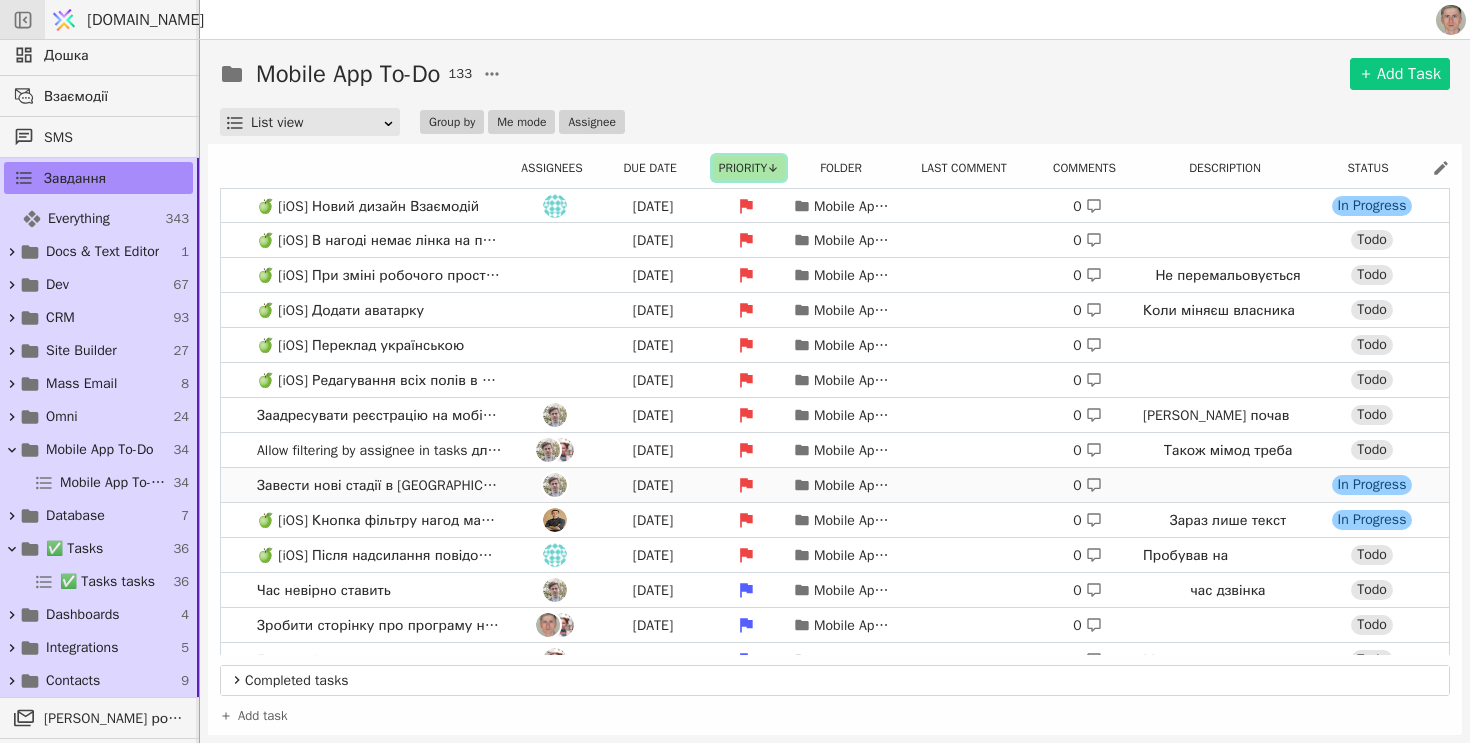 click on "Завести нові стадії в канбан в задачах Today Mobile App To-Do 0   In Progress" at bounding box center [835, 485] 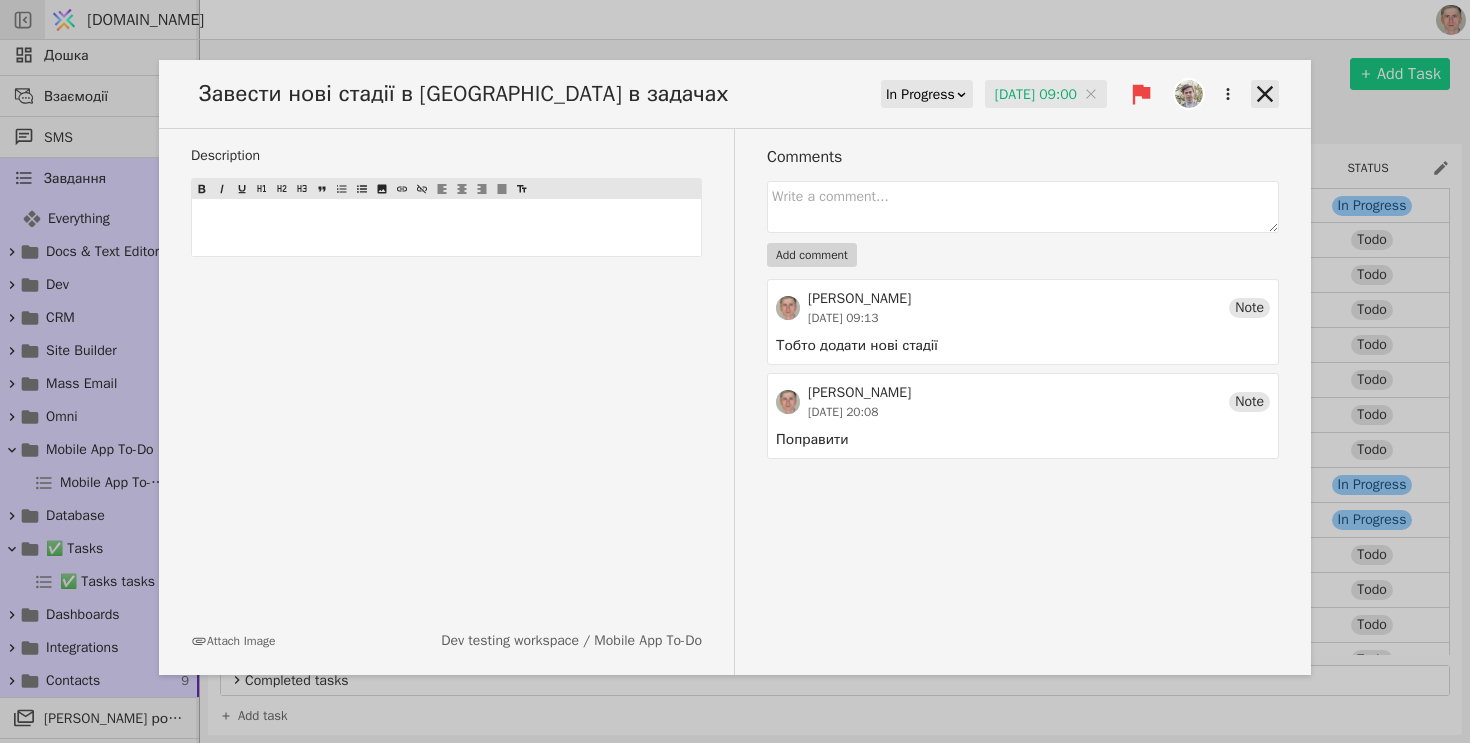click 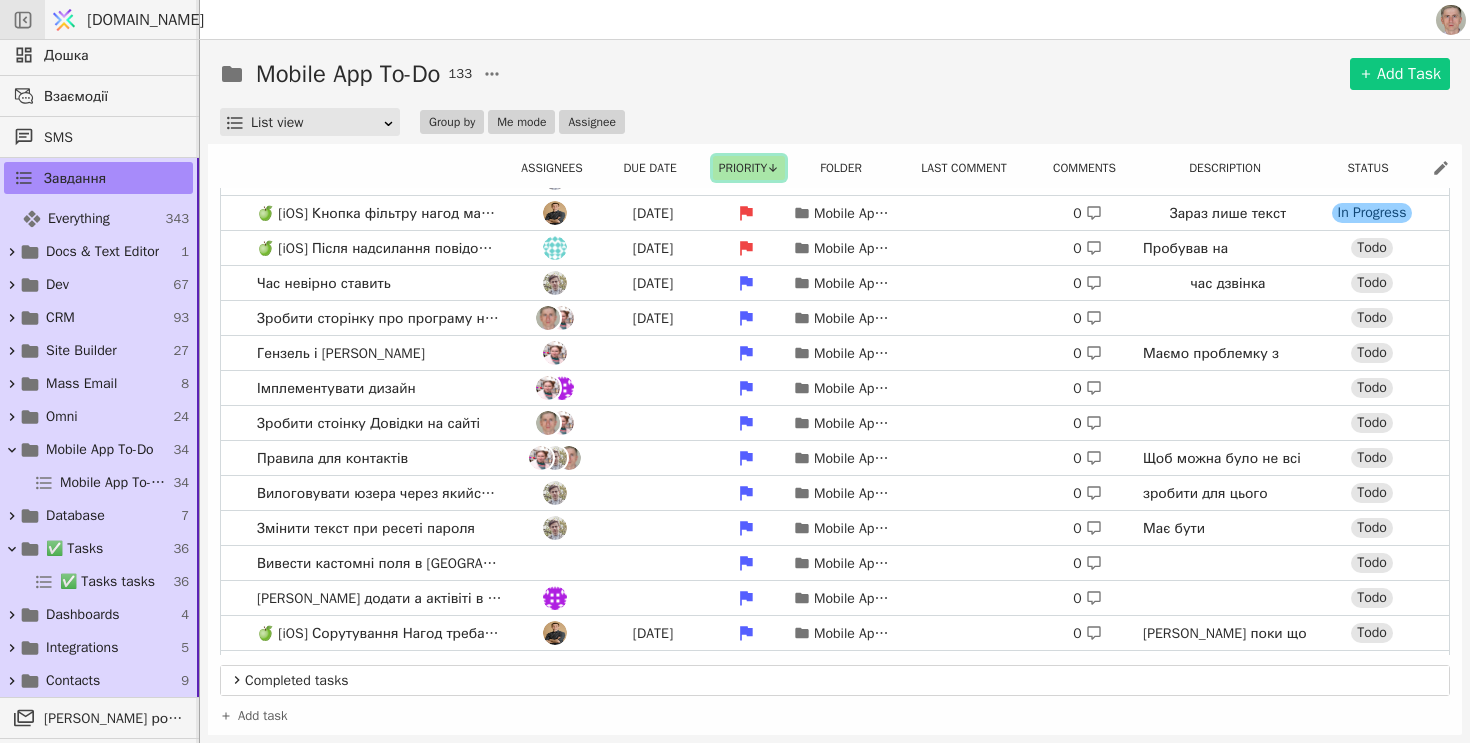 scroll, scrollTop: 318, scrollLeft: 0, axis: vertical 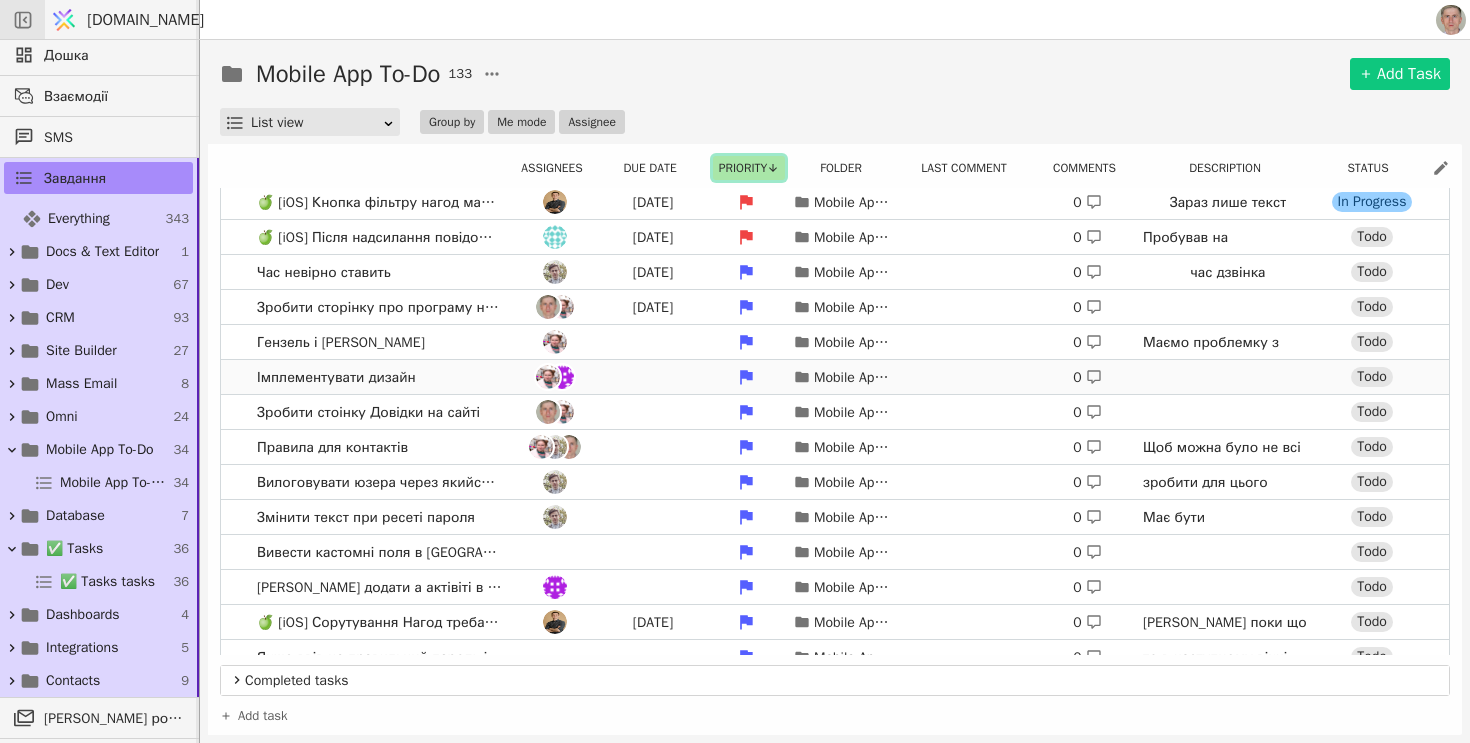 click on "Імплементувати дизайн Mobile App To-Do 0   Todo" at bounding box center (835, 377) 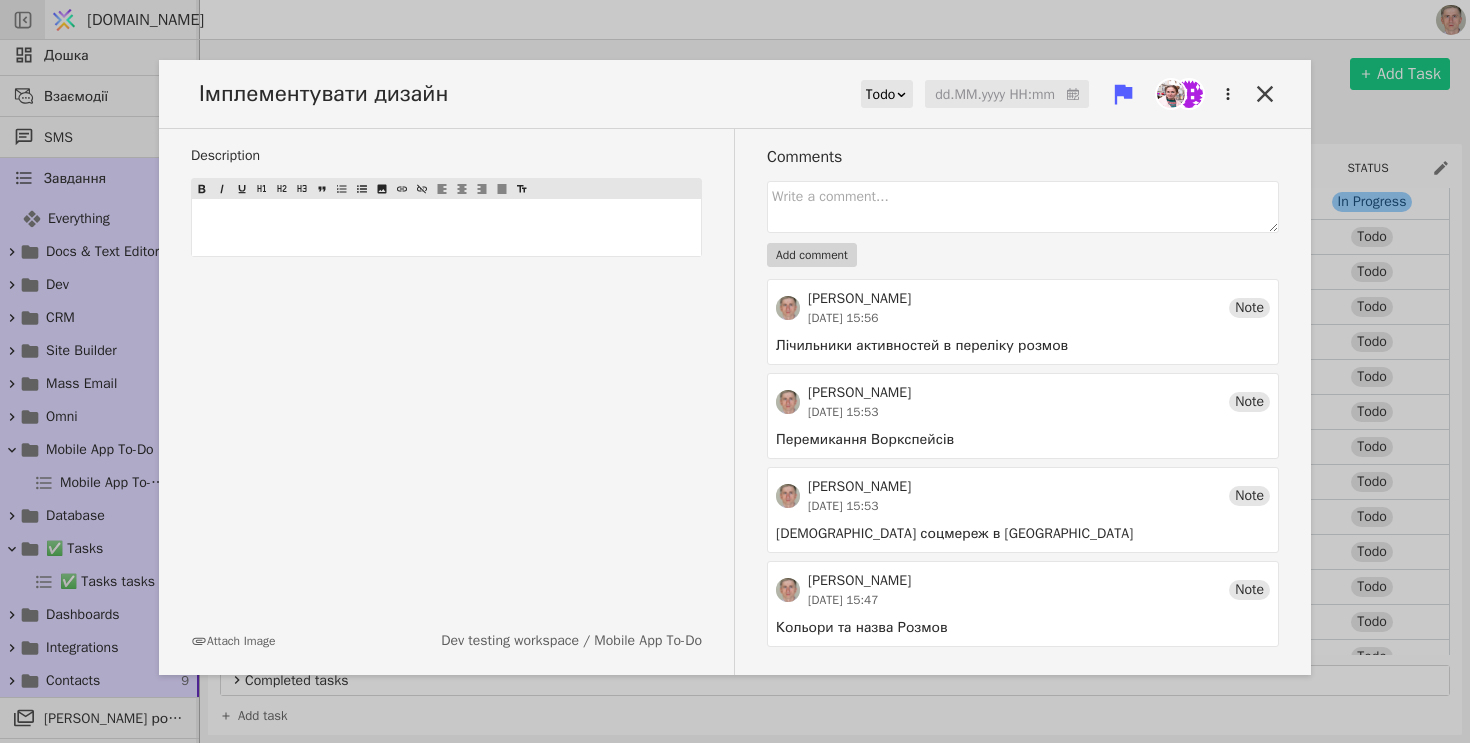 click on "Імплементувати дизайн" at bounding box center [329, 94] 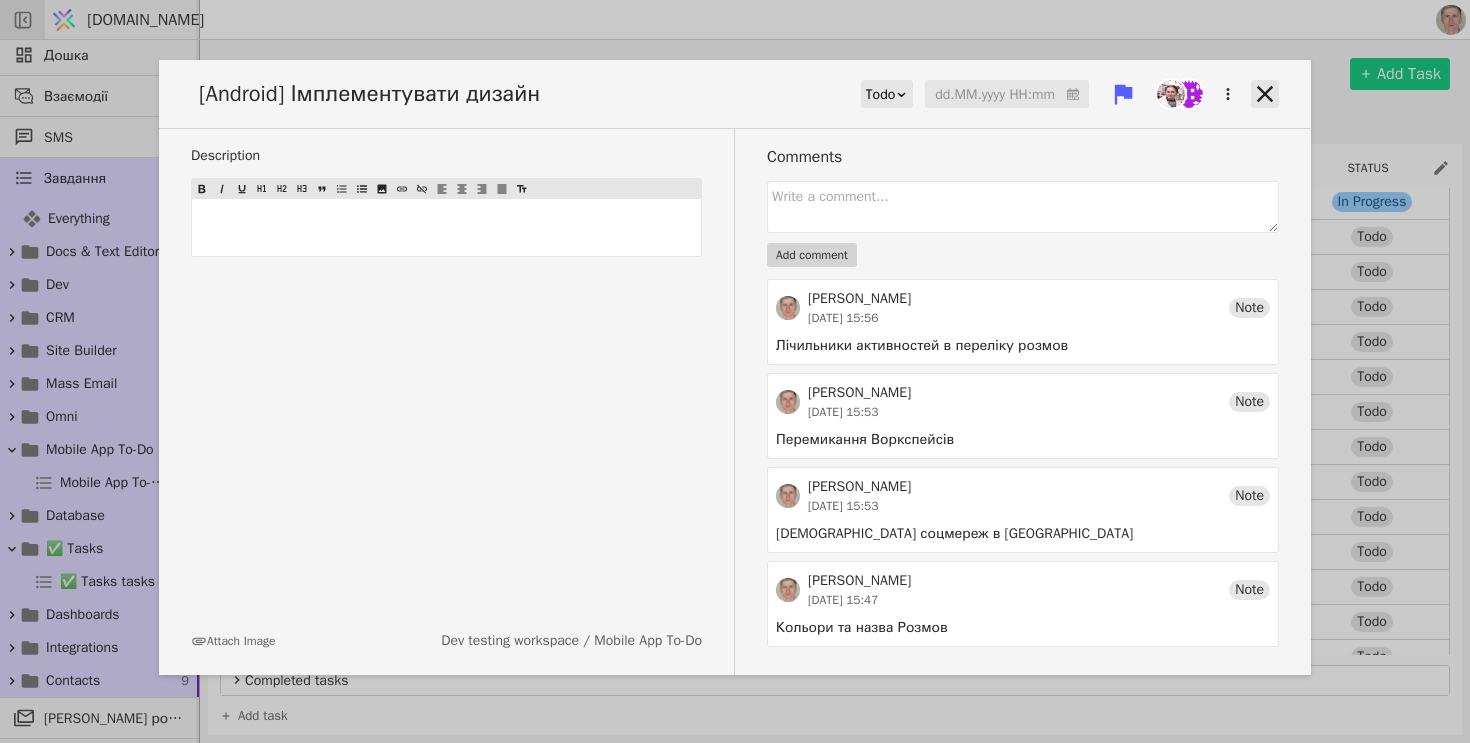 click 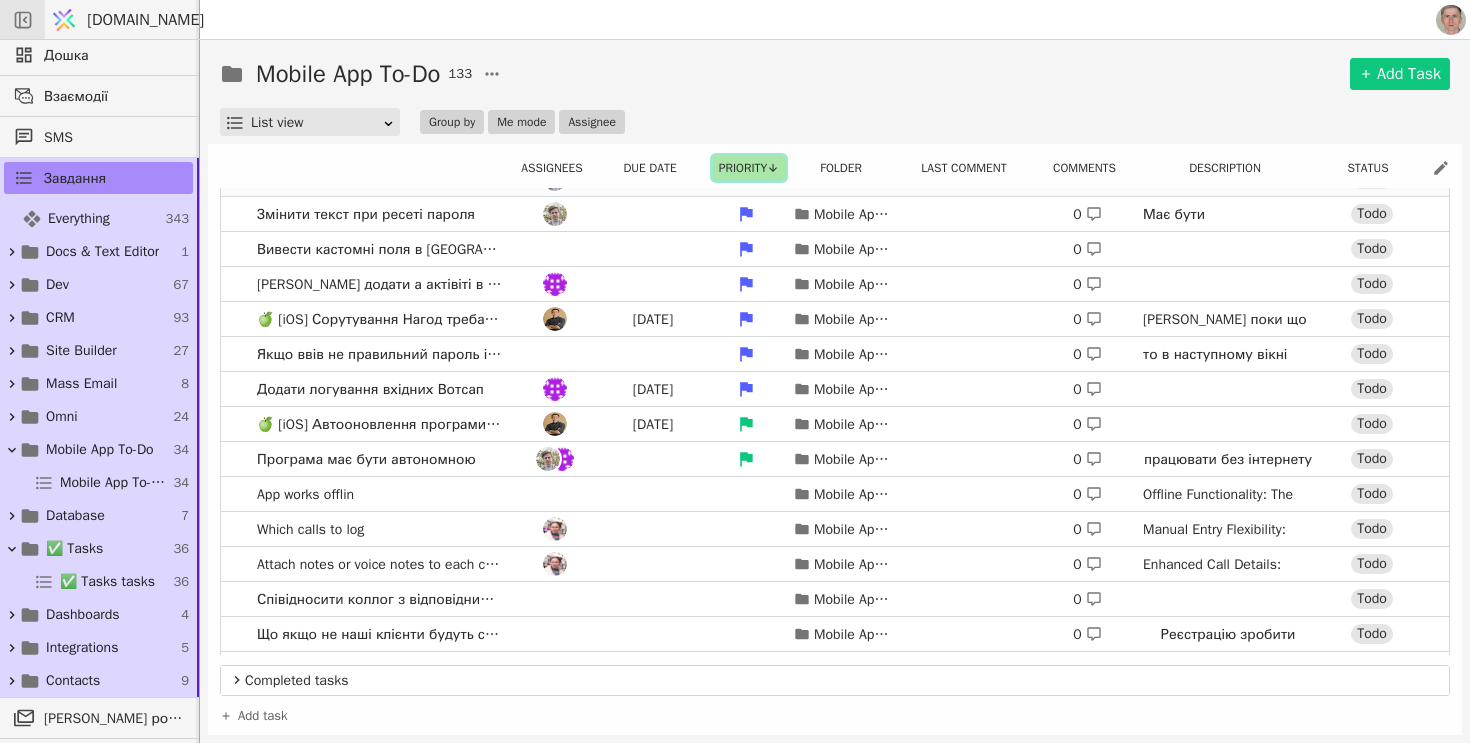 scroll, scrollTop: 624, scrollLeft: 0, axis: vertical 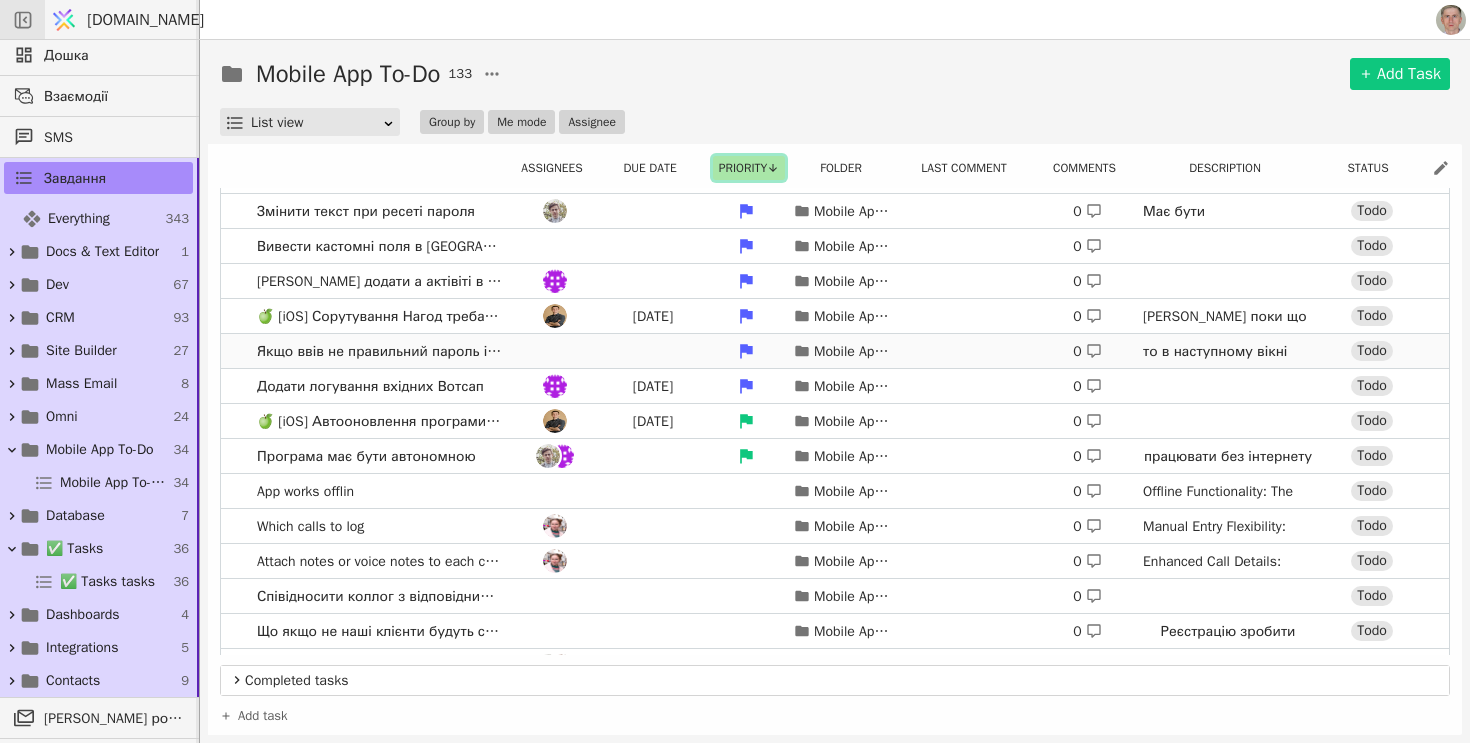 click at bounding box center [555, 351] 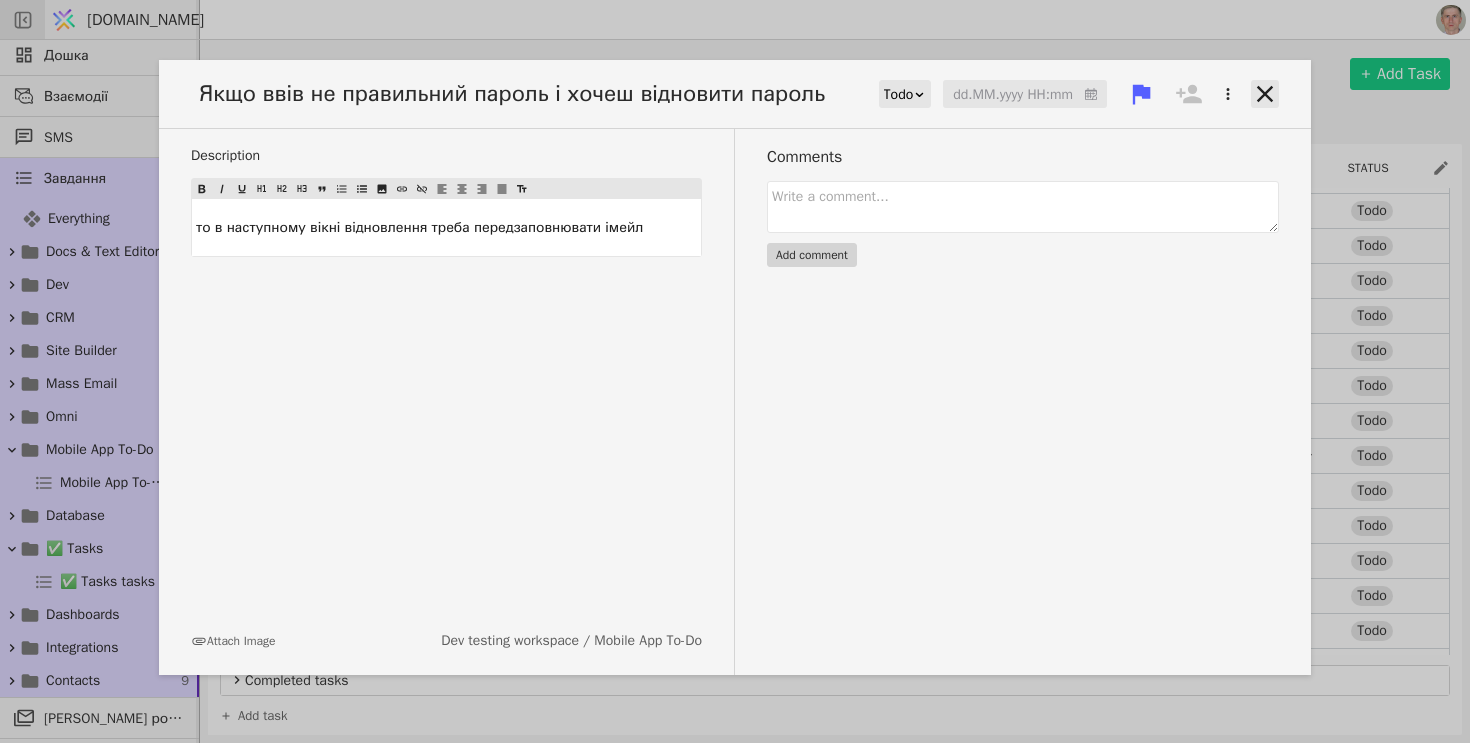 click 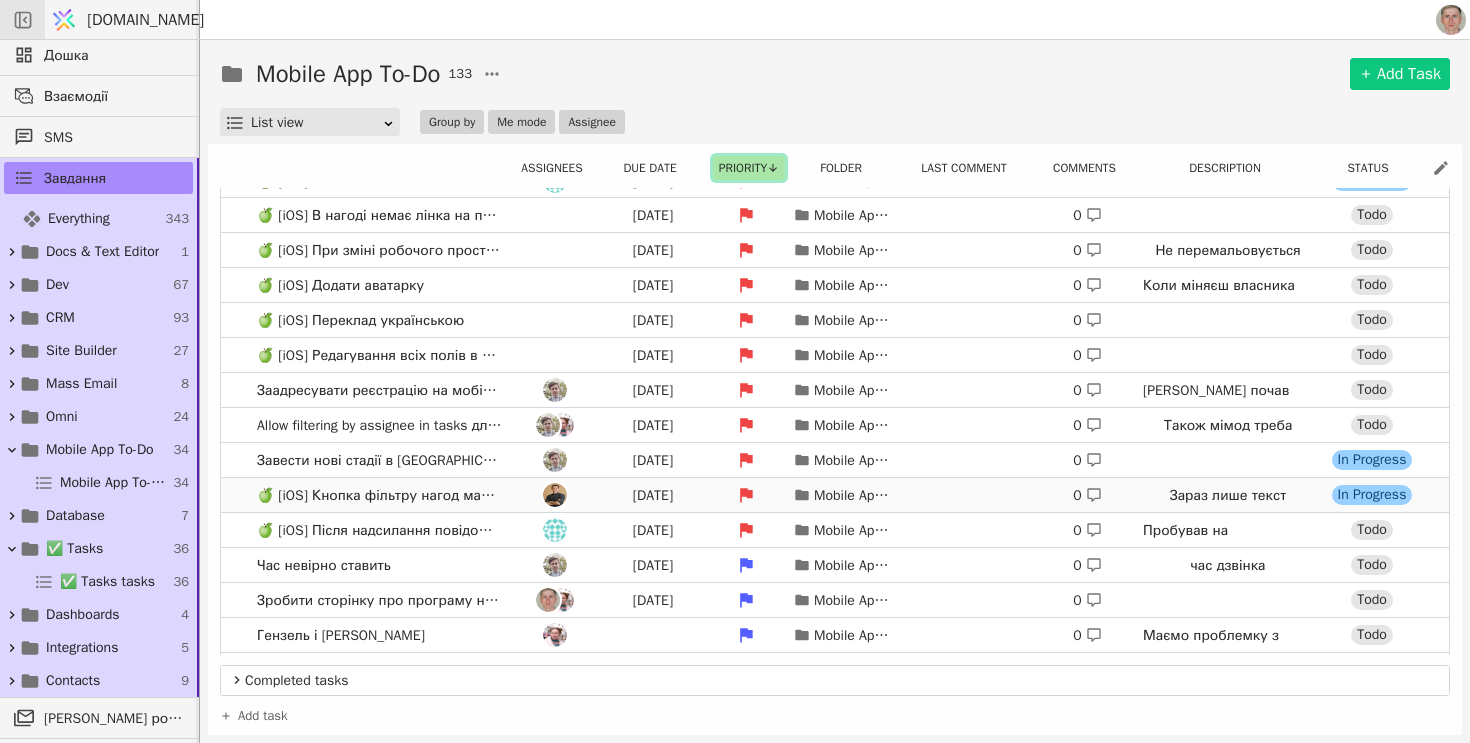scroll, scrollTop: 0, scrollLeft: 0, axis: both 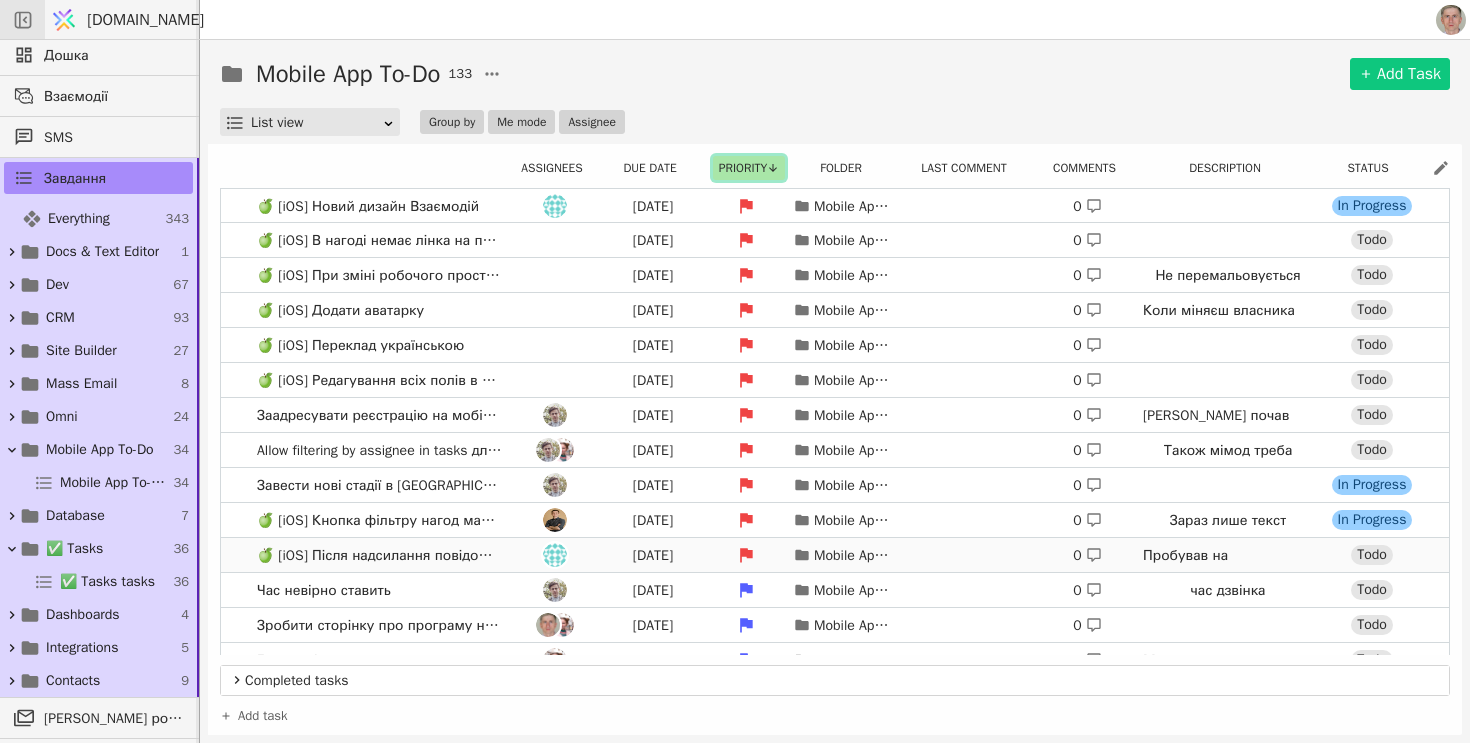 click at bounding box center [555, 555] 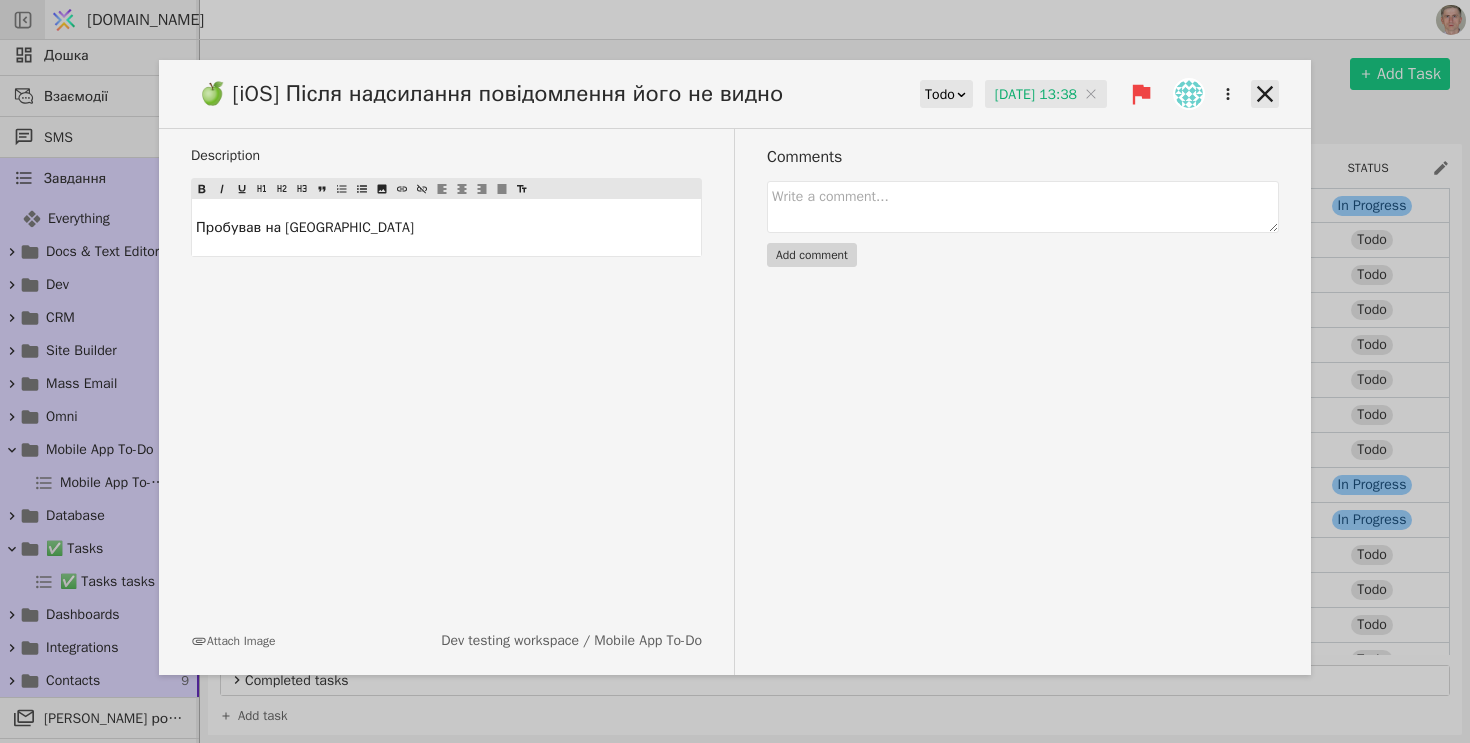 click 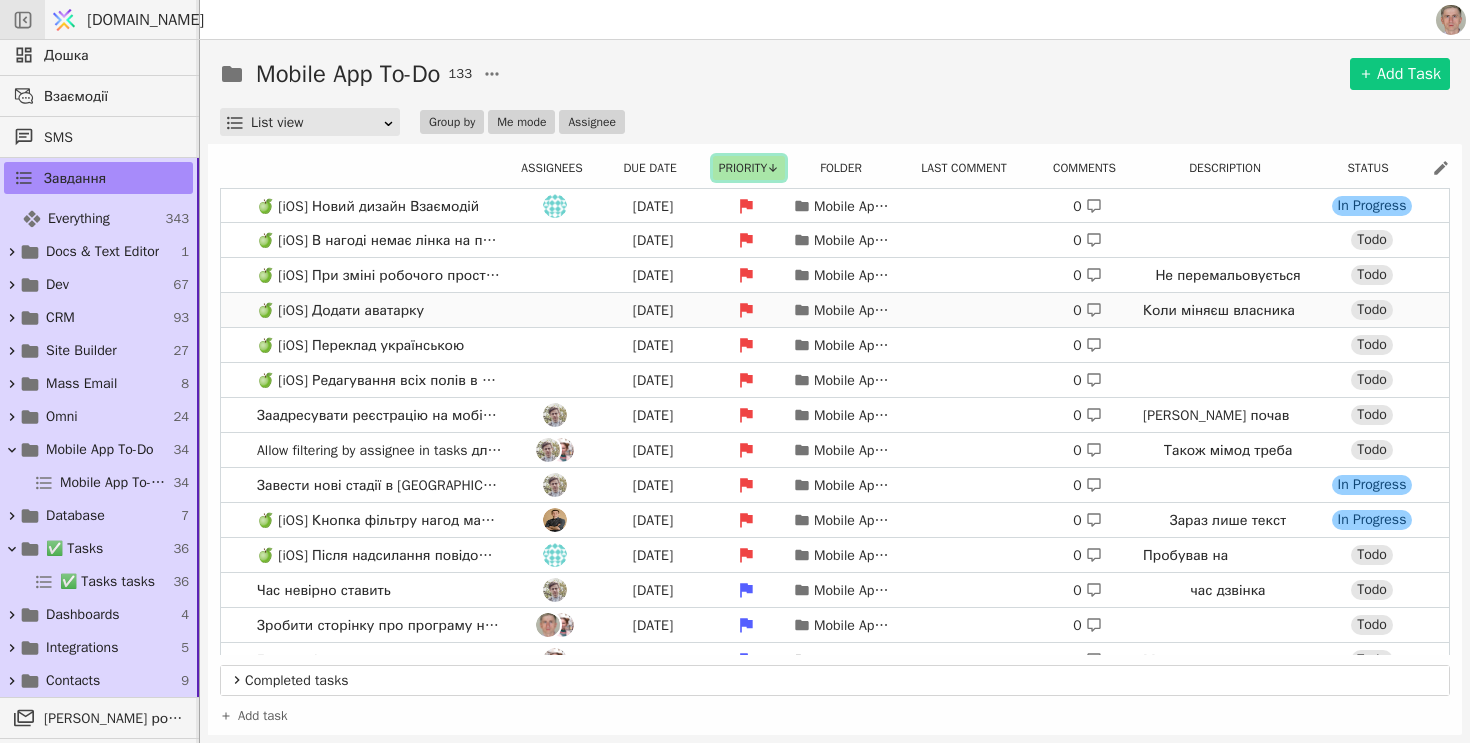 click on "🍏 [iOS] Додати аватарку Feb 26 Mobile App To-Do 0   Коли міняєш власника Нагоди Todo" at bounding box center [835, 310] 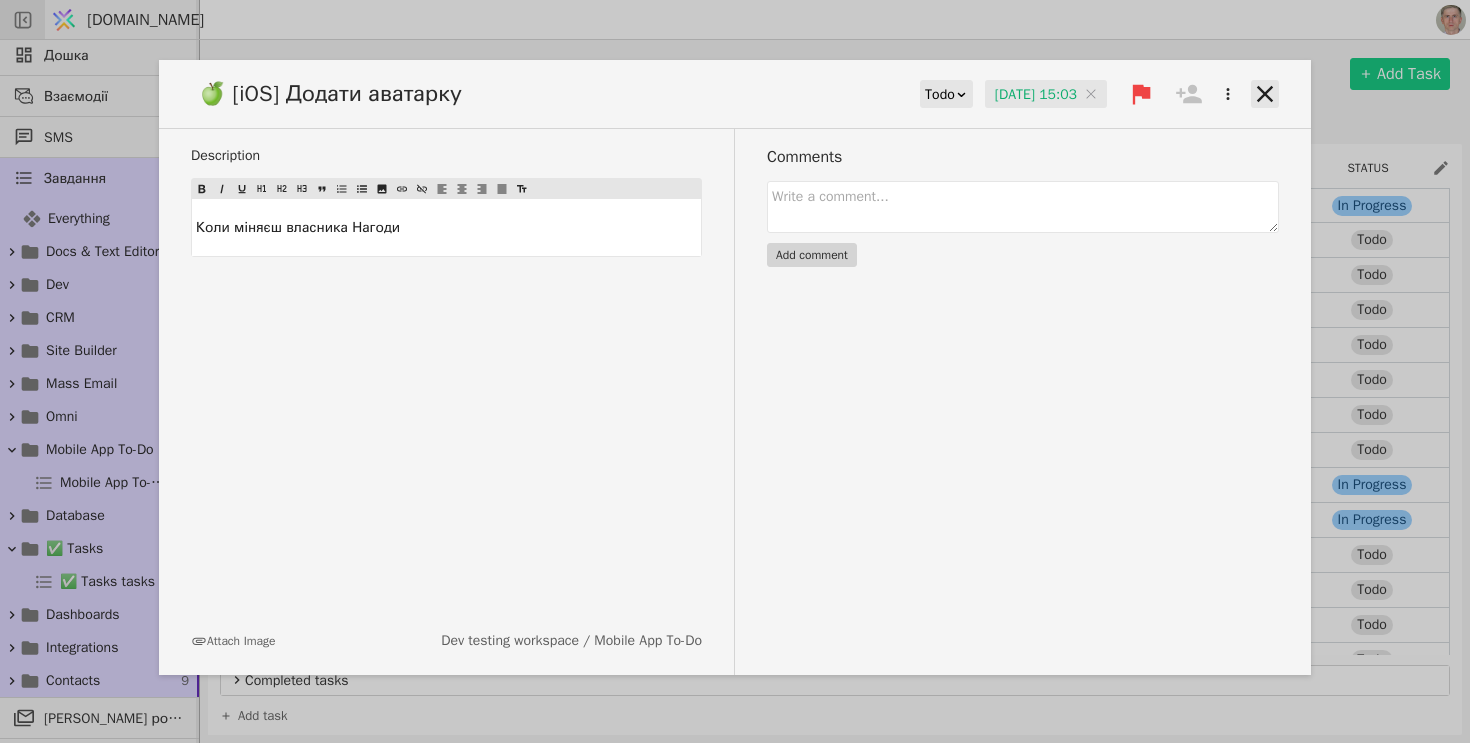 click 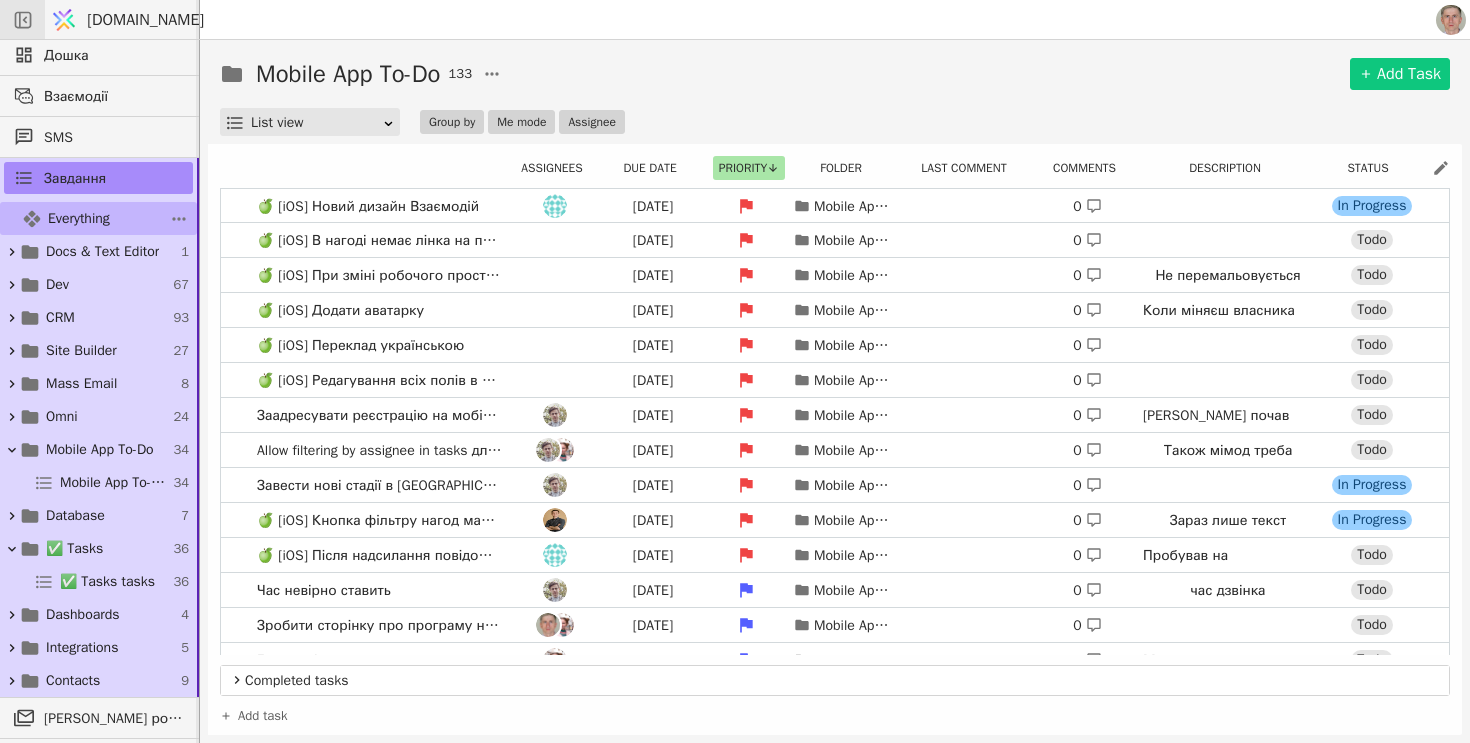 click on "Everything 343" at bounding box center [98, 218] 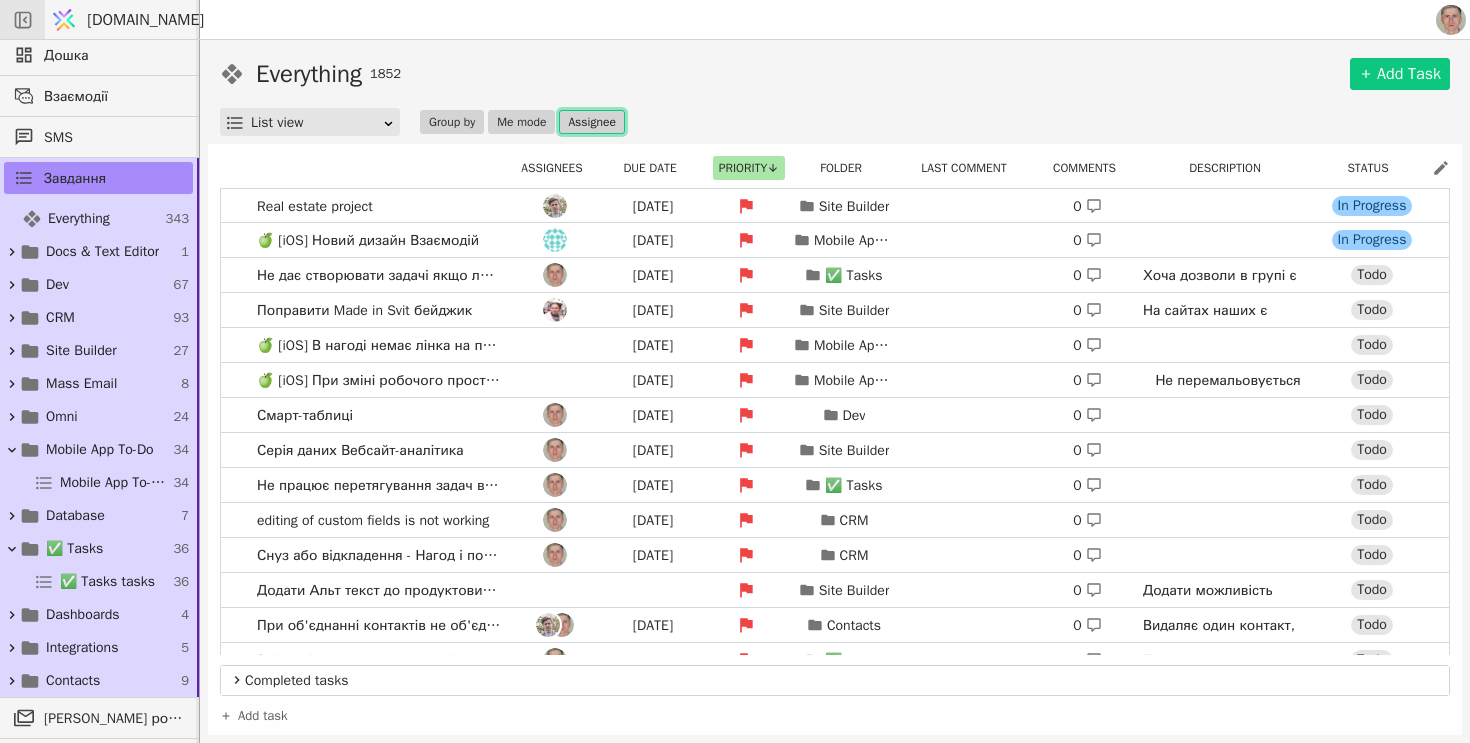 click on "Assignee" at bounding box center [591, 122] 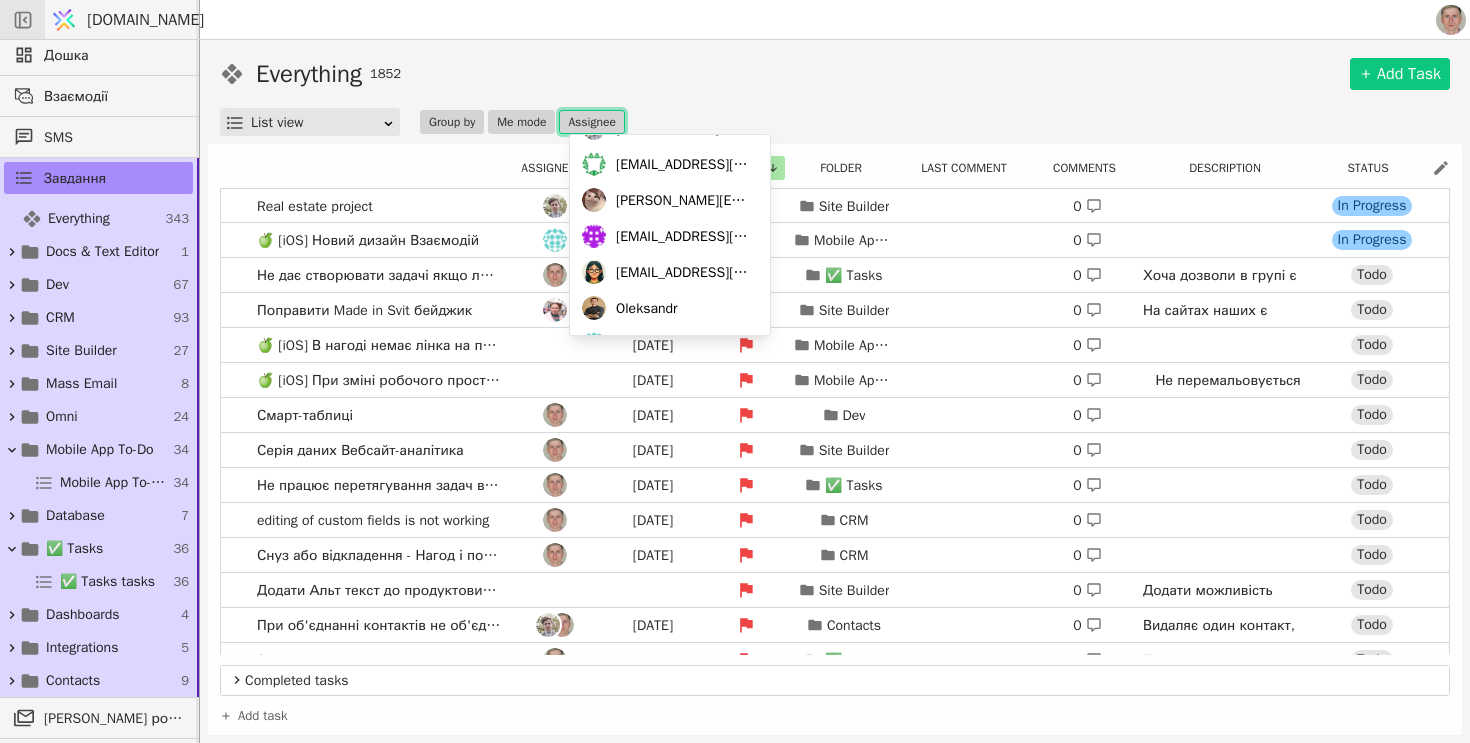 scroll, scrollTop: 208, scrollLeft: 0, axis: vertical 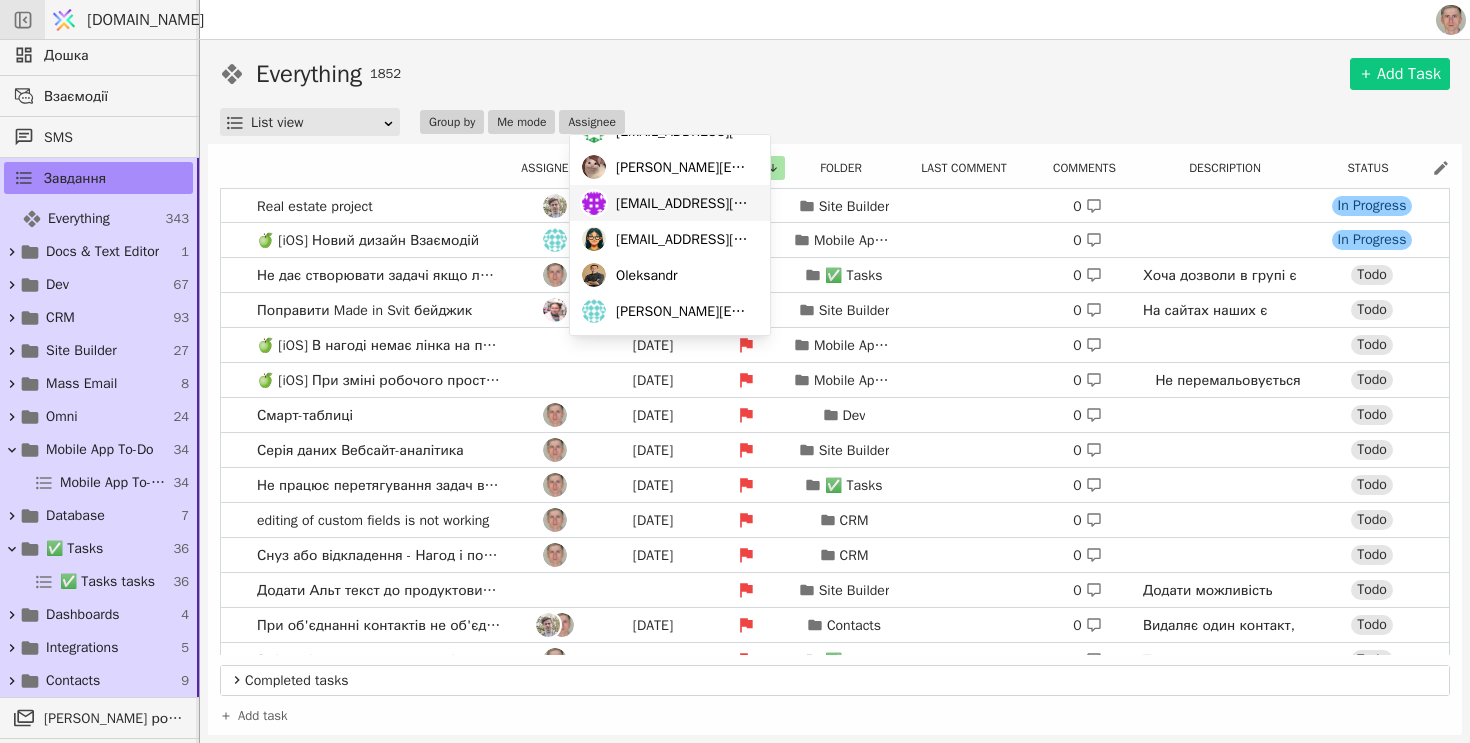 click on "[EMAIL_ADDRESS][PERSON_NAME][DOMAIN_NAME]" at bounding box center [683, 203] 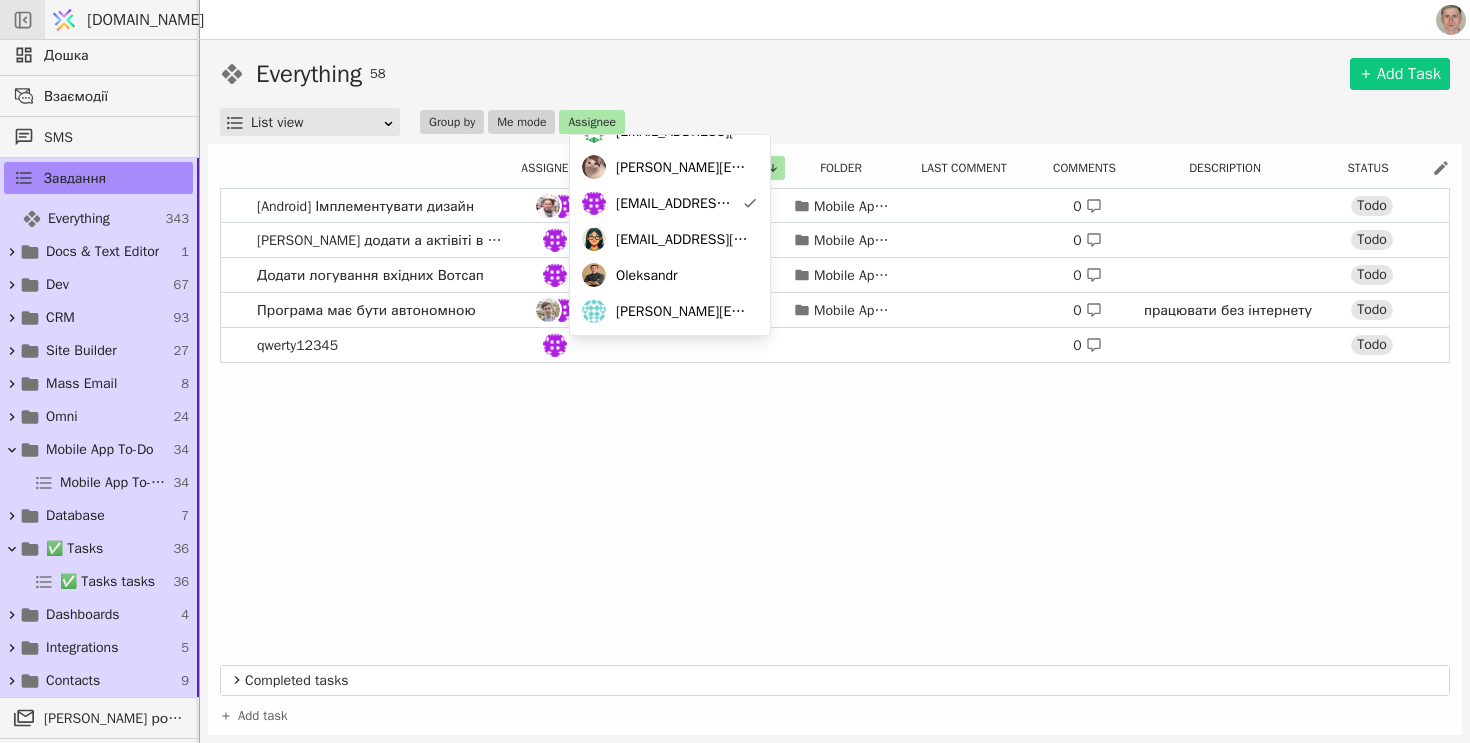 click on "Everything 58 Add Task" at bounding box center (835, 74) 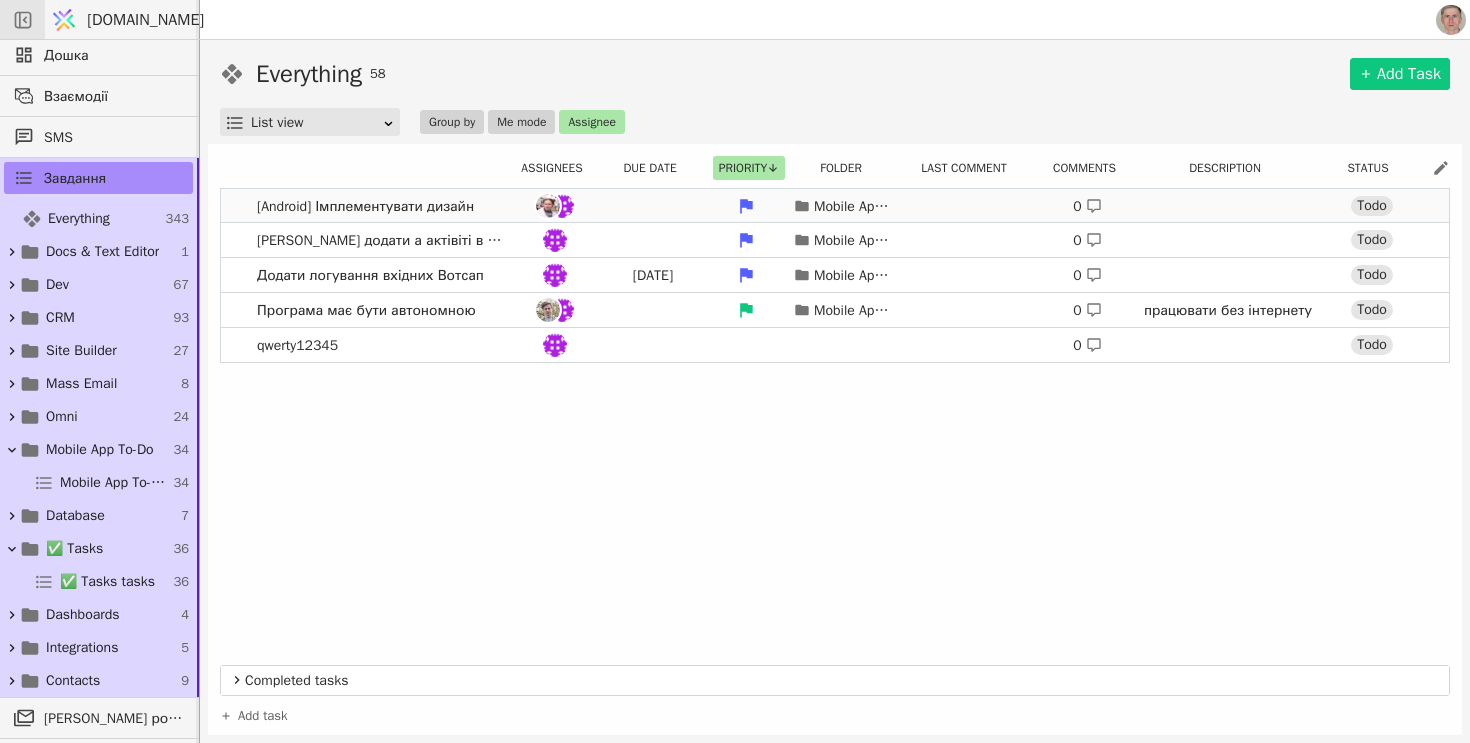 click on "[Android] Імплементувати дизайн Mobile App To-Do 0   Todo" at bounding box center [835, 206] 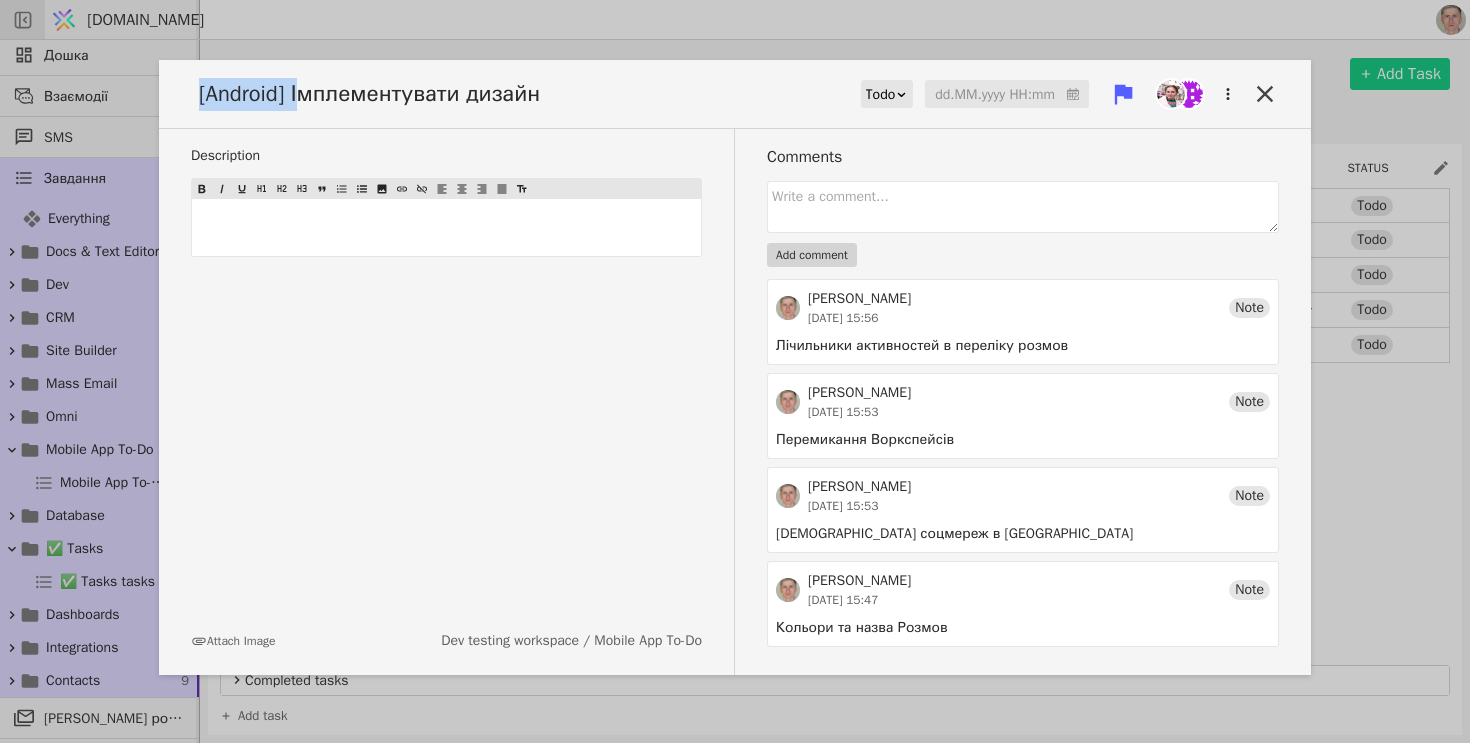 drag, startPoint x: 313, startPoint y: 93, endPoint x: 152, endPoint y: 91, distance: 161.01242 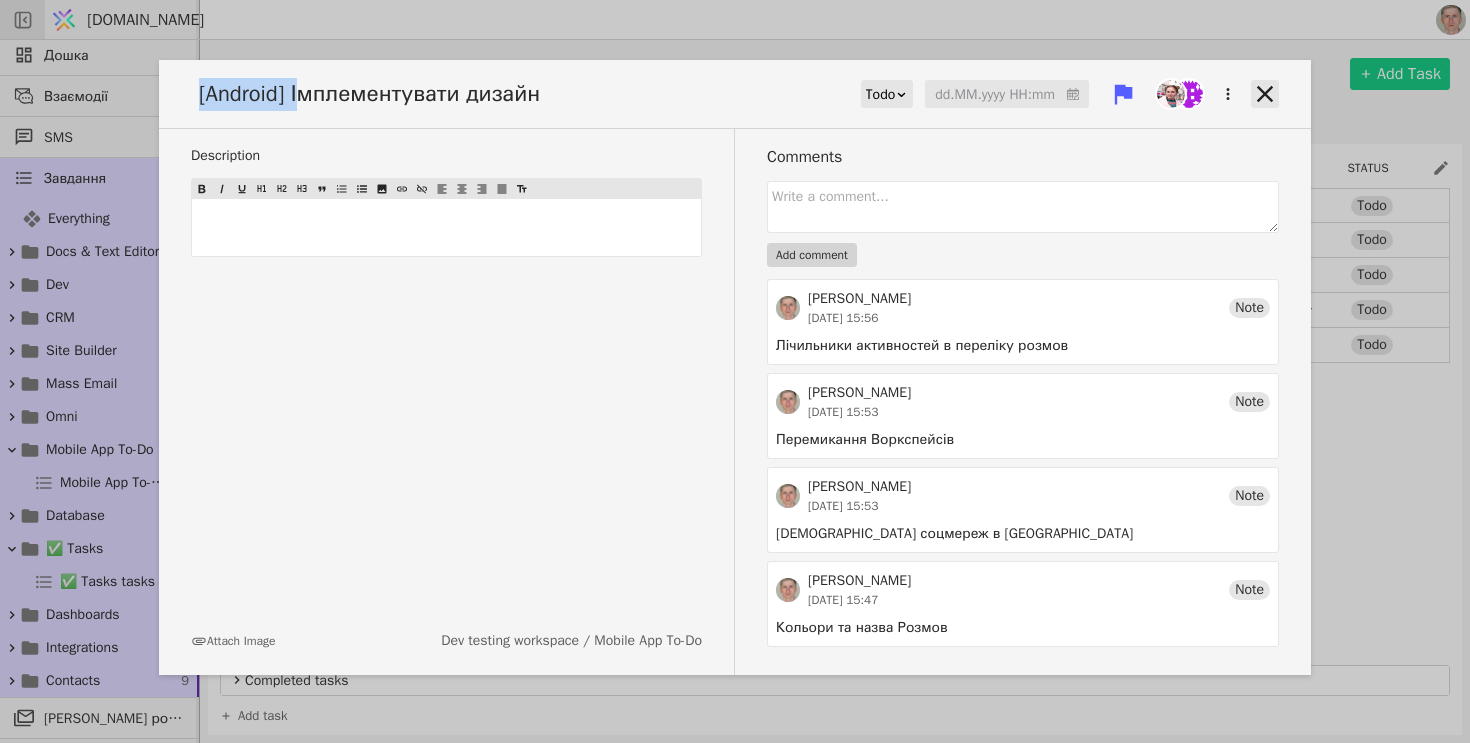 click 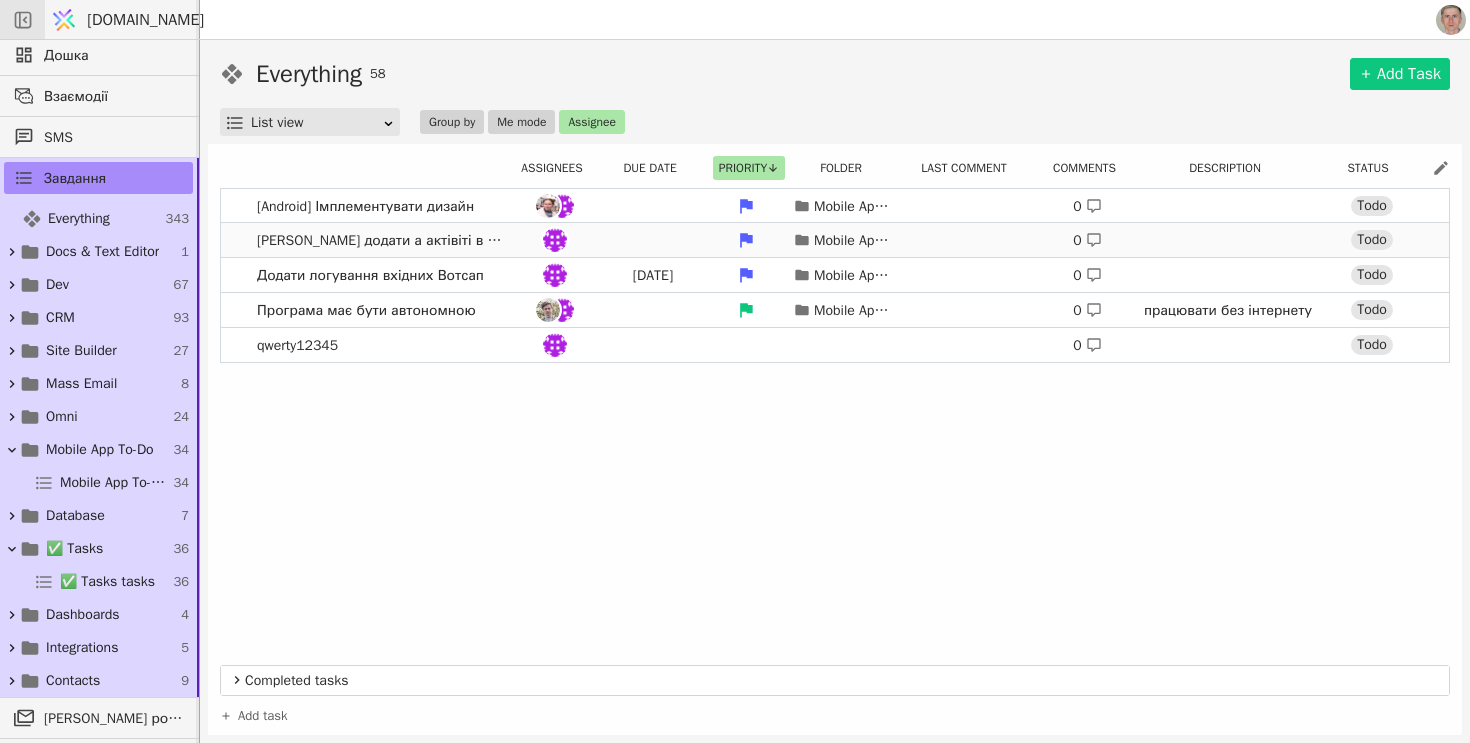 click on "Коменти додати а актівіті в нагодах Mobile App To-Do 0   Todo" at bounding box center (835, 240) 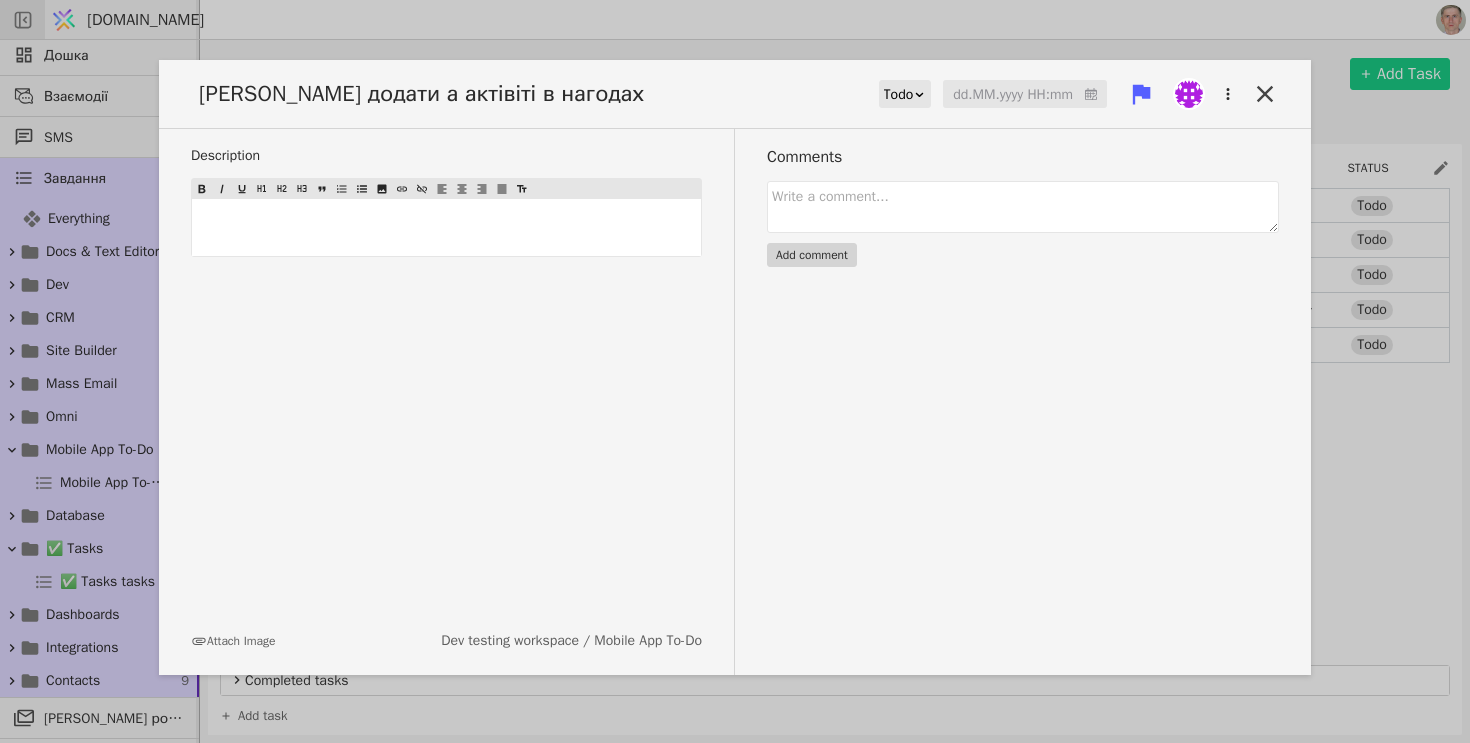 click on "[PERSON_NAME] додати а актівіті в нагодах" at bounding box center [427, 94] 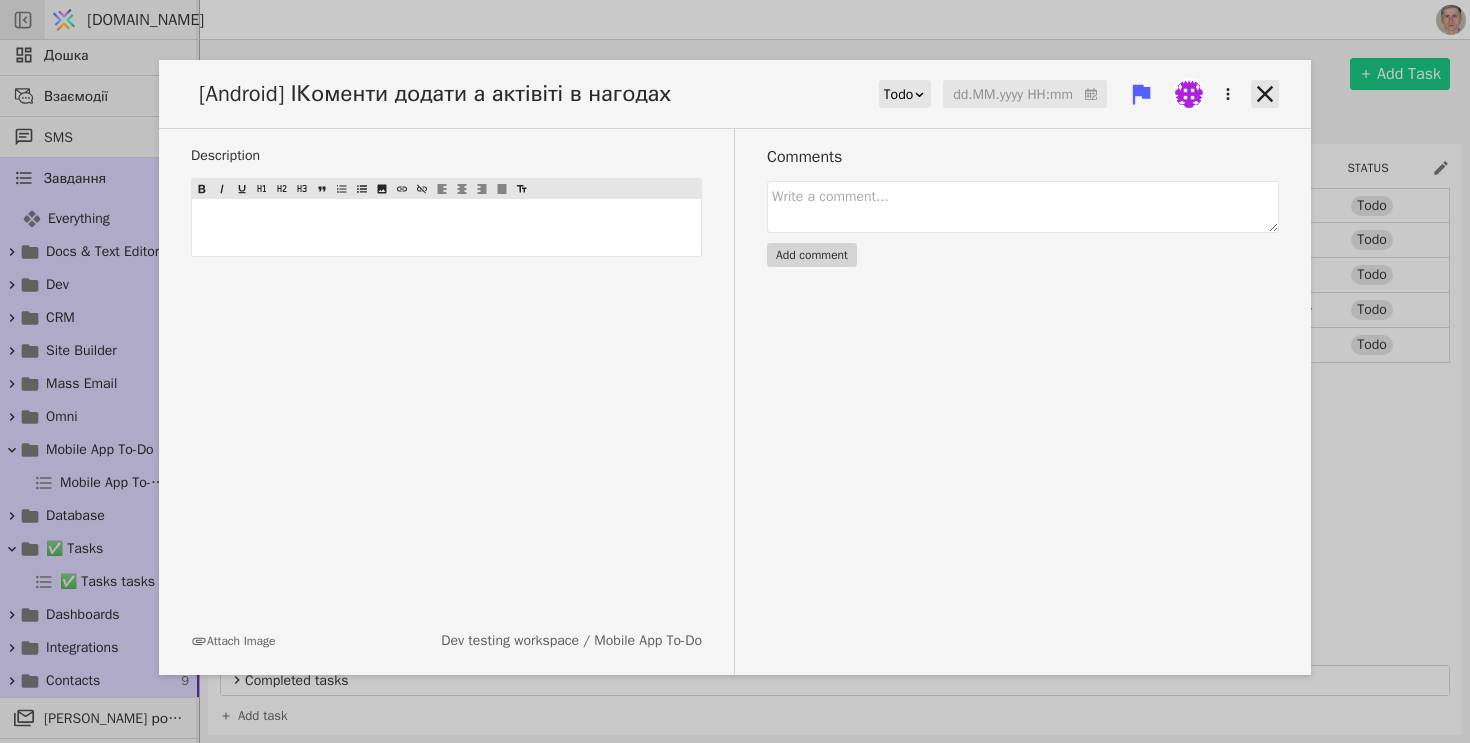 click 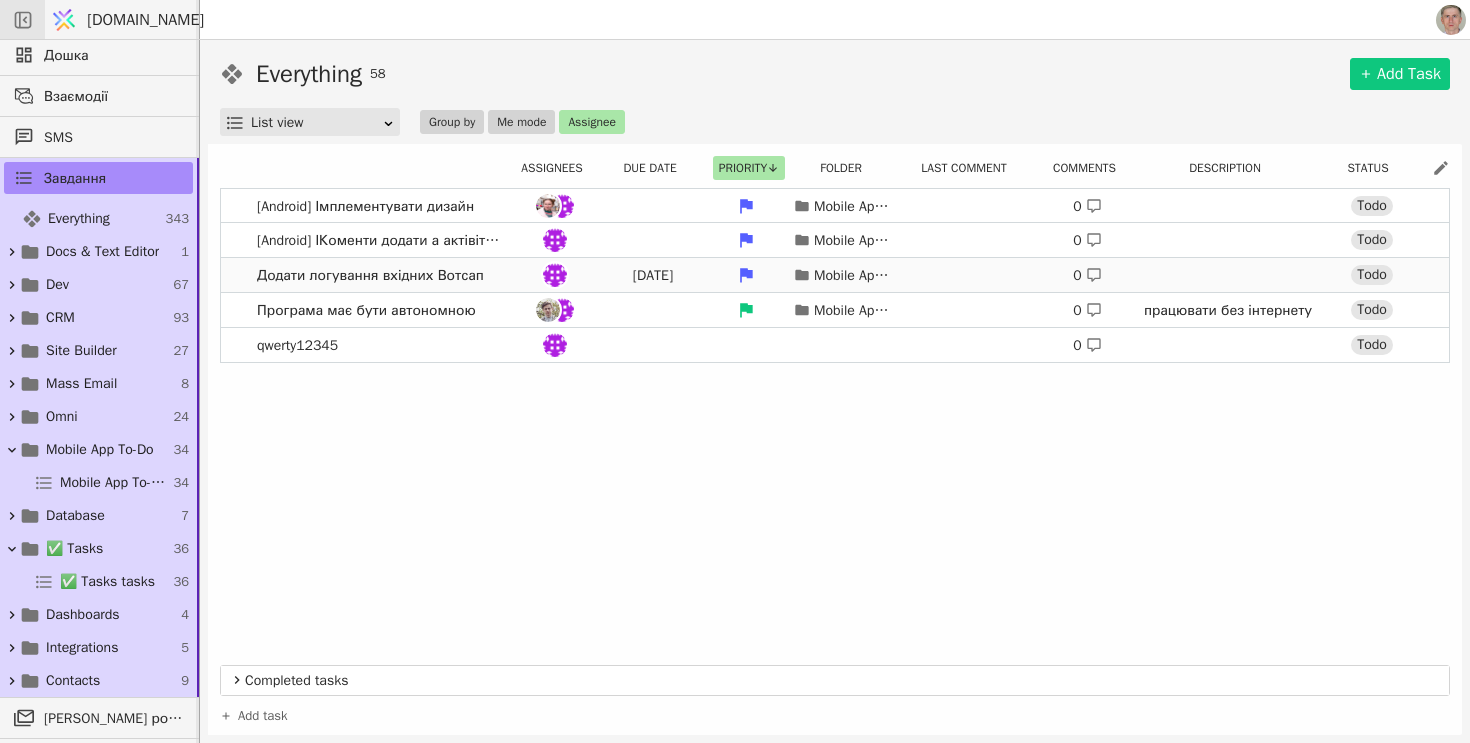 click on "Додати логування вхідних Вотсап Jul 23 Mobile App To-Do 0   Todo" at bounding box center [835, 275] 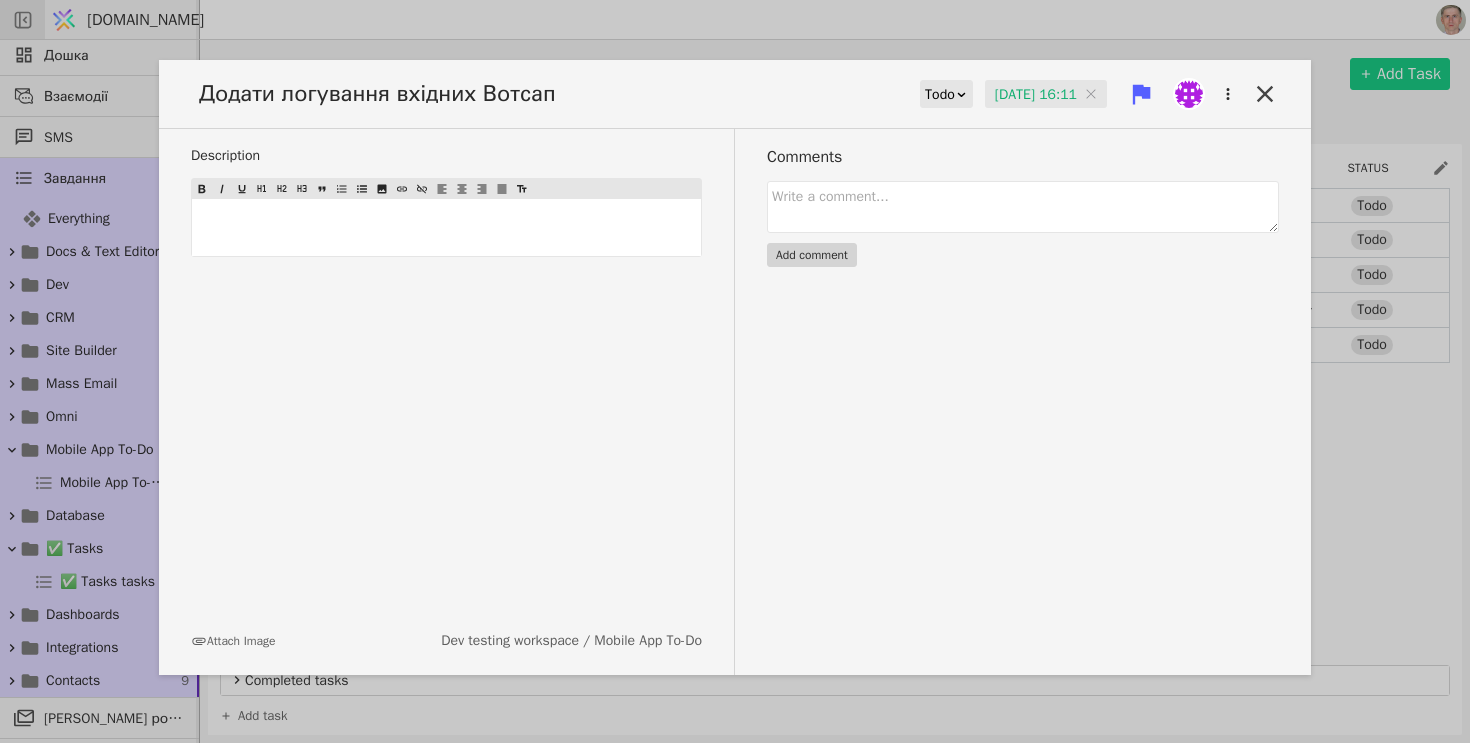 click on "Додати логування вхідних Вотсап" at bounding box center [383, 94] 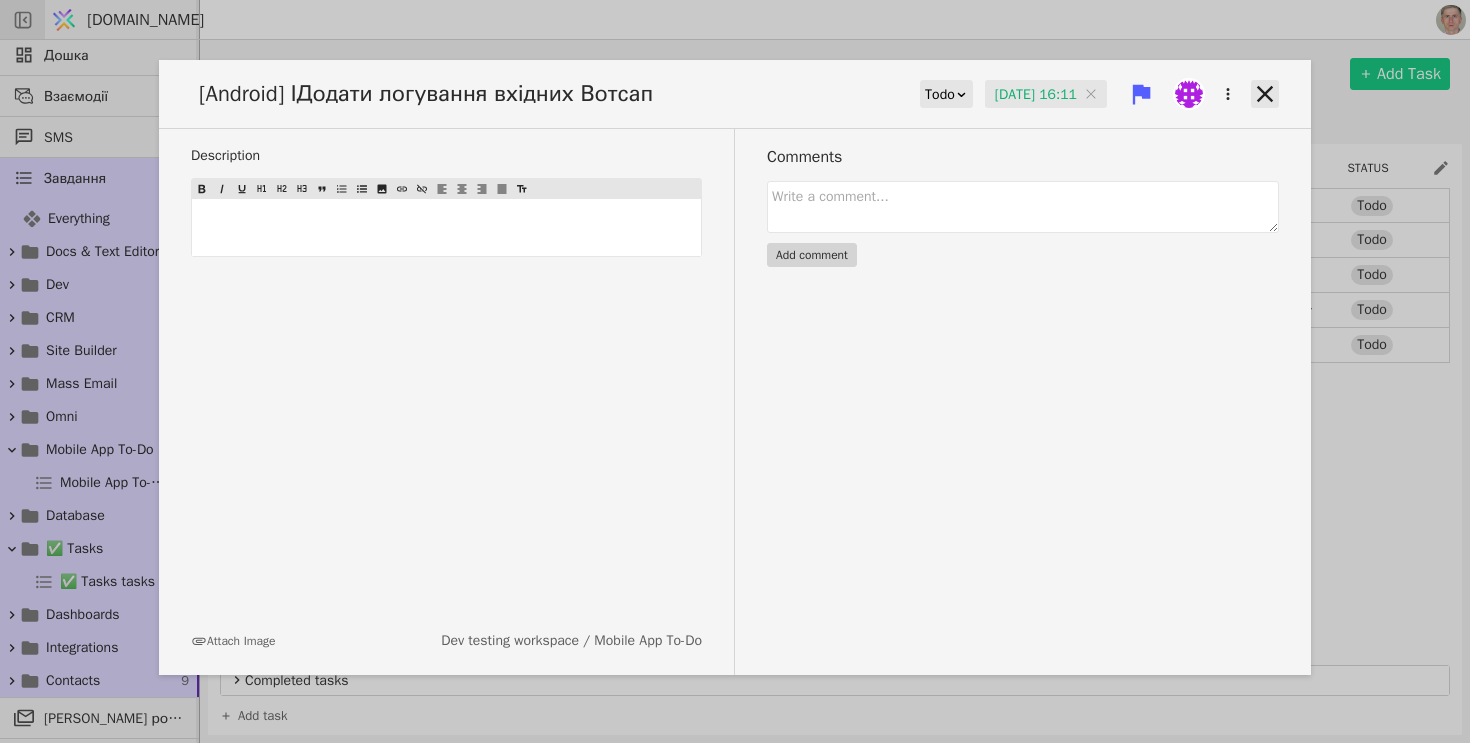 click 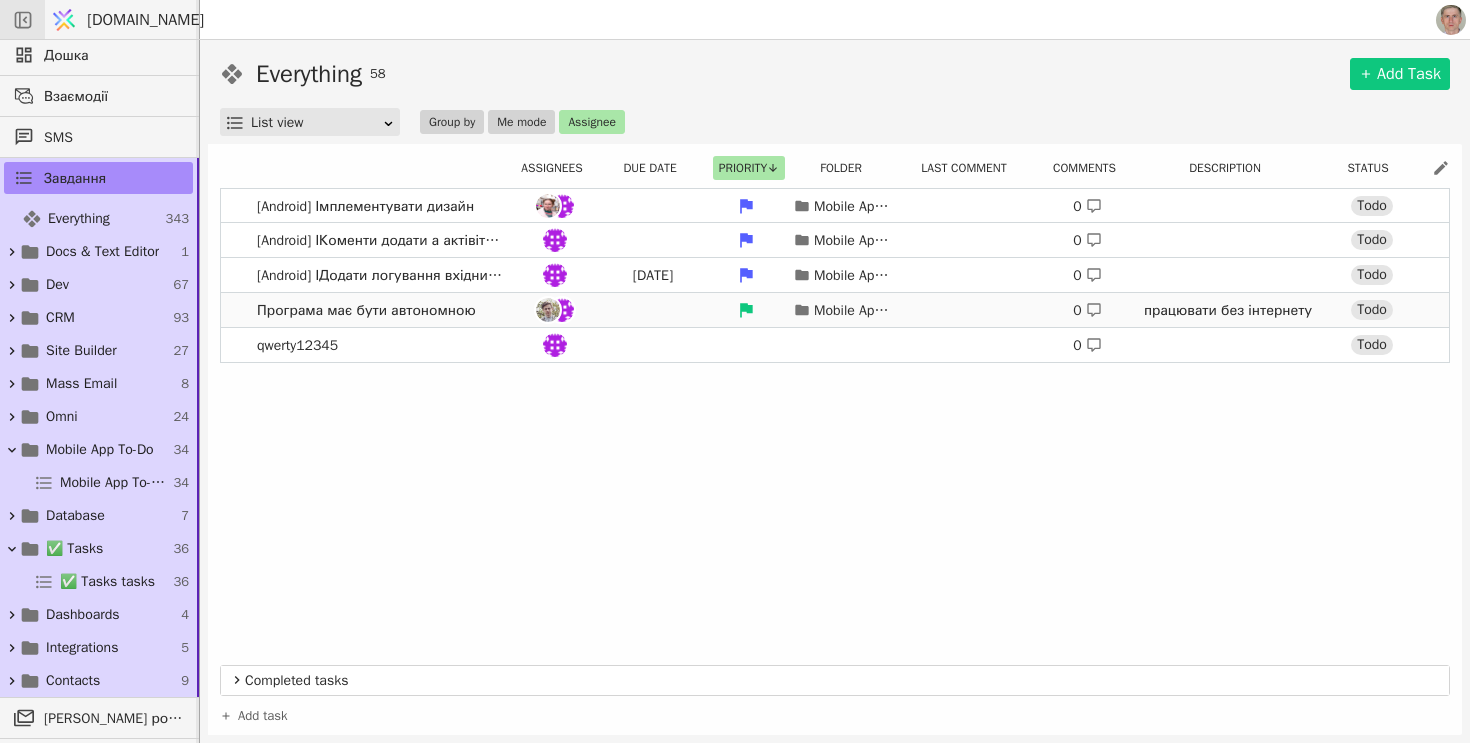 click on "Програма має бути автономною Mobile App To-Do 0   працювати без інтернету бути єдиним девайсоми Todo" at bounding box center [835, 310] 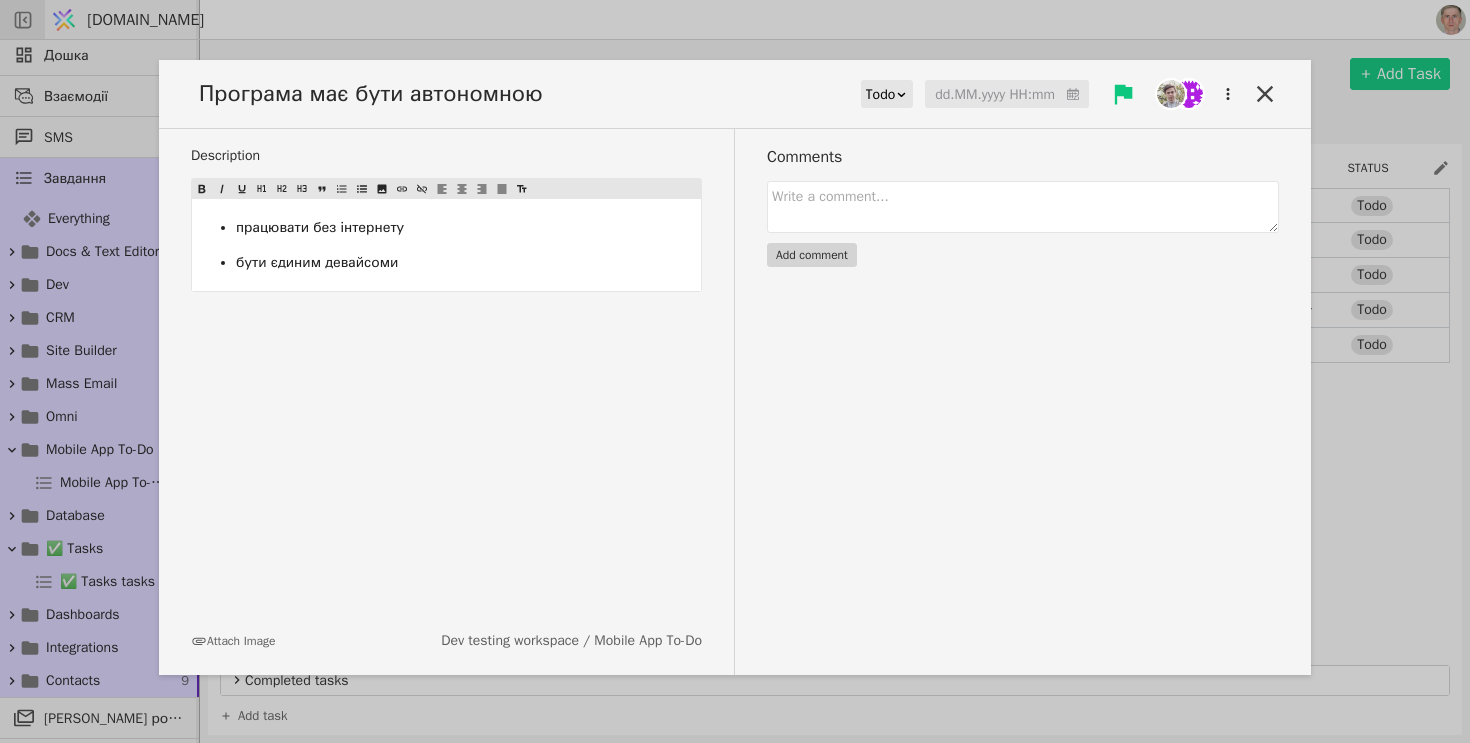 click on "Програма має бути автономною" at bounding box center [377, 94] 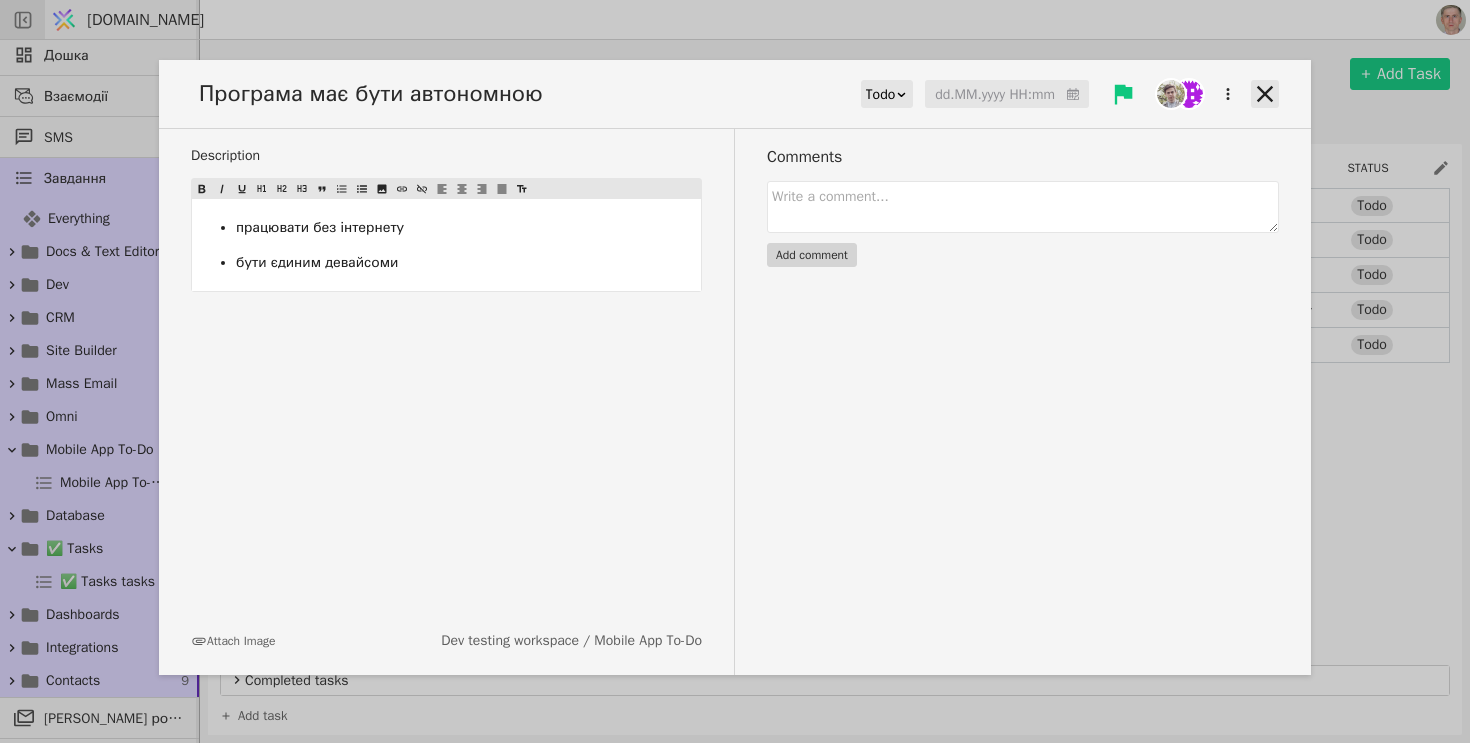 click 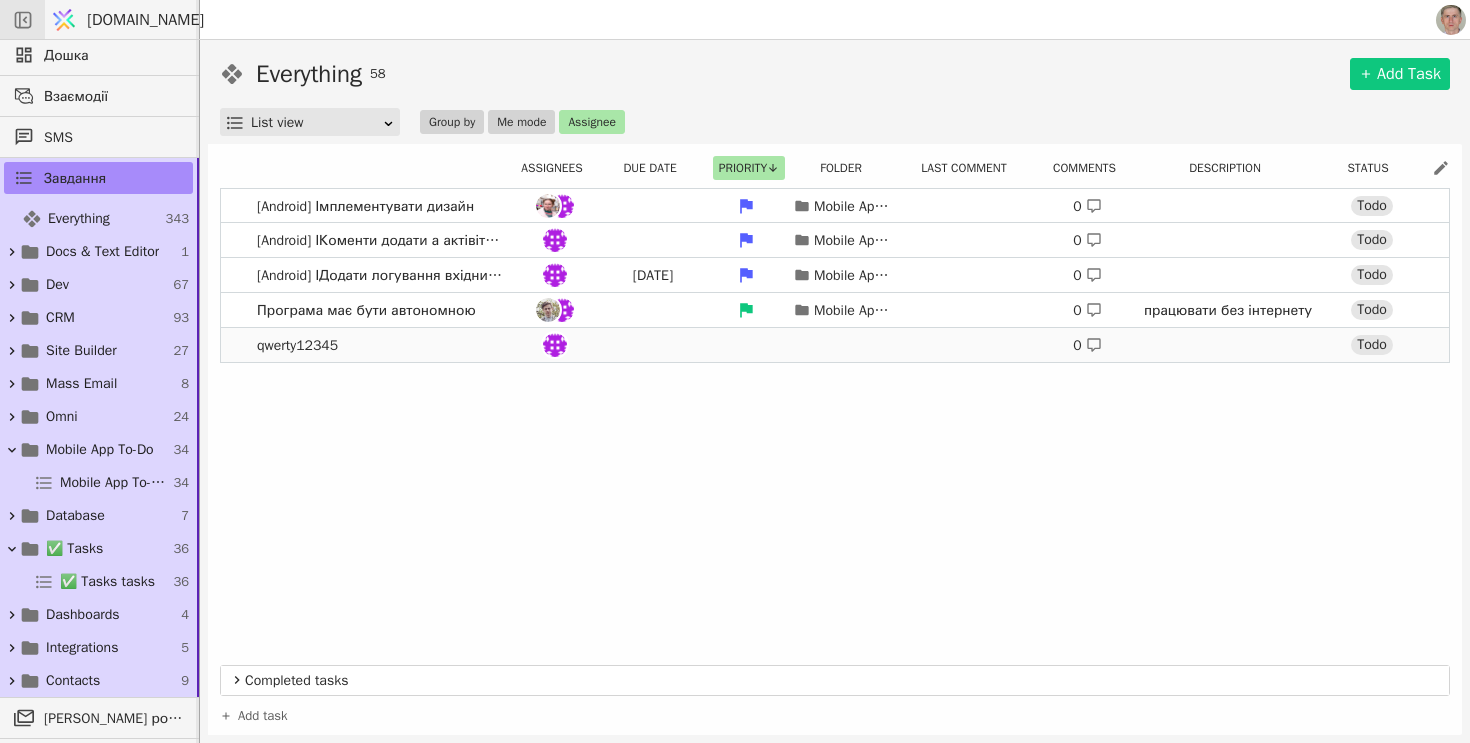 click on "qwerty12345 0   Todo" at bounding box center [835, 345] 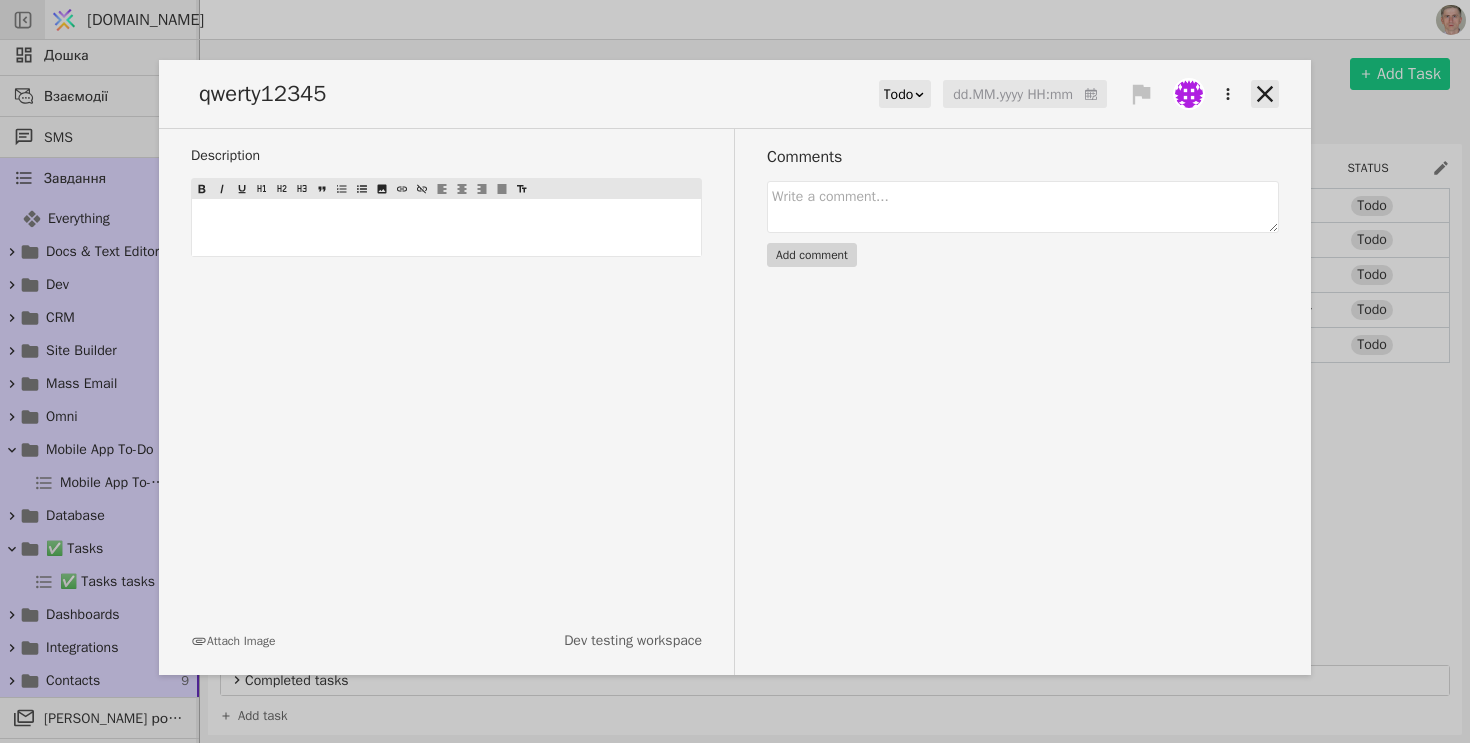 click 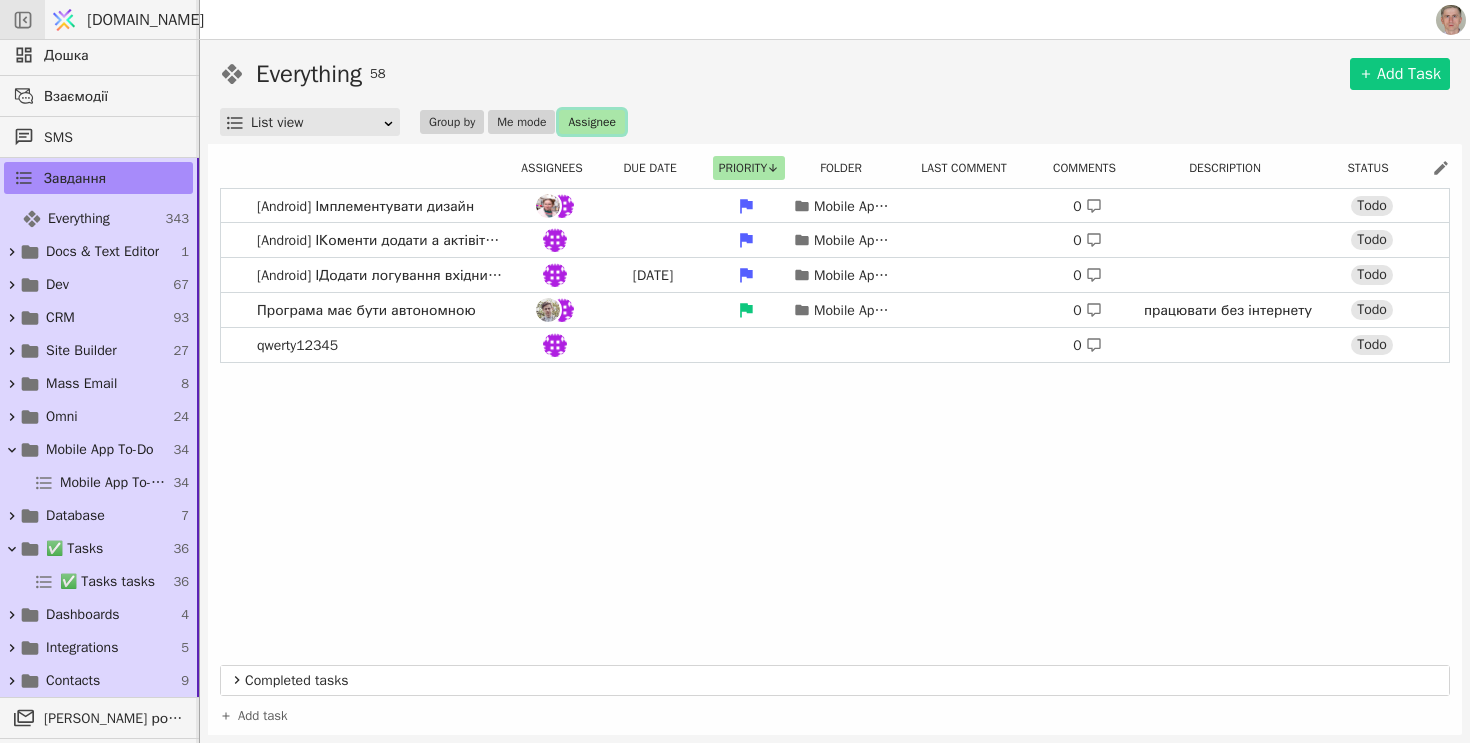 click on "Assignee" at bounding box center (591, 122) 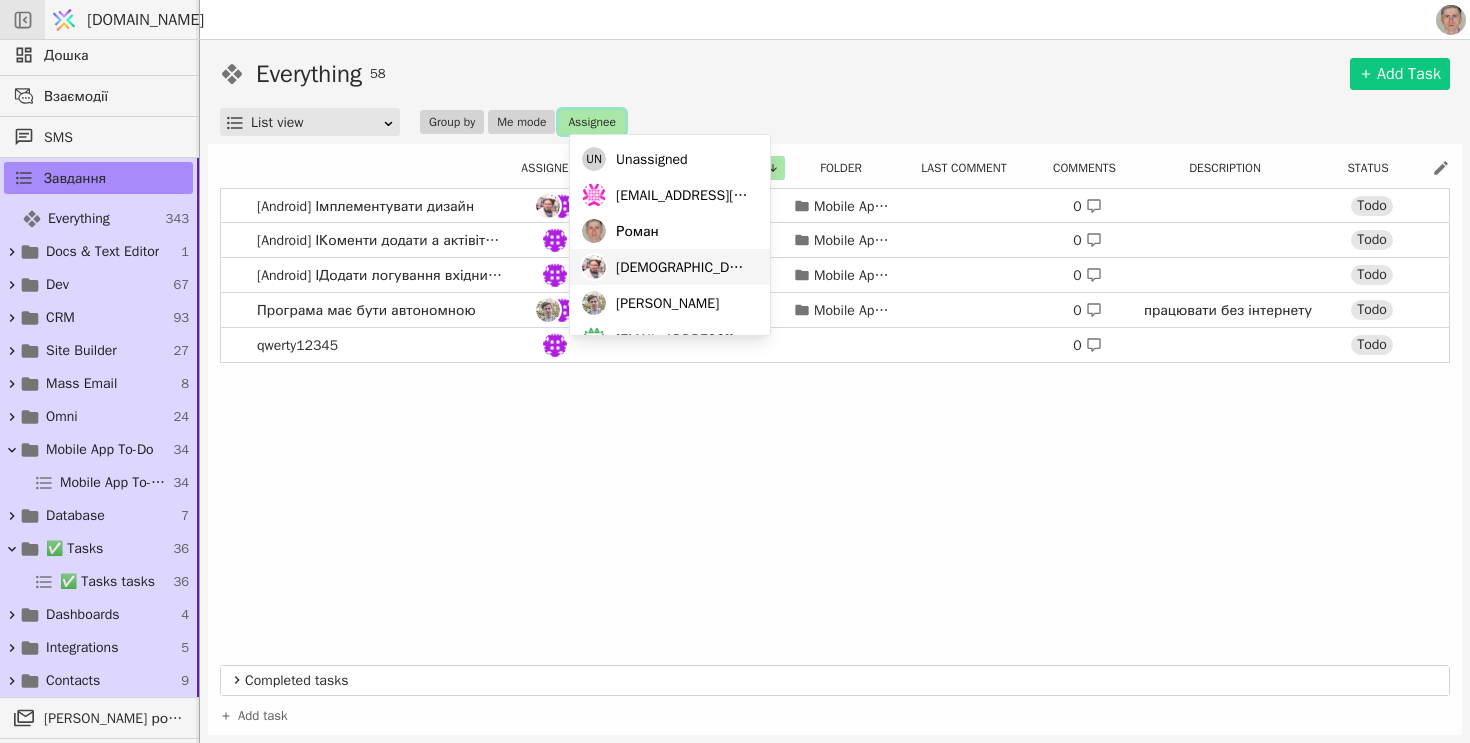 scroll, scrollTop: 208, scrollLeft: 0, axis: vertical 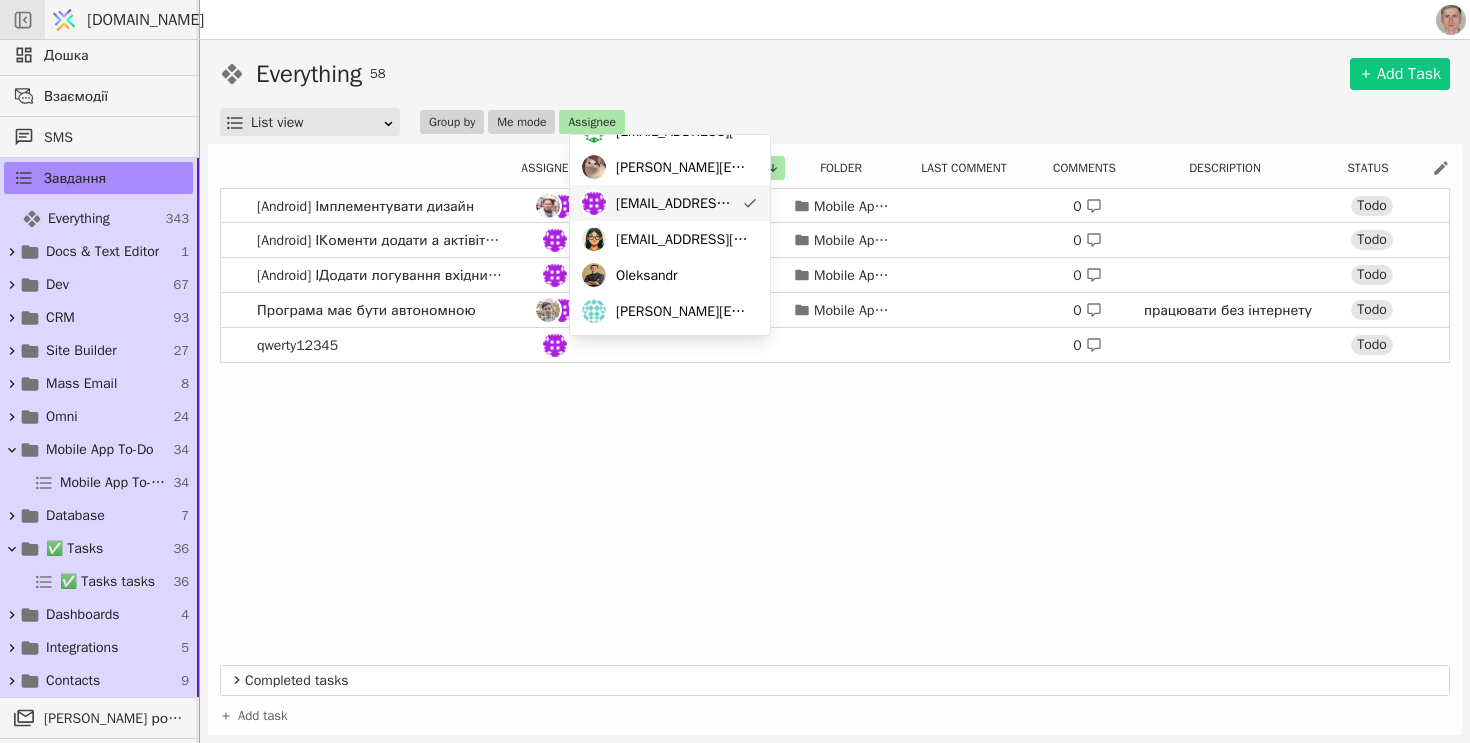 click on "[EMAIL_ADDRESS][PERSON_NAME][DOMAIN_NAME]" at bounding box center [675, 203] 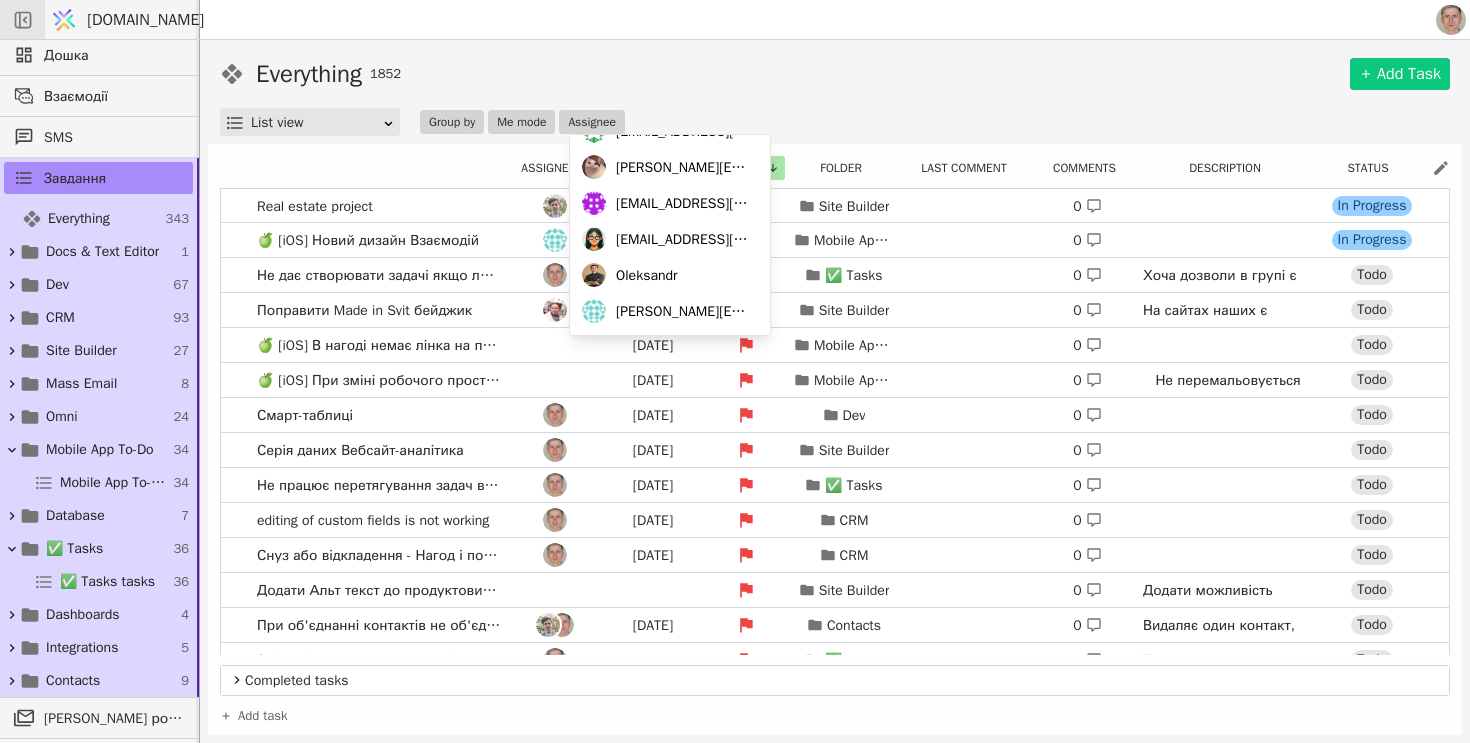 click on "Everything 1852 Add Task List view Group by Me mode Assignee" at bounding box center (835, 96) 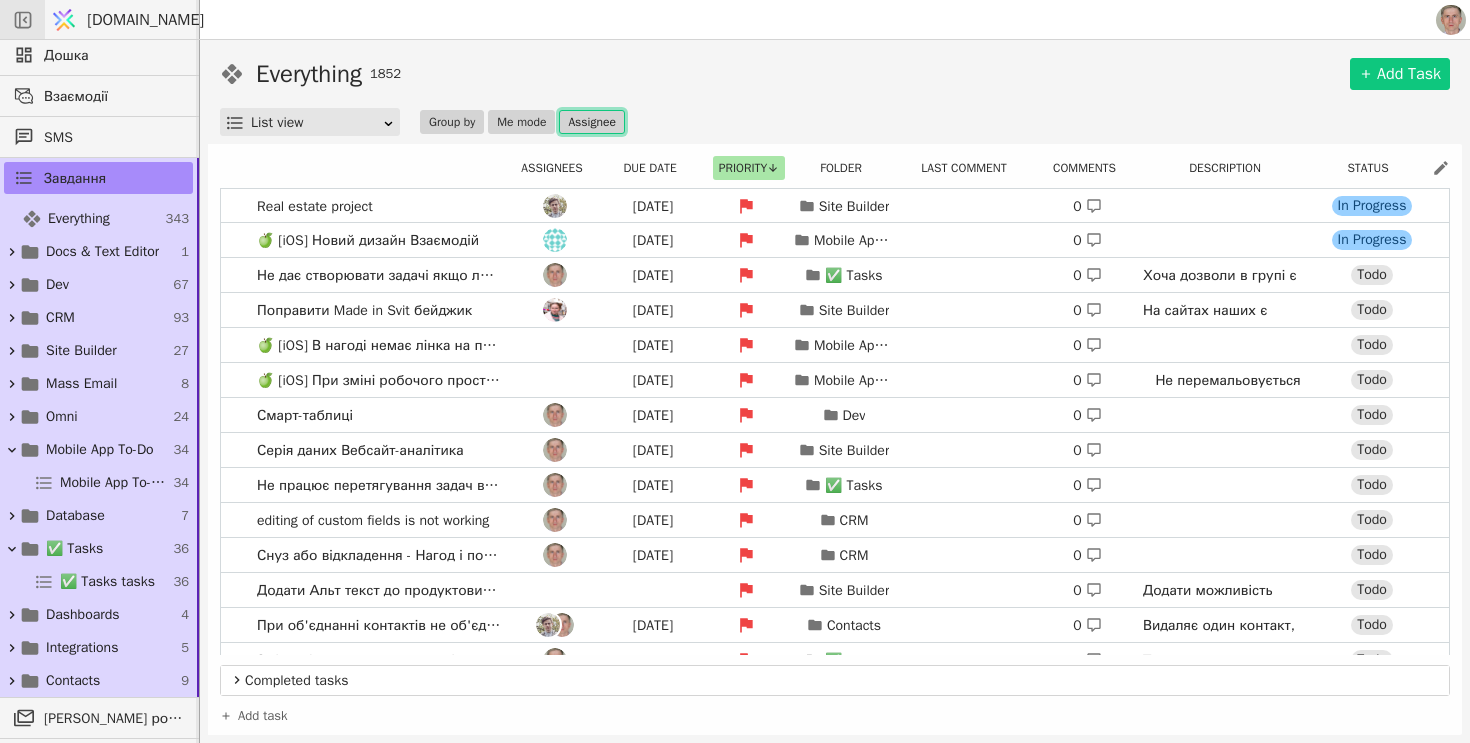 click on "Assignee" at bounding box center [591, 122] 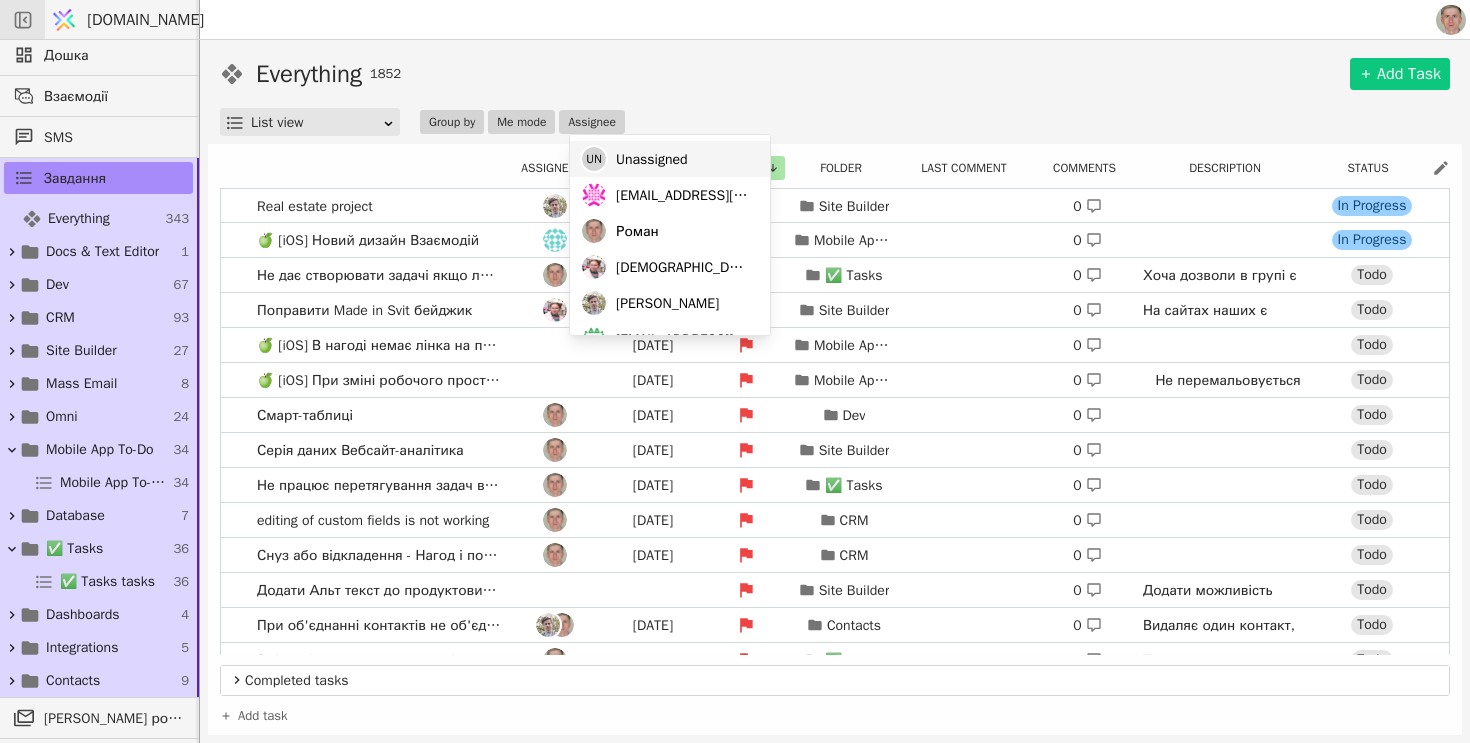 click on "Unassigned" at bounding box center [652, 159] 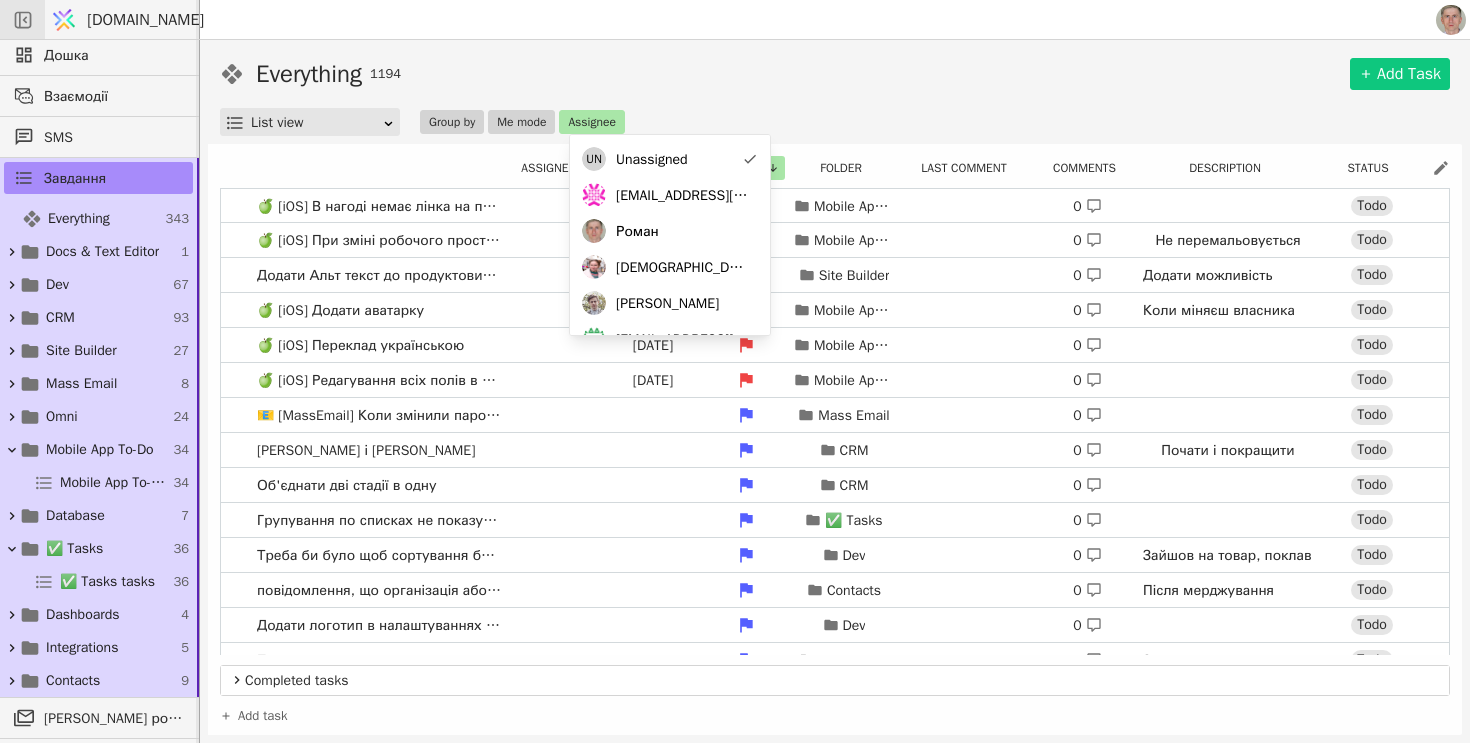 click on "Everything 1194 Add Task" at bounding box center [835, 74] 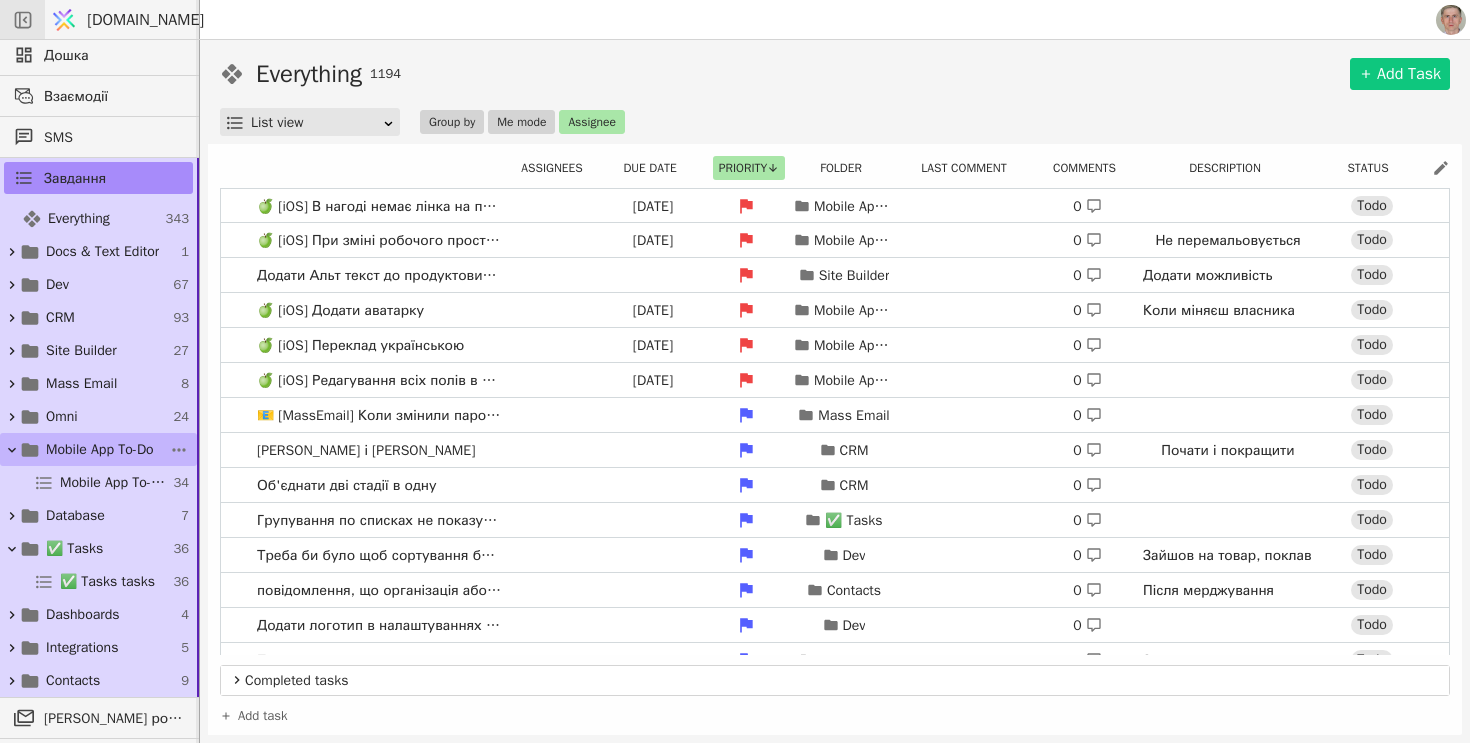 click on "Mobile App To-Do" at bounding box center (100, 449) 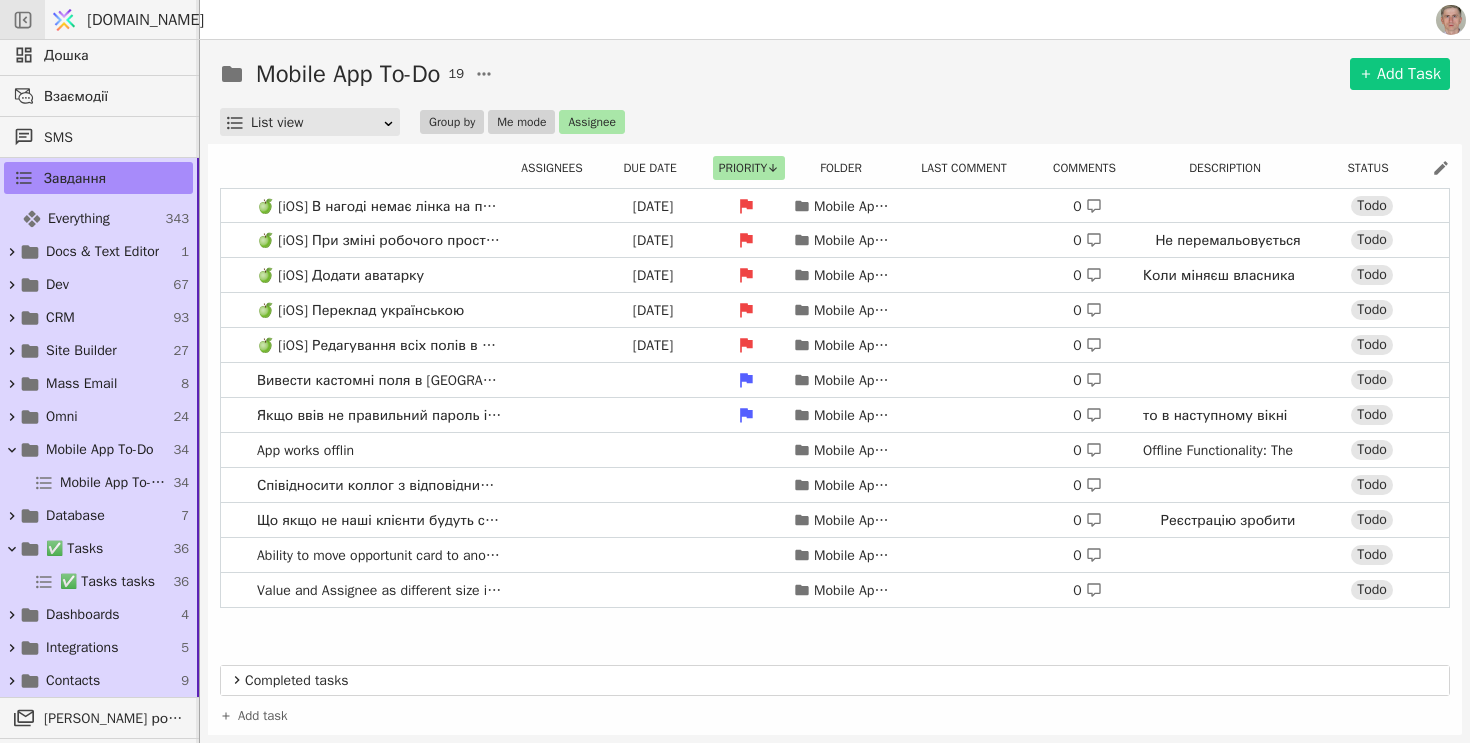 click on "Mobile App To-Do 19 Add Task" at bounding box center [835, 74] 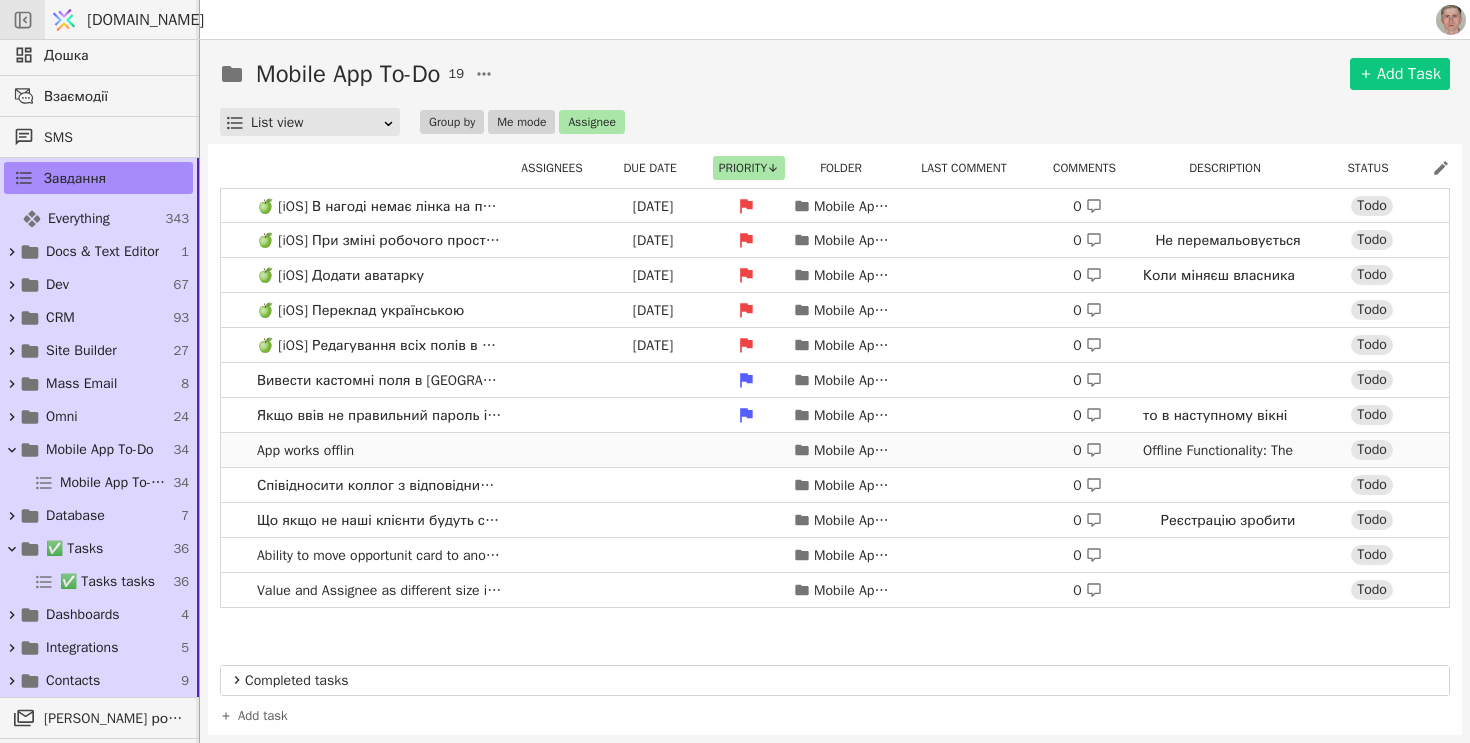 click on "App works offlin Mobile App To-Do 0   Offline Functionality: The app works offline, syncing your data as soon as you connect to the internet. Todo" at bounding box center (835, 450) 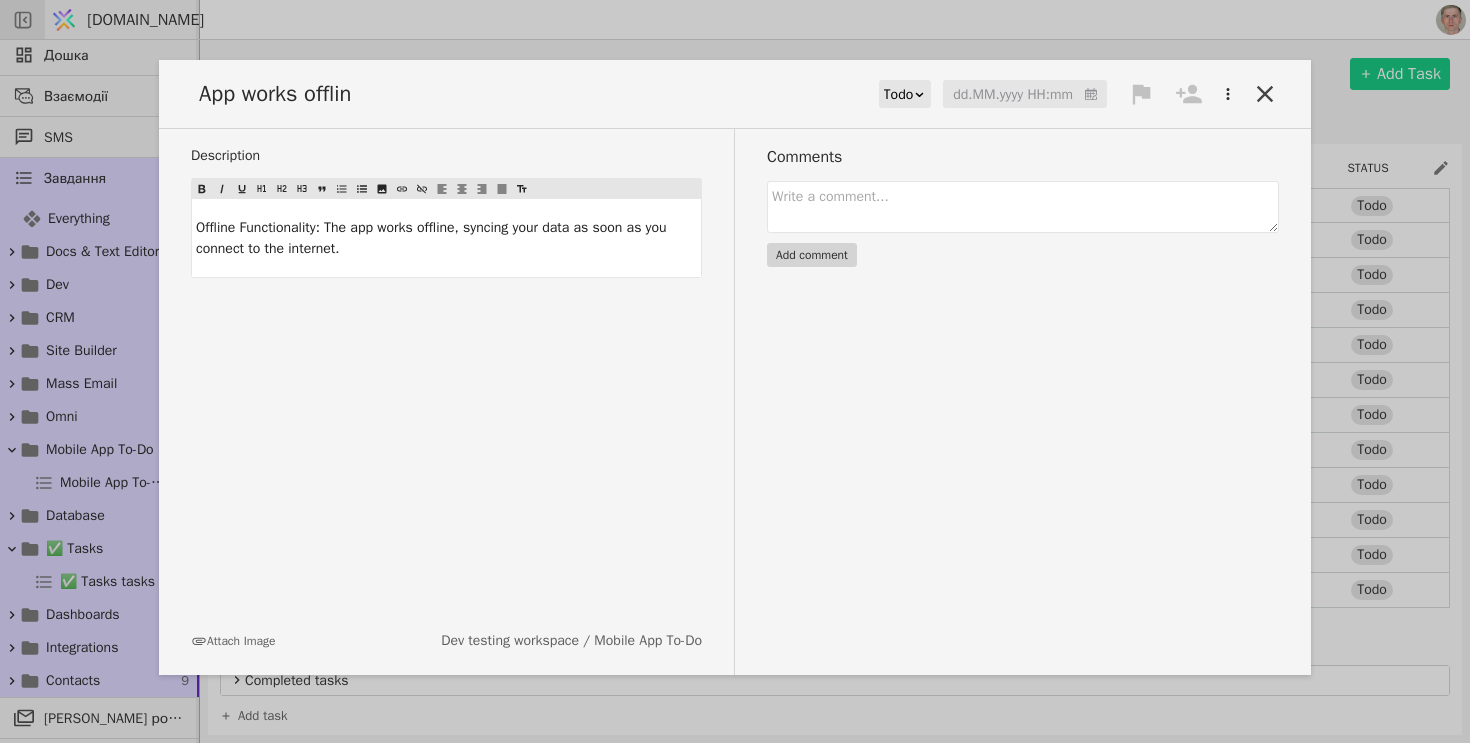 click on "App works offlin" at bounding box center (281, 94) 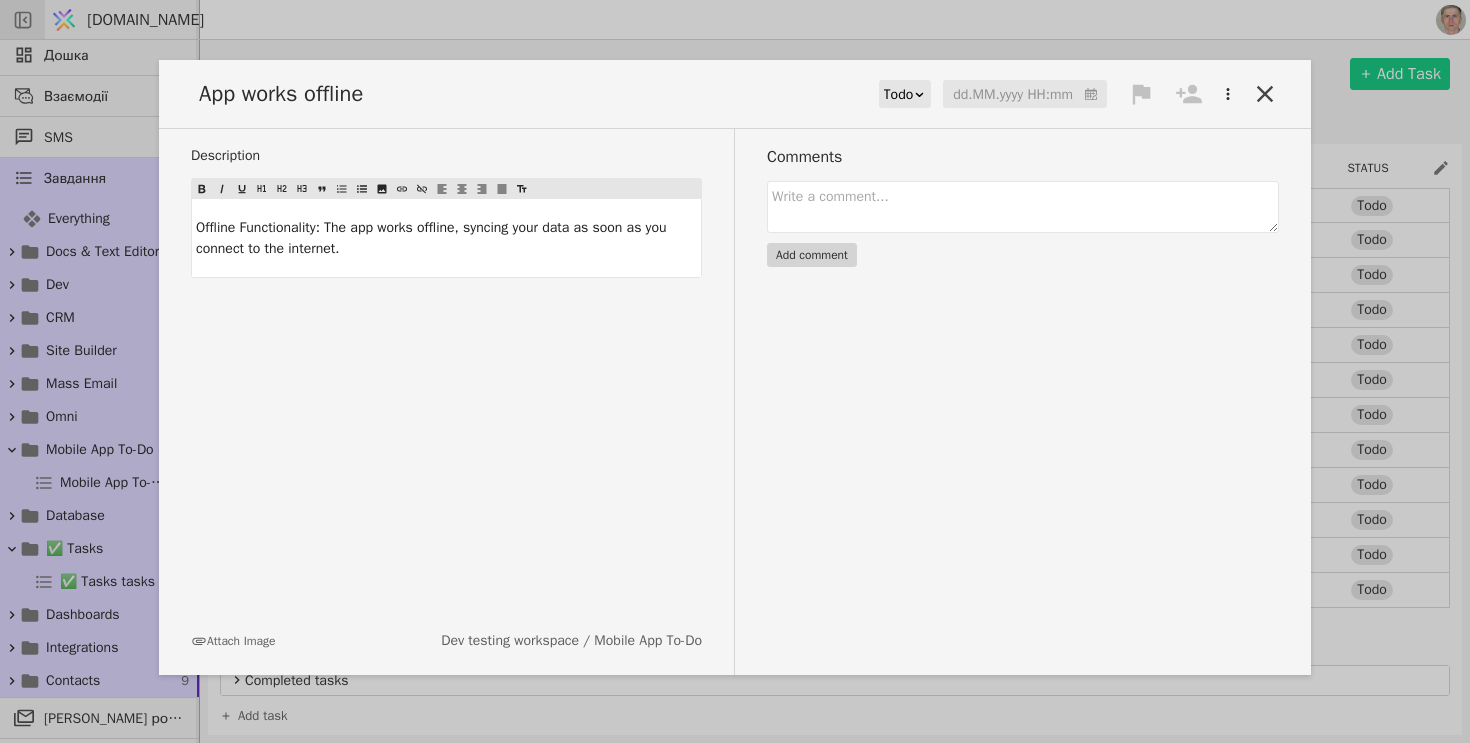 click 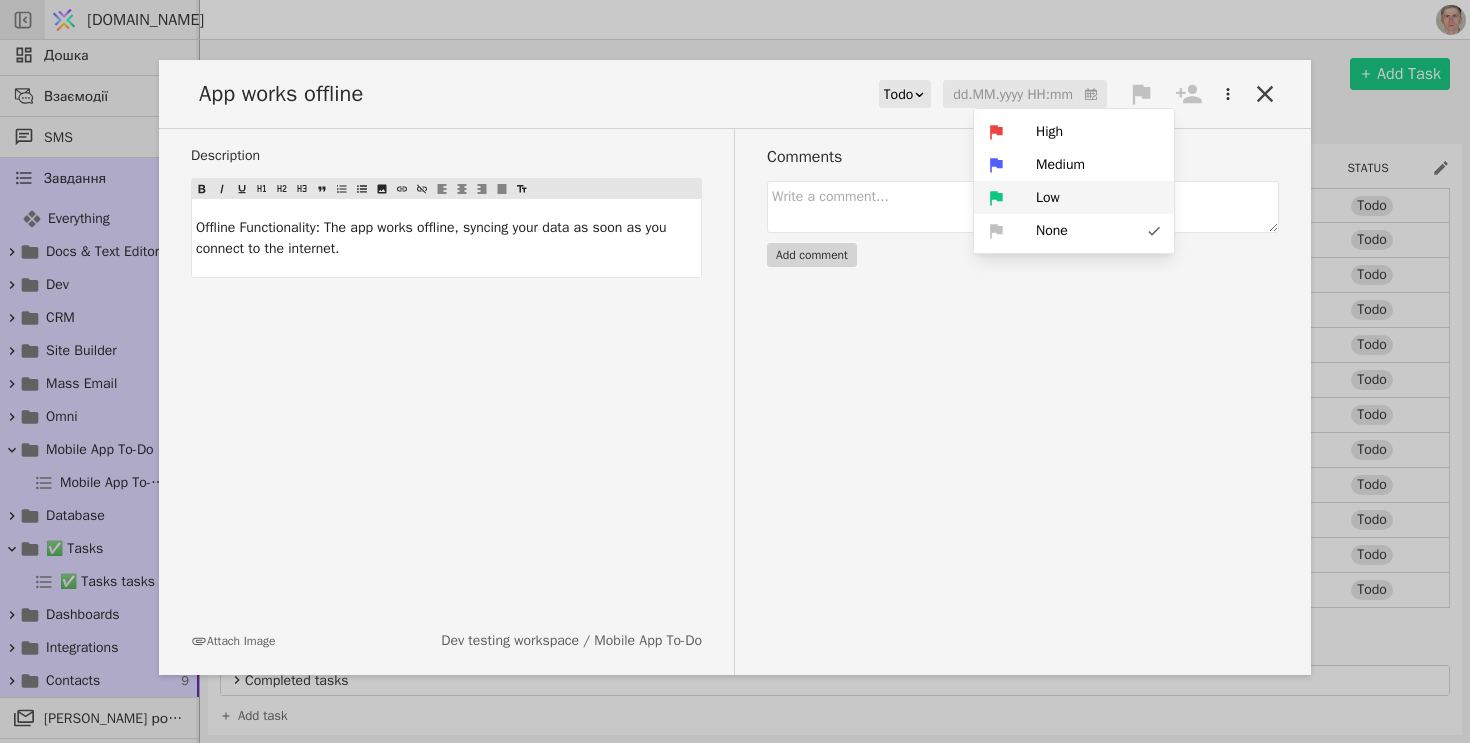 click on "Low" at bounding box center (1074, 197) 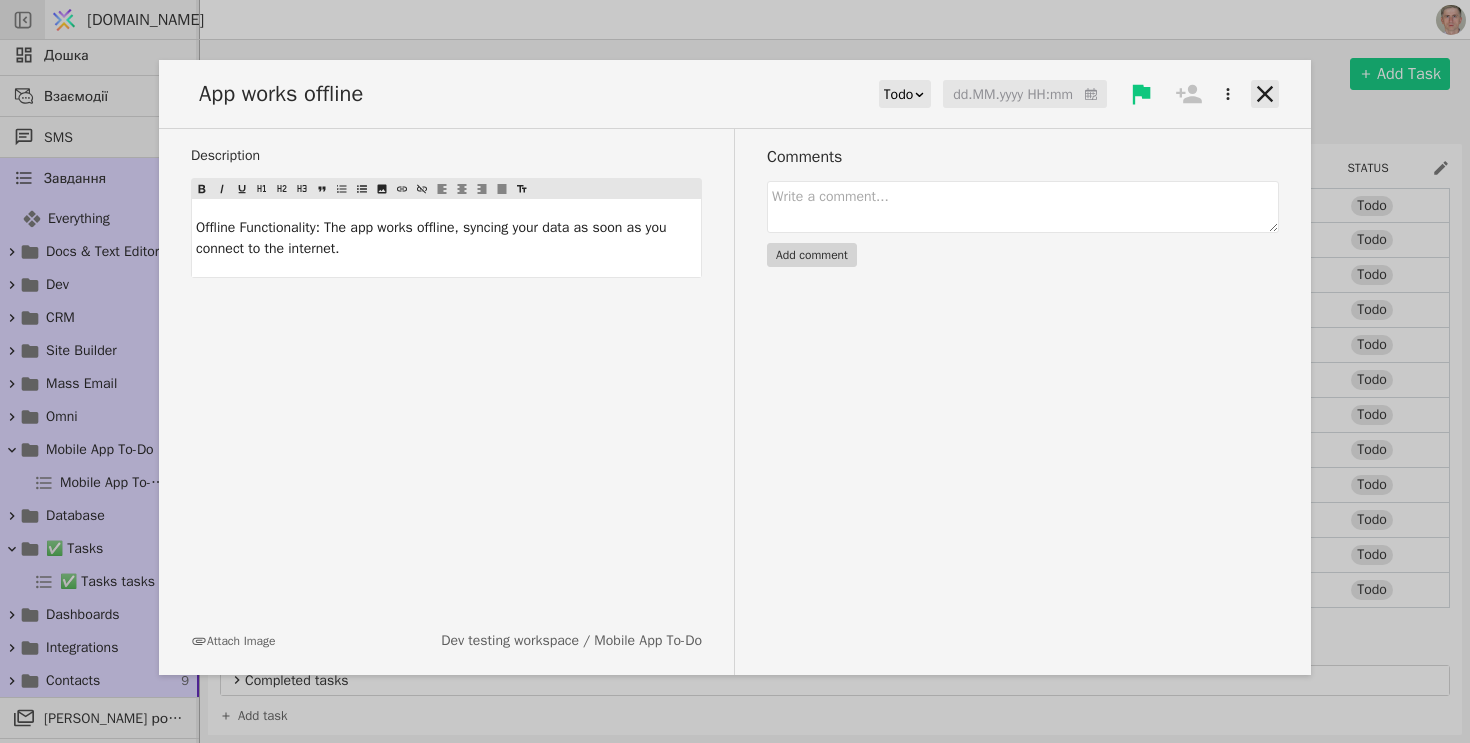 click 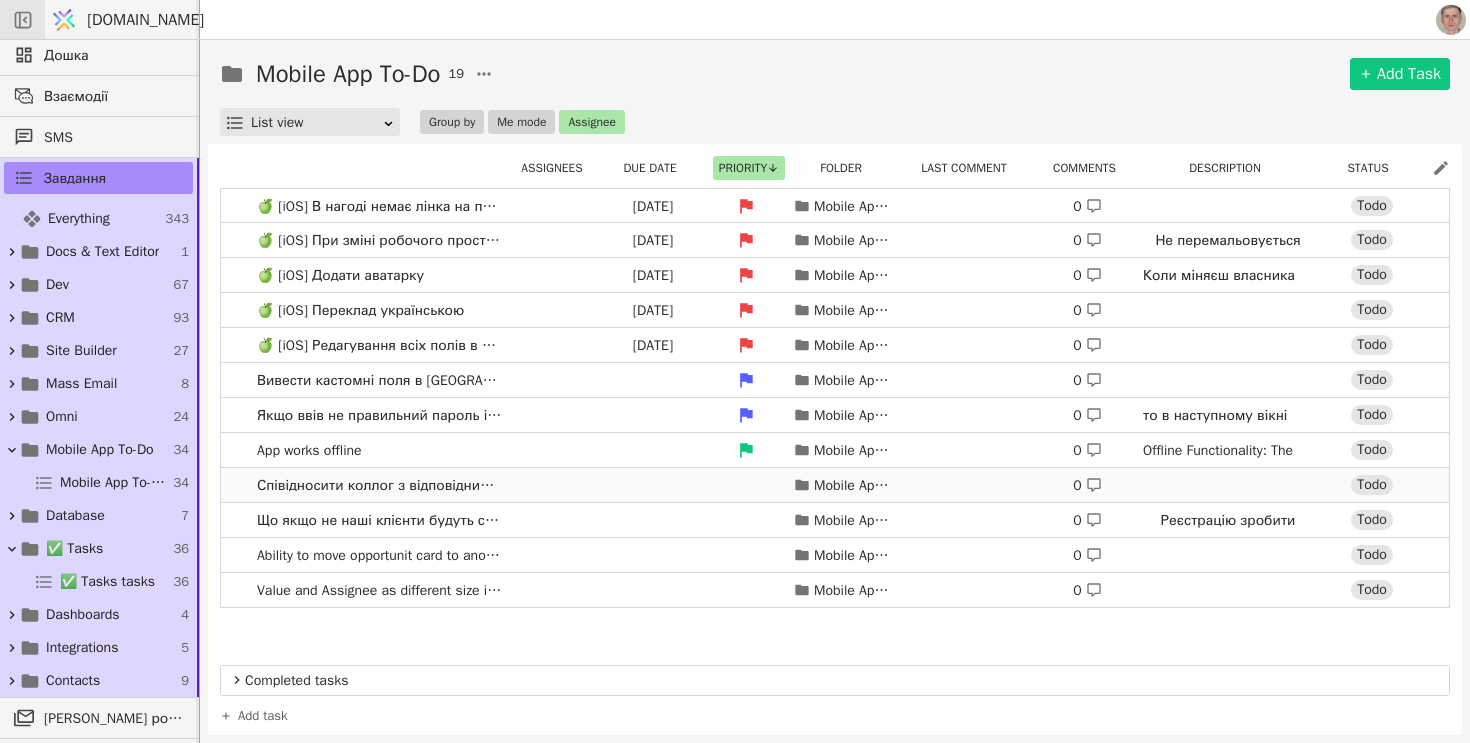 click at bounding box center [555, 485] 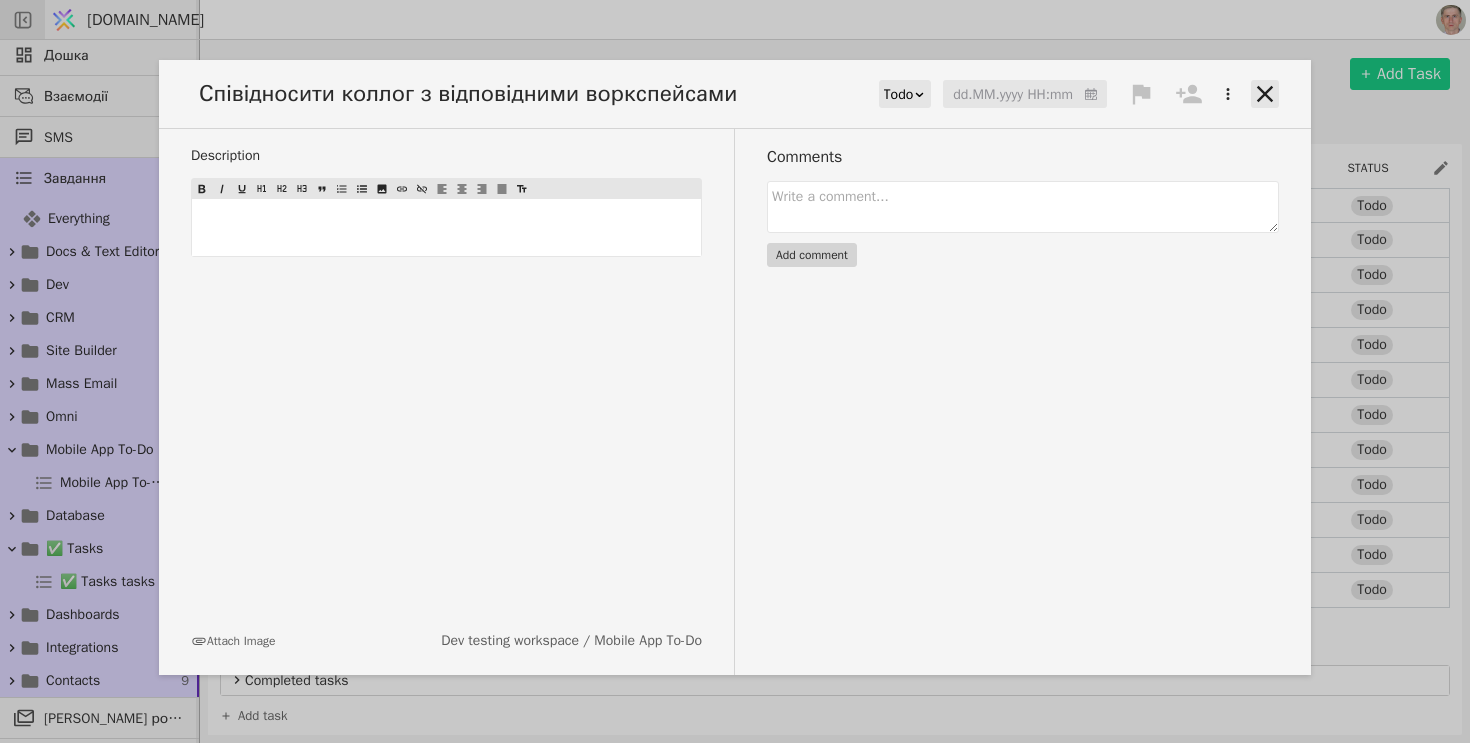 click 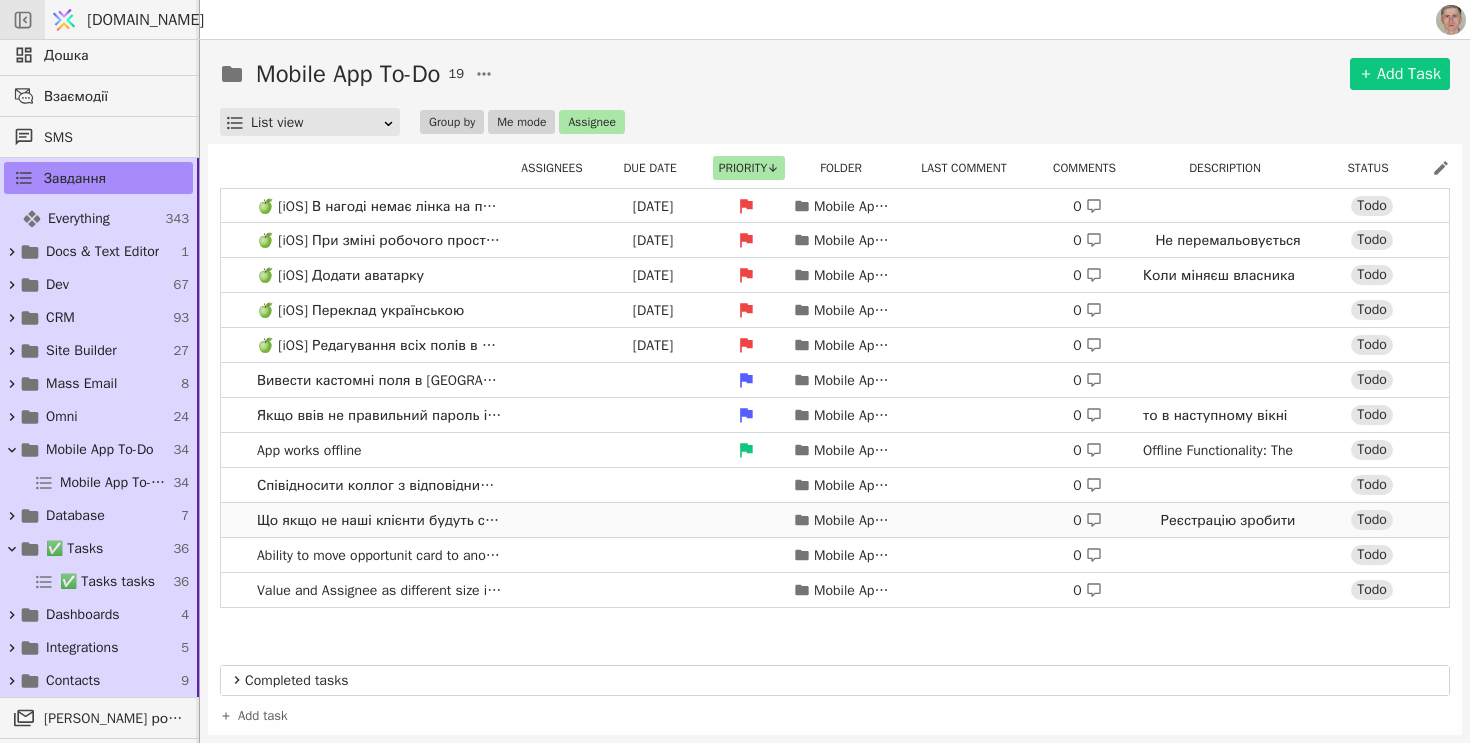 click on "Mobile App To-Do 0   Реєстрацію зробити Todo" at bounding box center [965, 520] 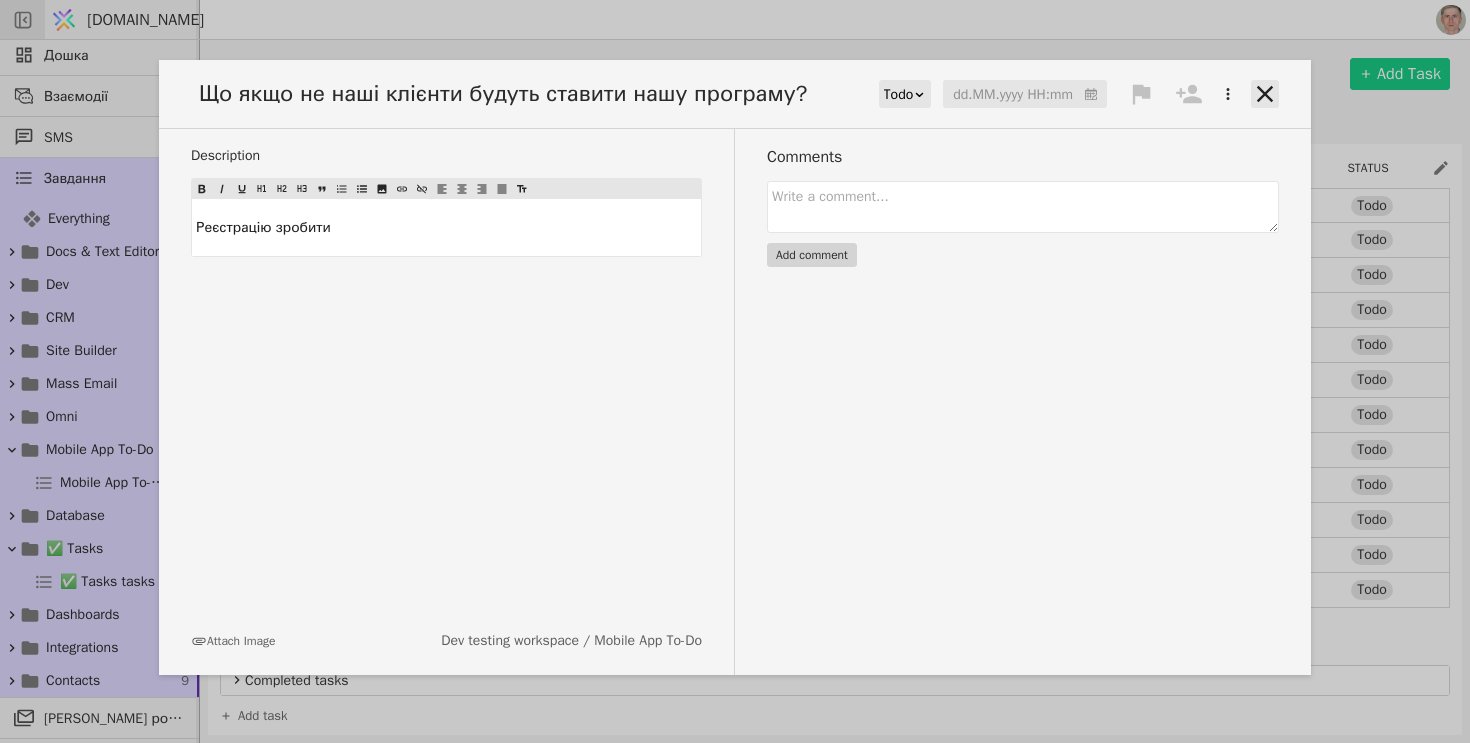 click 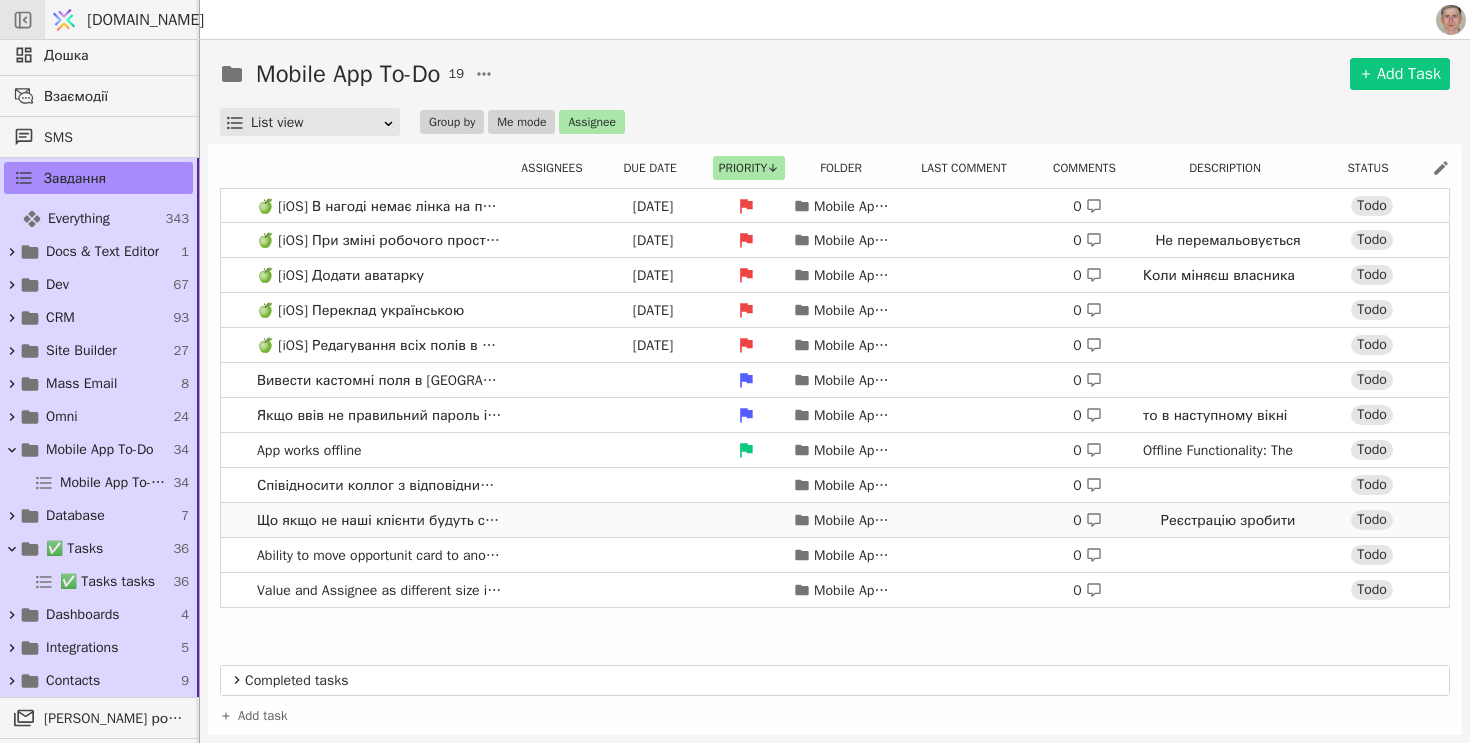 click at bounding box center (555, 520) 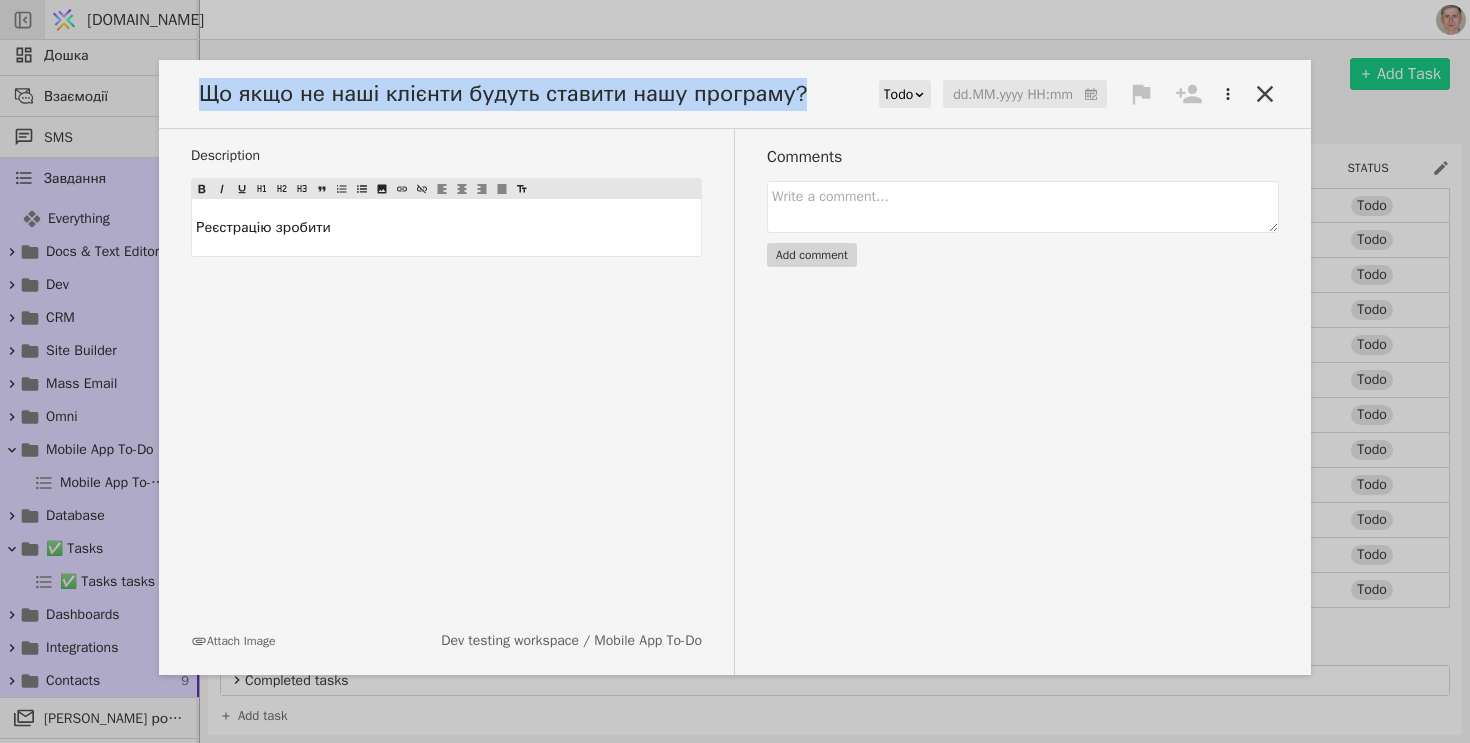 drag, startPoint x: 840, startPoint y: 91, endPoint x: 27, endPoint y: 58, distance: 813.6695 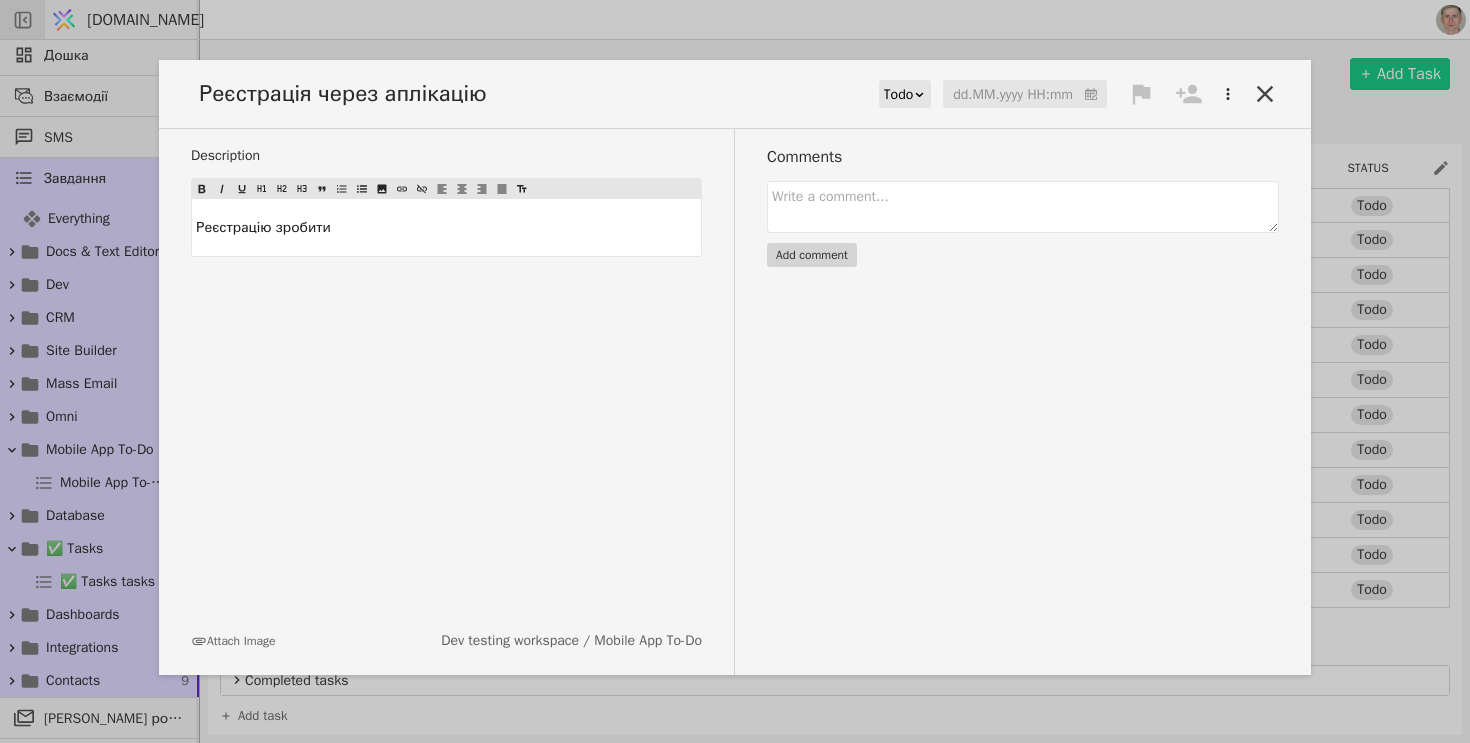 click 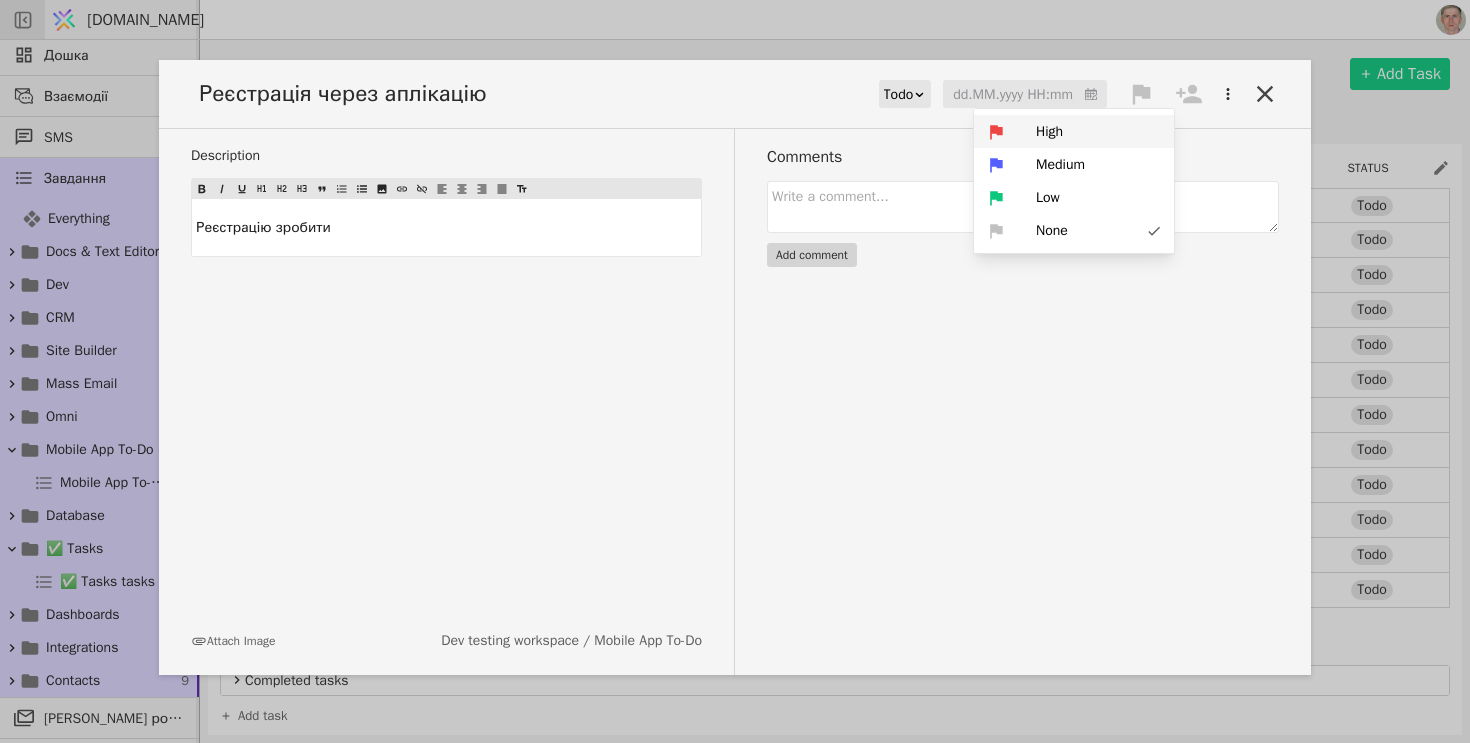 click on "High" at bounding box center [1074, 131] 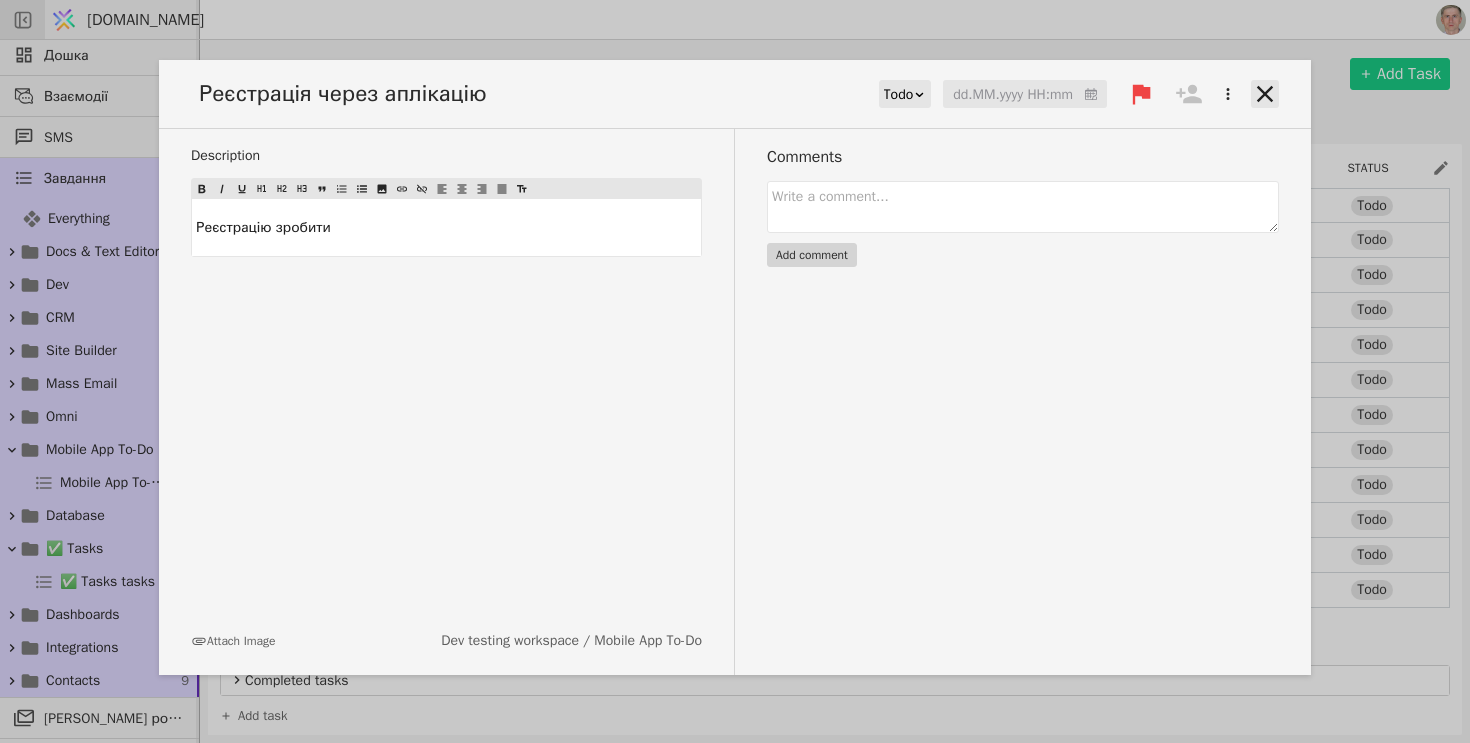 click 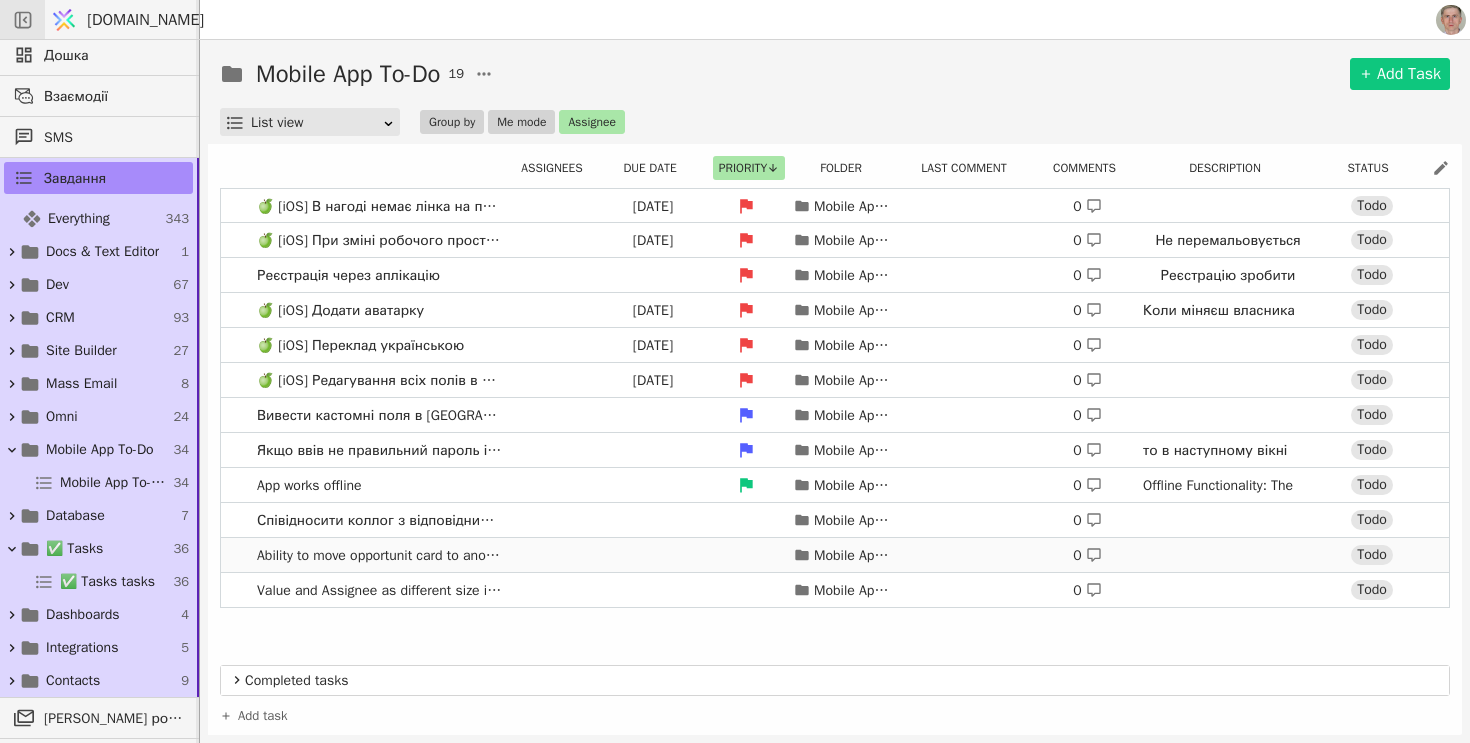 click at bounding box center [555, 555] 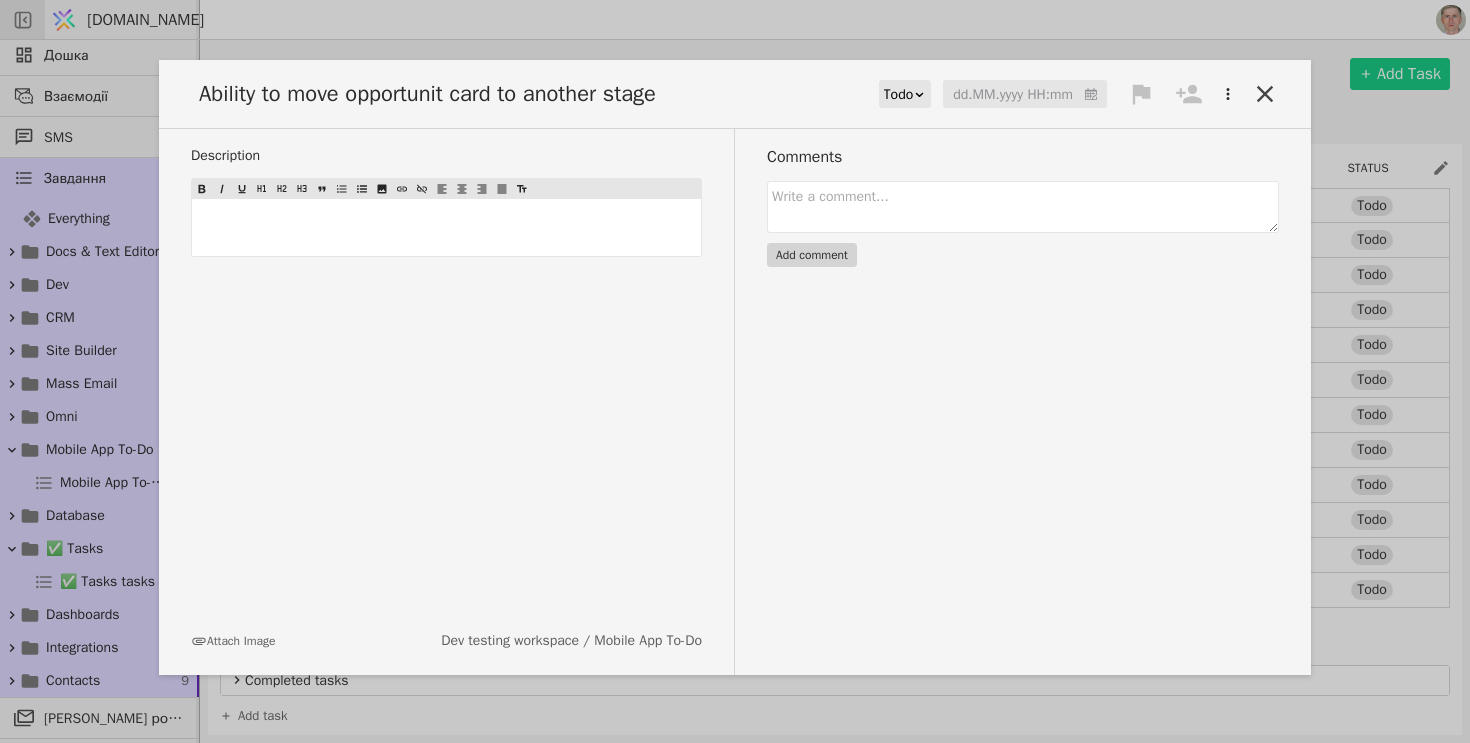 click on "Ability to move opportunit card to another stage" at bounding box center (433, 94) 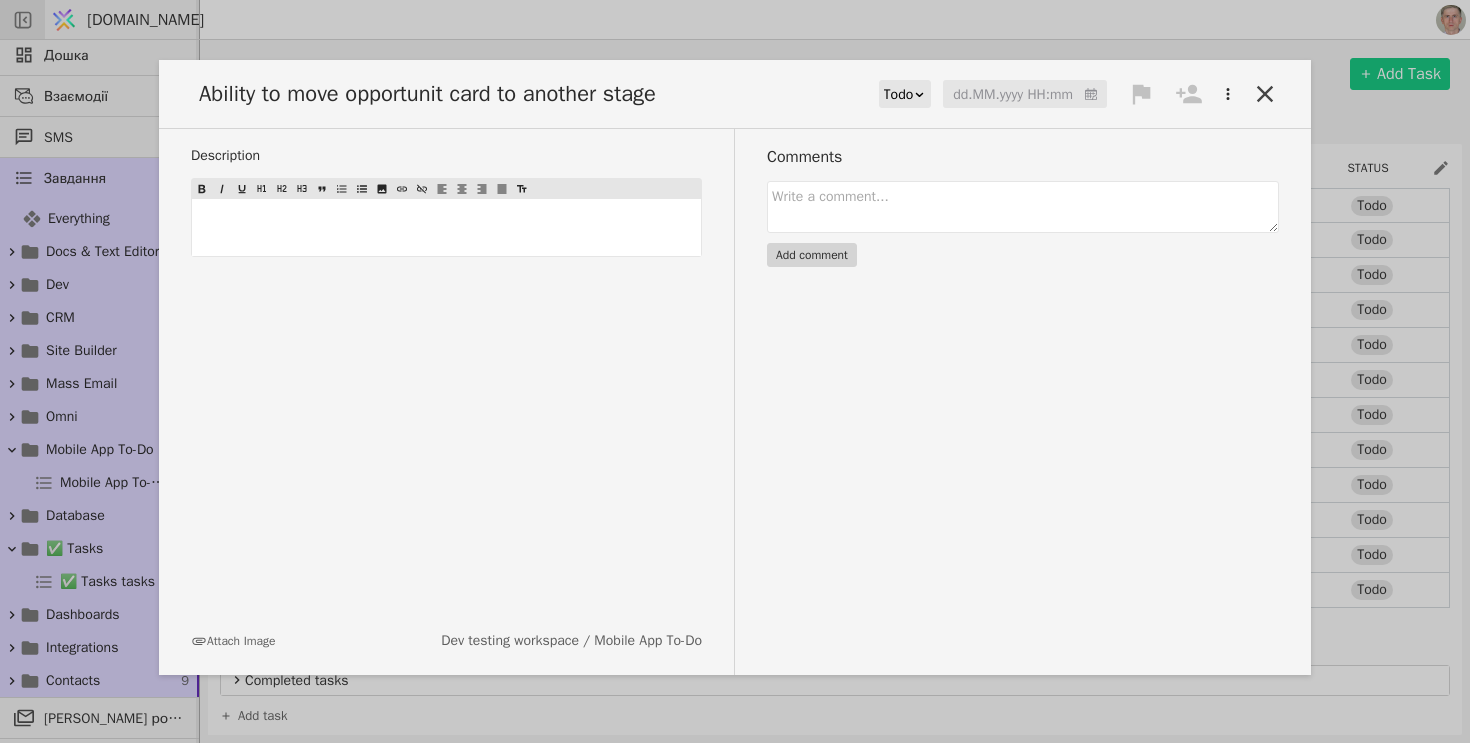 type 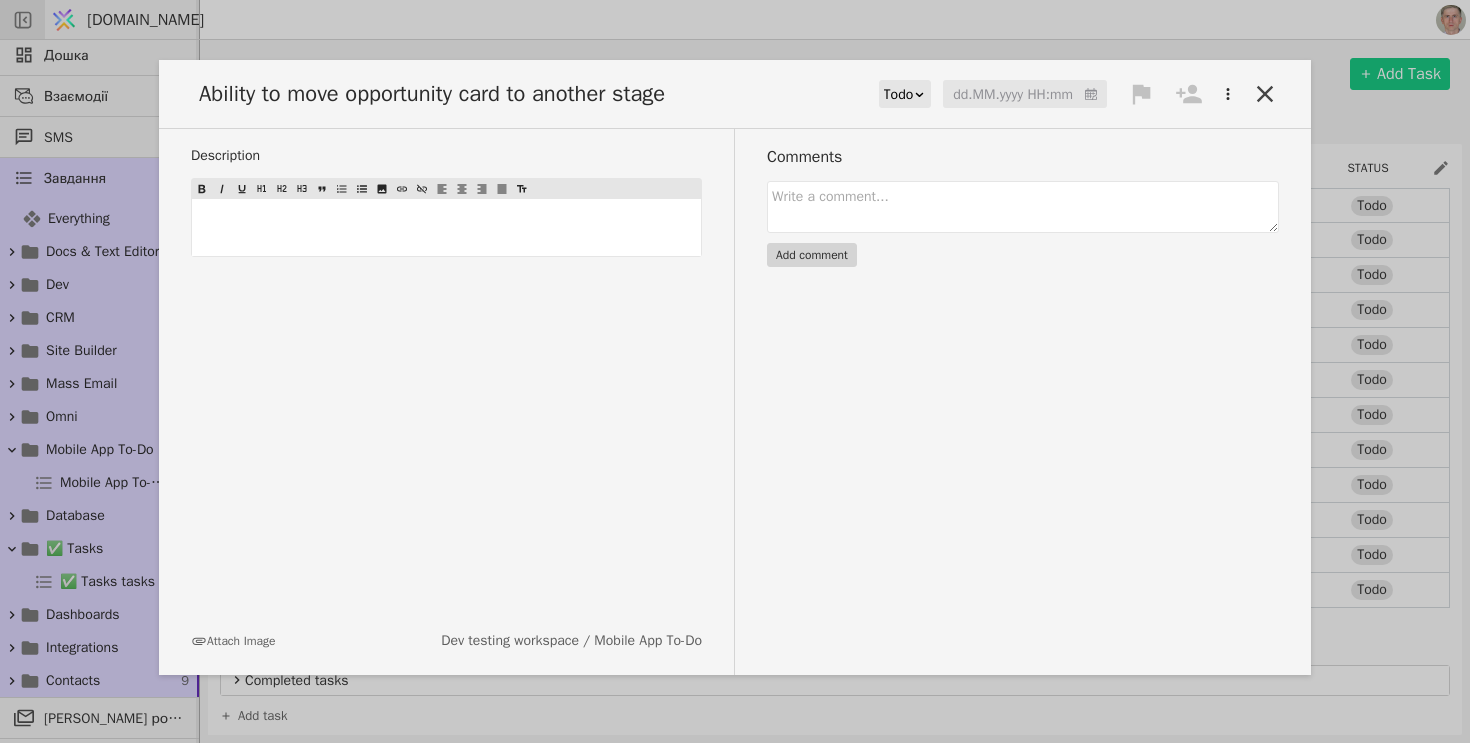 click 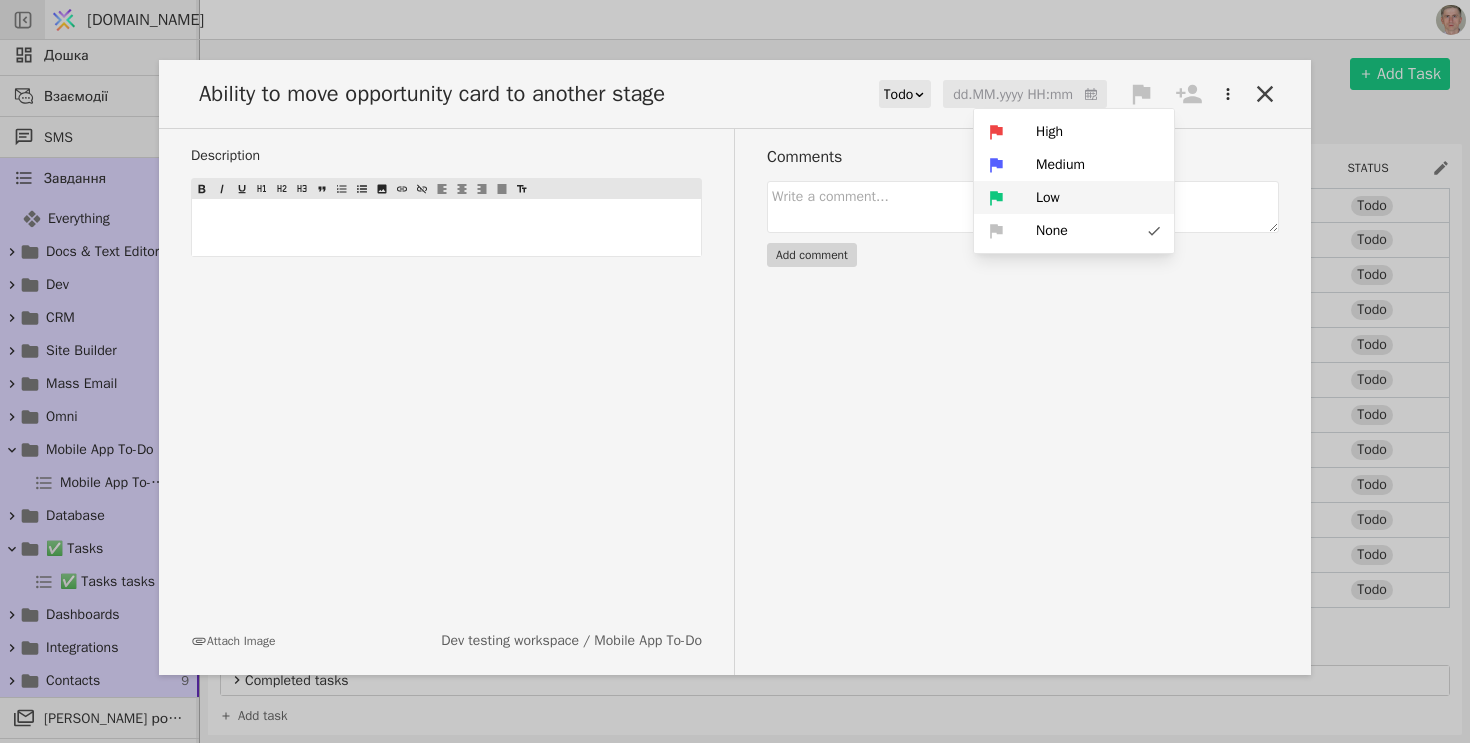 click on "Low" at bounding box center [1074, 197] 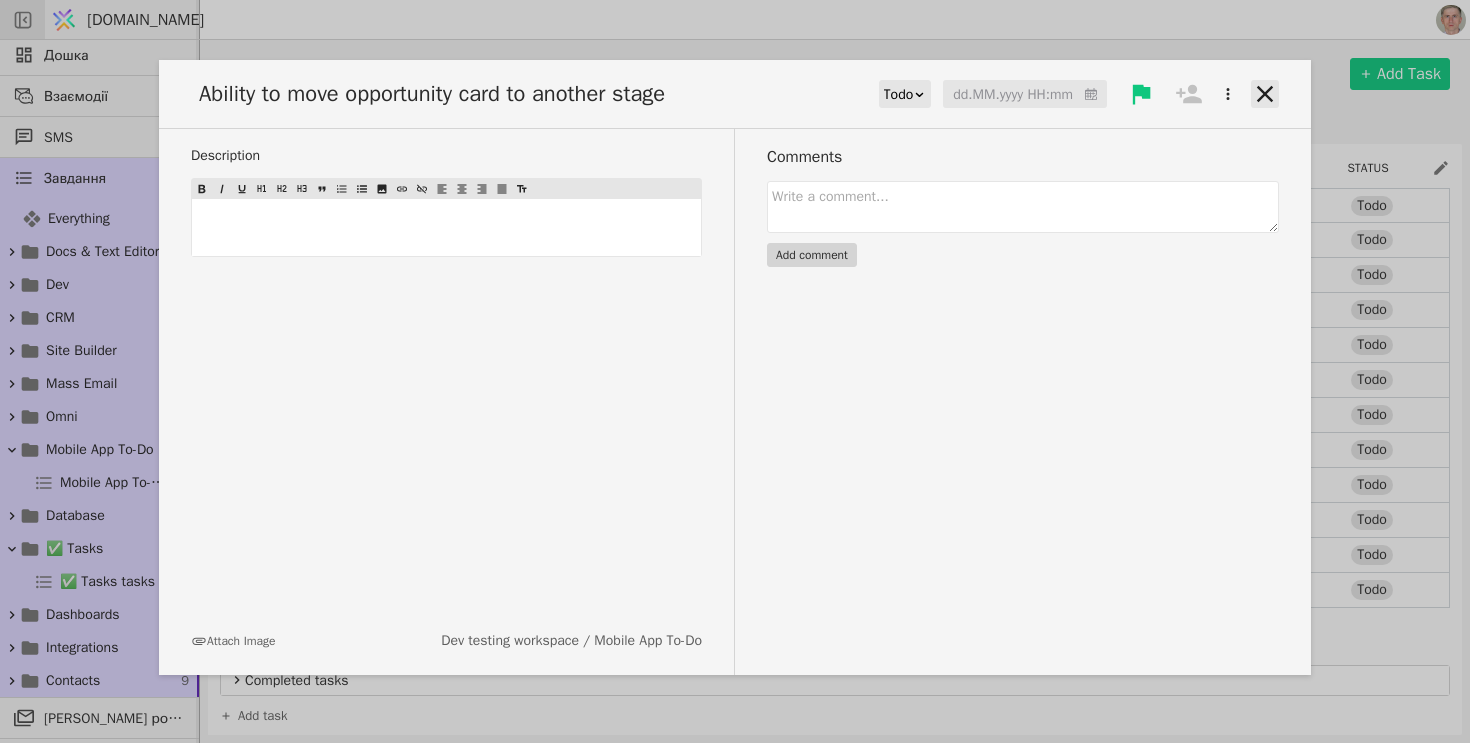 click 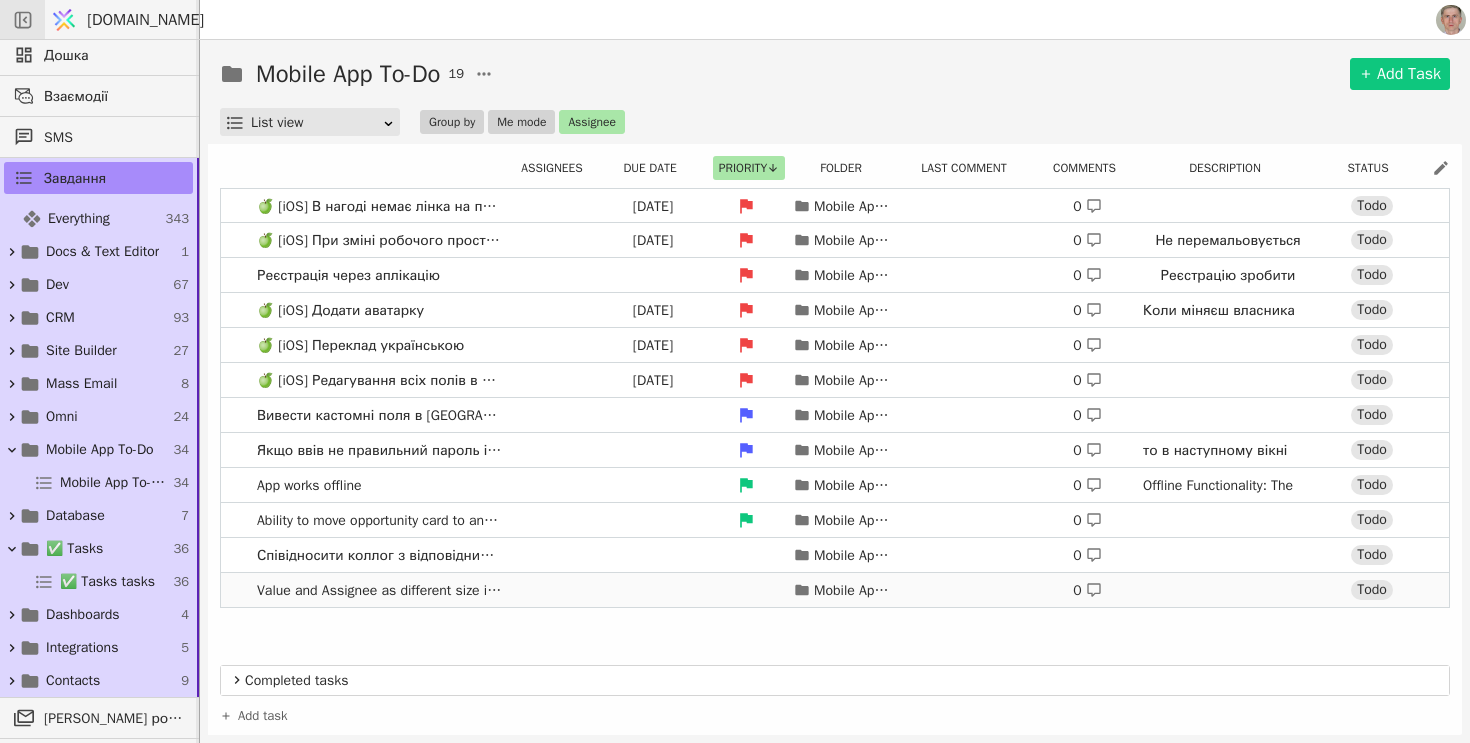 click at bounding box center (555, 590) 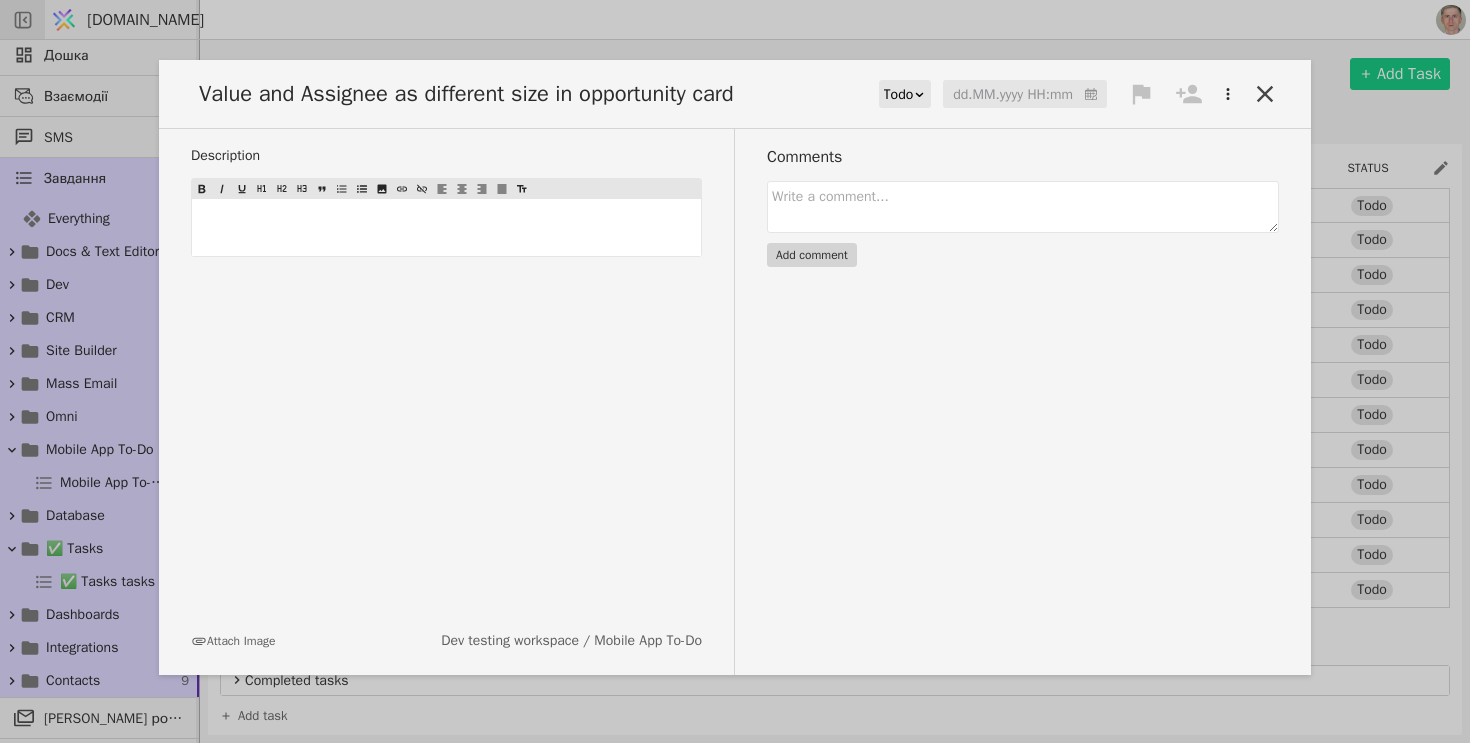 click on "Value and Assignee as different size in opportunity card Todo dd.MM.yyyy HH:mm" at bounding box center (735, 102) 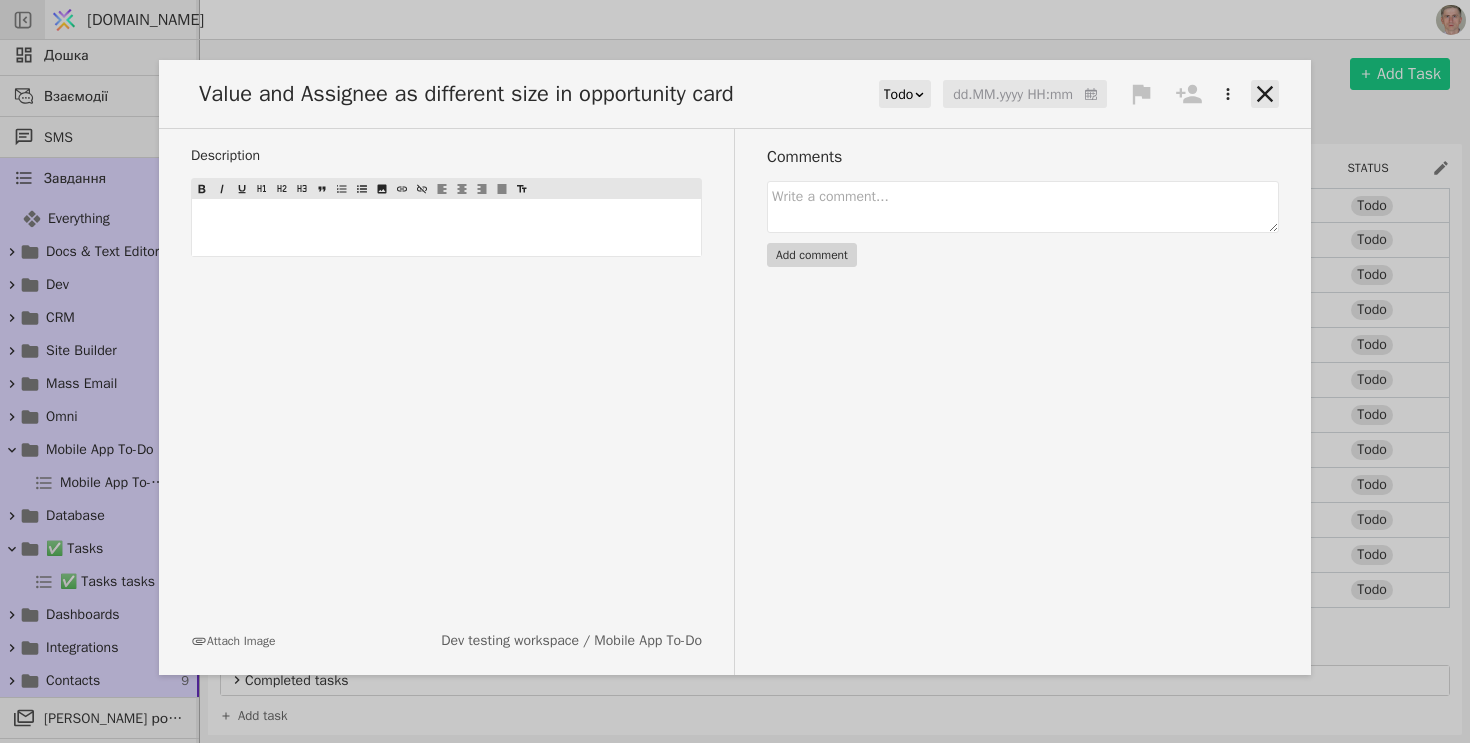 click 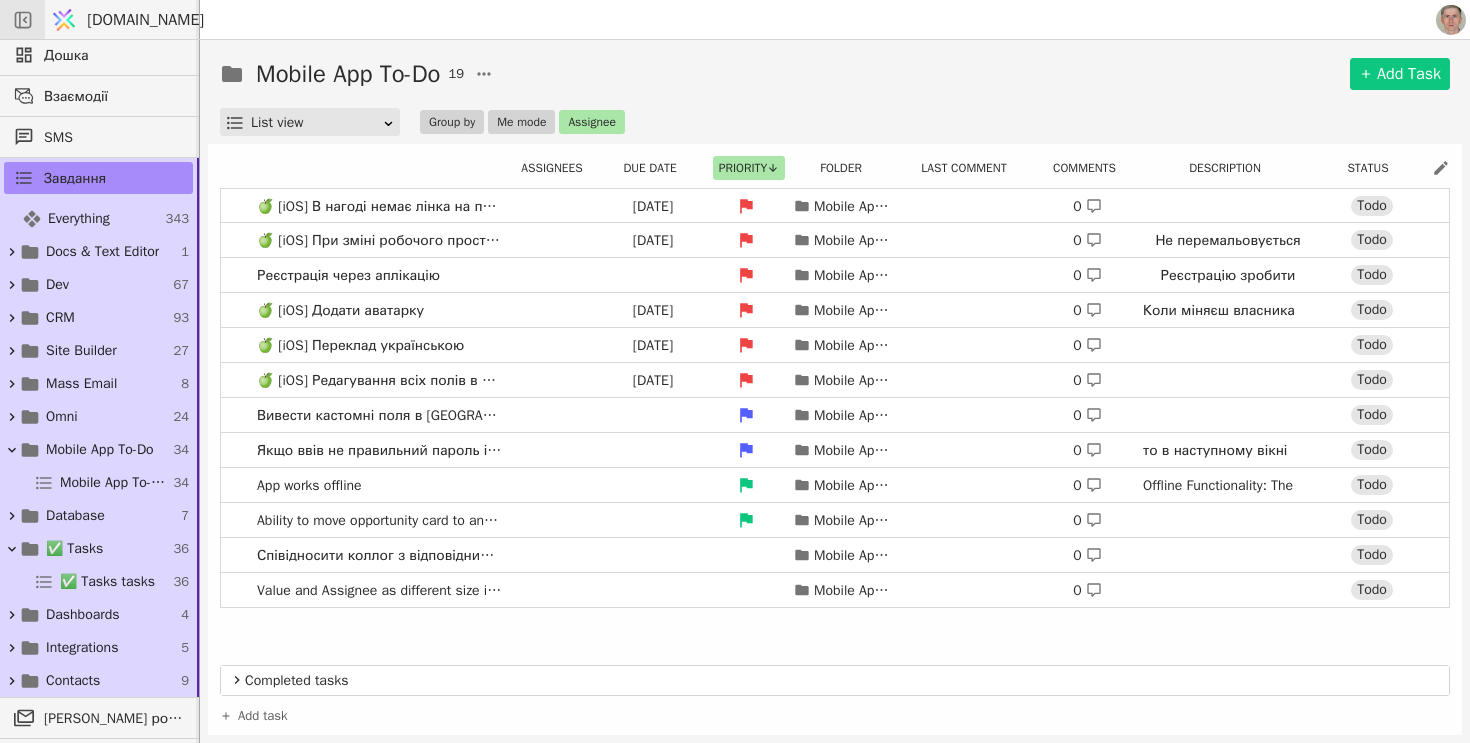 click on "Mobile App To-Do 19 Add Task" at bounding box center (835, 74) 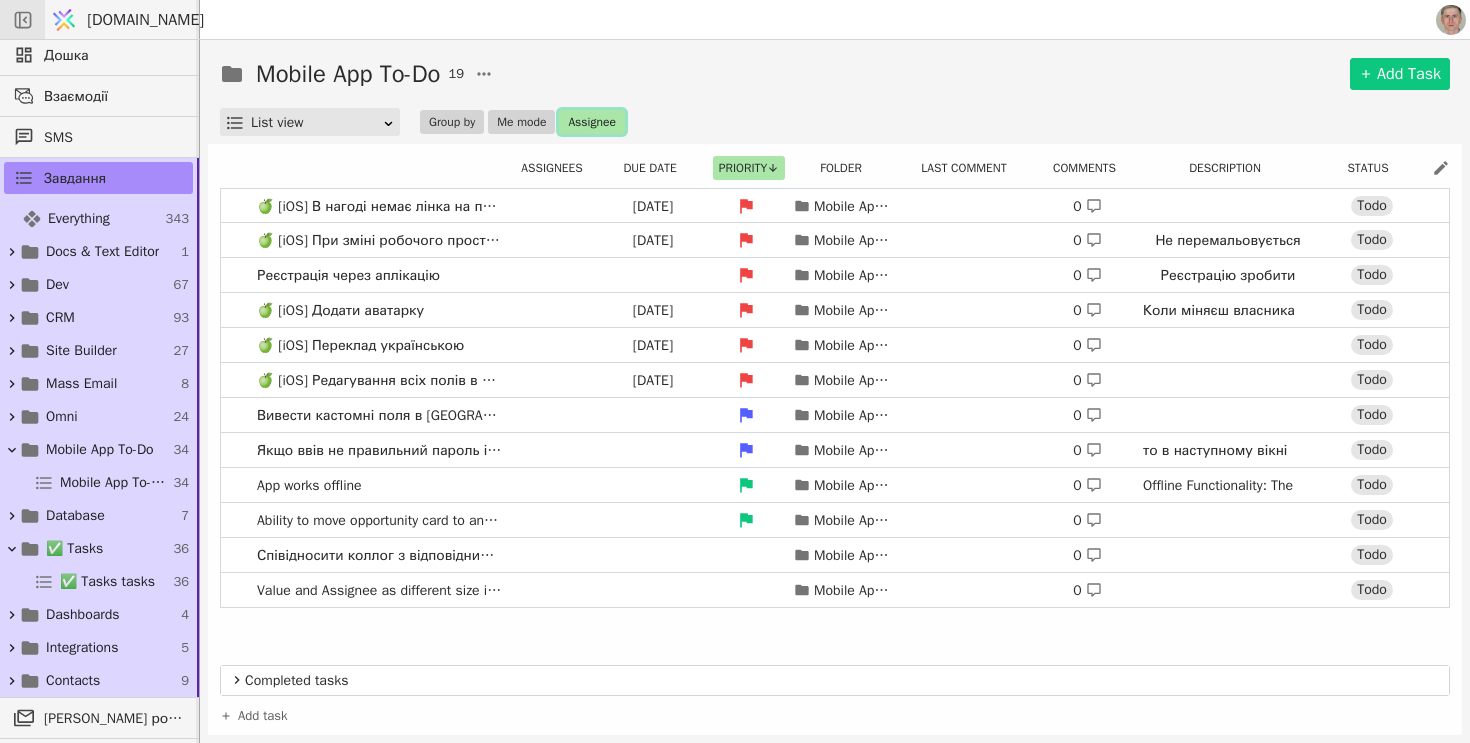click on "Assignee" at bounding box center (591, 122) 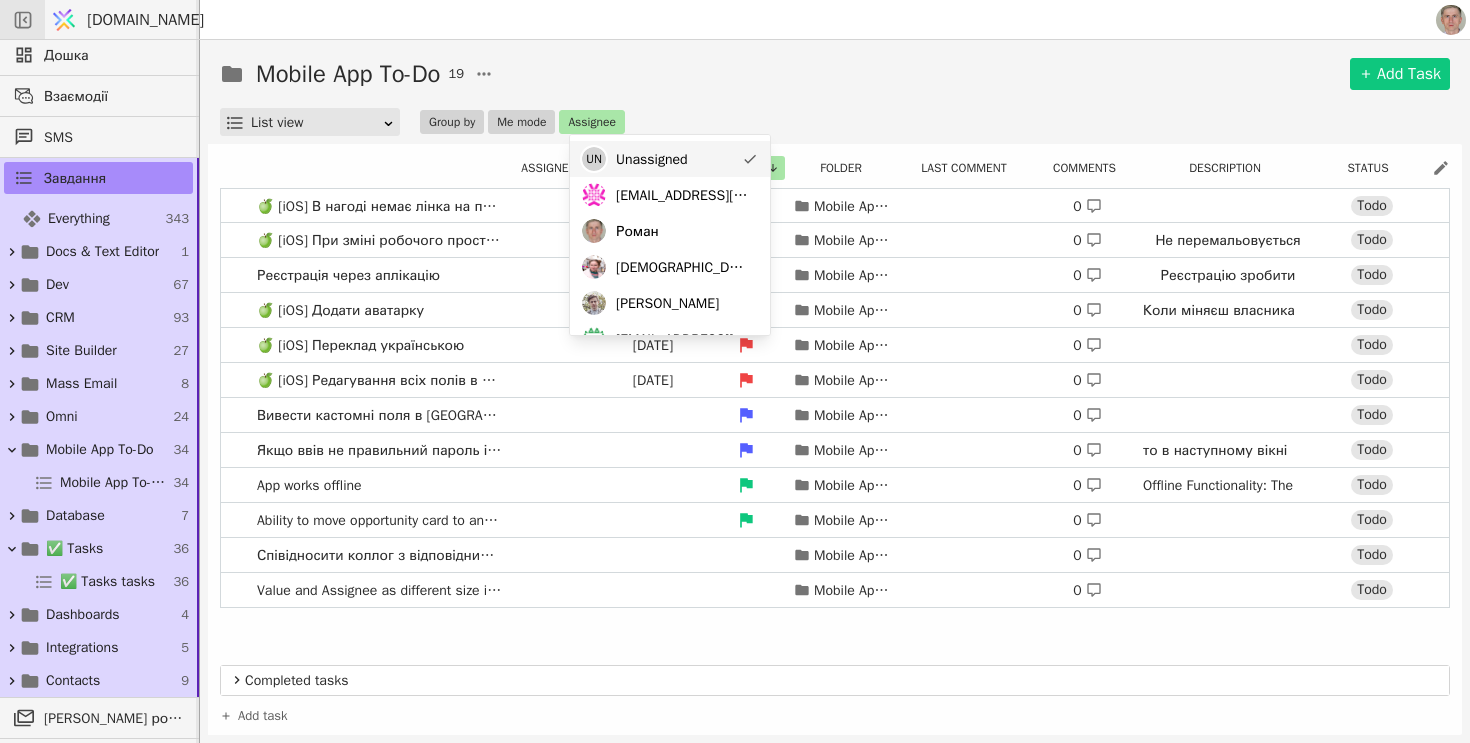 click on "Unassigned" at bounding box center [652, 159] 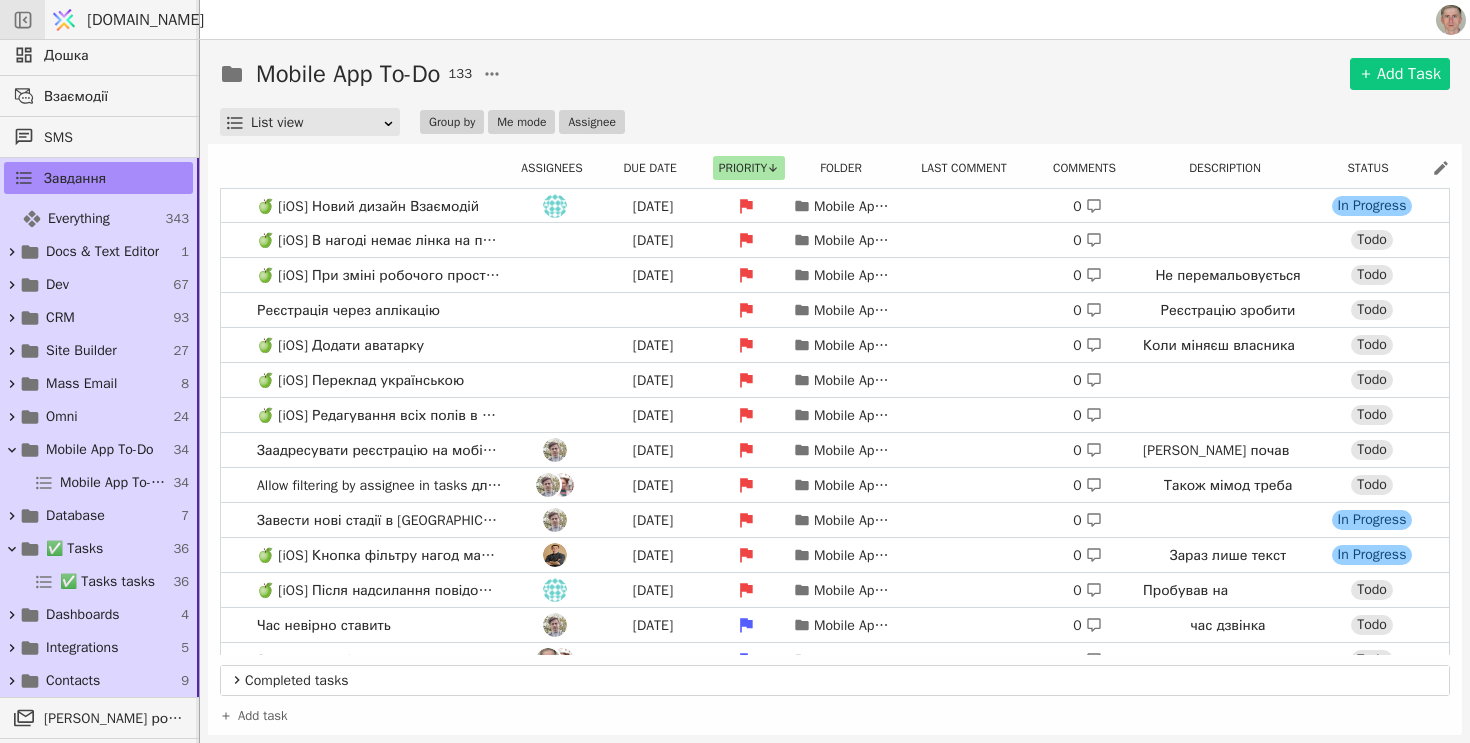 click on "Mobile App To-Do 133 Add Task" at bounding box center [835, 74] 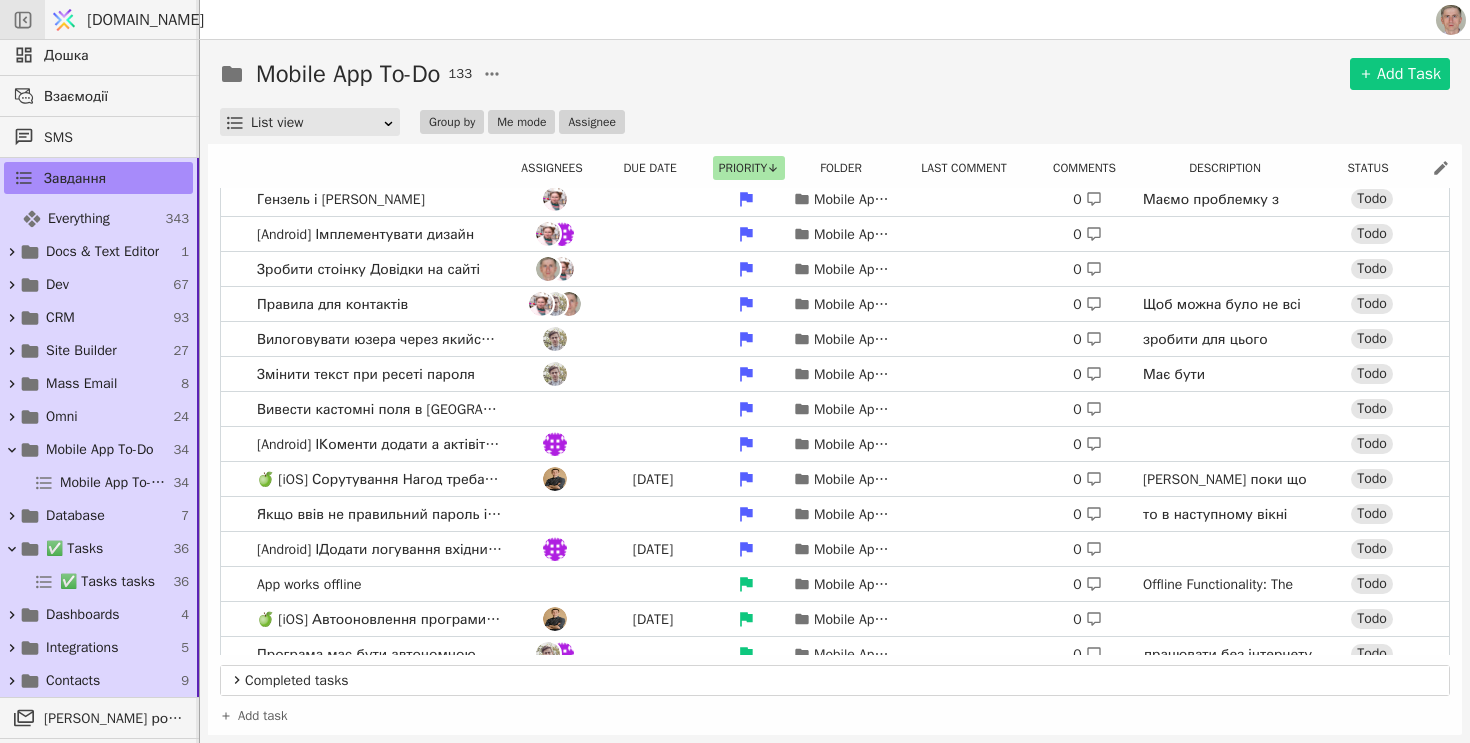 scroll, scrollTop: 470, scrollLeft: 0, axis: vertical 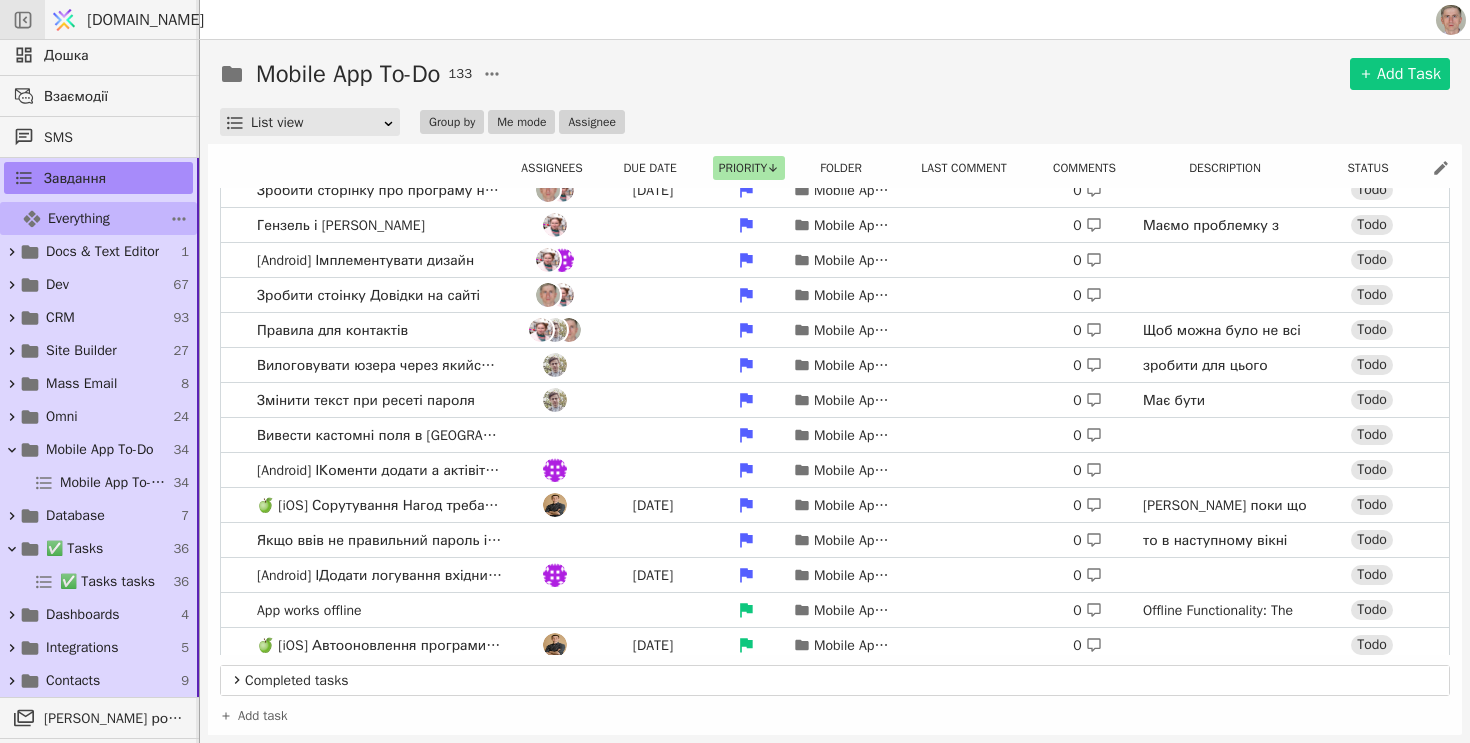 click on "Everything" at bounding box center [79, 218] 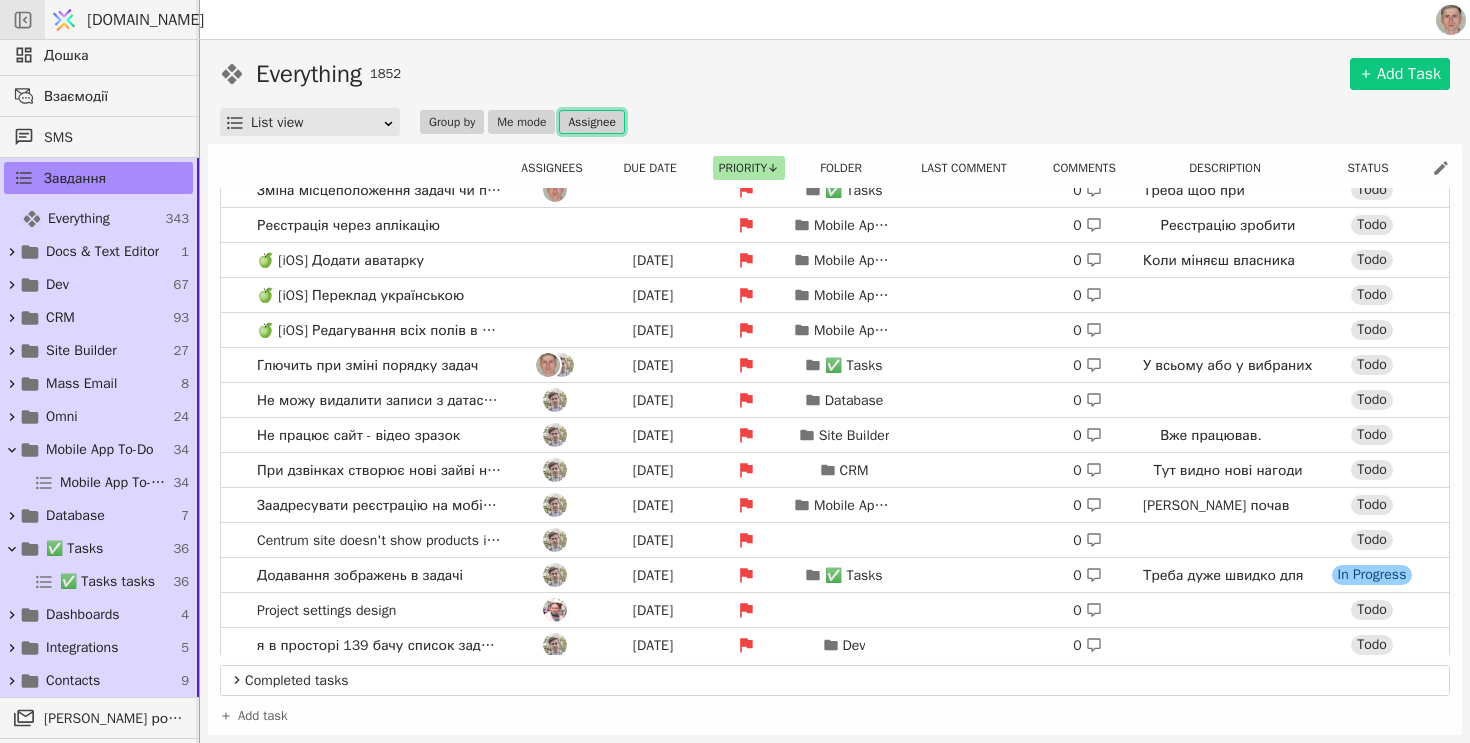 click on "Assignee" at bounding box center (591, 122) 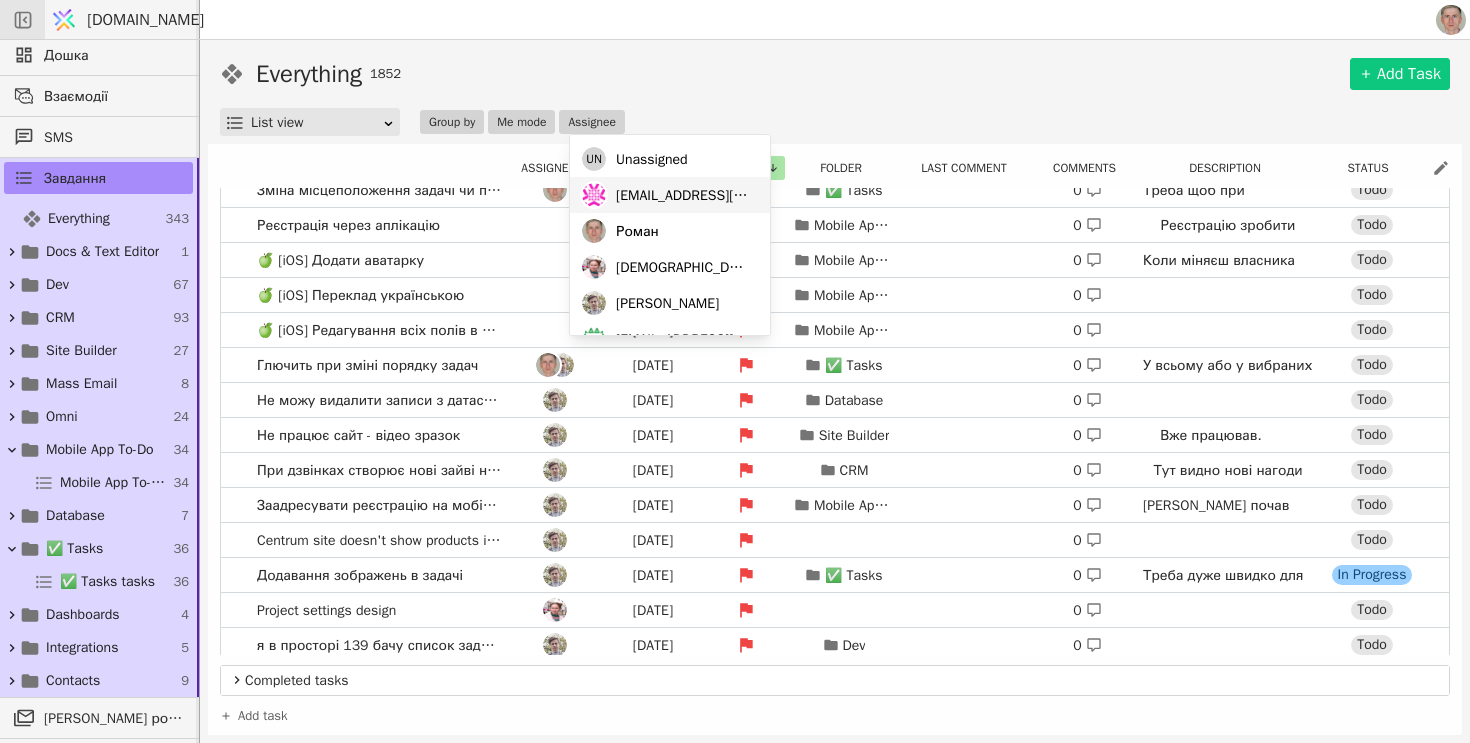 click on "[EMAIL_ADDRESS][DOMAIN_NAME]" at bounding box center [683, 195] 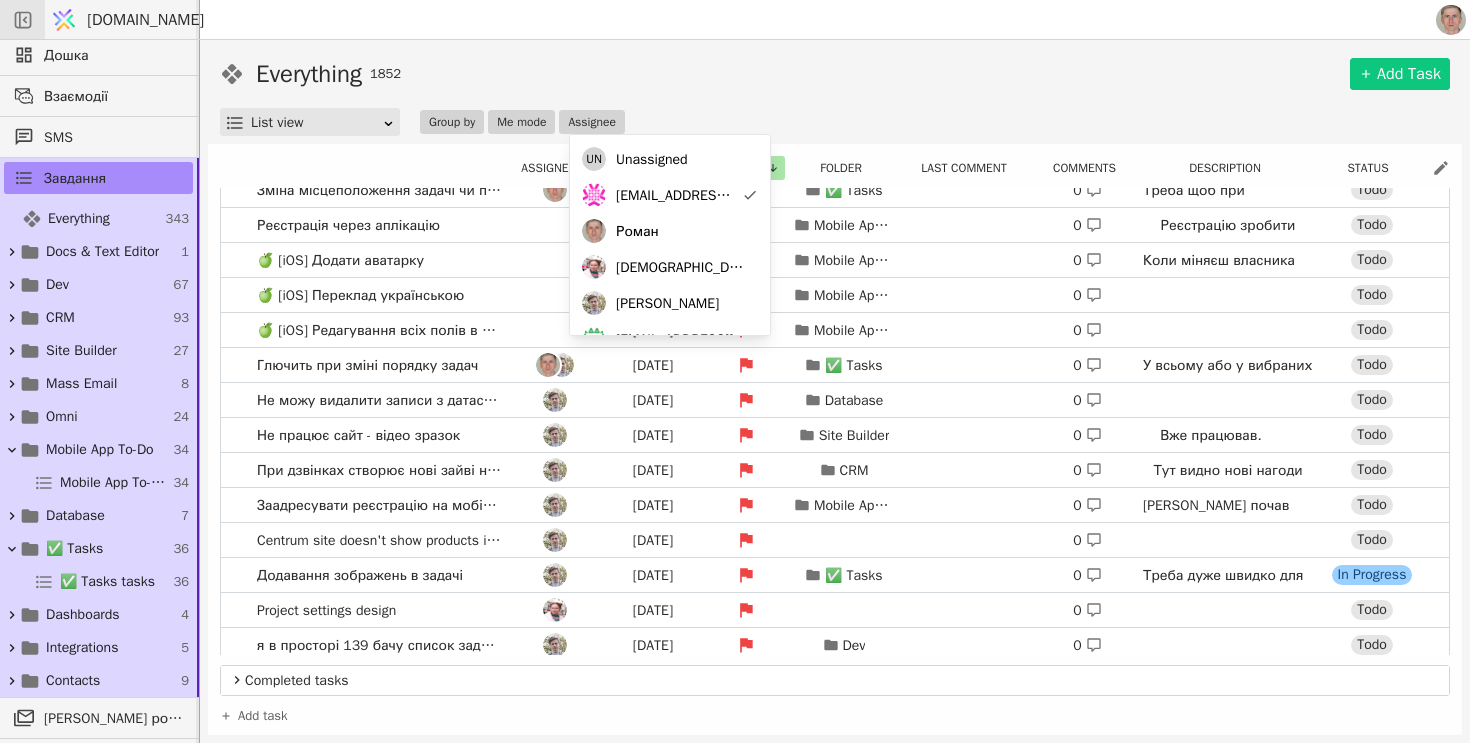 scroll, scrollTop: 0, scrollLeft: 0, axis: both 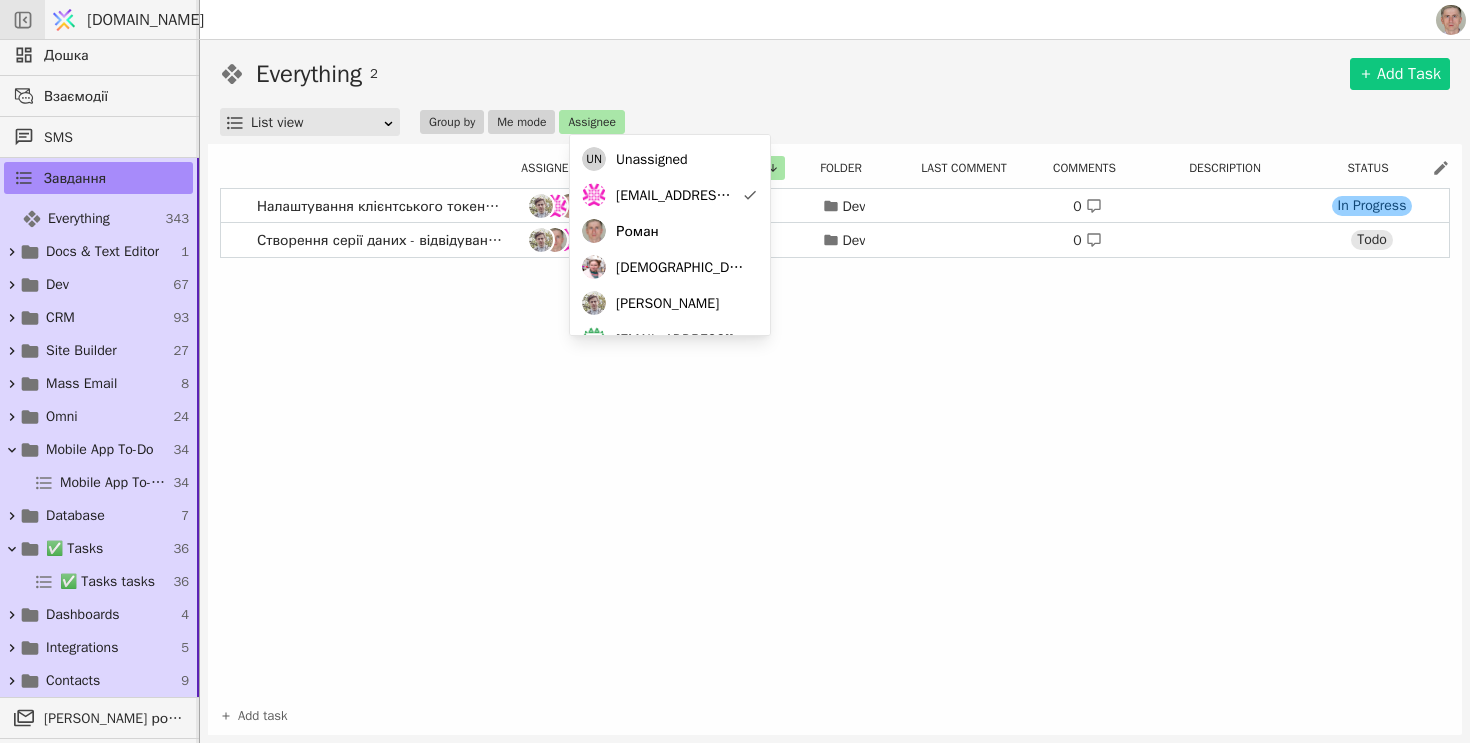click on "Everything 2 Add Task" at bounding box center [835, 74] 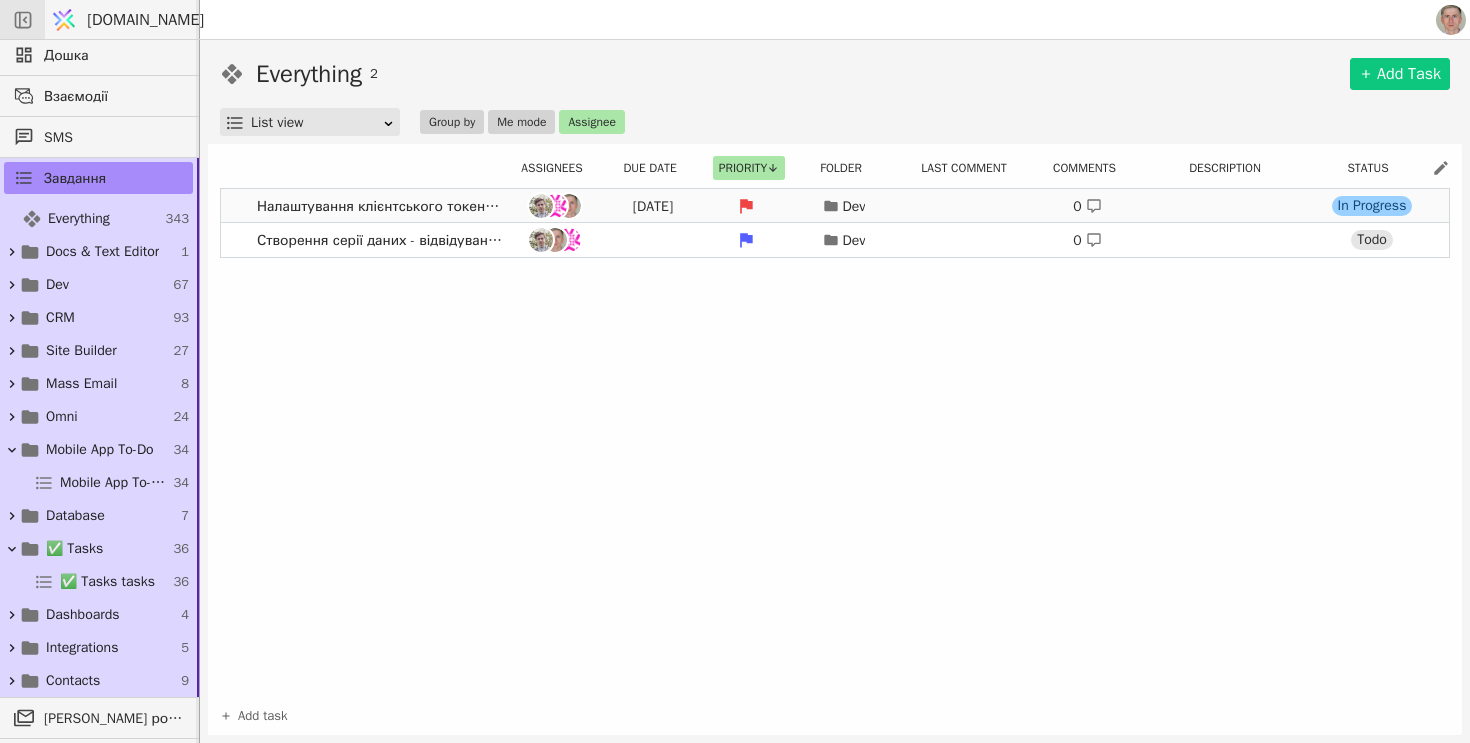 click on "Налаштування клієнтського токена юзером [DATE] Dev 0   In Progress" at bounding box center (835, 206) 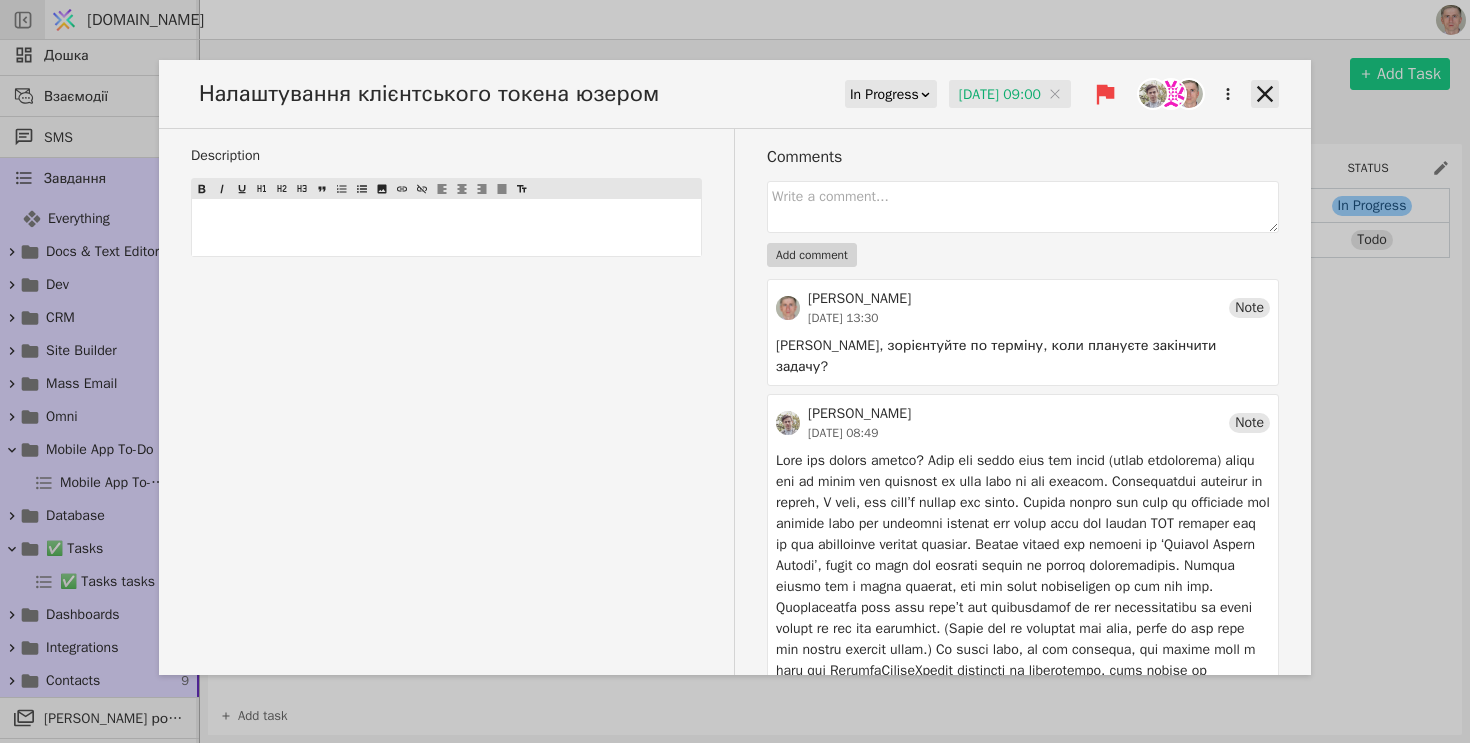 click 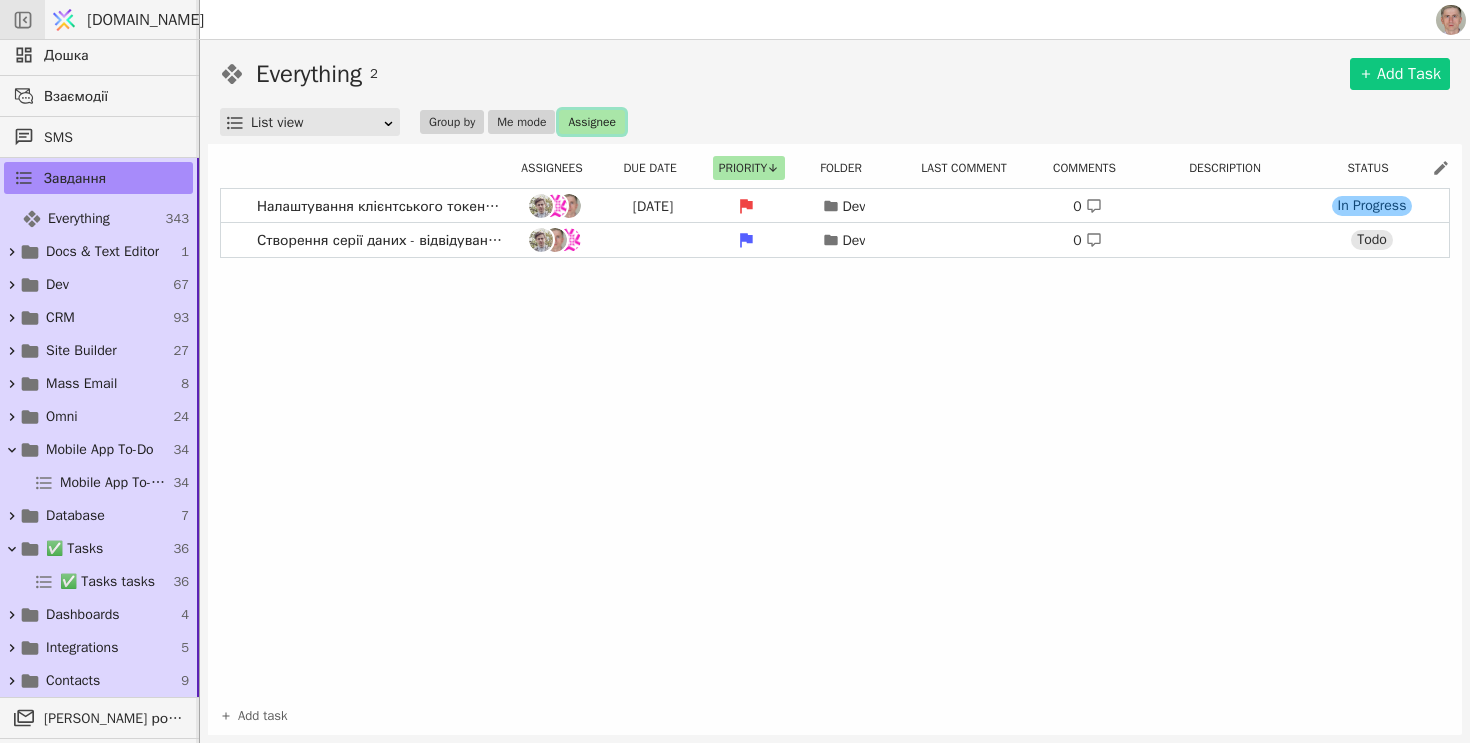click on "Assignee" at bounding box center [591, 122] 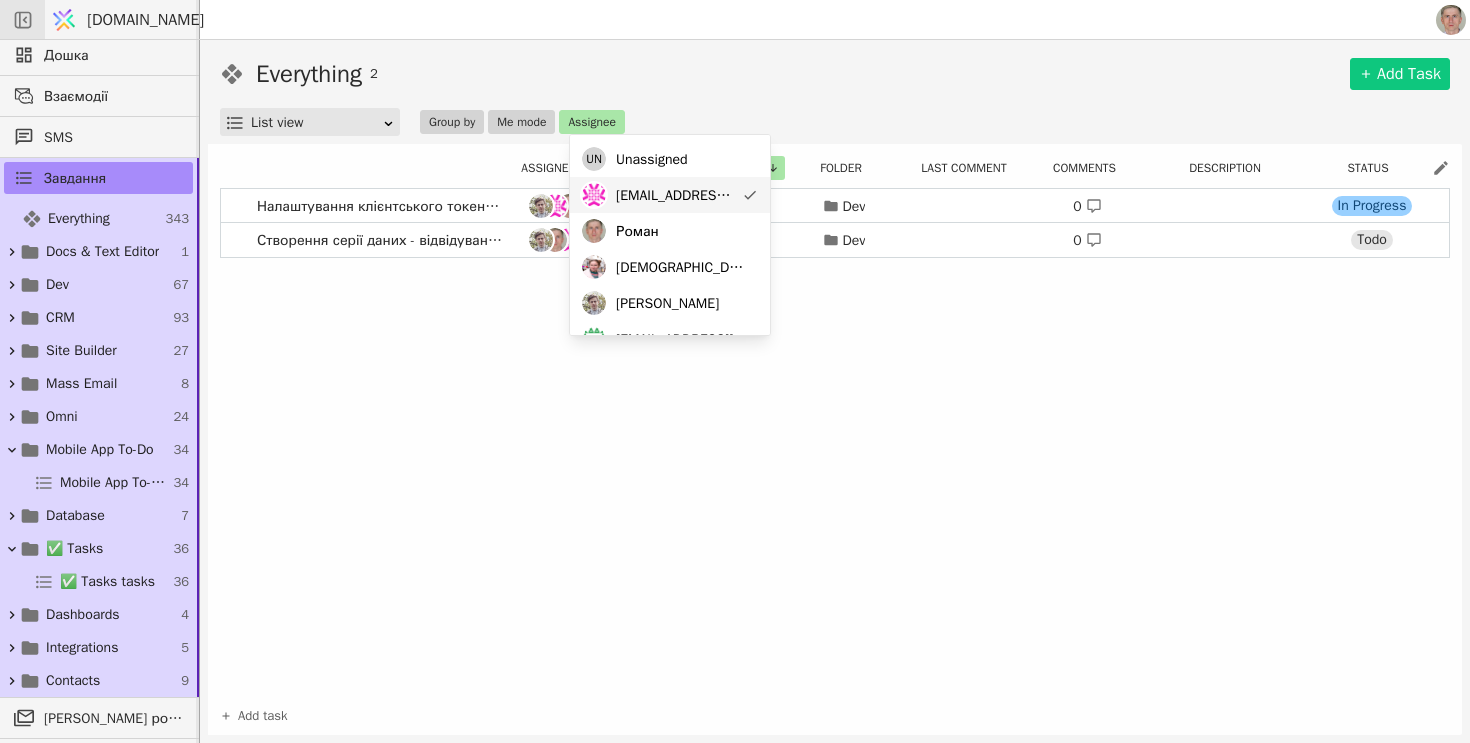 click on "[EMAIL_ADDRESS][DOMAIN_NAME]" at bounding box center [675, 195] 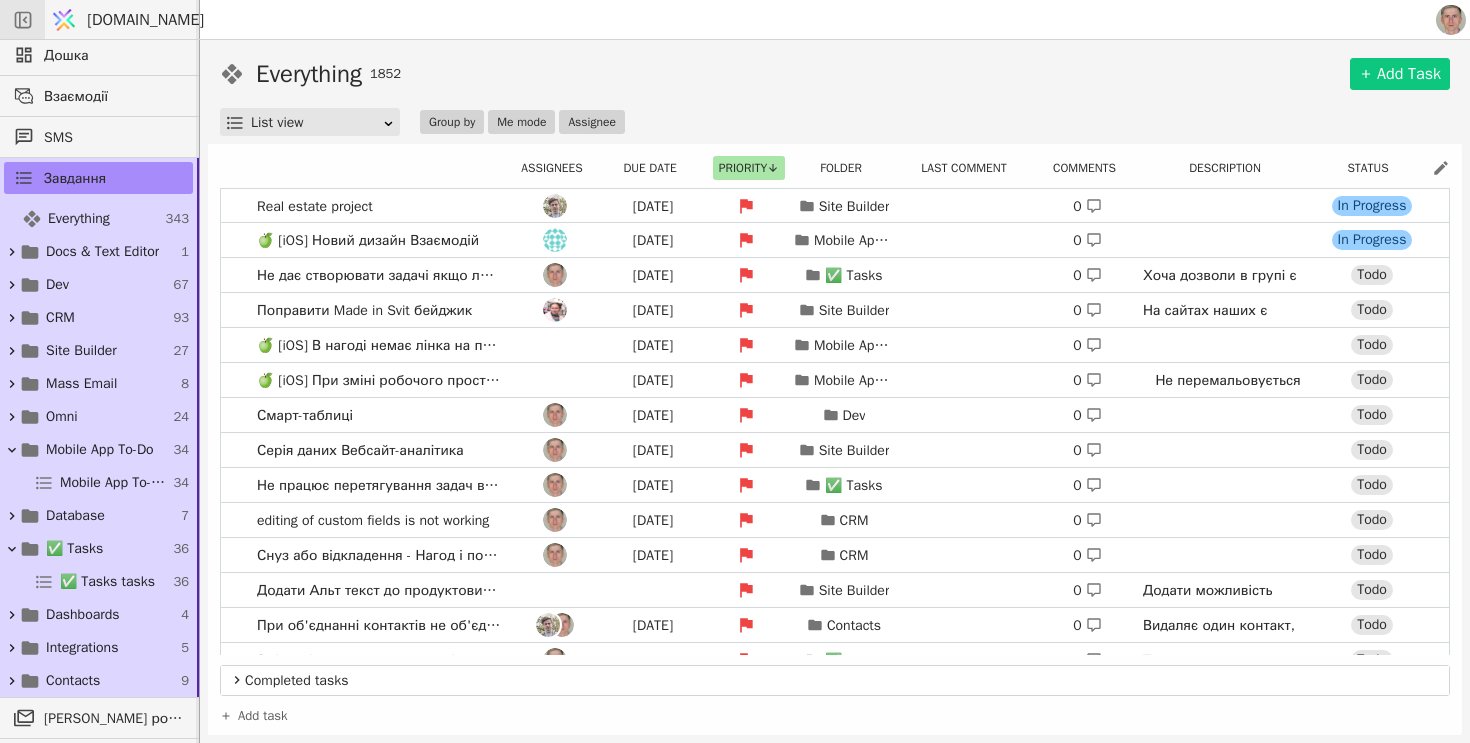 click on "Everything 1852 Add Task" at bounding box center [835, 74] 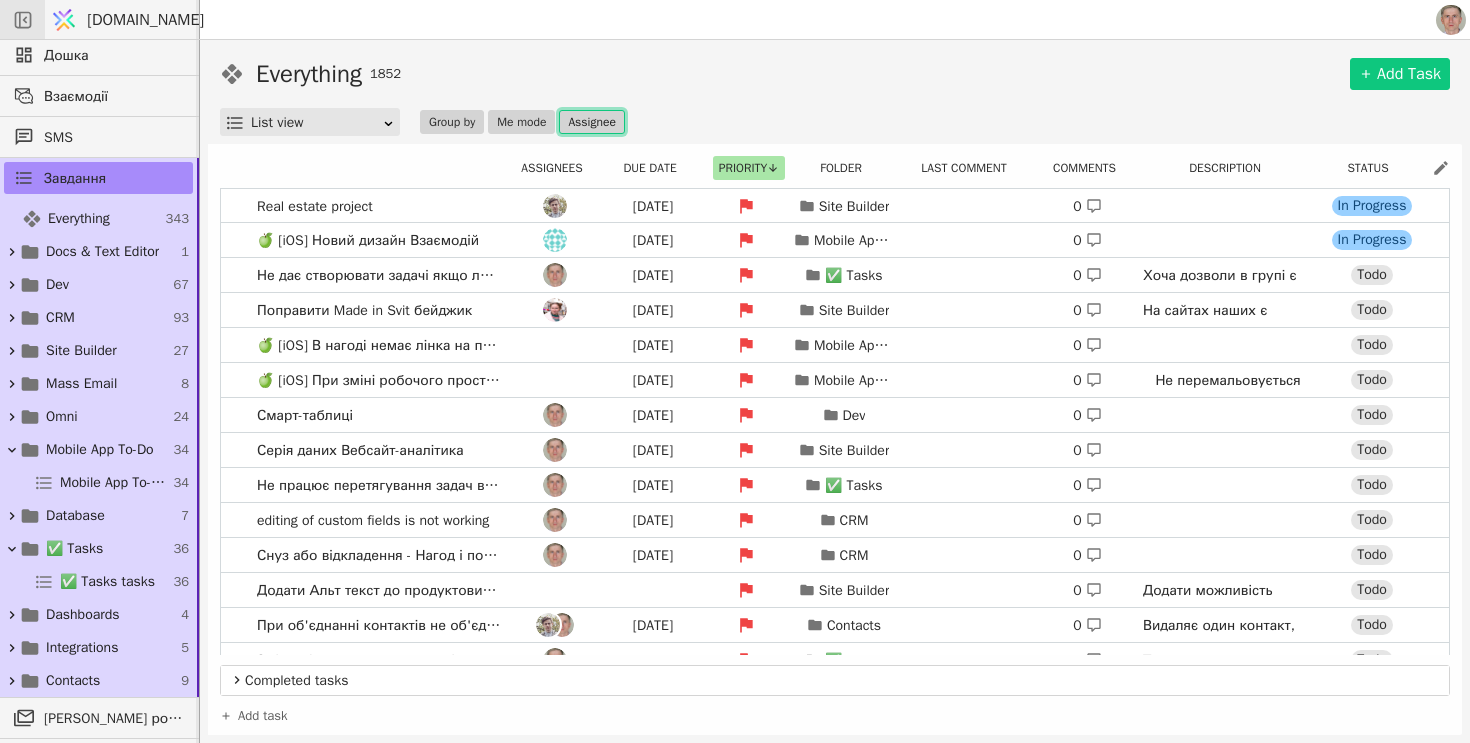 click on "Assignee" at bounding box center [591, 122] 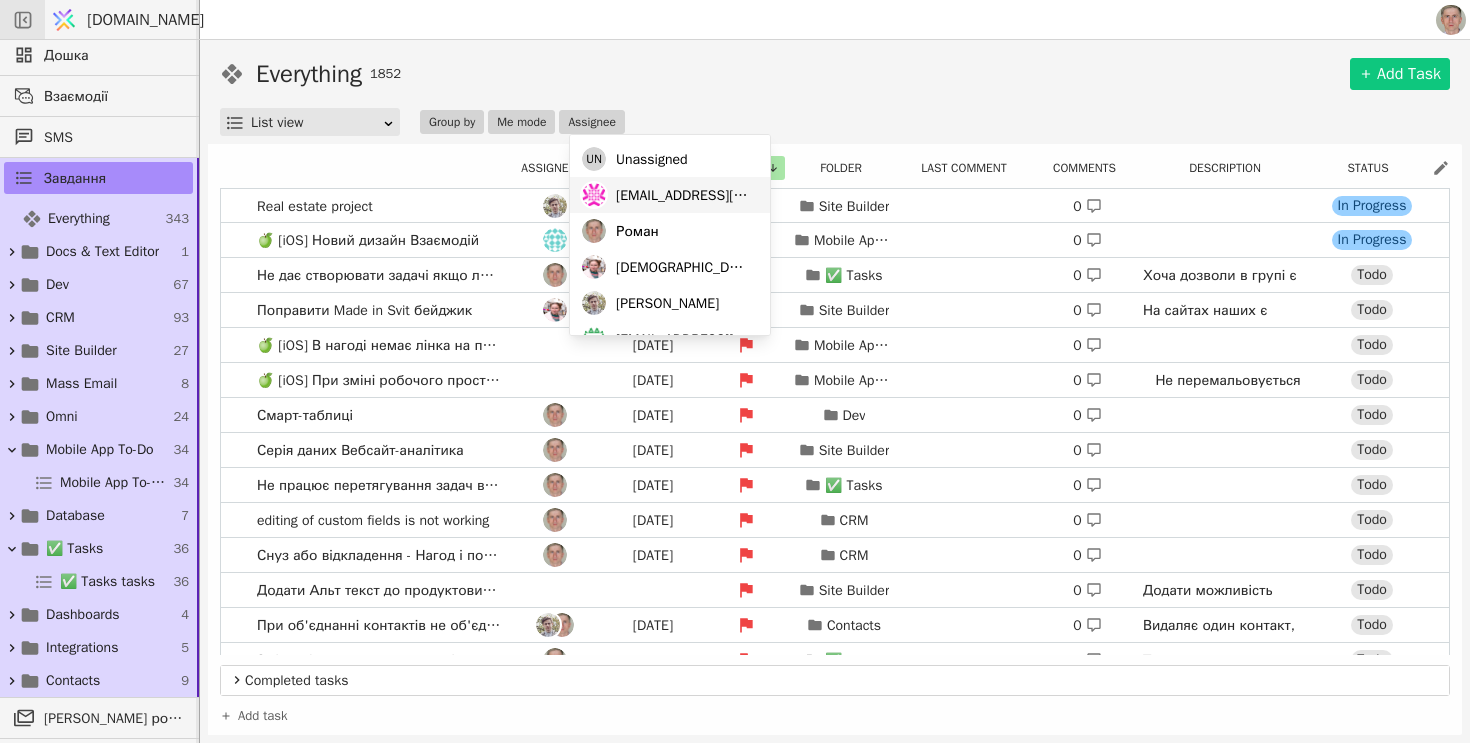 click on "[EMAIL_ADDRESS][DOMAIN_NAME]" at bounding box center [683, 195] 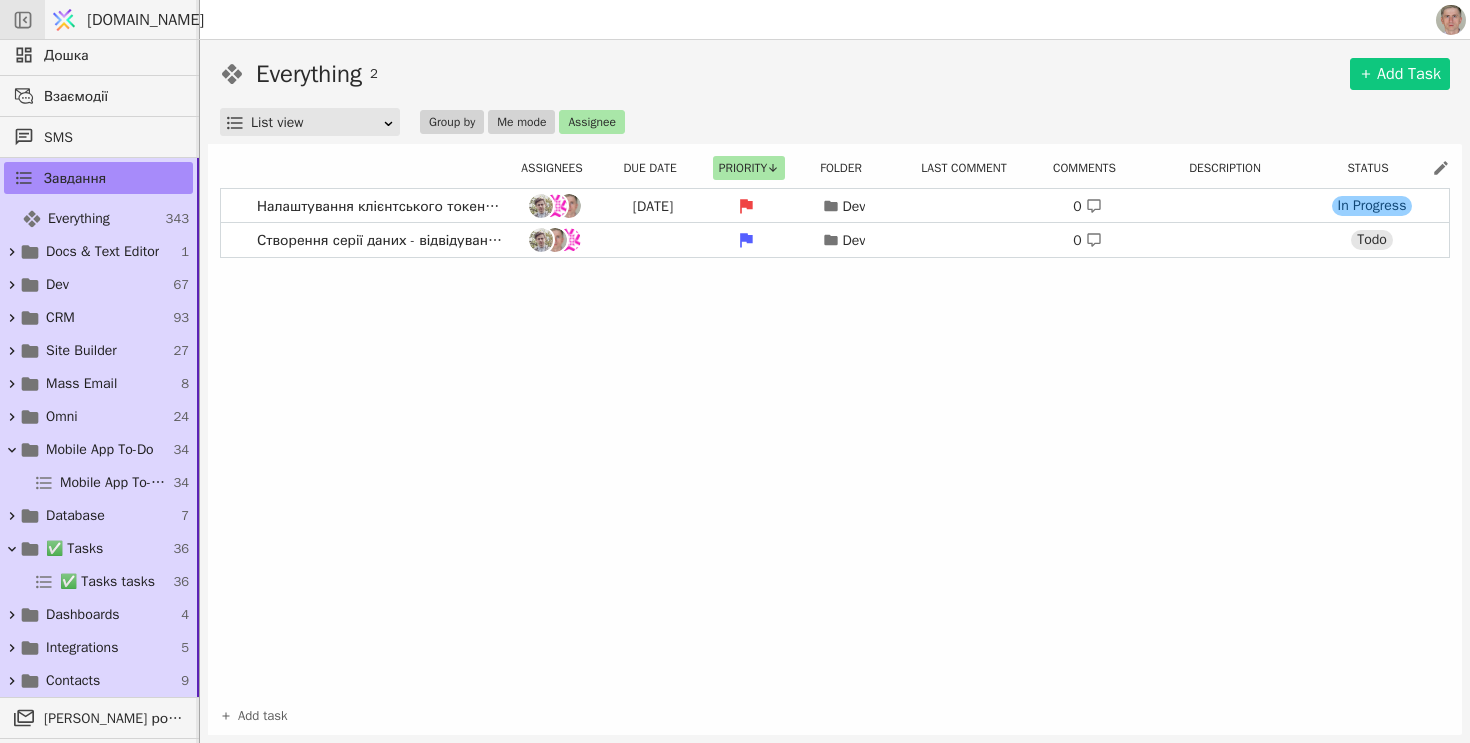 click on "Everything 2 Add Task" at bounding box center [835, 74] 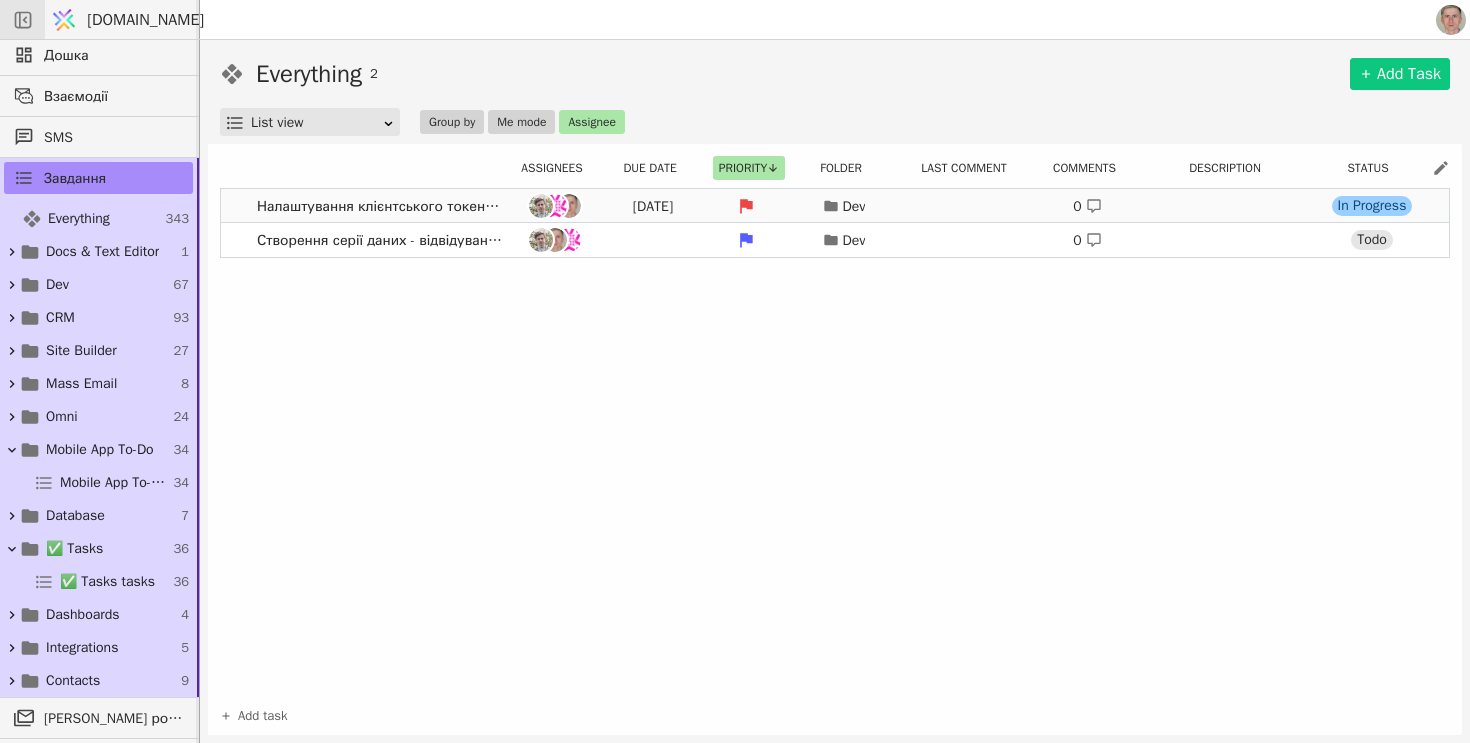 click on "Налаштування клієнтського токена юзером [DATE] Dev 0   In Progress" at bounding box center (835, 206) 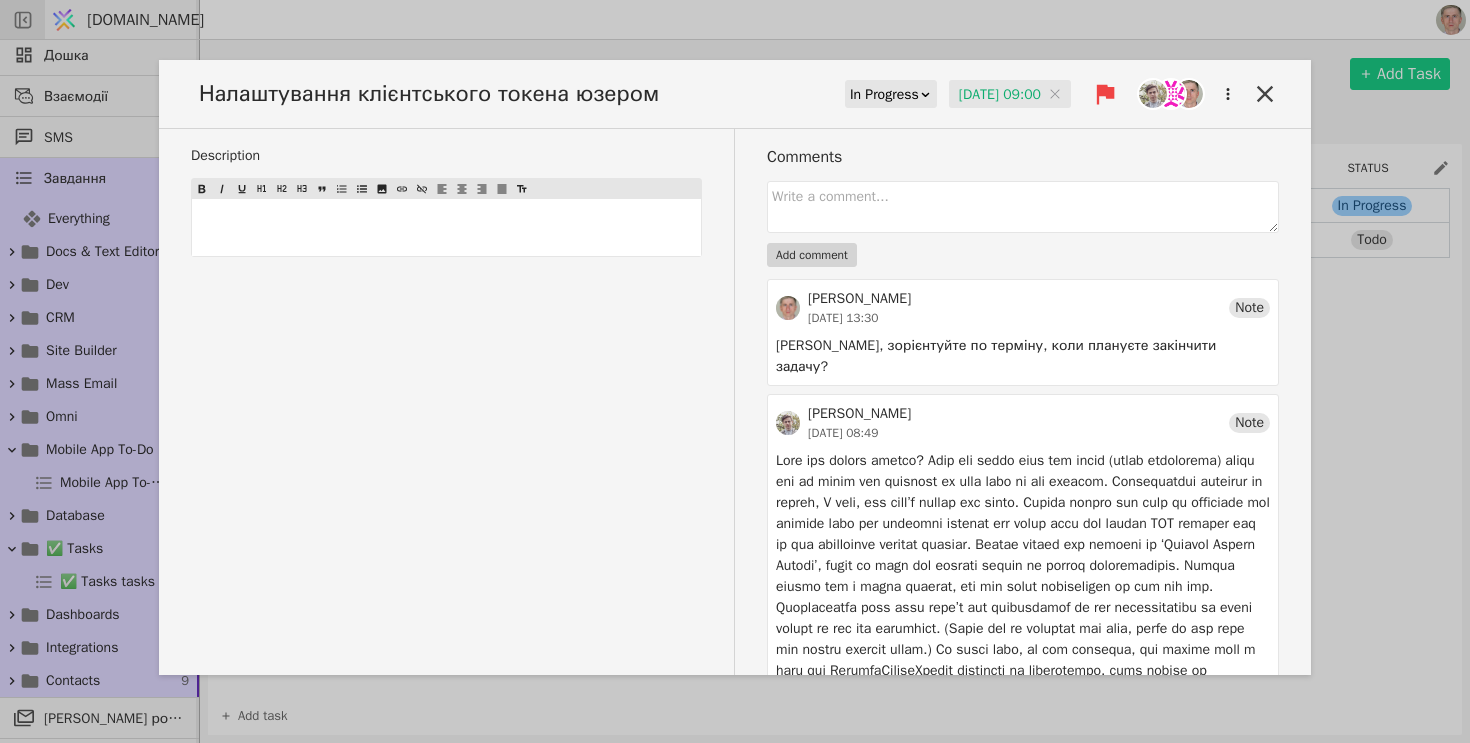 click on "Налаштування клієнтського токена юзером In Progress 25.07.2025 09:00 25.07.2025 09:00 Description ﻿ Attach Image Dev testing workspace /  Dev Comments Add comment Роман Svystun 28.07.2025  13:30 Note Андрію, зорієнтуйте по терміну, коли плануєте закінчити задачу? Adam Svystun 24.07.2025  08:49 Note" at bounding box center (735, 371) 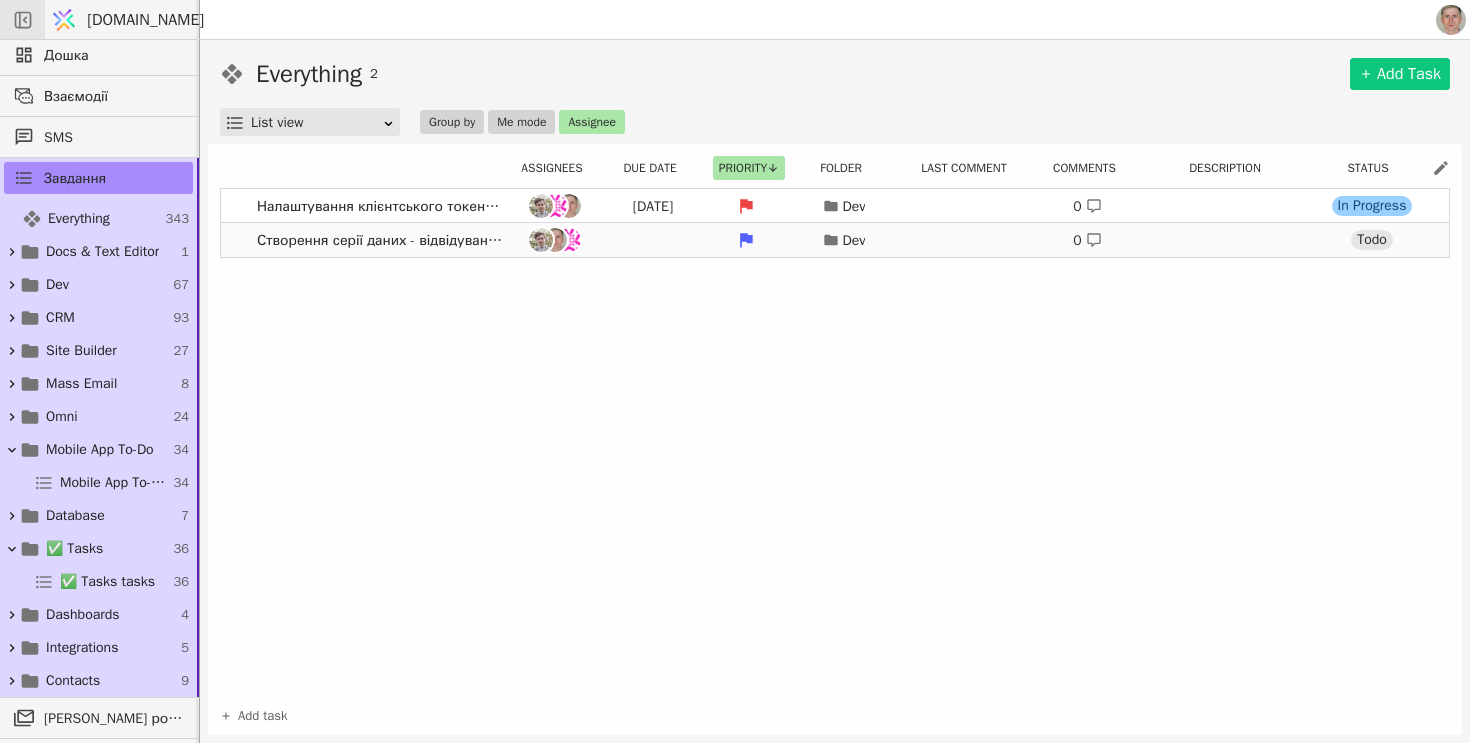 click on "Створення серії даних - відвідування сайту Dev 0   Todo" at bounding box center (835, 240) 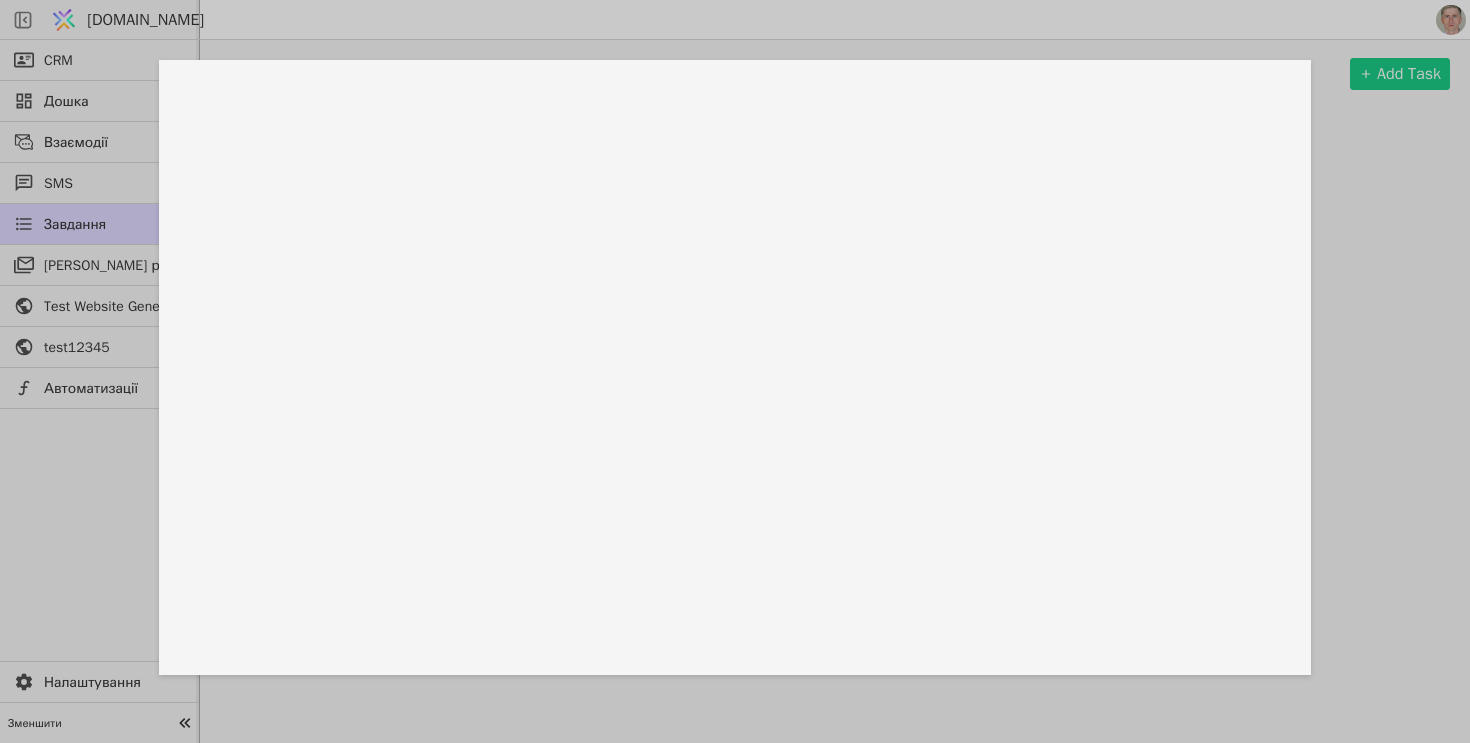 scroll, scrollTop: 0, scrollLeft: 0, axis: both 